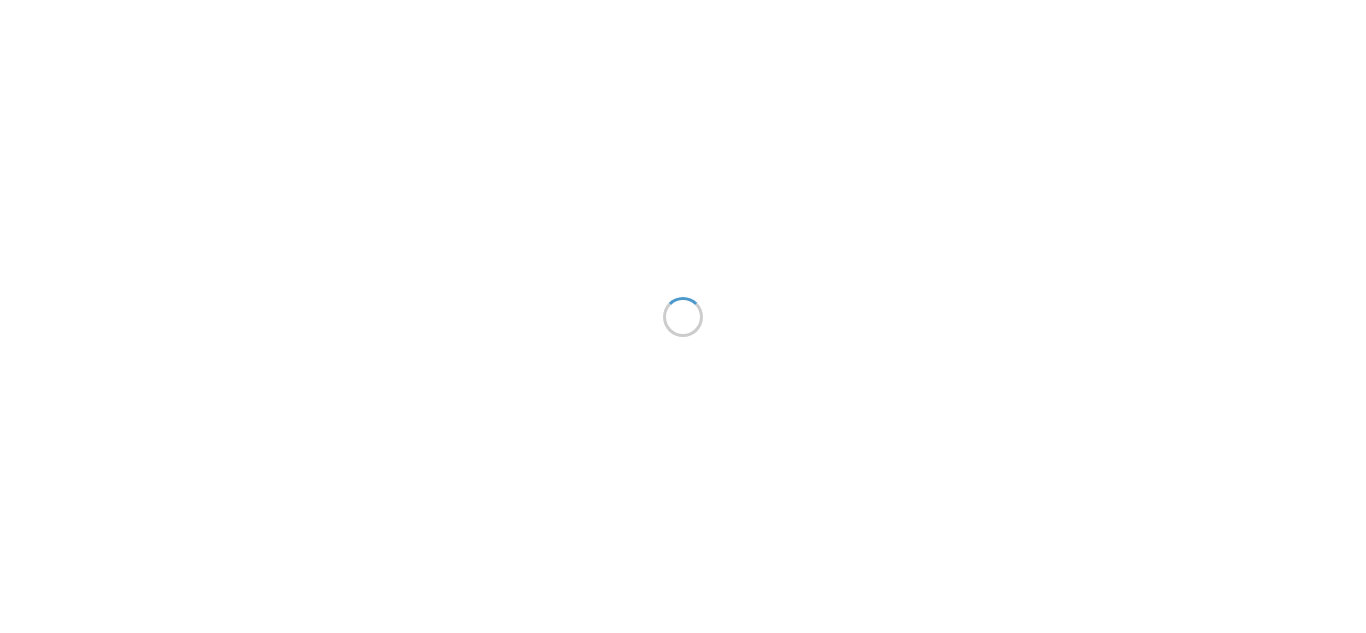 scroll, scrollTop: 0, scrollLeft: 0, axis: both 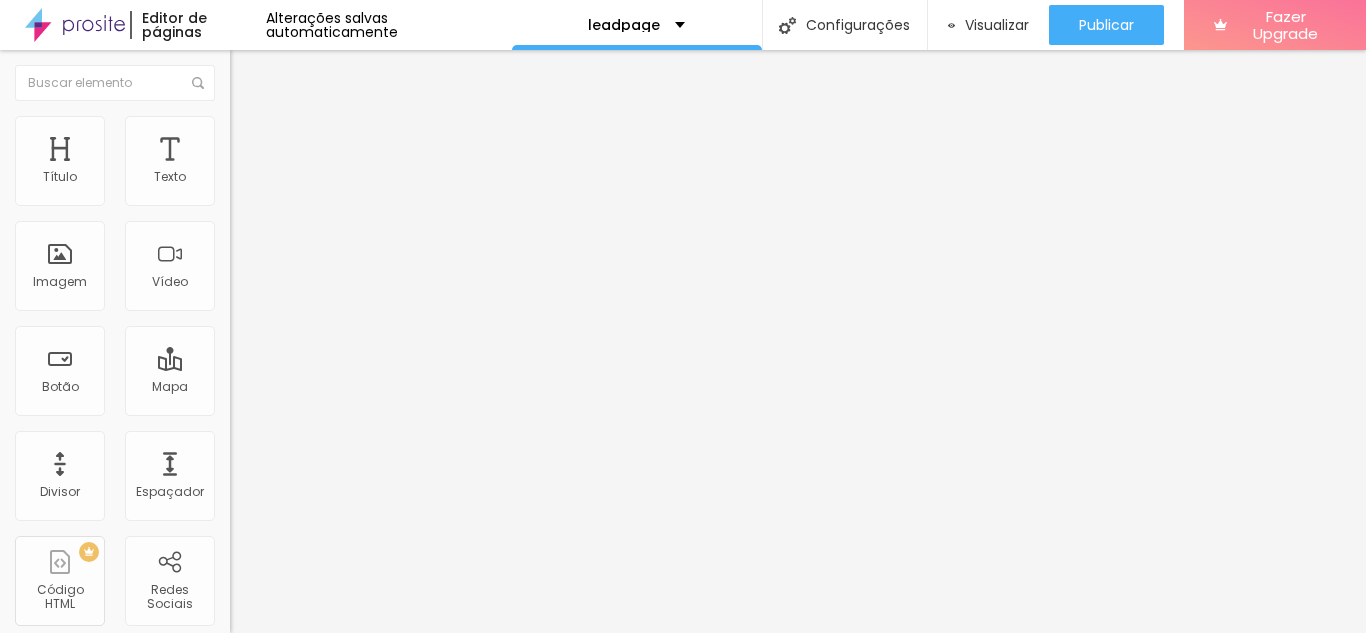 click at bounding box center (253, 73) 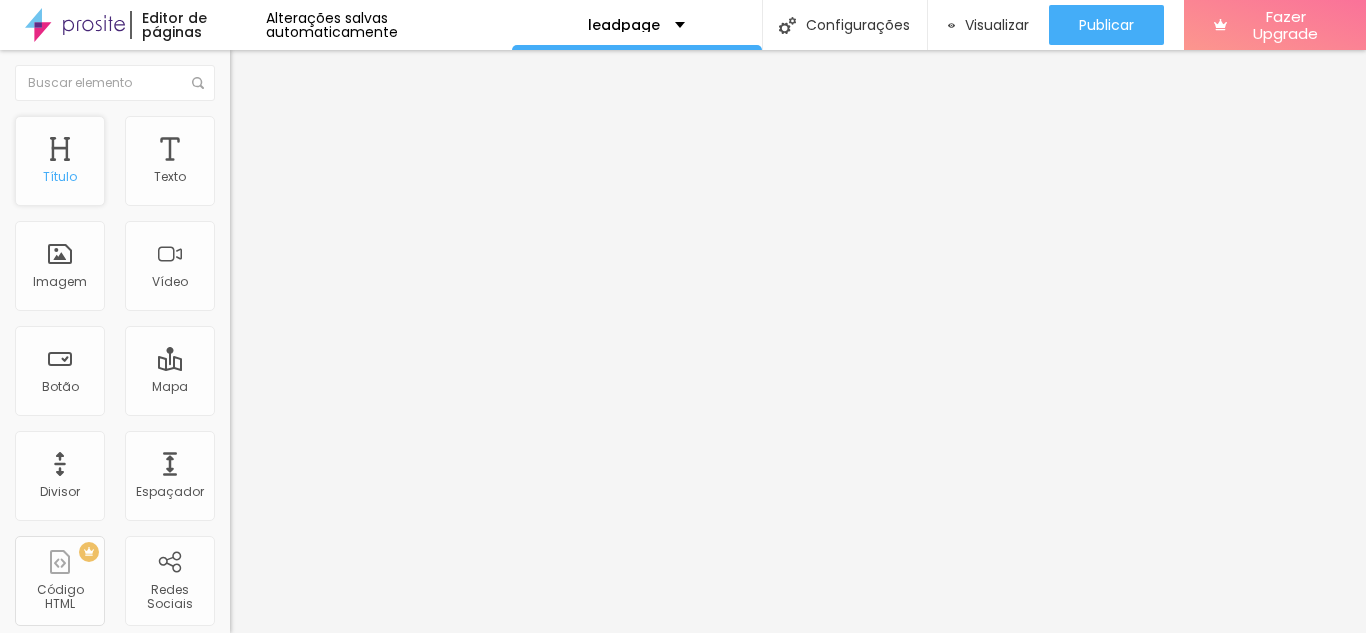 click on "Título" at bounding box center [60, 177] 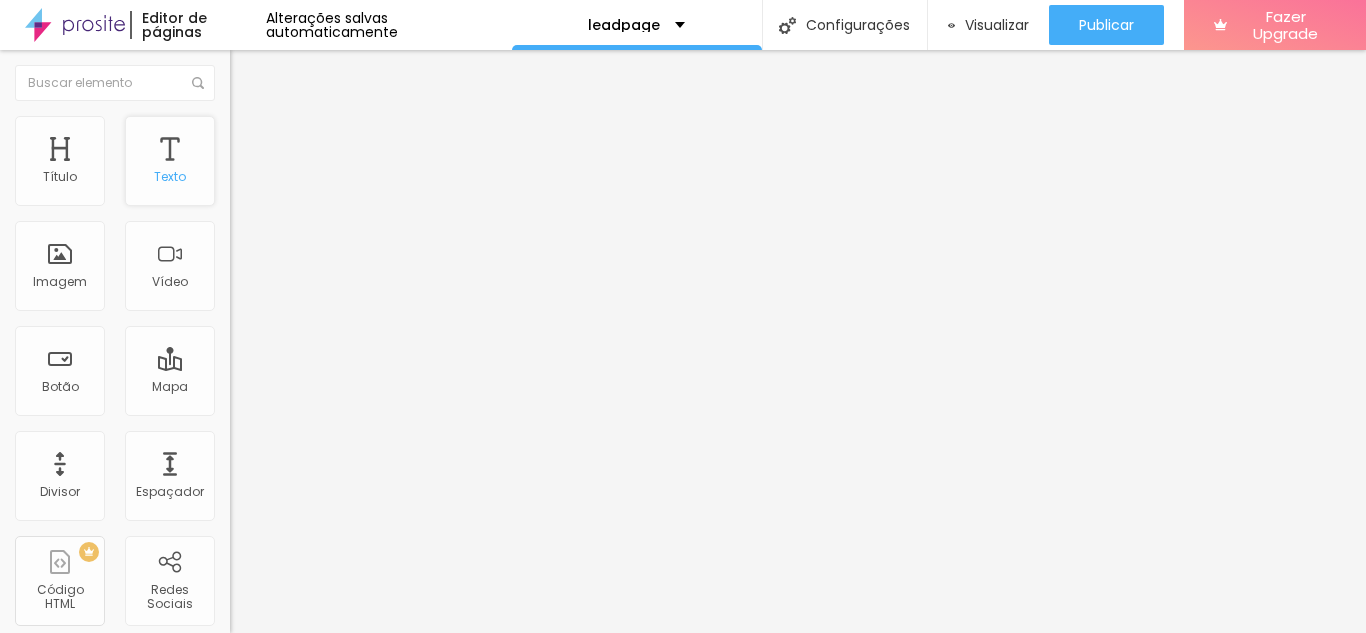 click on "Texto" at bounding box center (170, 161) 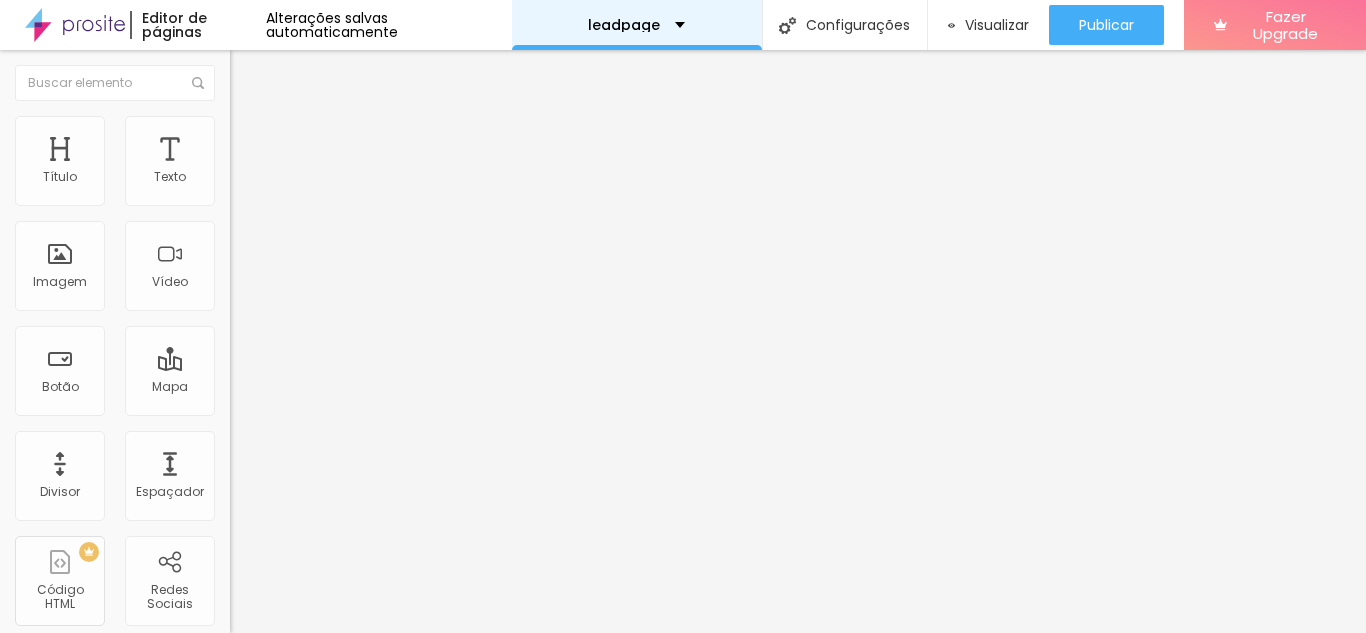 click on "leadpage" at bounding box center [636, 25] 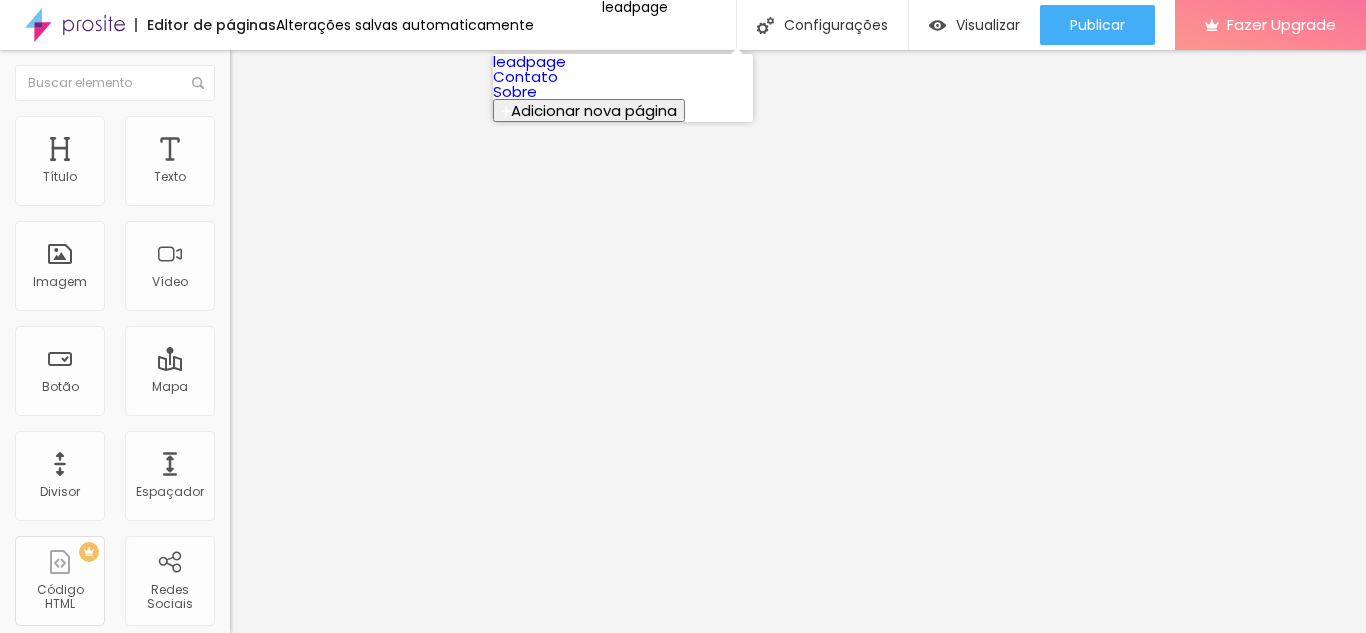 click on "leadpage" at bounding box center (529, 61) 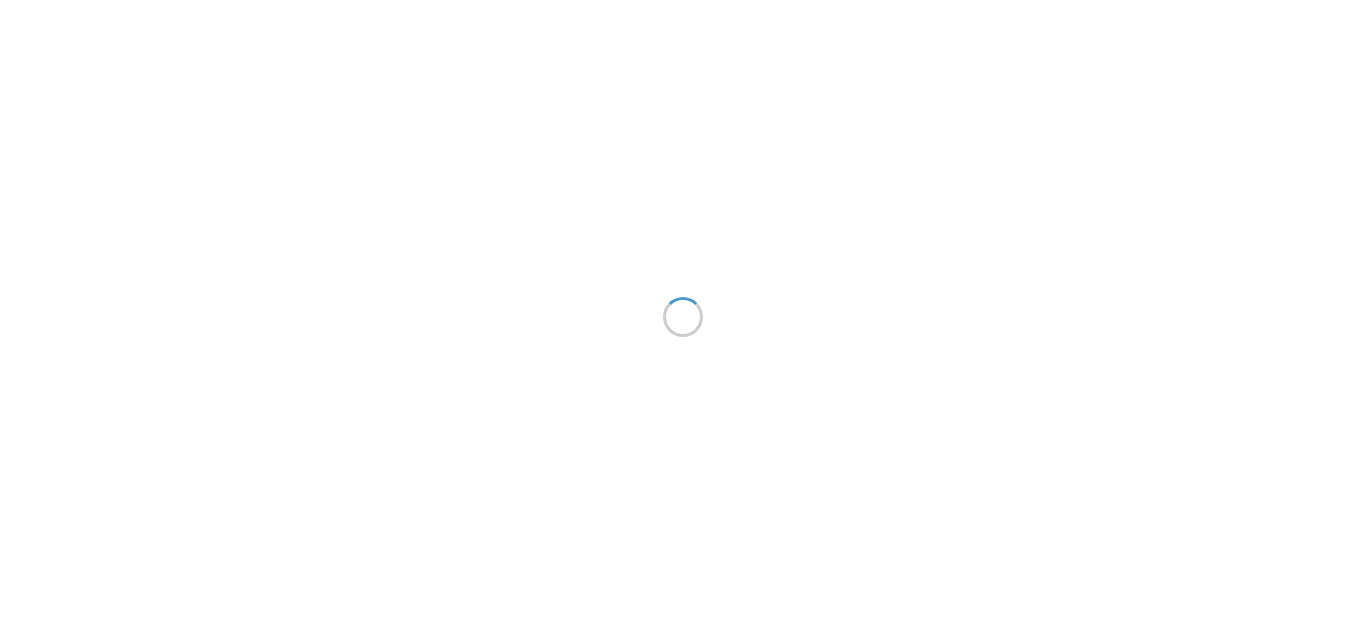 scroll, scrollTop: 0, scrollLeft: 0, axis: both 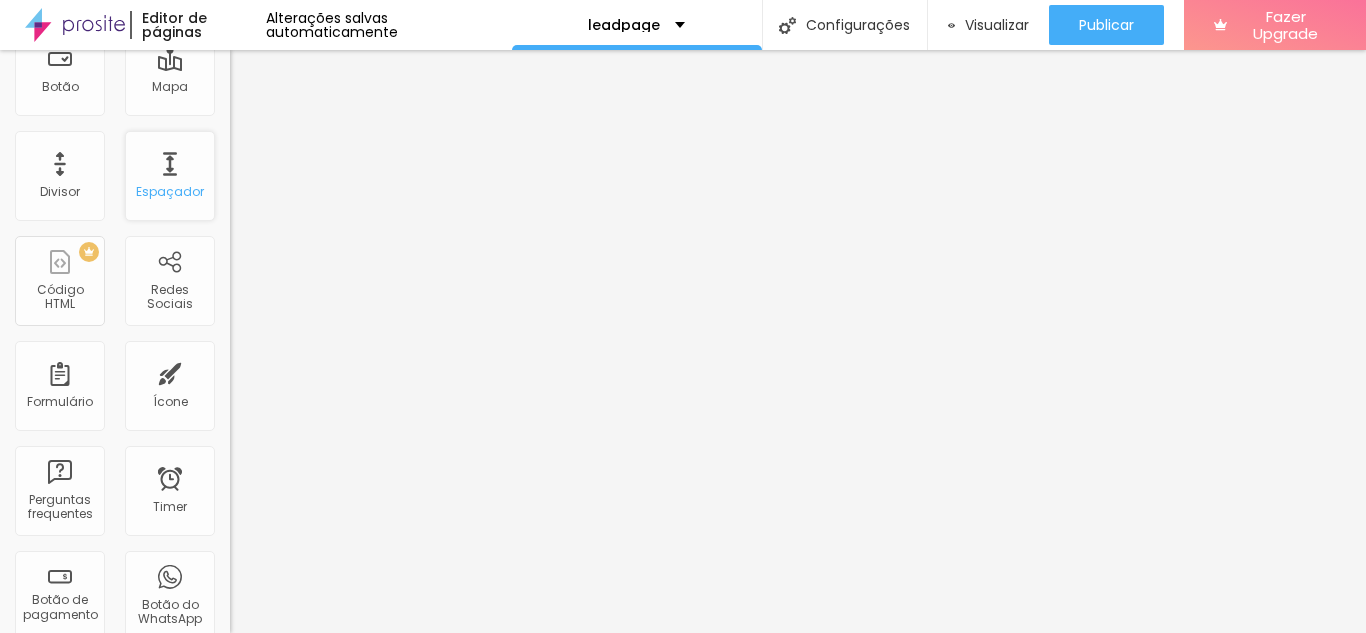 click on "Espaçador" at bounding box center [170, 192] 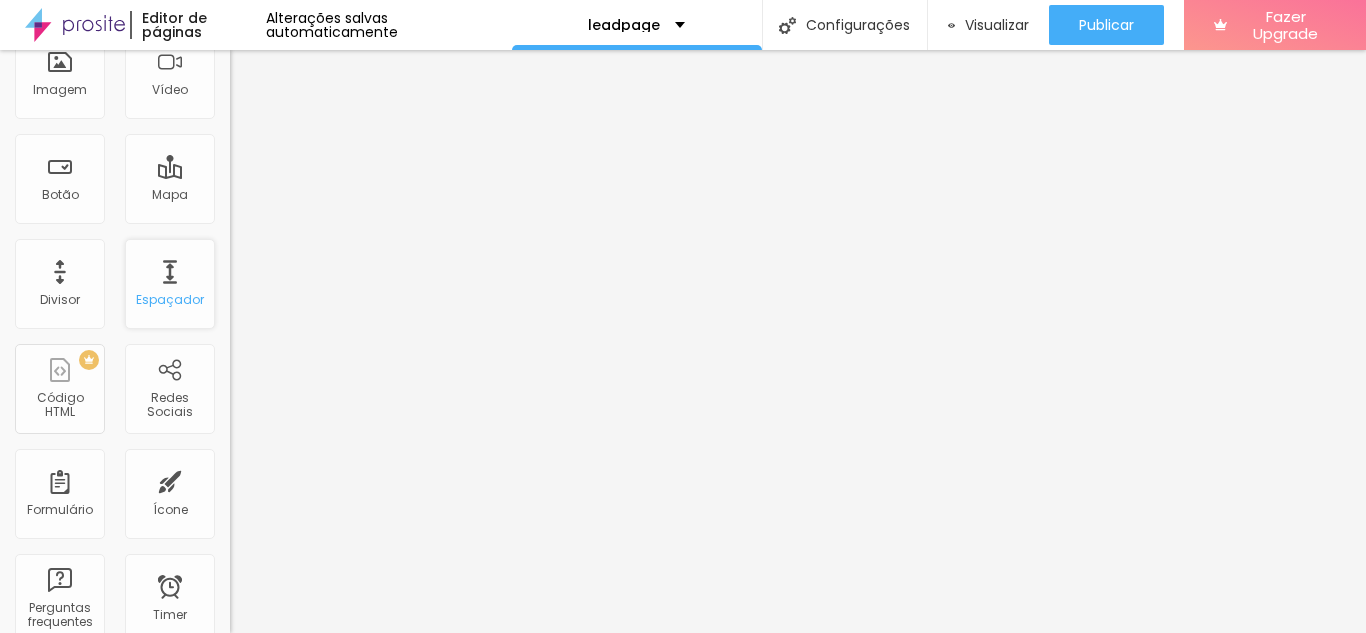 scroll, scrollTop: 0, scrollLeft: 0, axis: both 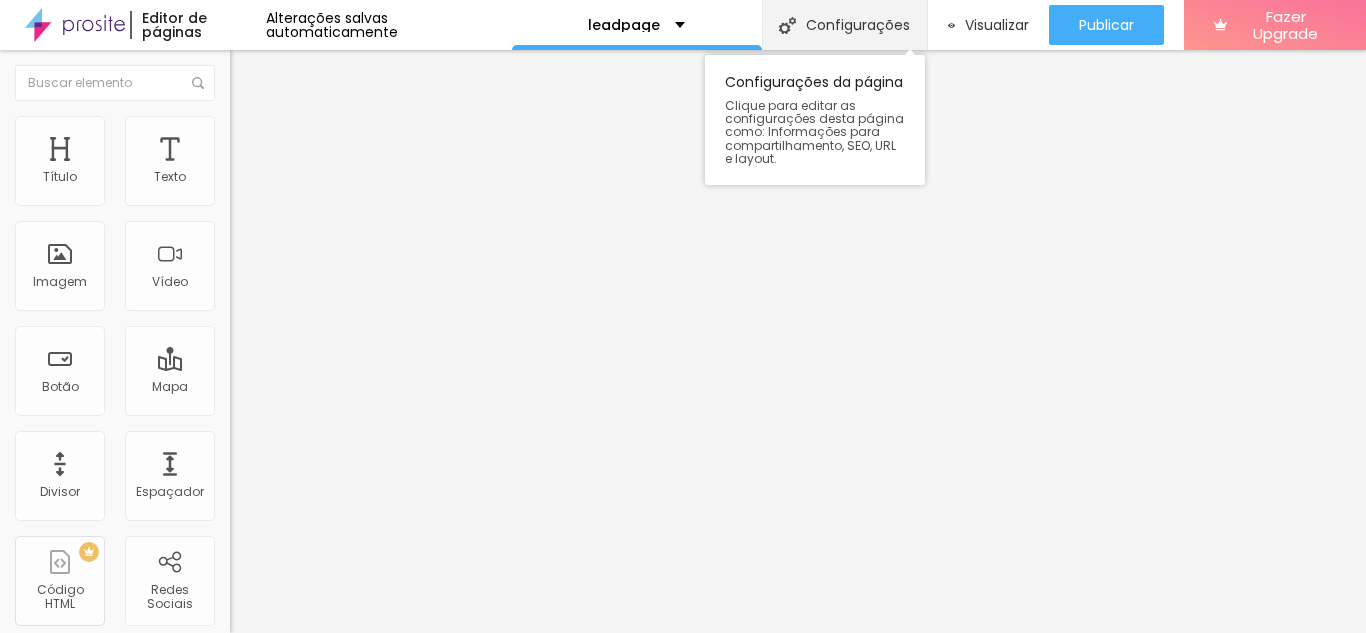 click on "Configurações" at bounding box center [844, 25] 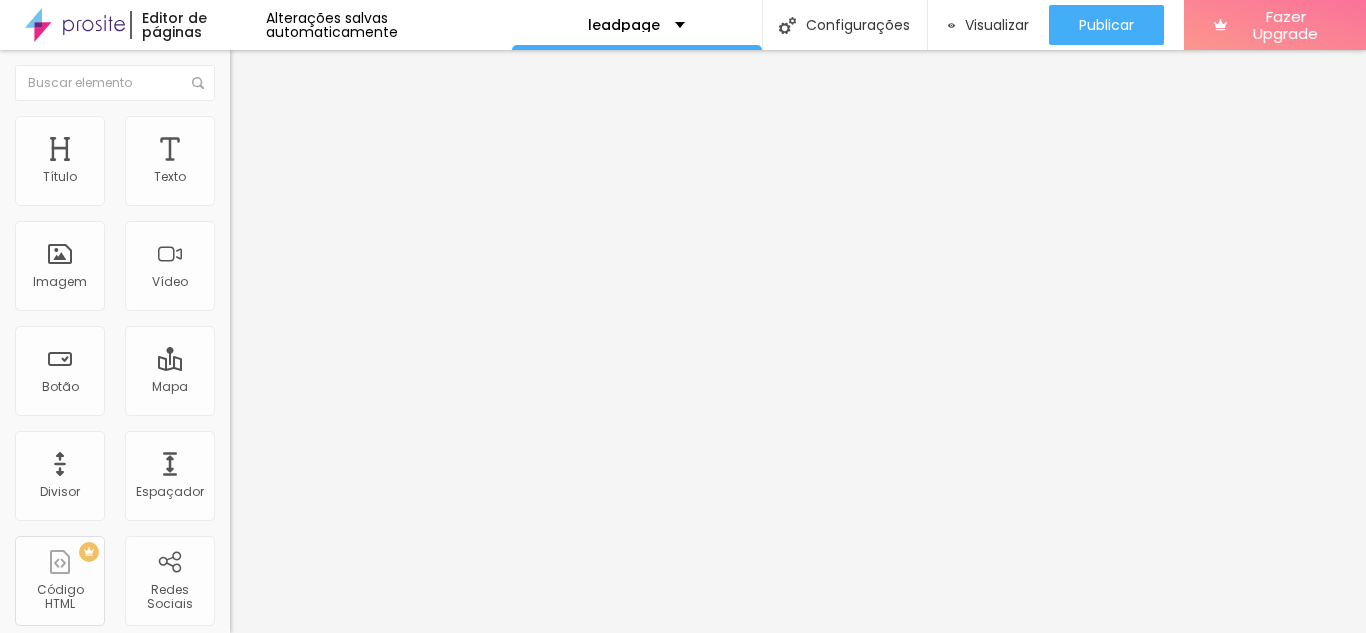 click at bounding box center (683, 654) 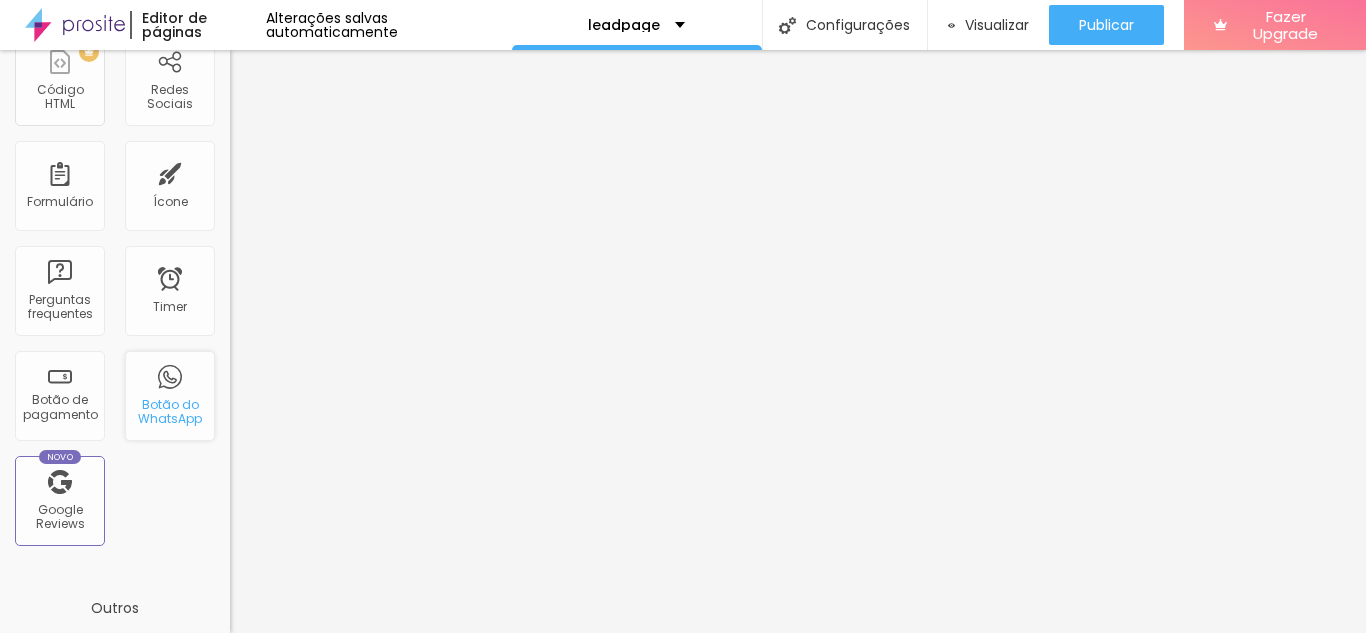 scroll, scrollTop: 717, scrollLeft: 0, axis: vertical 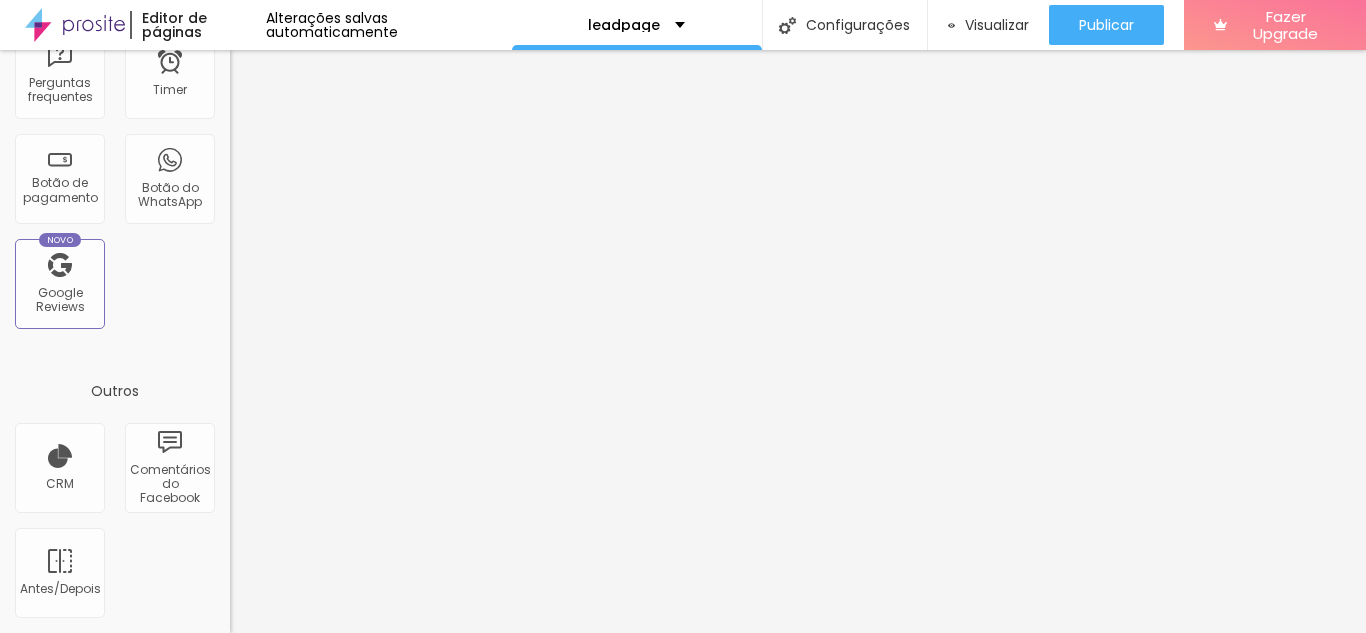 click at bounding box center [75, 25] 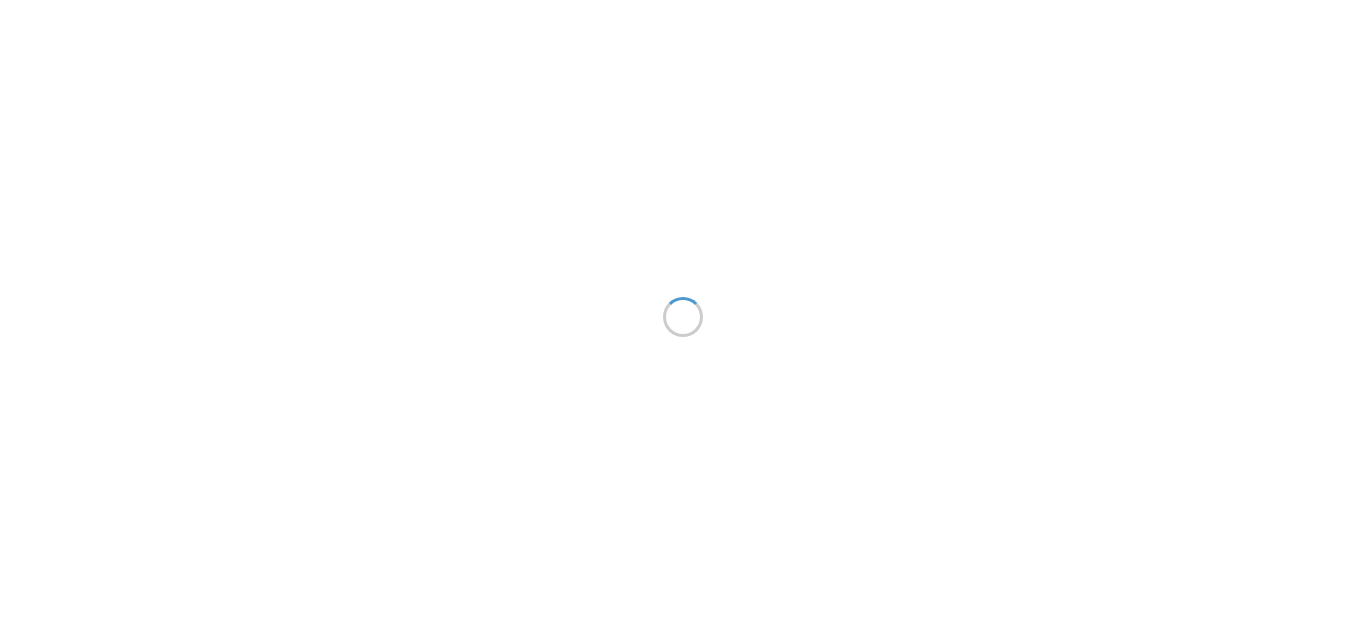 scroll, scrollTop: 0, scrollLeft: 0, axis: both 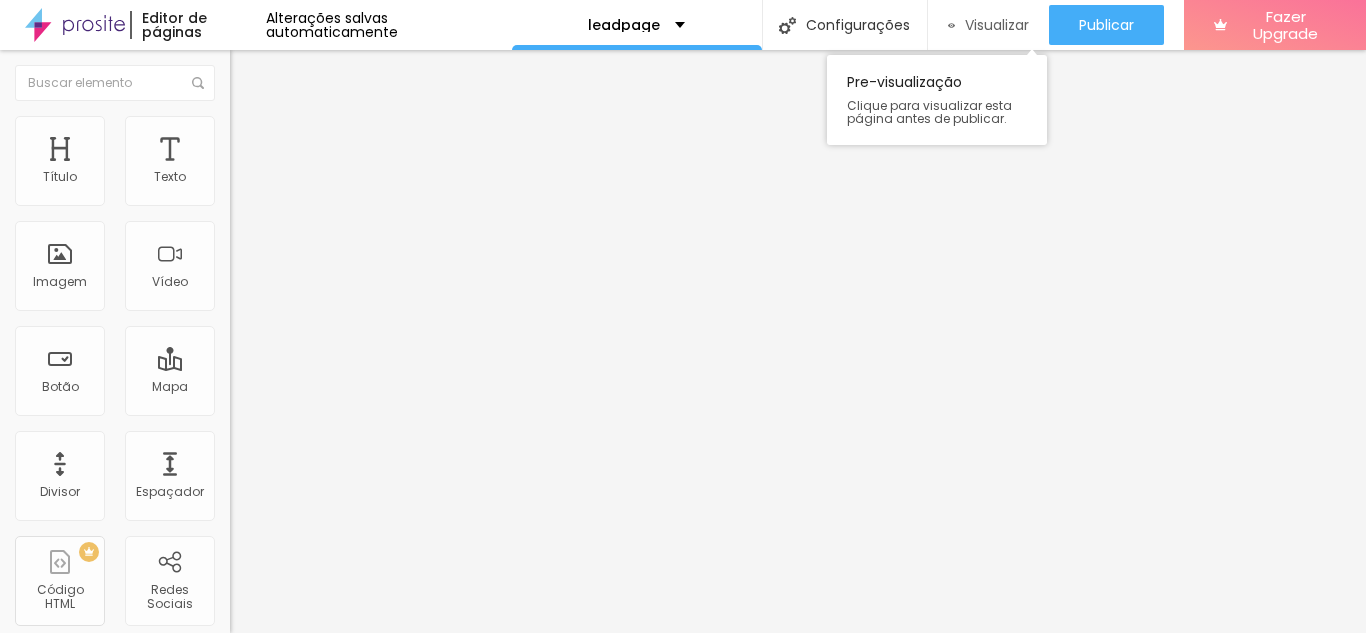 click on "Visualizar" at bounding box center (997, 25) 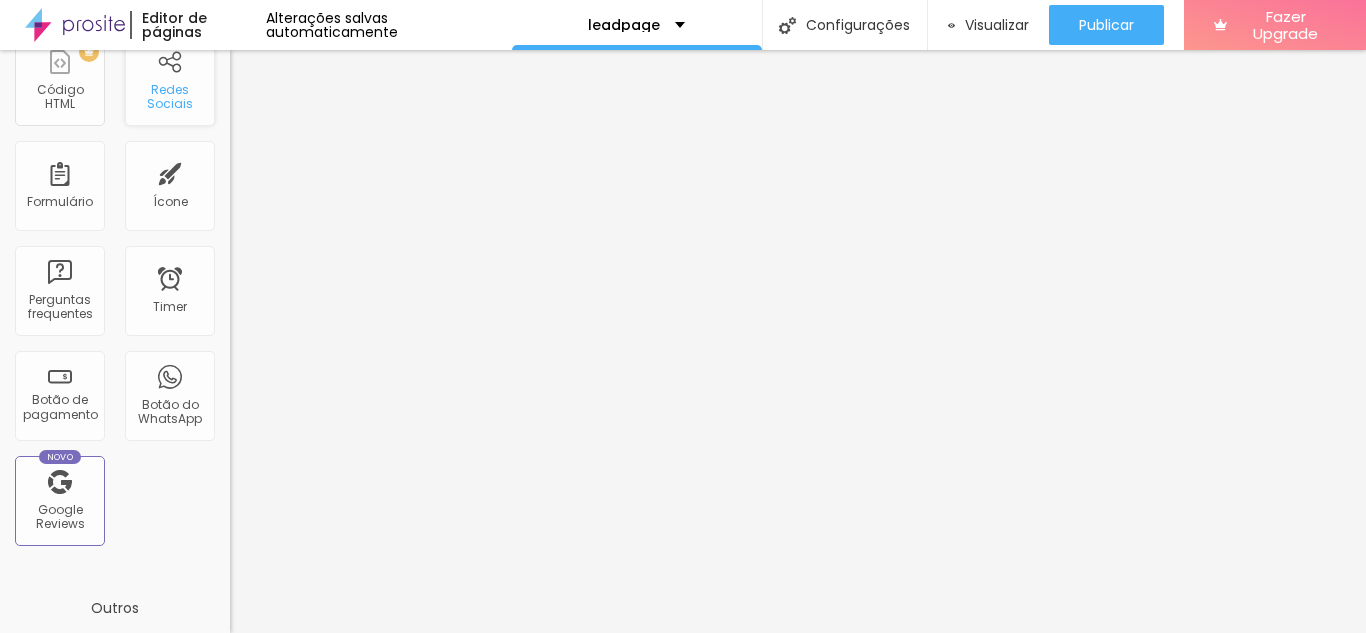 scroll, scrollTop: 0, scrollLeft: 0, axis: both 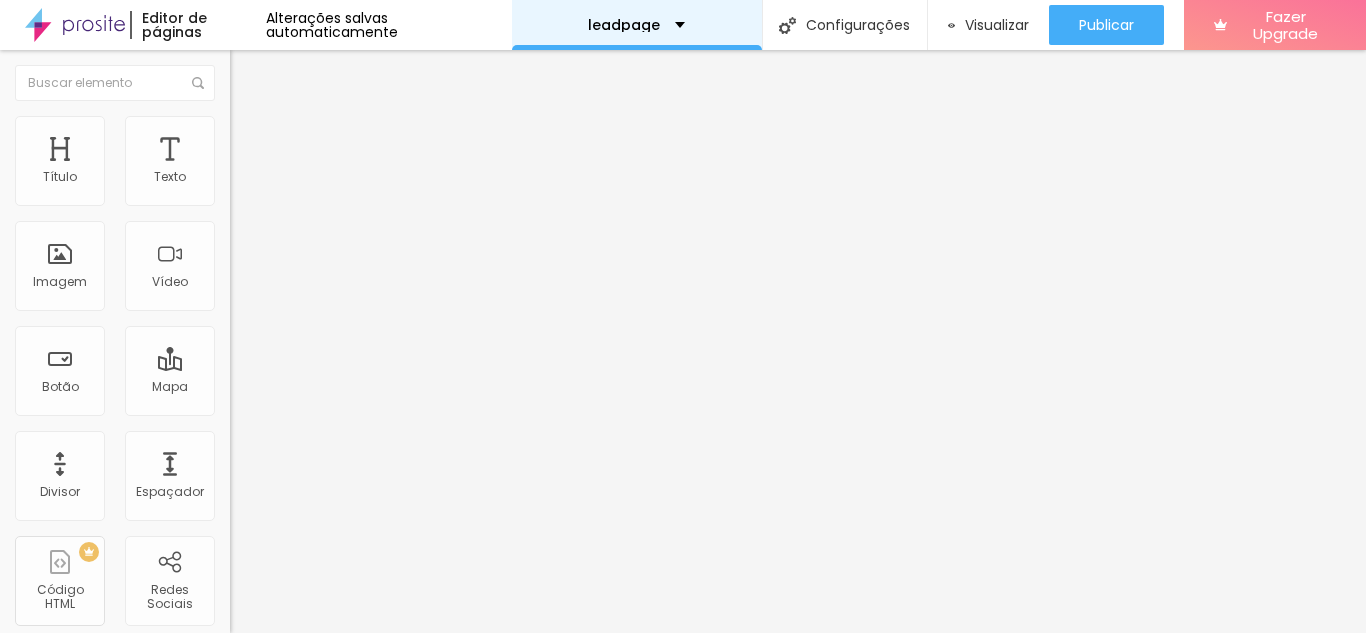 click on "leadpage" at bounding box center (636, 25) 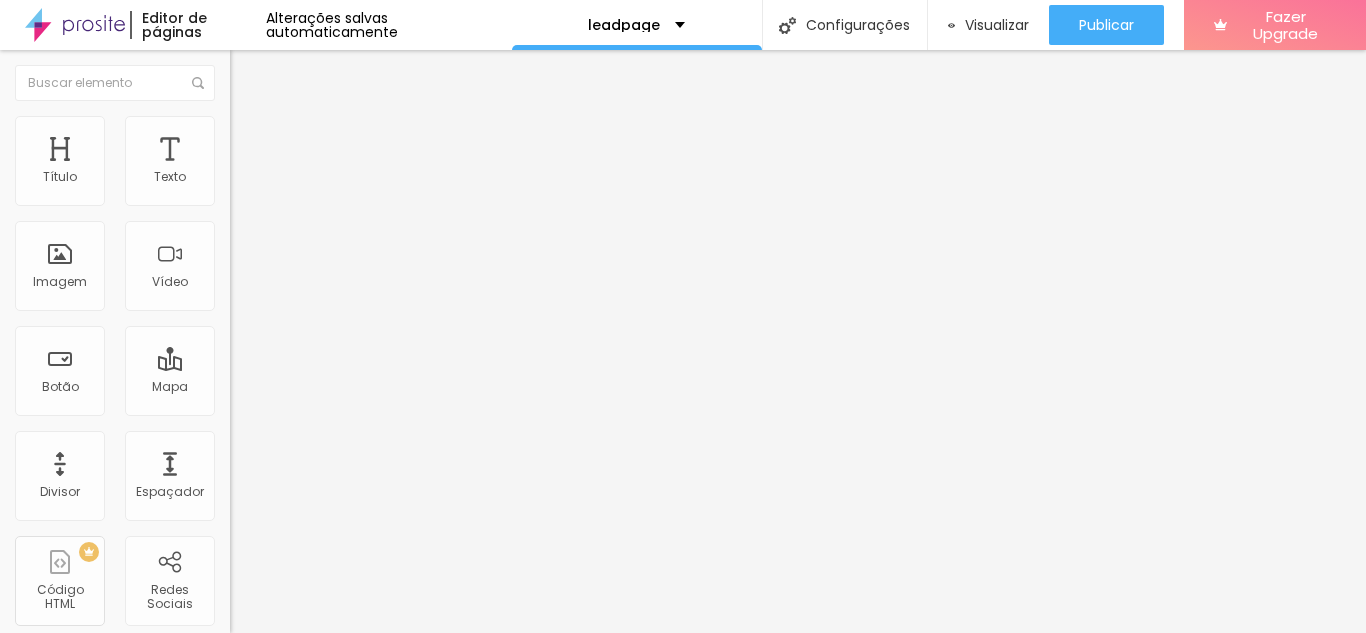 click on "Editor de páginas Alterações salvas automaticamente" at bounding box center [256, 25] 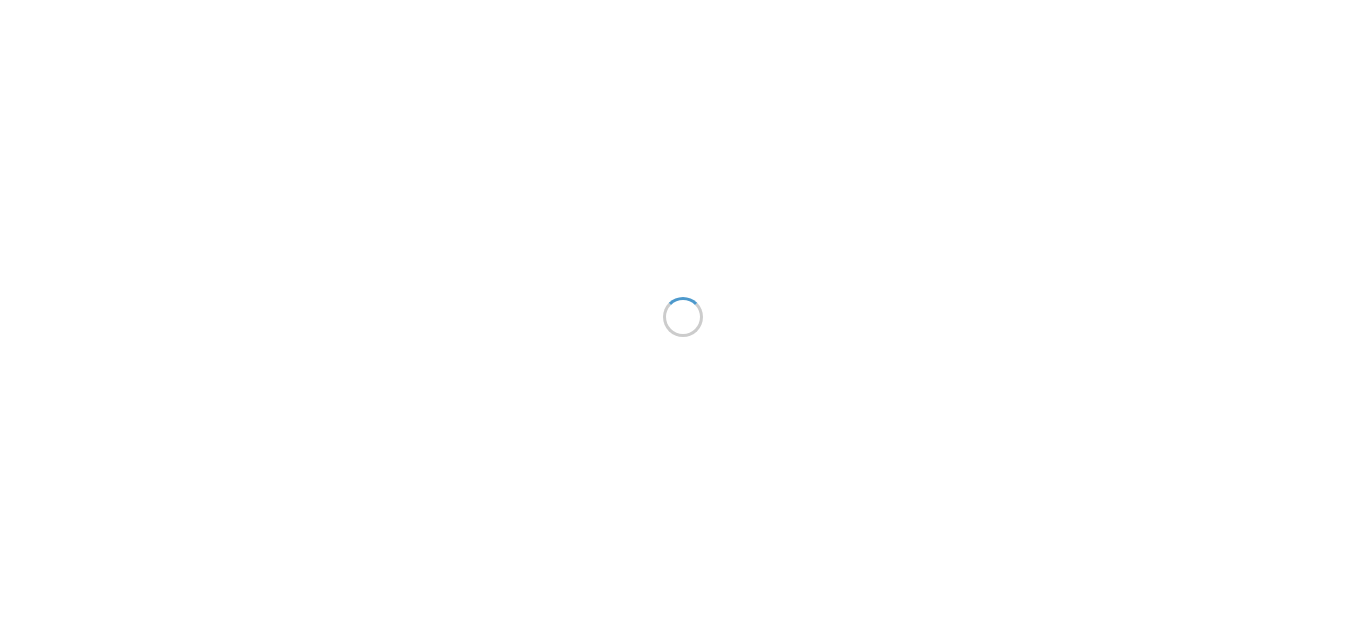 scroll, scrollTop: 0, scrollLeft: 0, axis: both 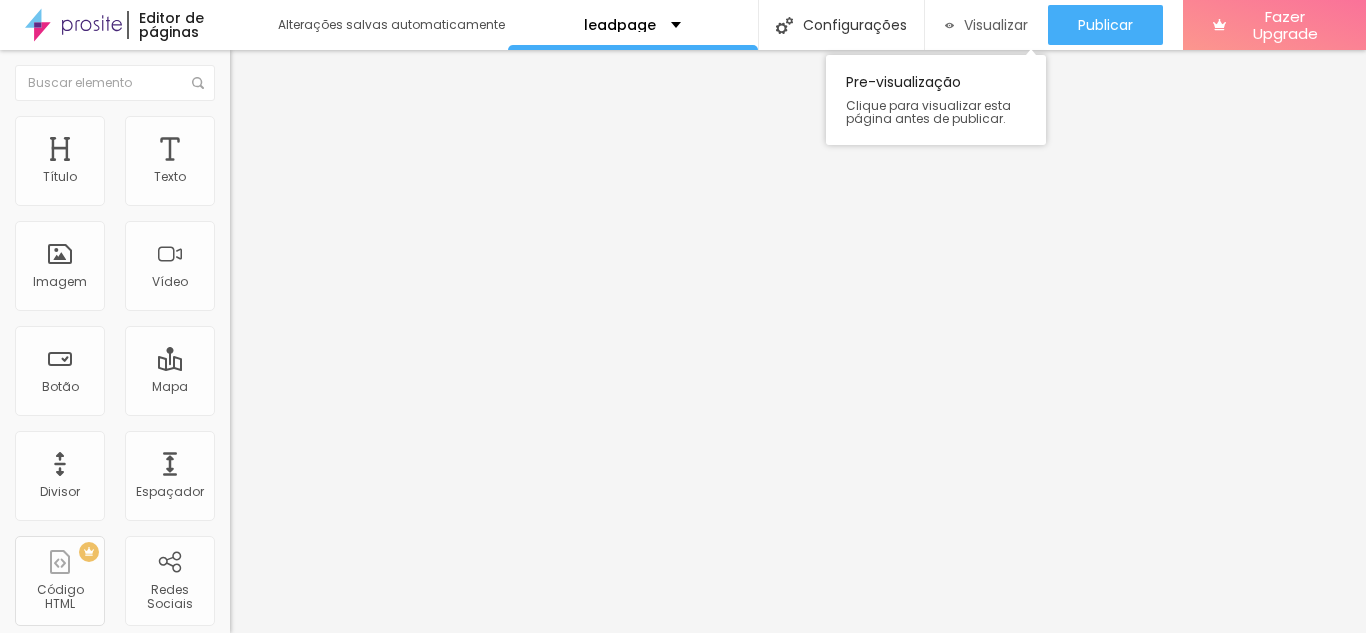click on "Visualizar" at bounding box center (986, 25) 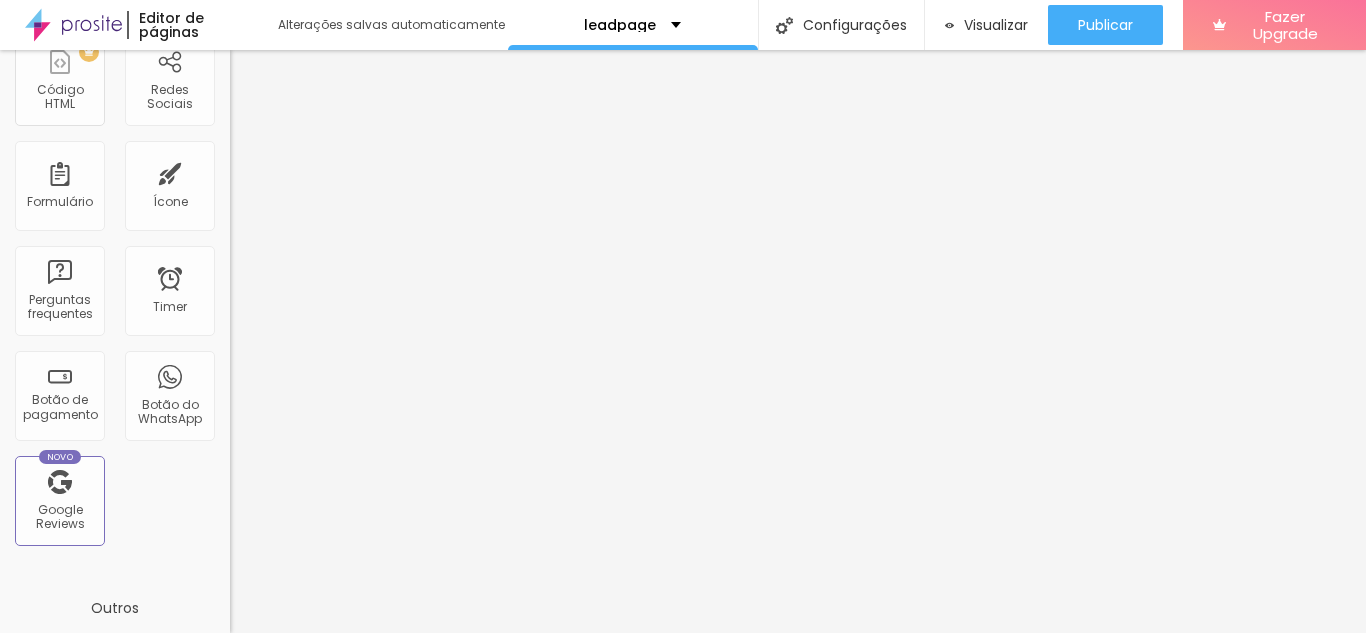 scroll, scrollTop: 717, scrollLeft: 0, axis: vertical 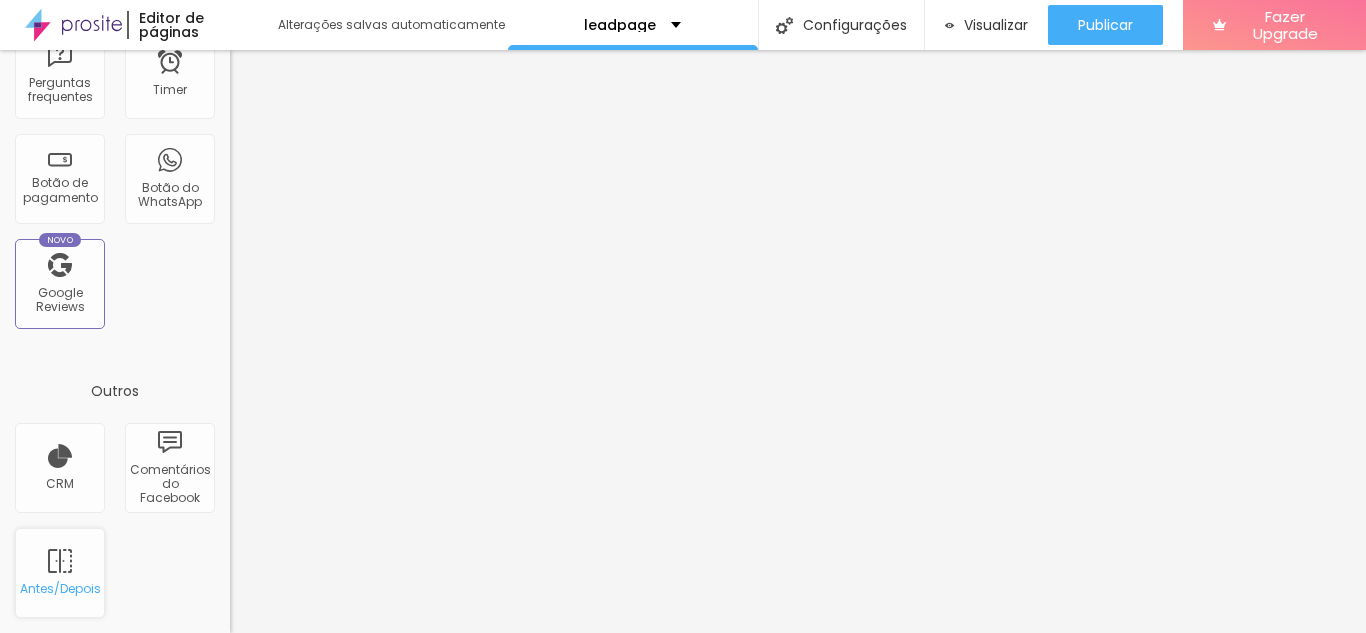 click on "Antes/Depois" at bounding box center [60, 573] 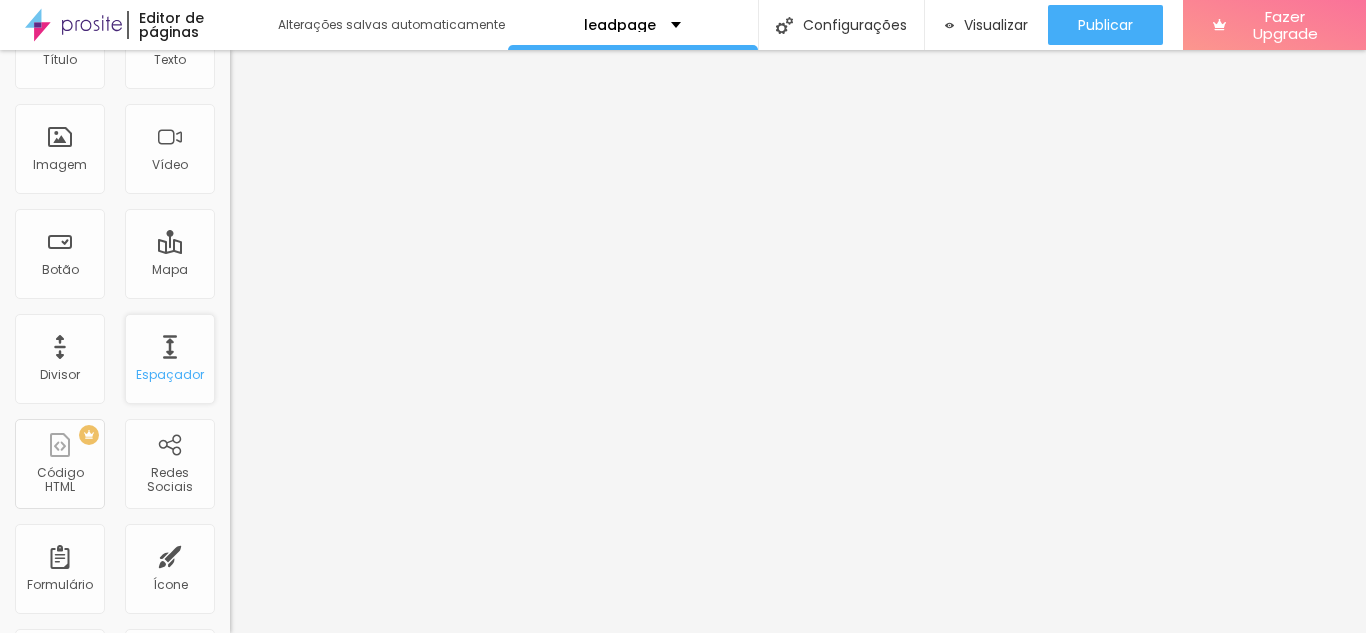 scroll, scrollTop: 0, scrollLeft: 0, axis: both 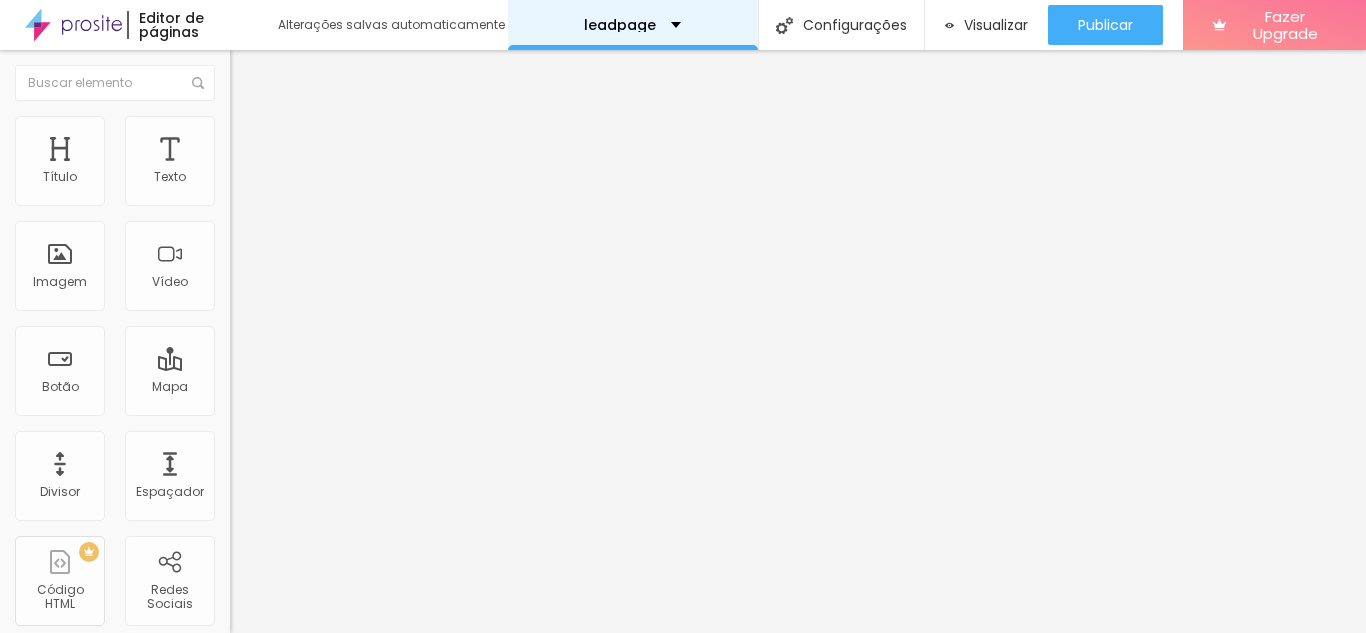 click on "leadpage" at bounding box center (620, 25) 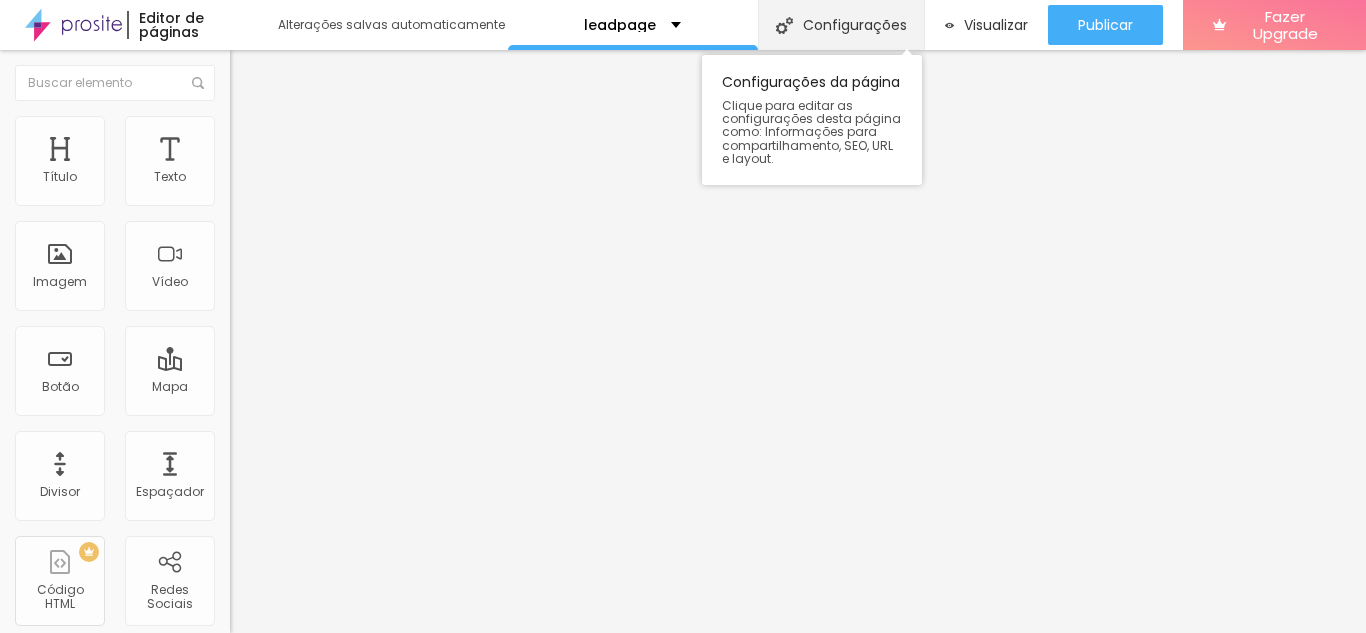 click on "Configurações" at bounding box center (841, 25) 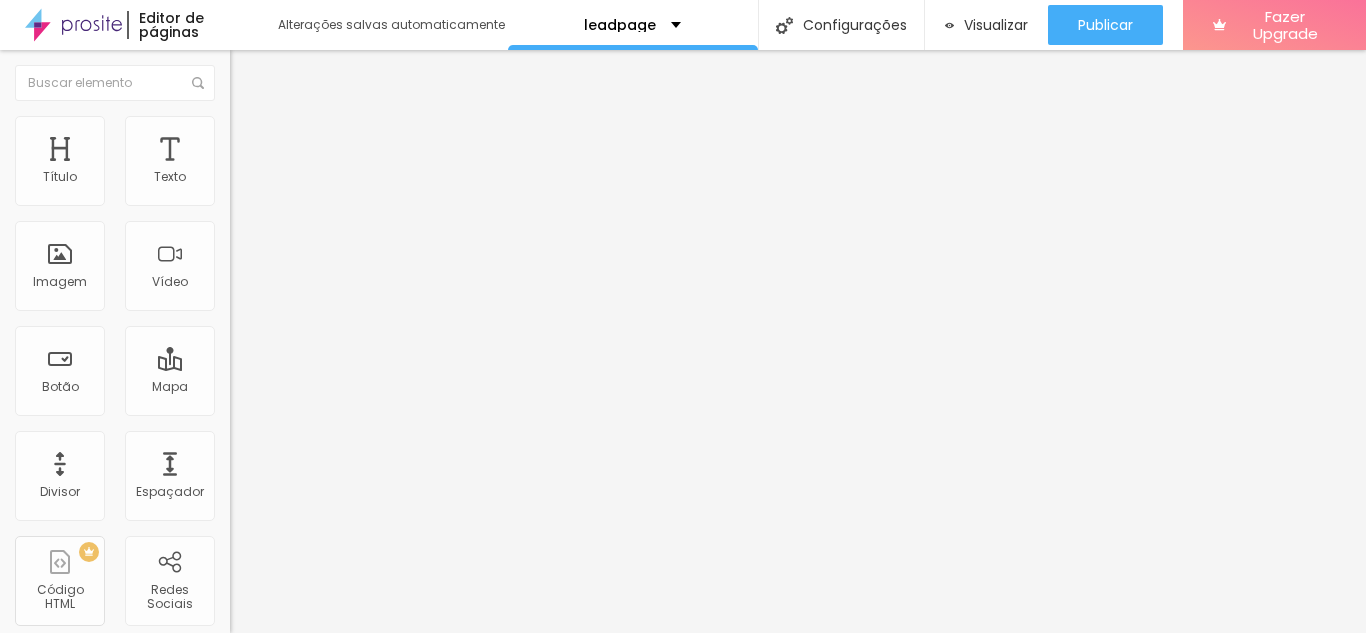 click on "Avançado" at bounding box center (683, 705) 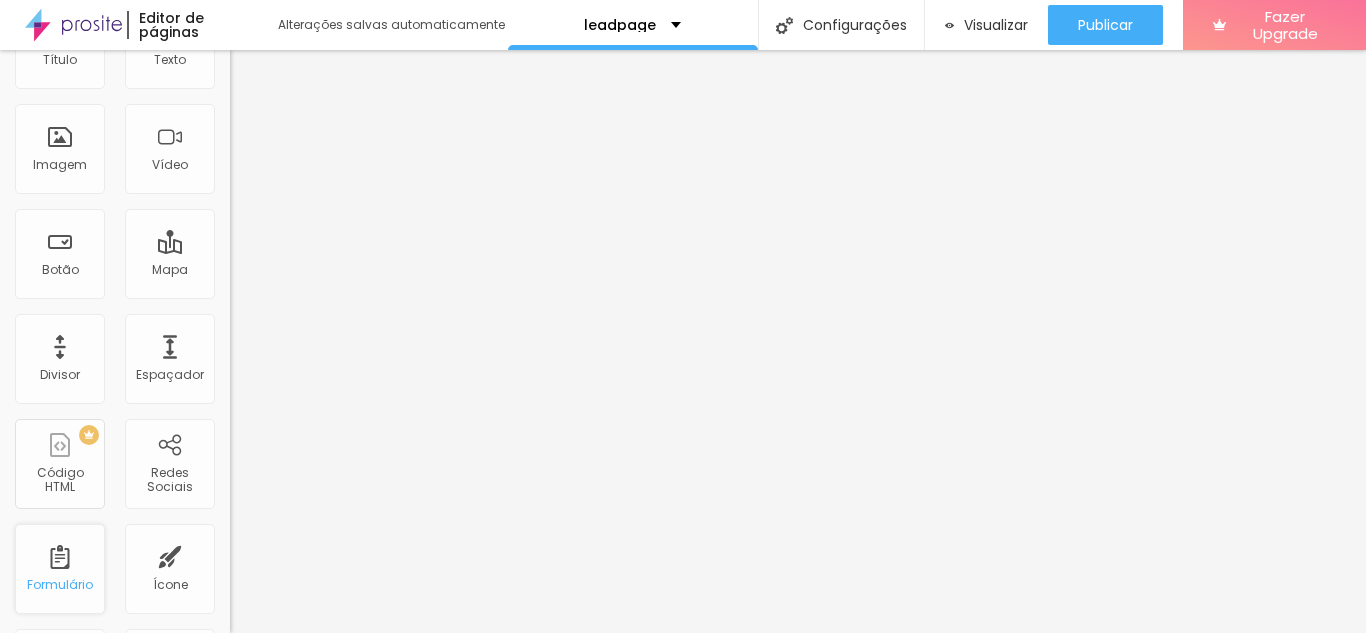 scroll, scrollTop: 0, scrollLeft: 0, axis: both 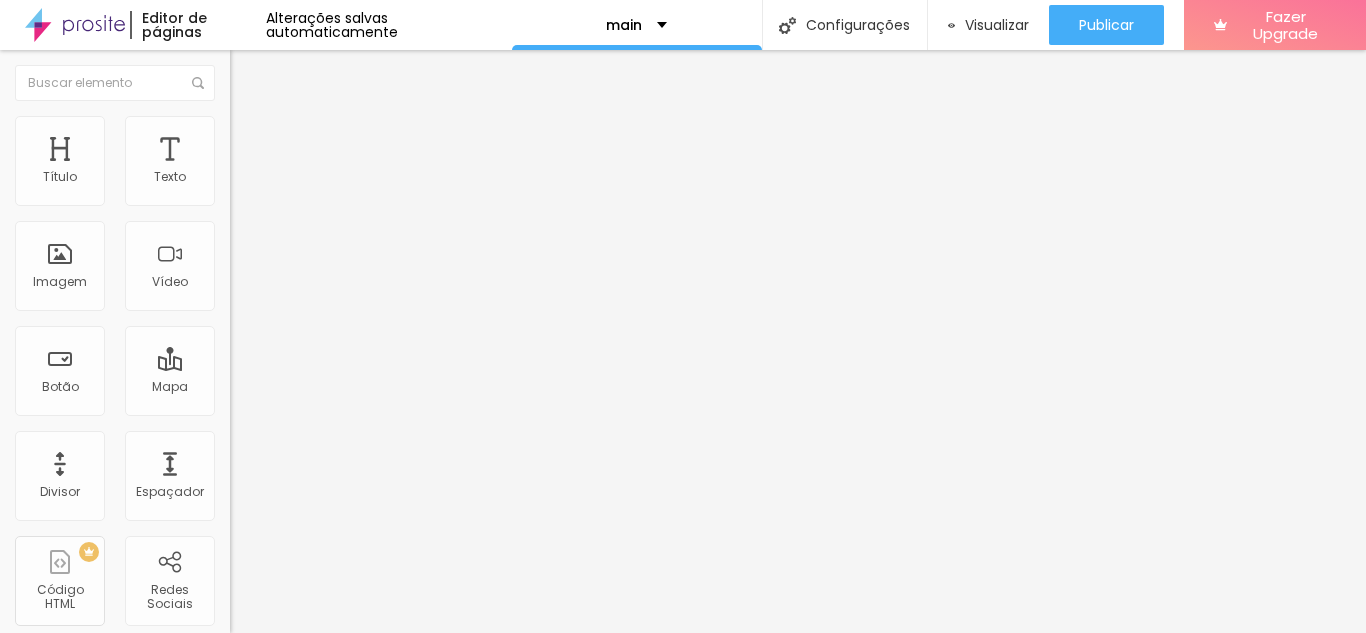 click on "Trocar imagem" at bounding box center [284, 163] 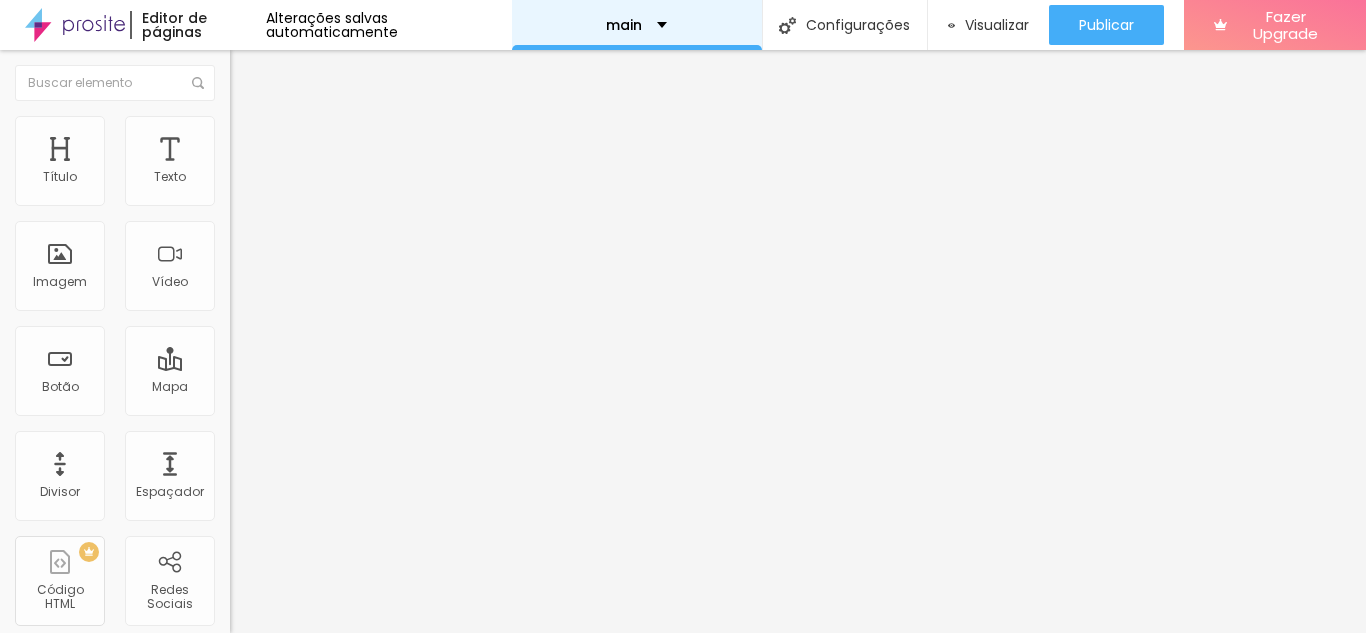 click on "main" at bounding box center (637, 25) 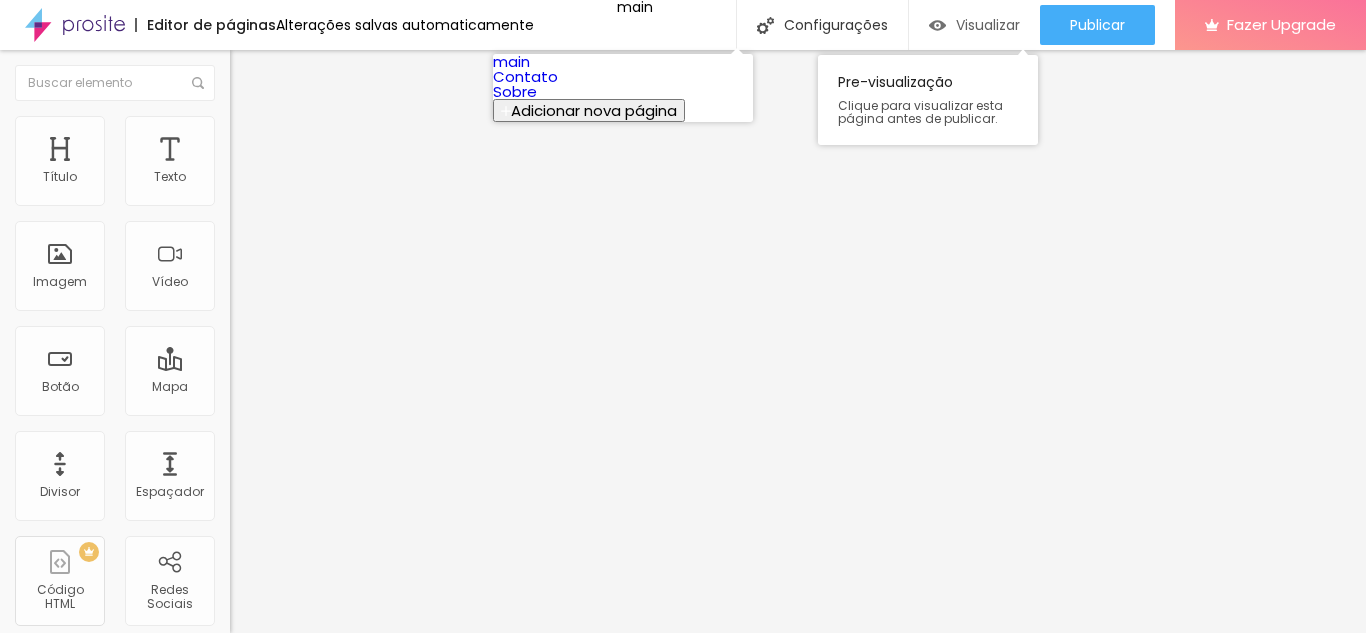 click on "Visualizar" at bounding box center [988, 25] 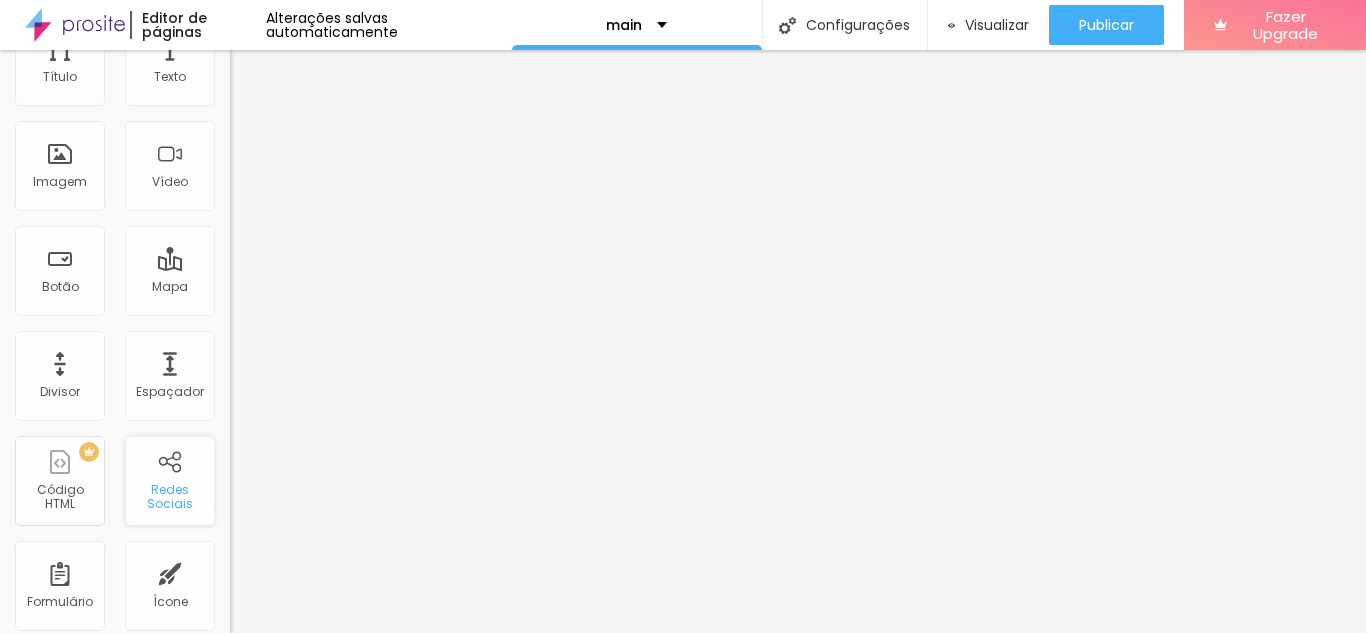 scroll, scrollTop: 0, scrollLeft: 0, axis: both 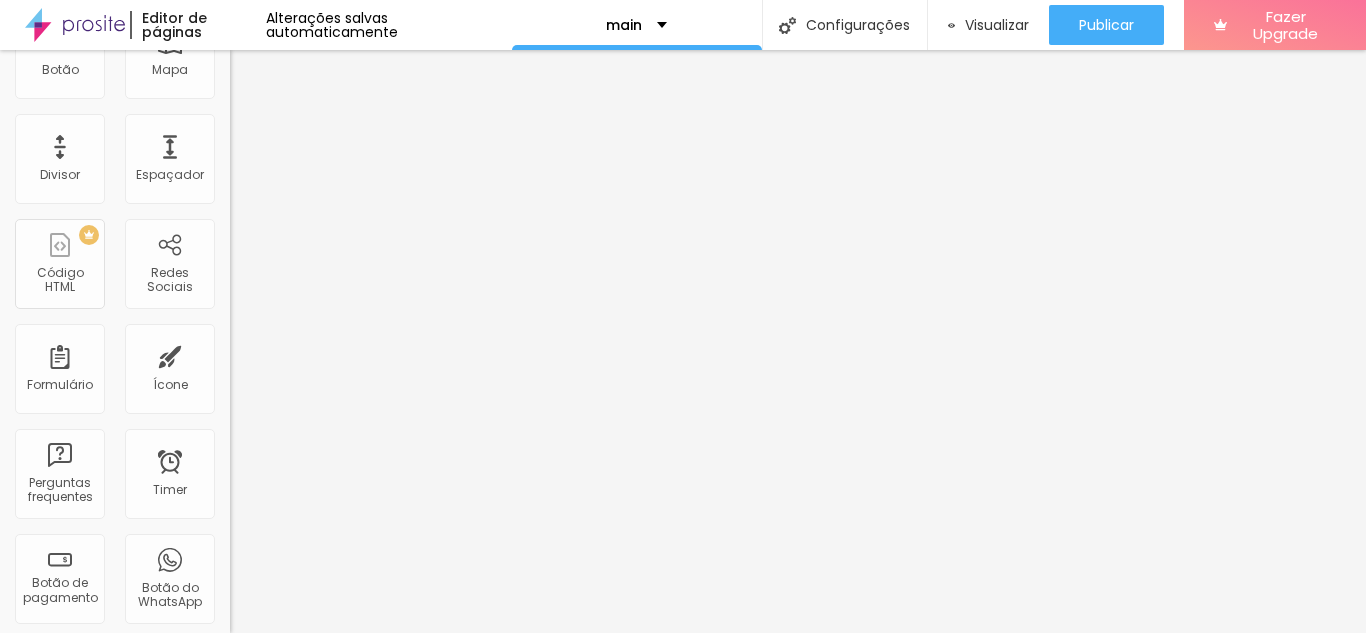 click at bounding box center (75, 25) 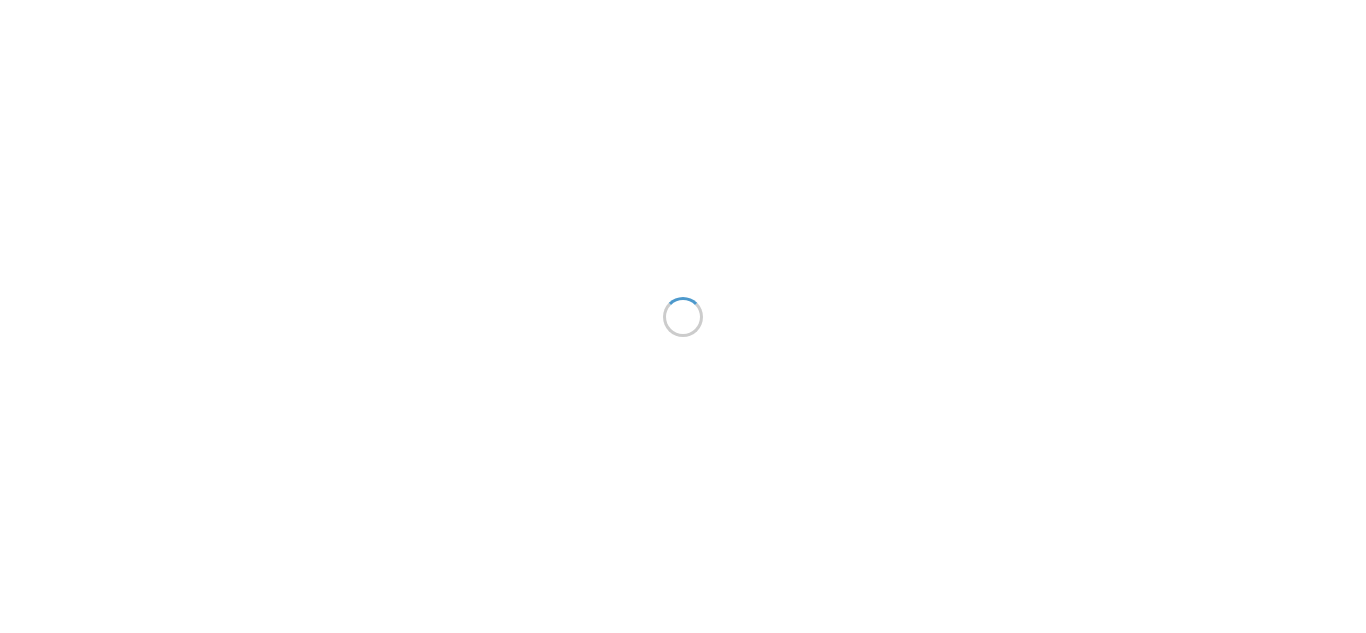 scroll, scrollTop: 0, scrollLeft: 0, axis: both 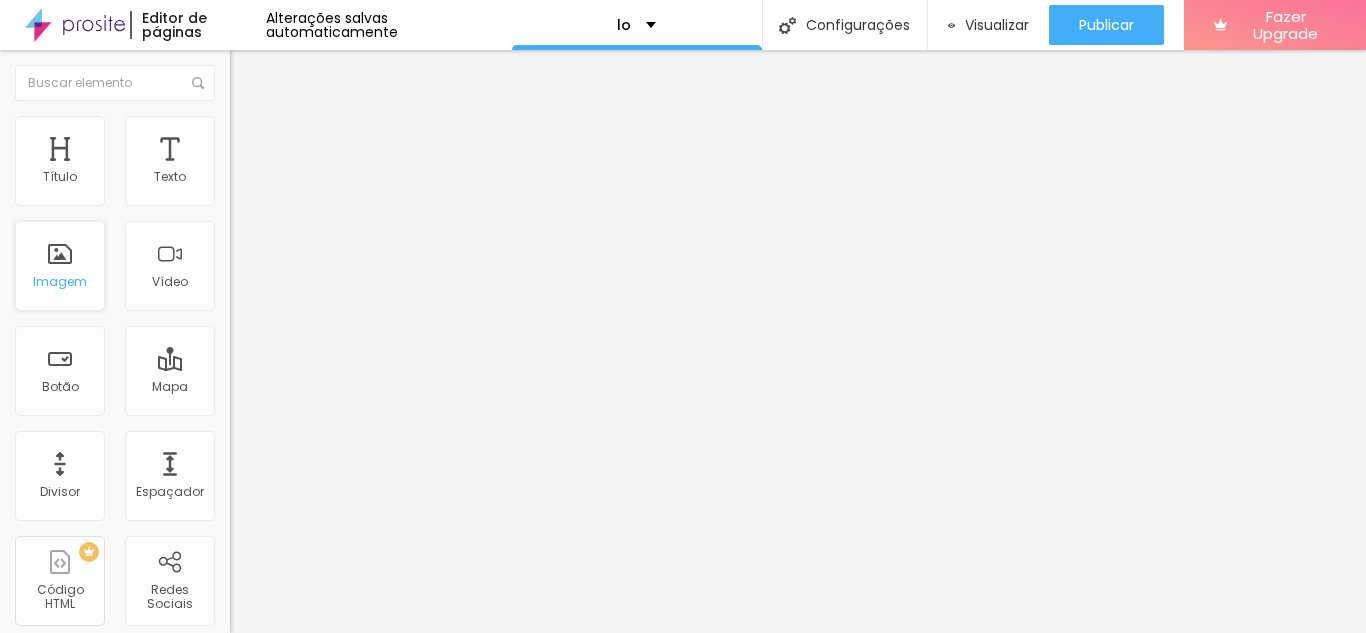 click on "Imagem" at bounding box center [60, 266] 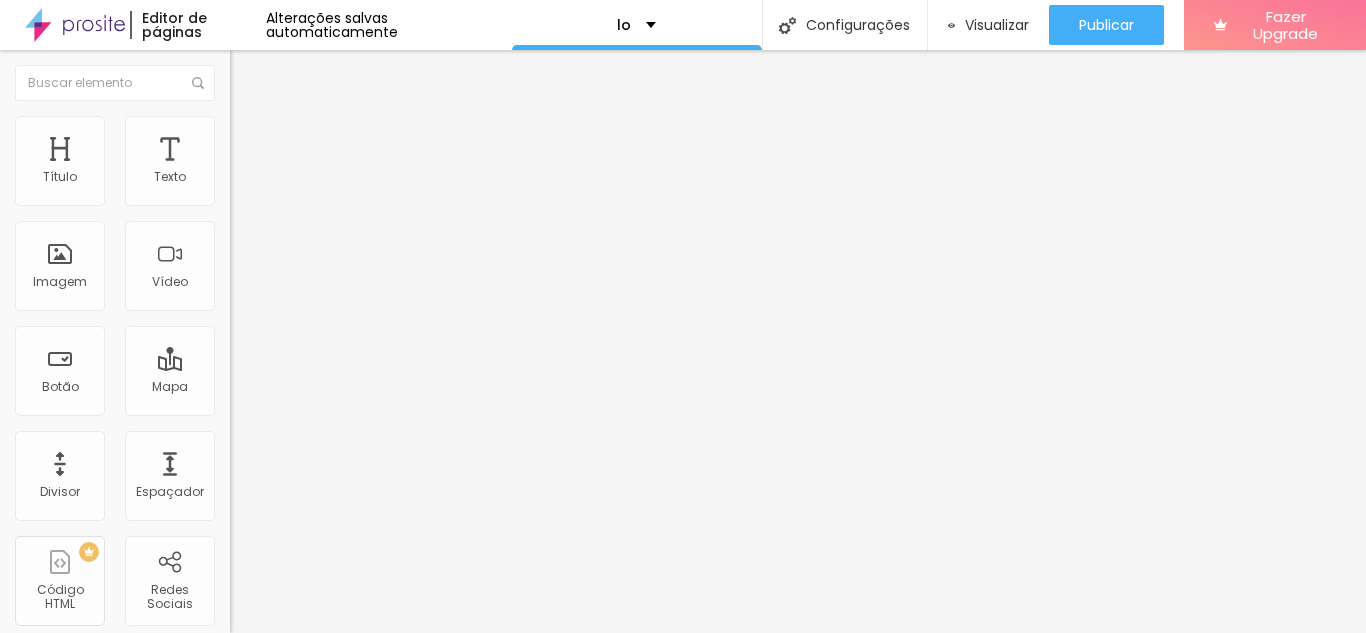 click on "Adicionar imagem" at bounding box center (294, 163) 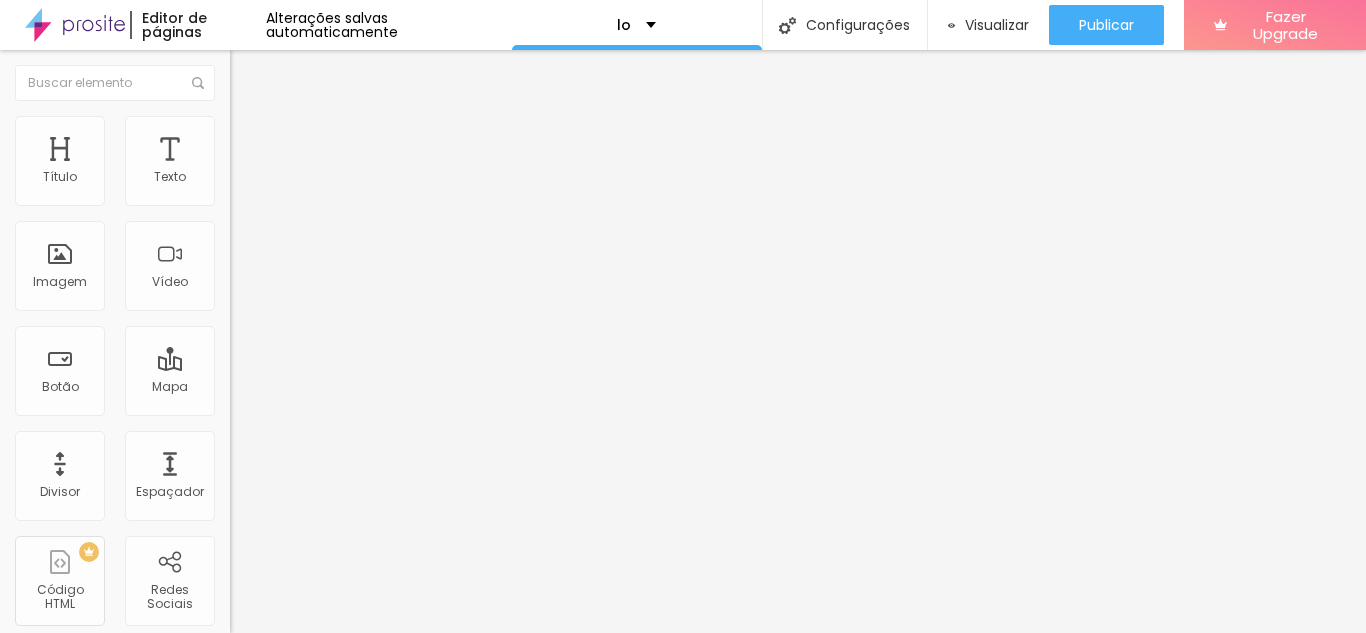 click on "Original" at bounding box center (254, 304) 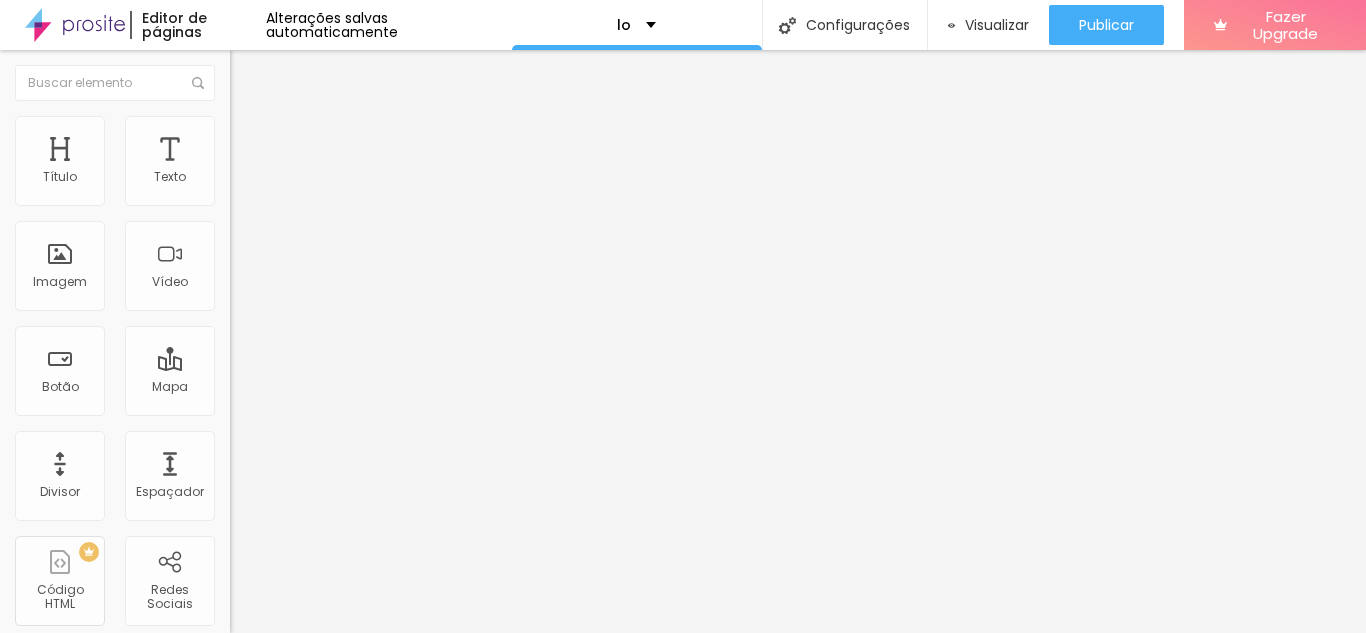 click on "Cinema 16:9" at bounding box center [345, 317] 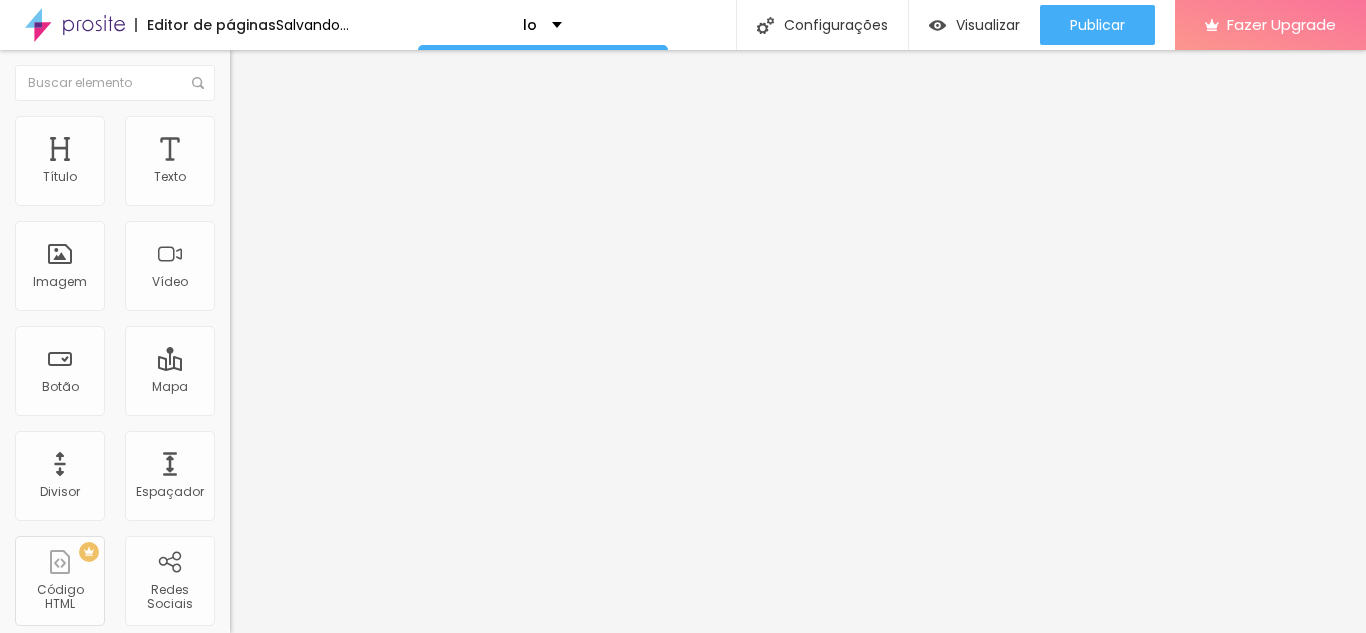 click at bounding box center [237, 246] 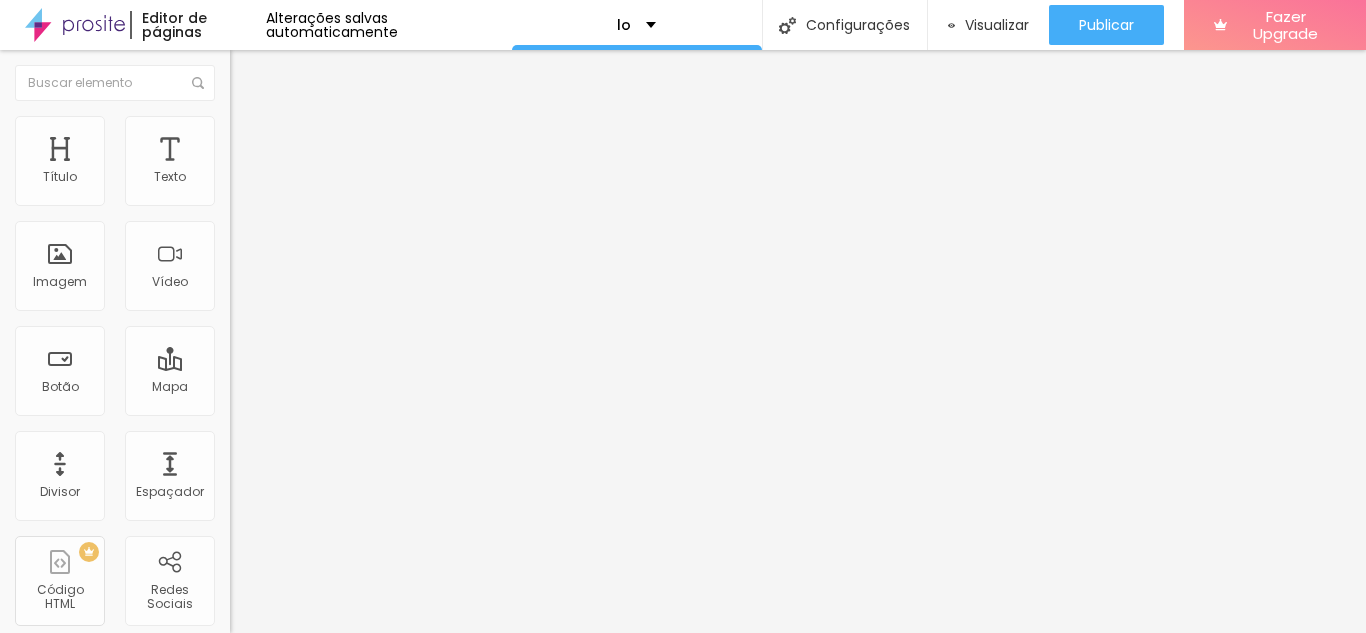 click at bounding box center (237, 262) 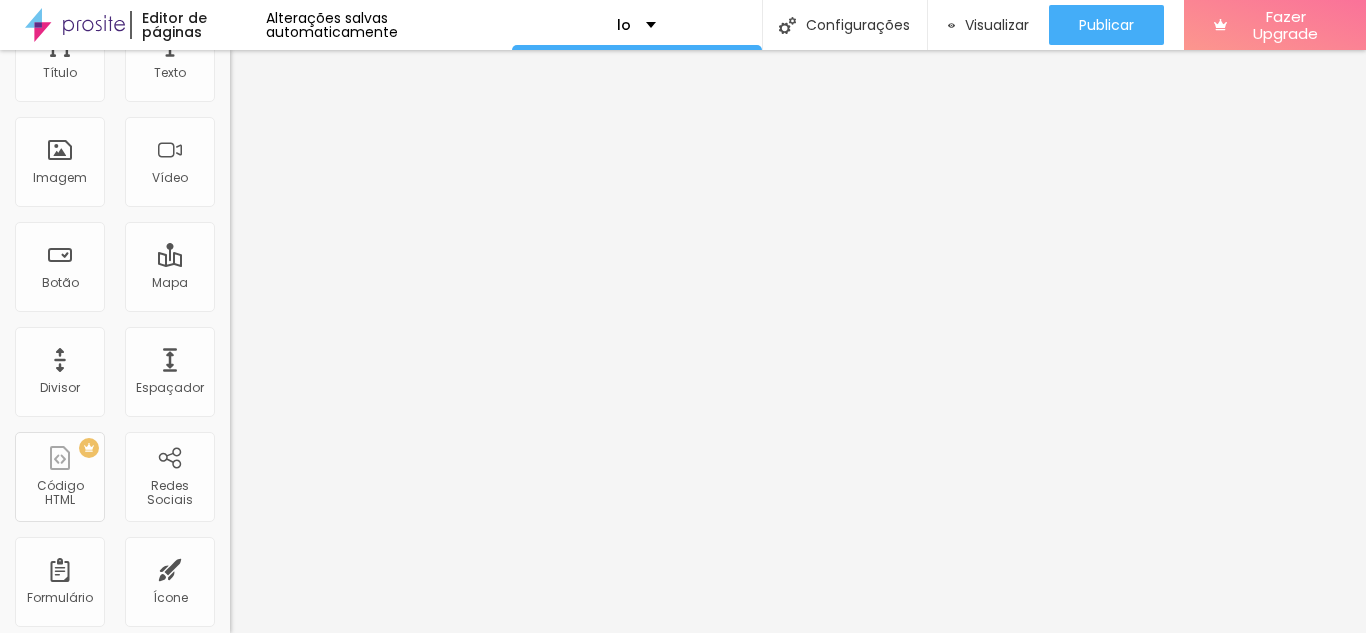 scroll, scrollTop: 0, scrollLeft: 0, axis: both 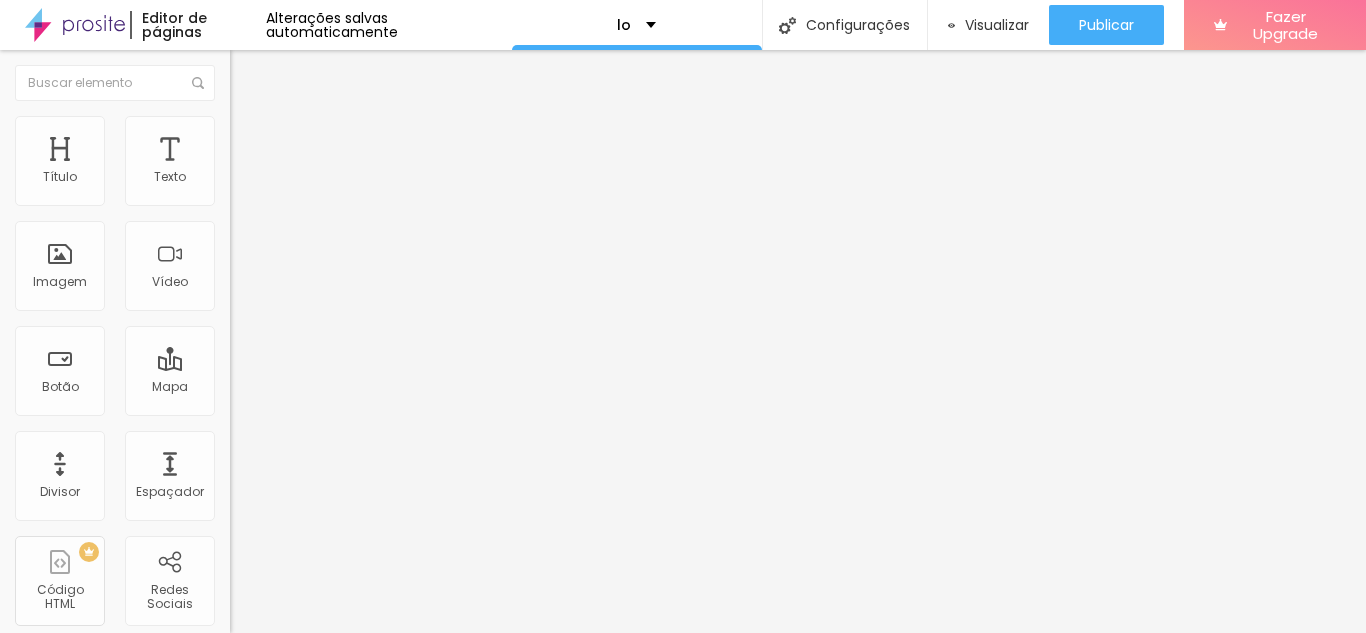 click at bounding box center (239, 125) 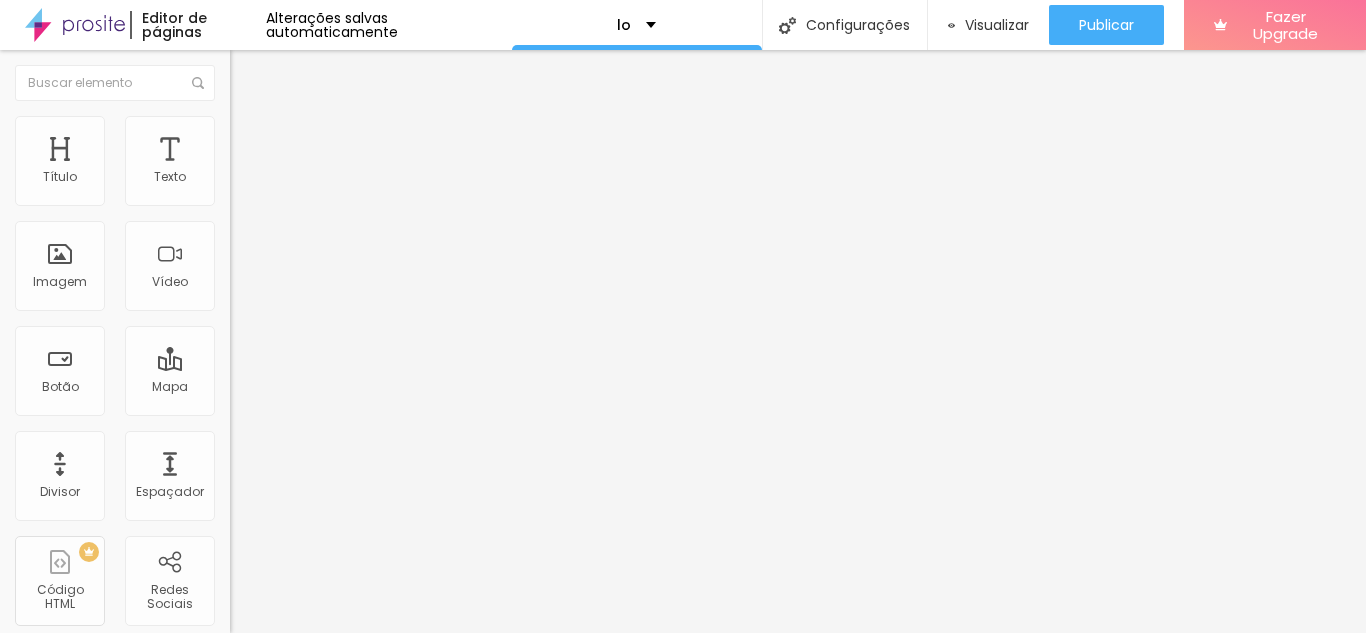 type on "95" 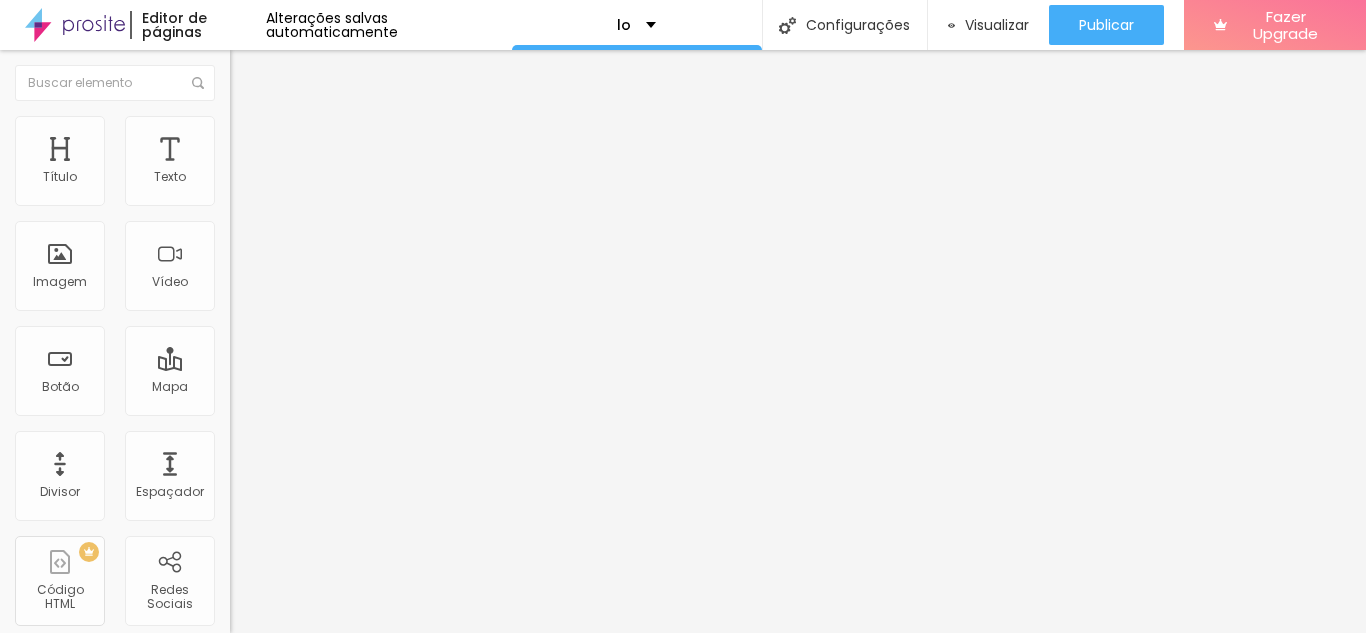 type on "90" 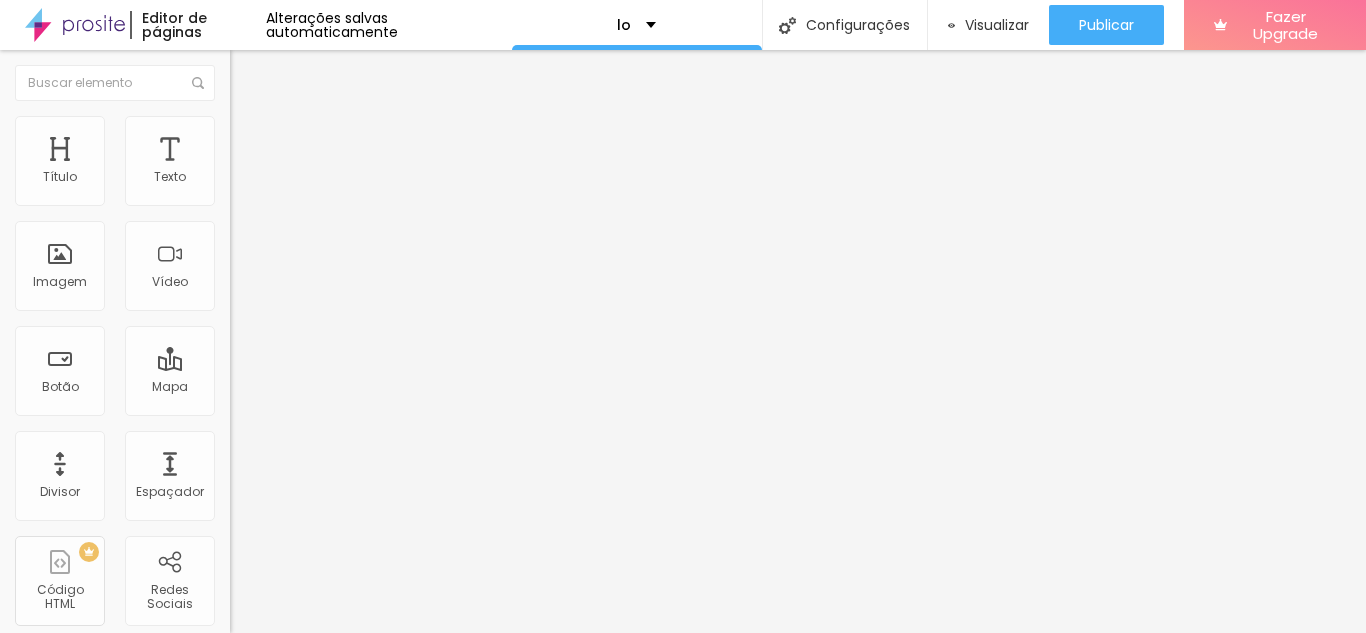 type on "59" 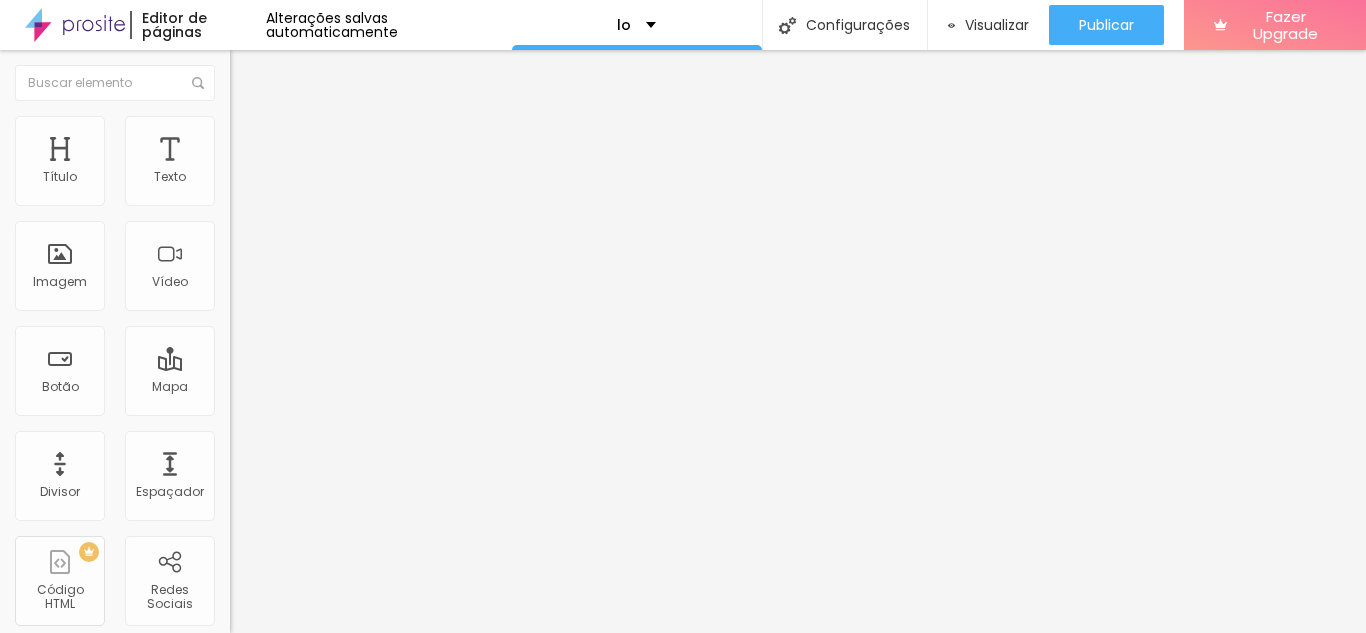 type on "59" 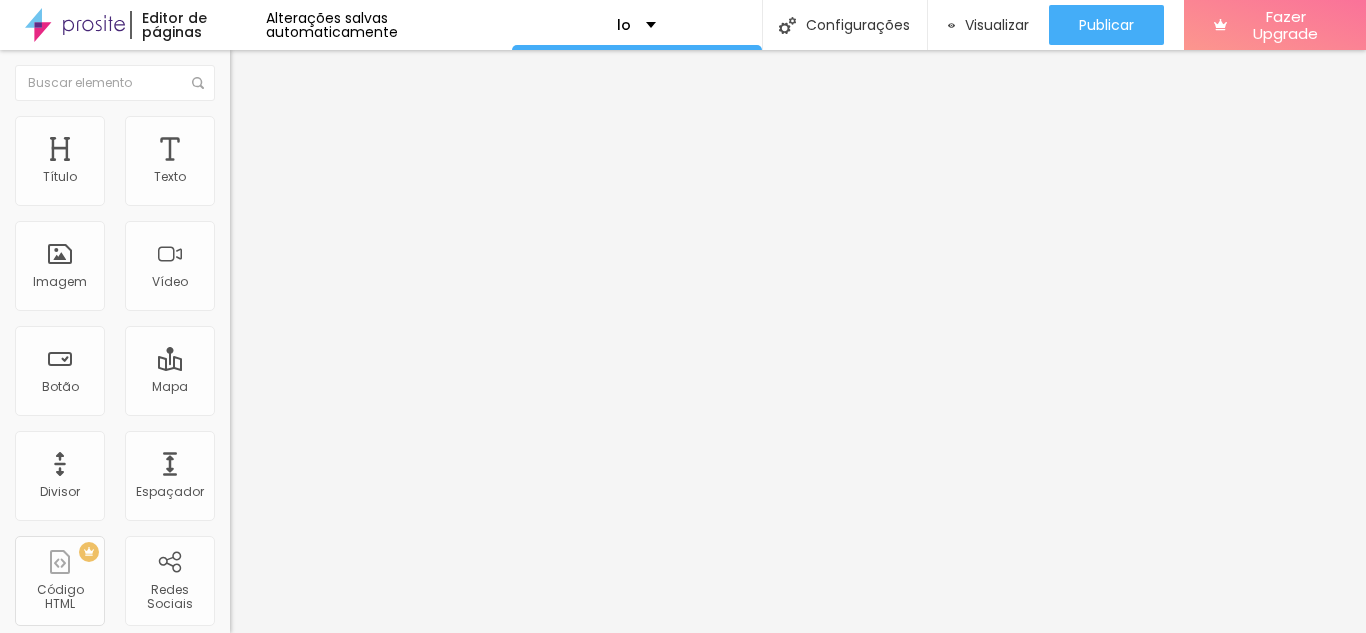 type on "71" 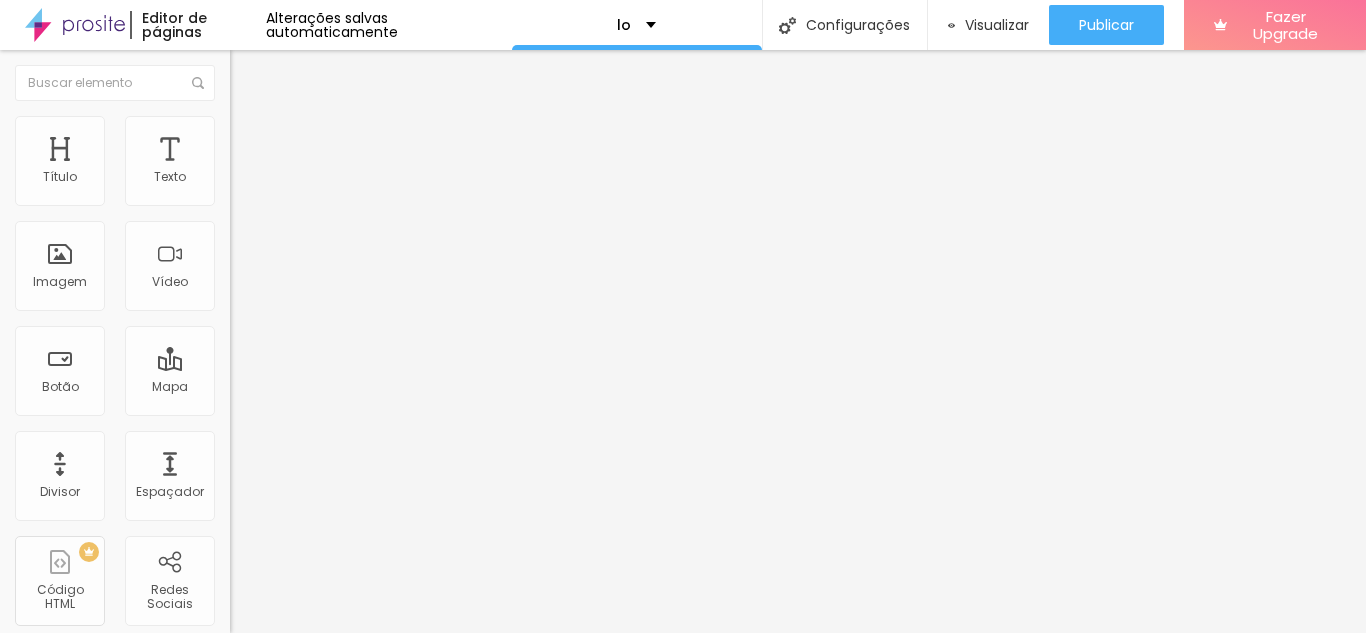 type on "76" 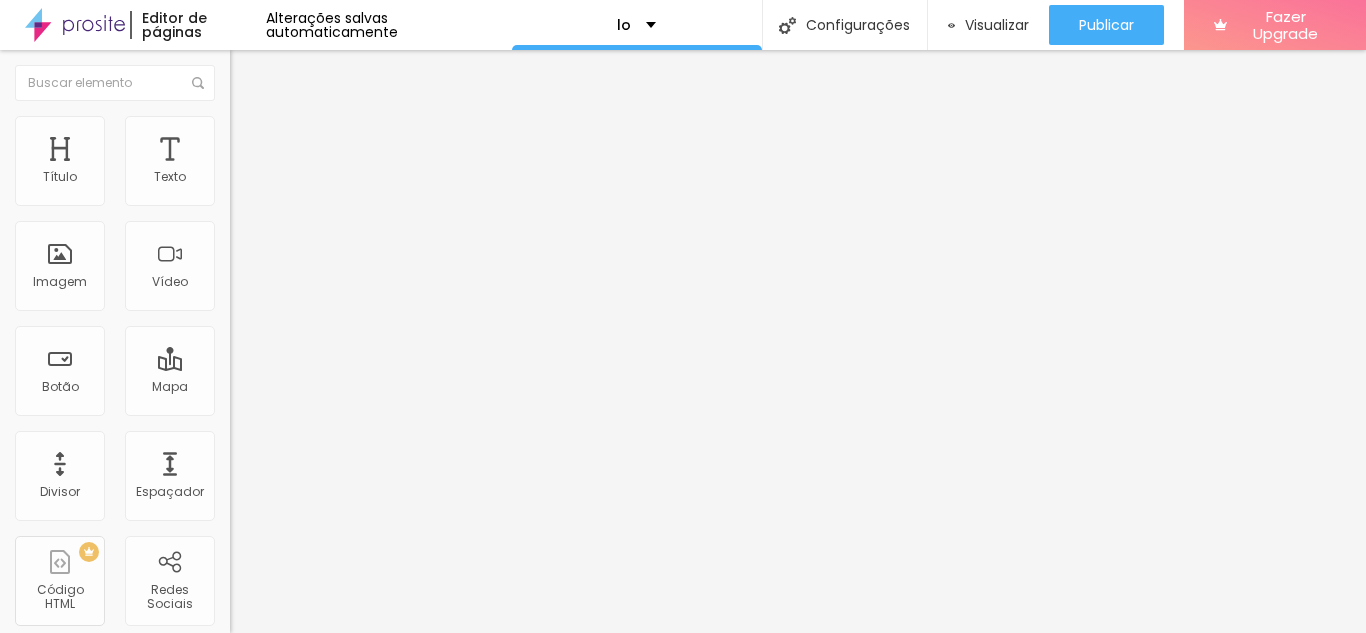 type on "99" 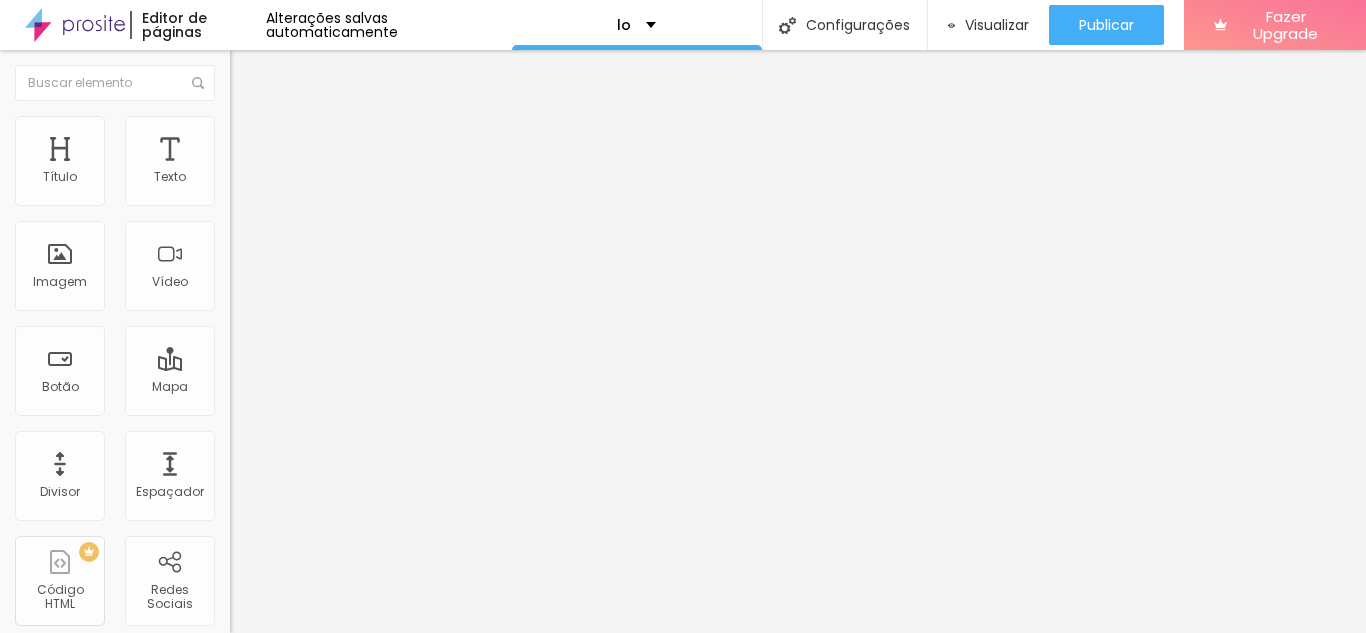 type on "99" 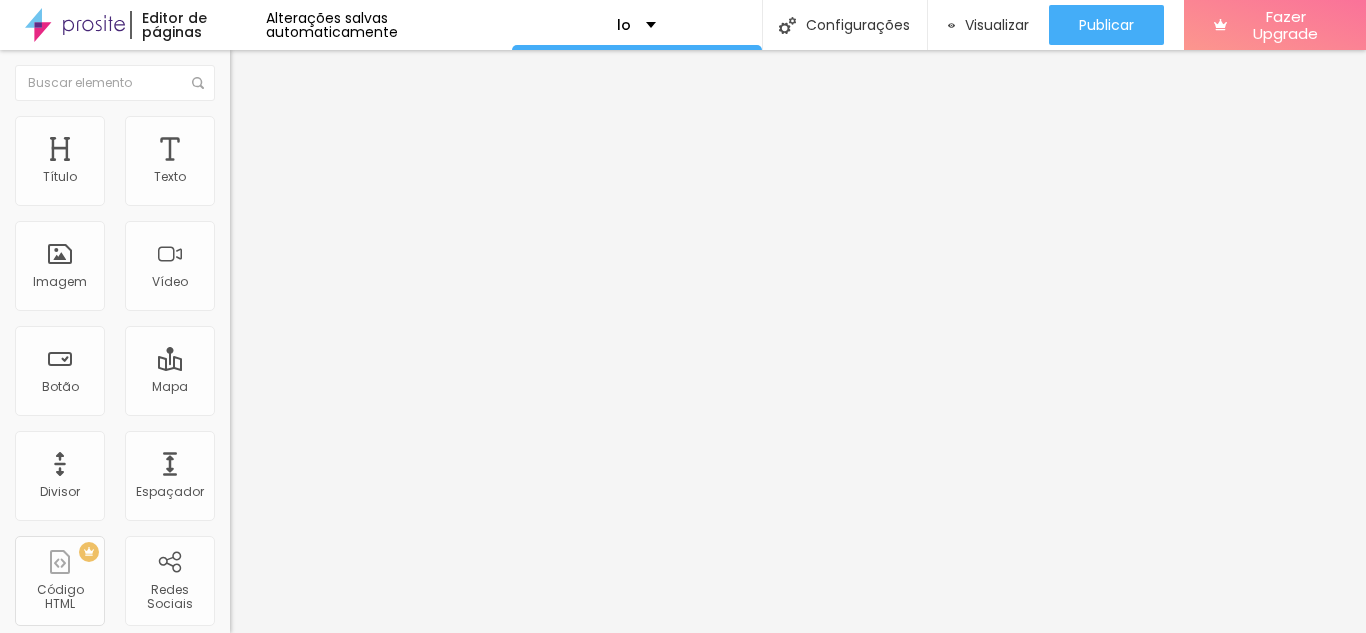 type on "105" 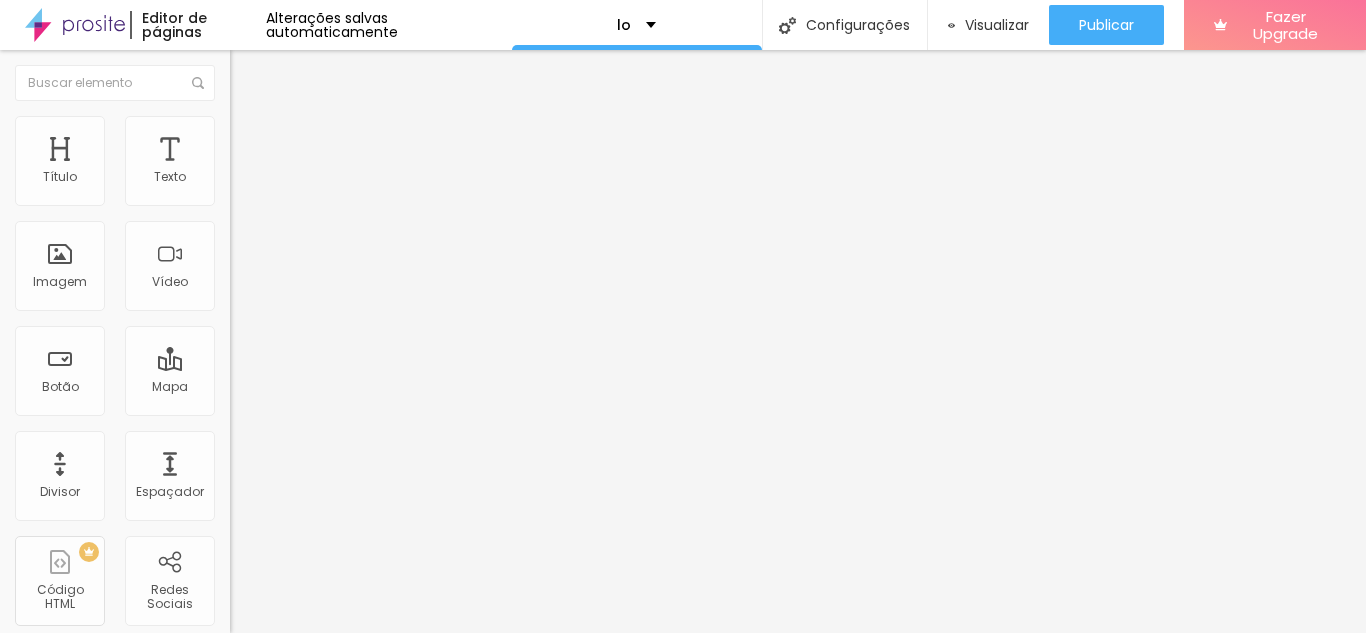 type on "105" 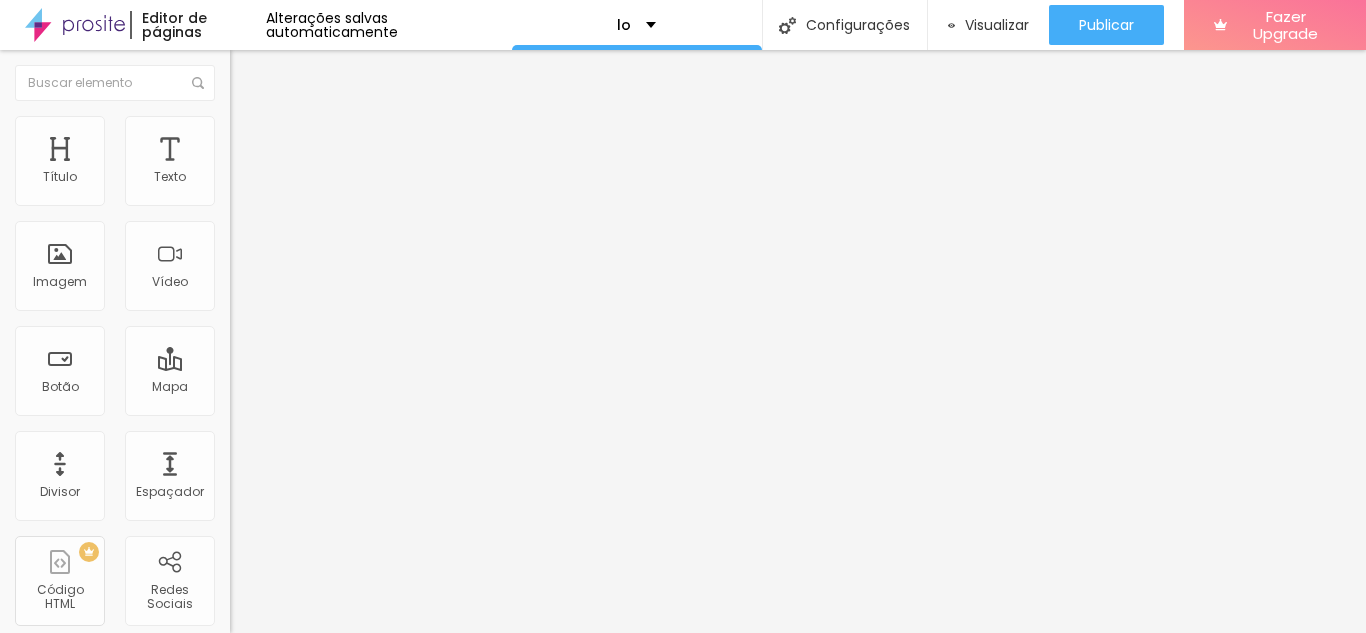 type on "112" 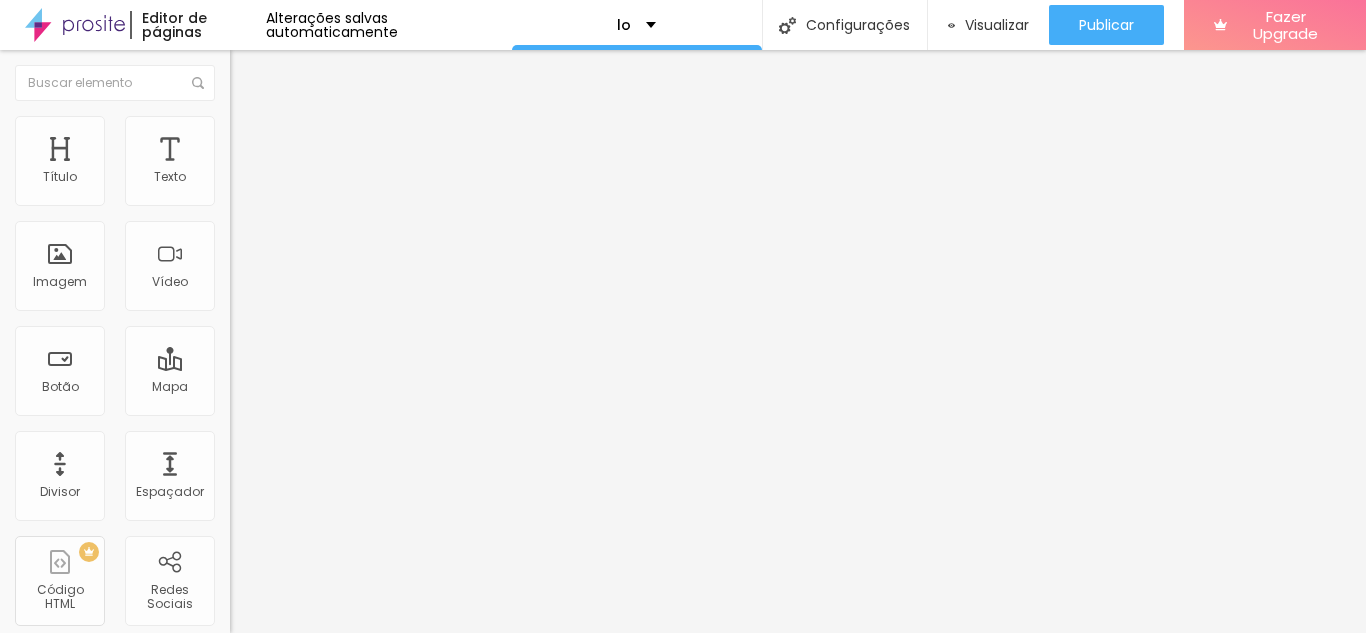 type on "112" 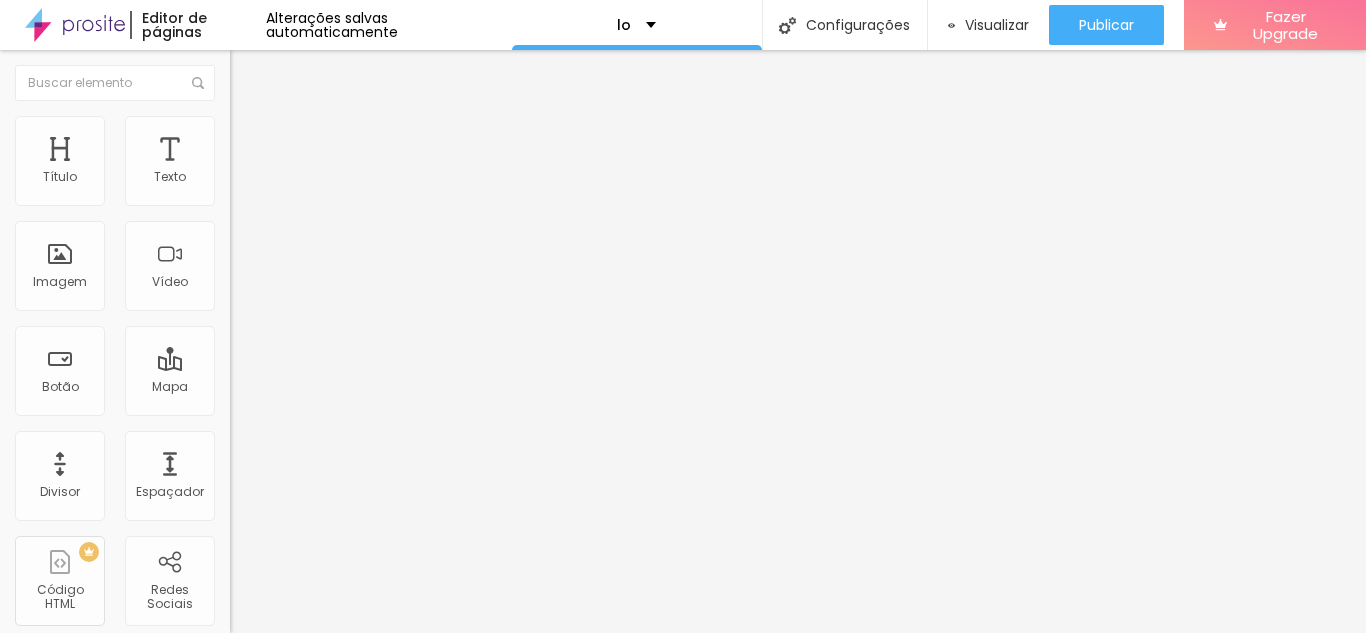 type on "114" 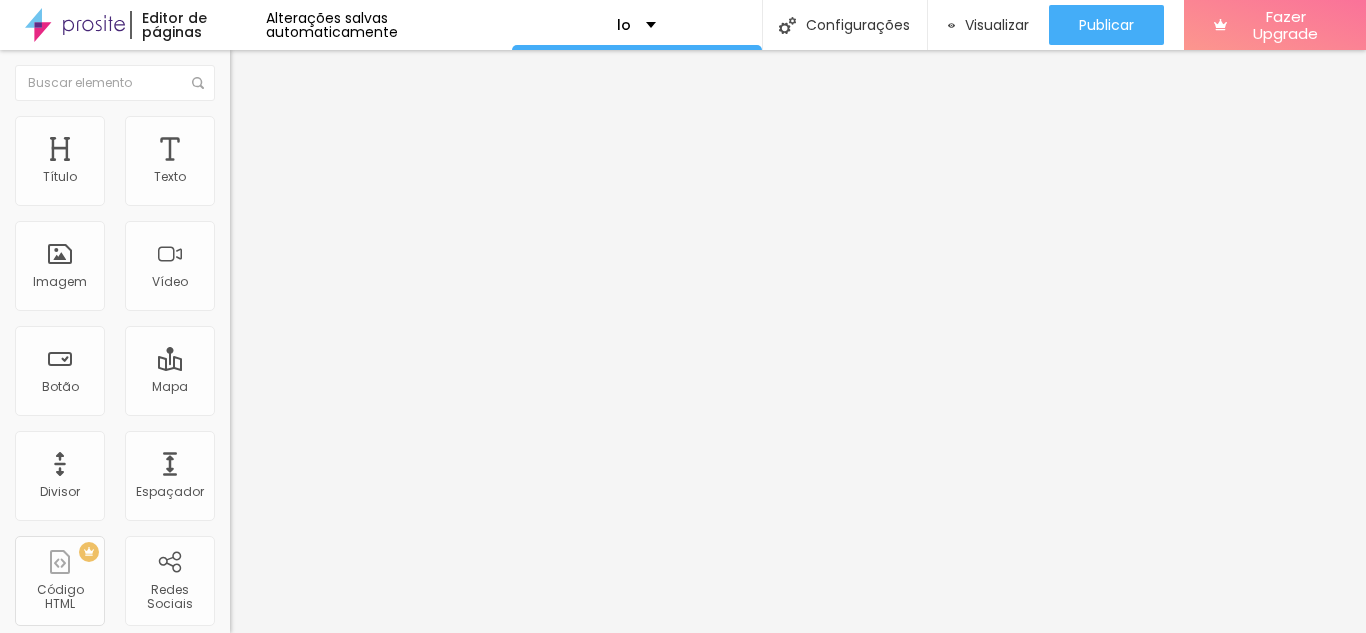 type on "114" 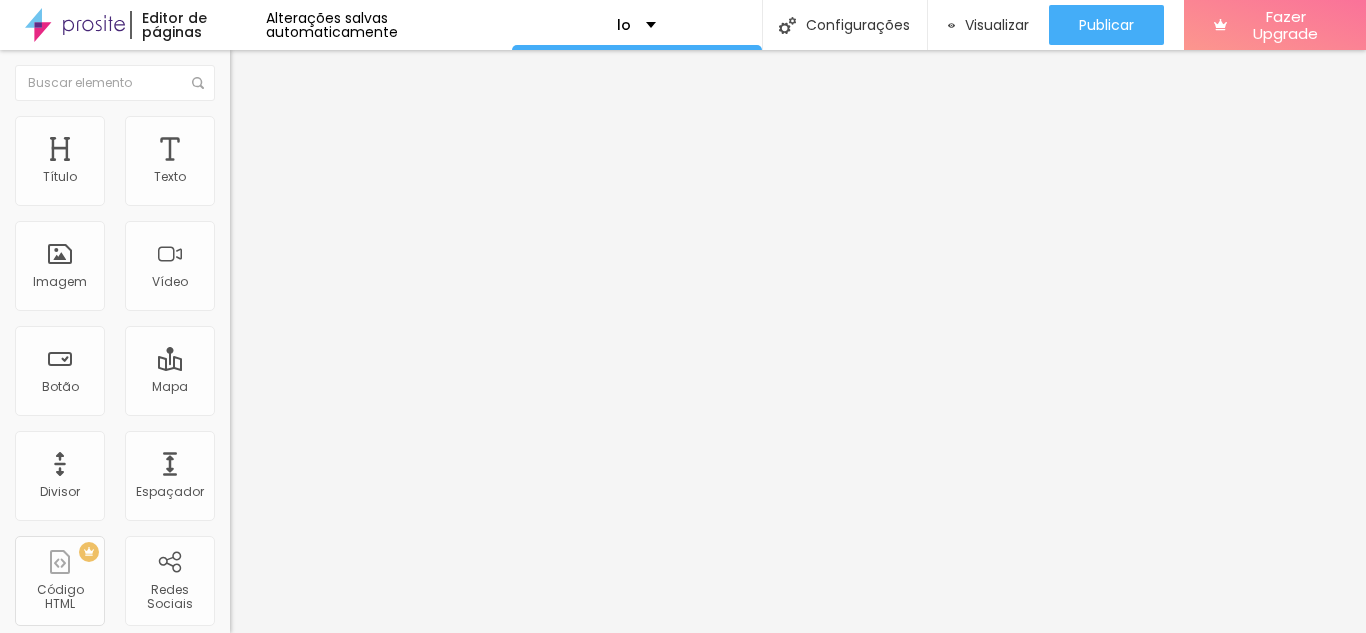 type on "125" 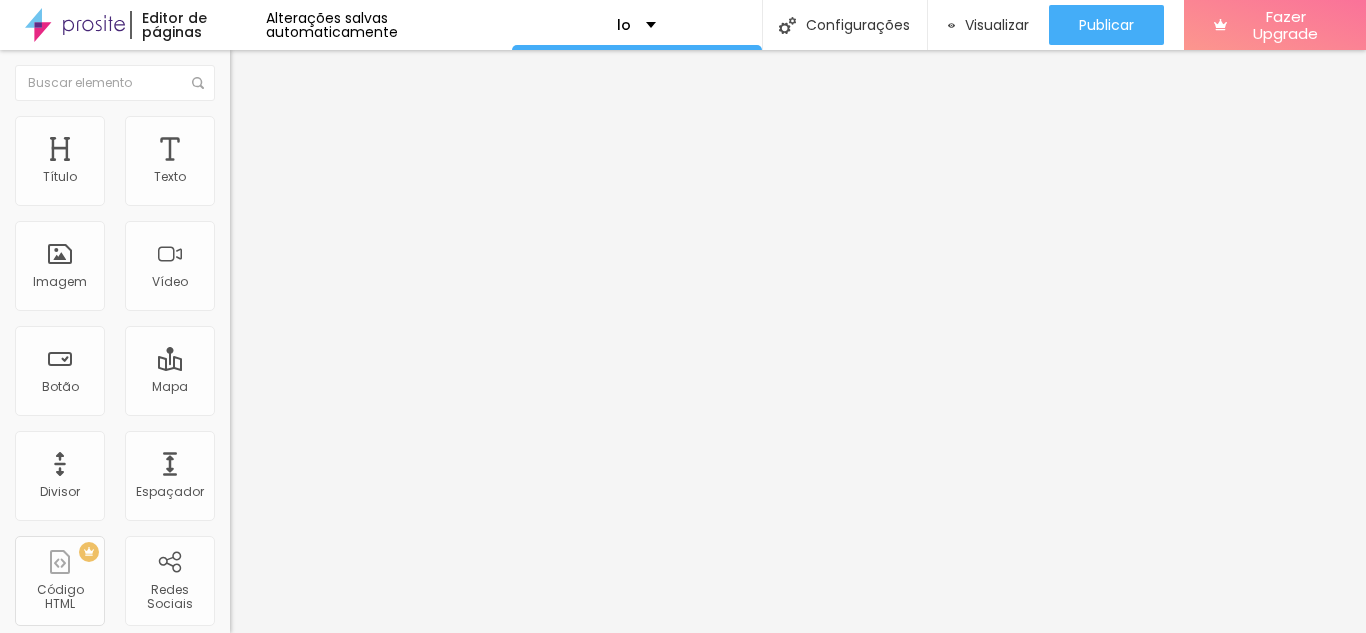 type on "125" 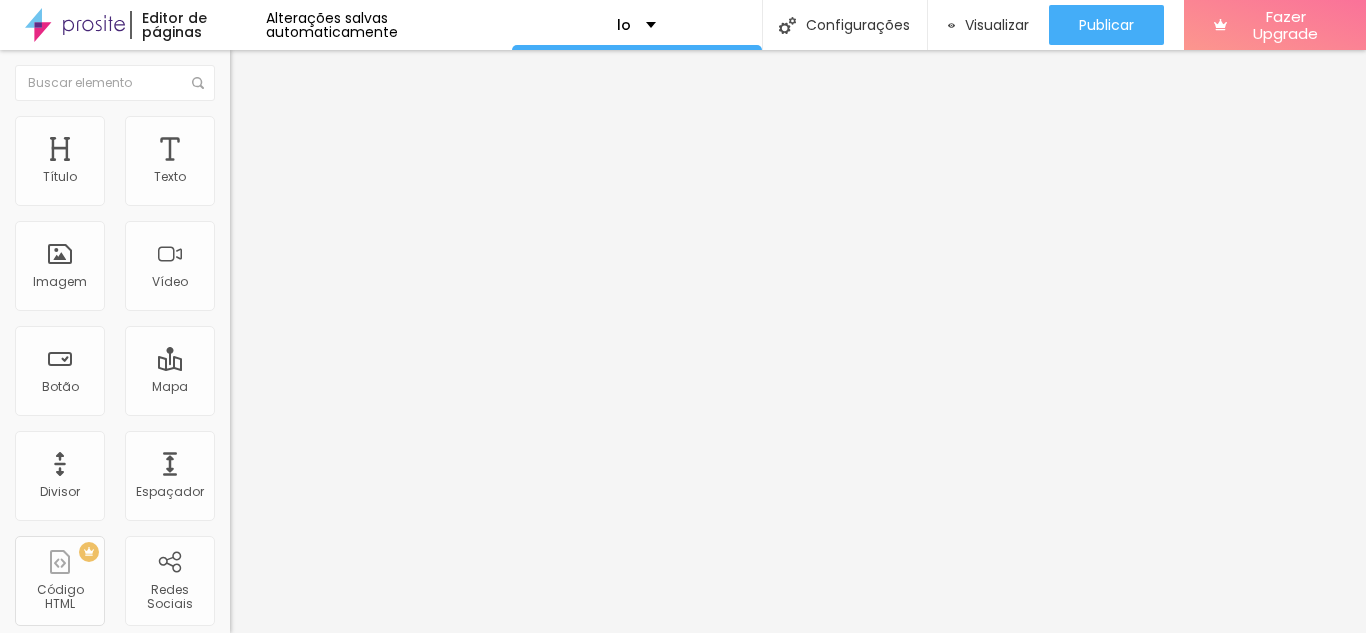 type on "146" 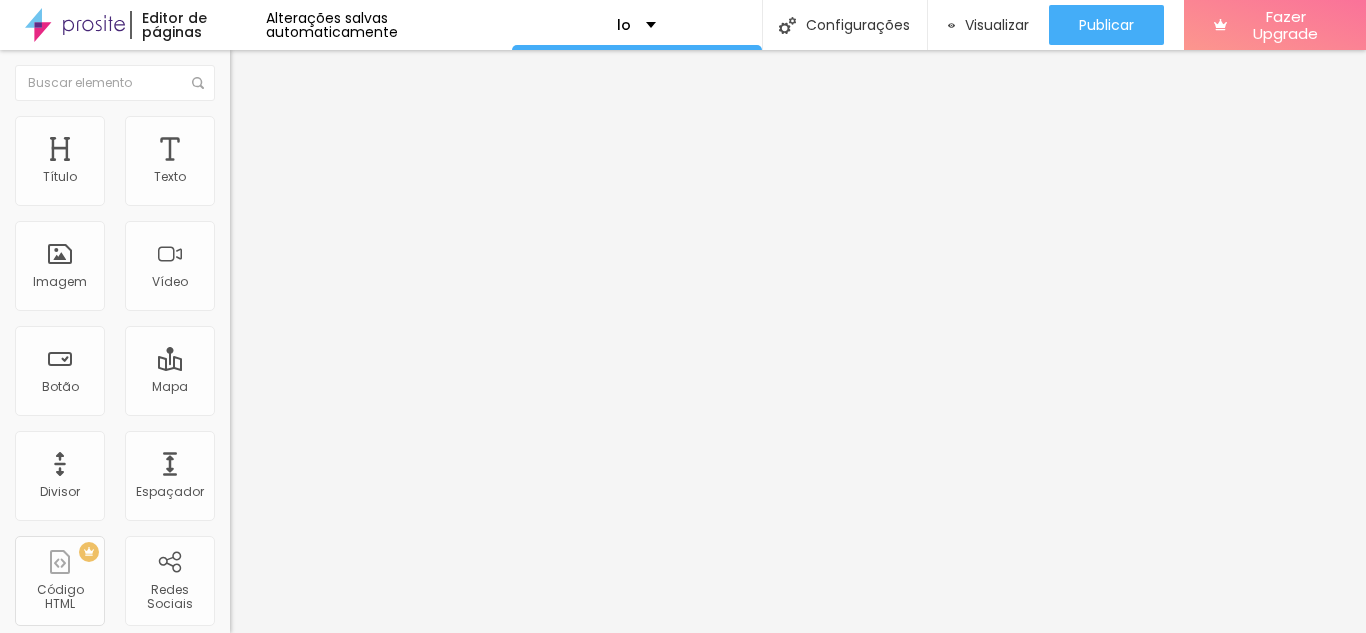 type on "146" 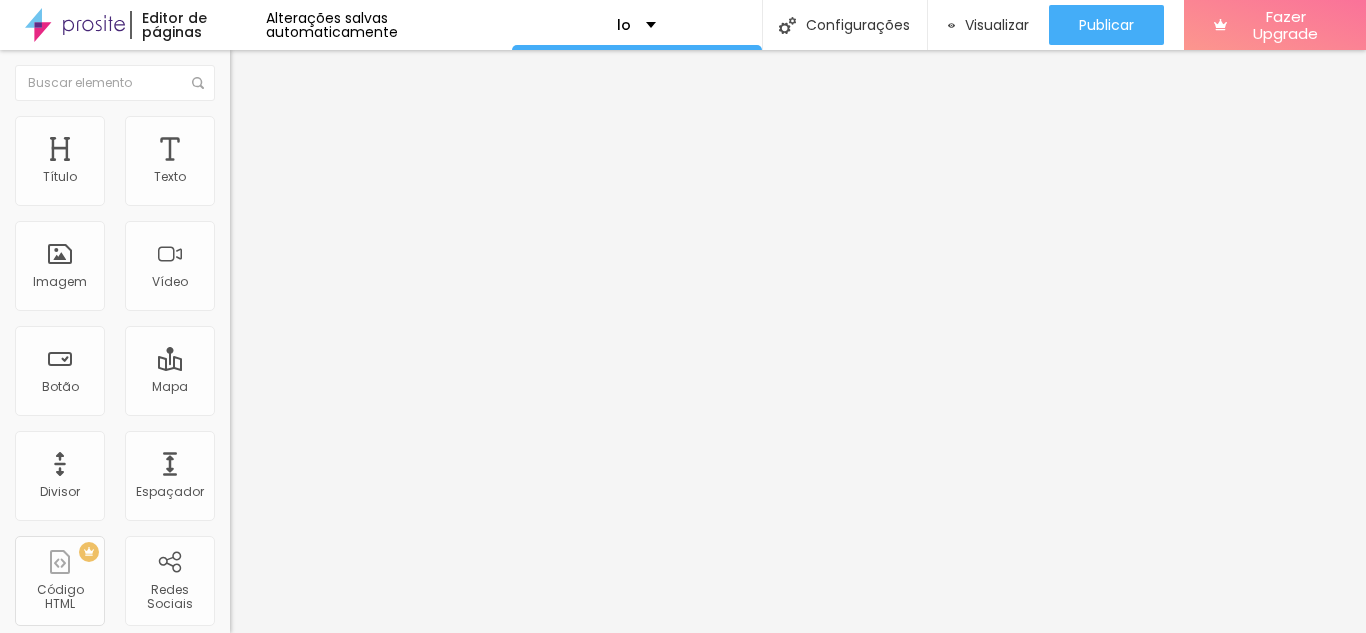 type on "184" 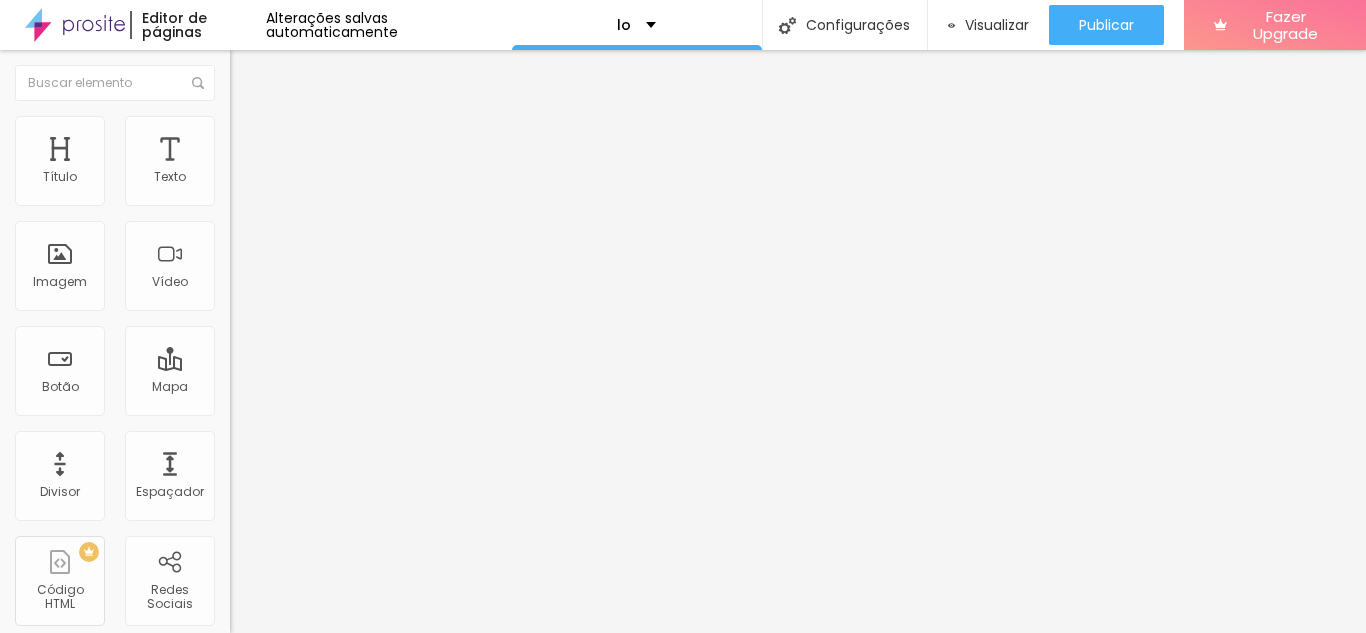 type on "184" 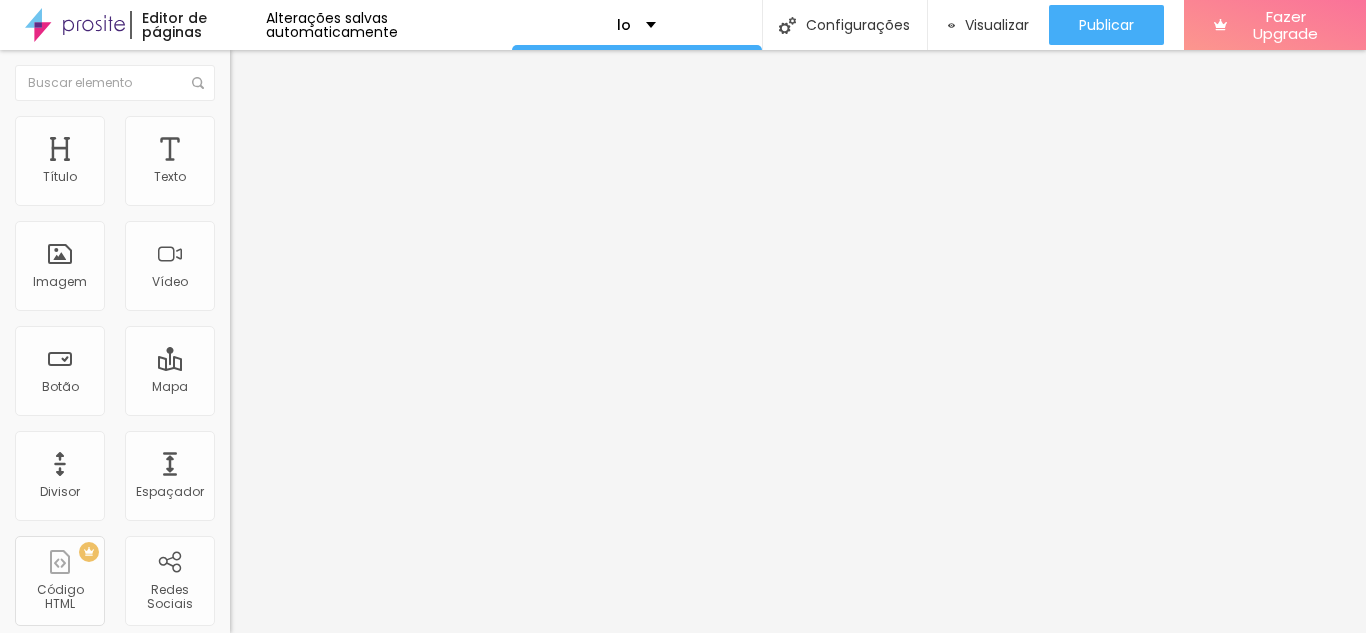 type on "200" 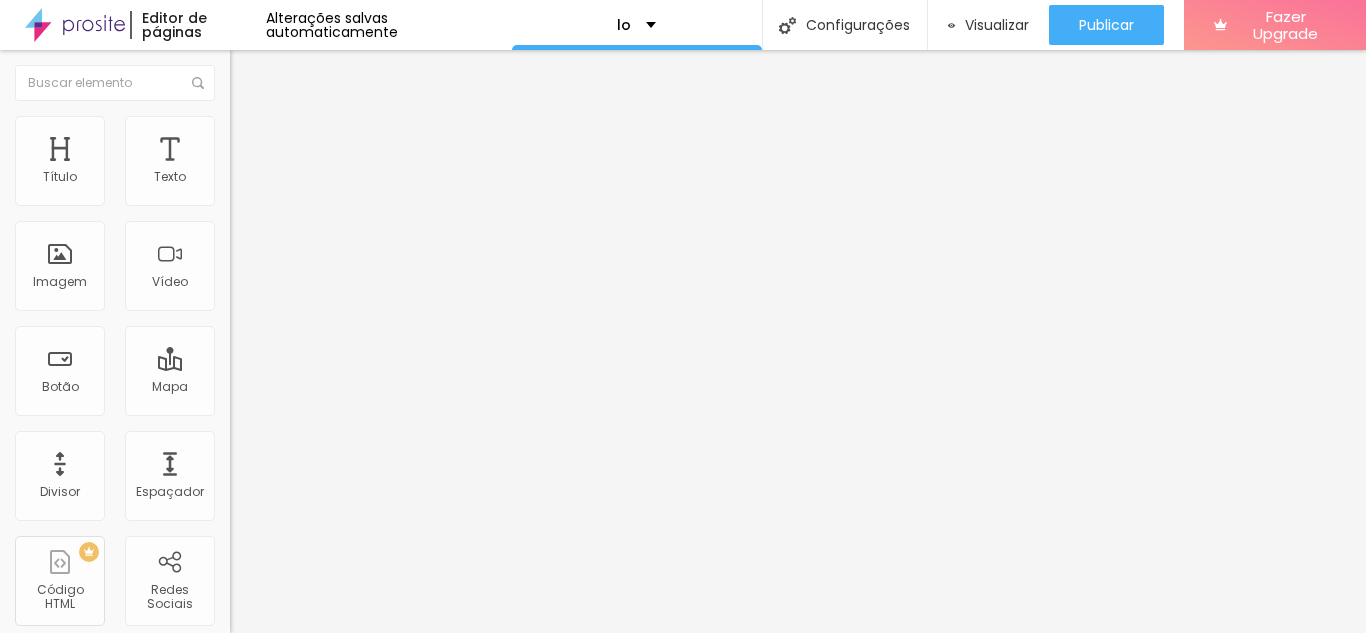 type on "200" 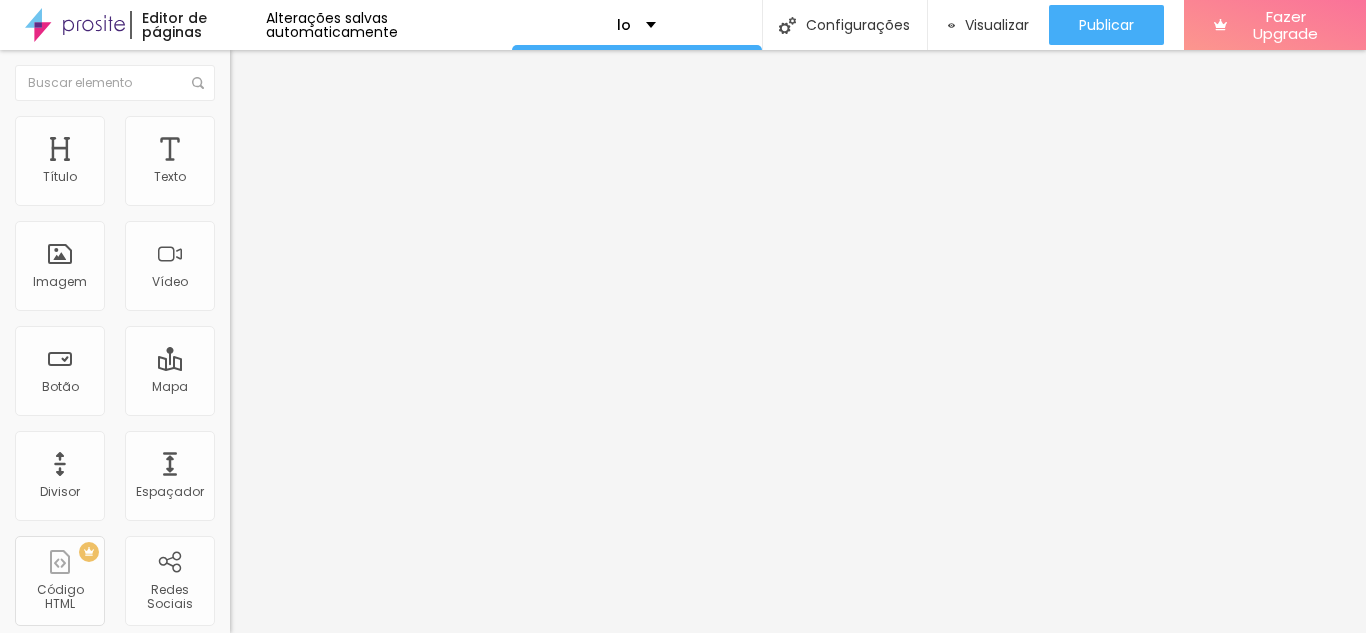 type on "56" 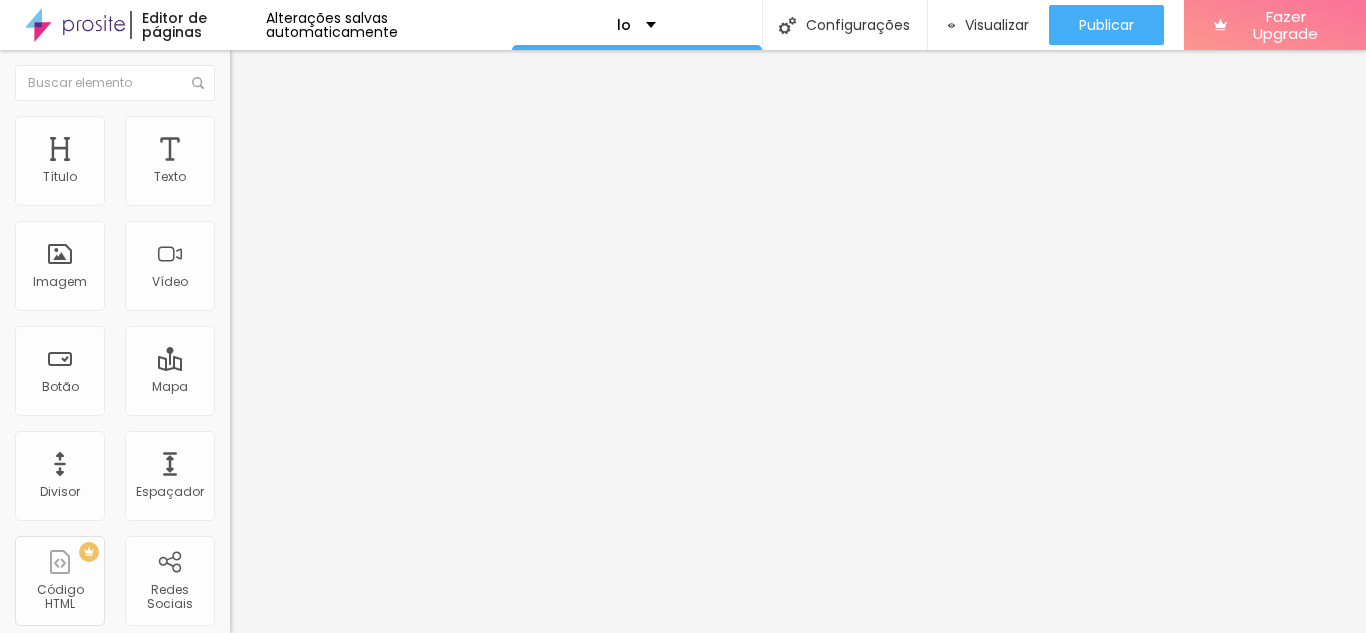 type on "56" 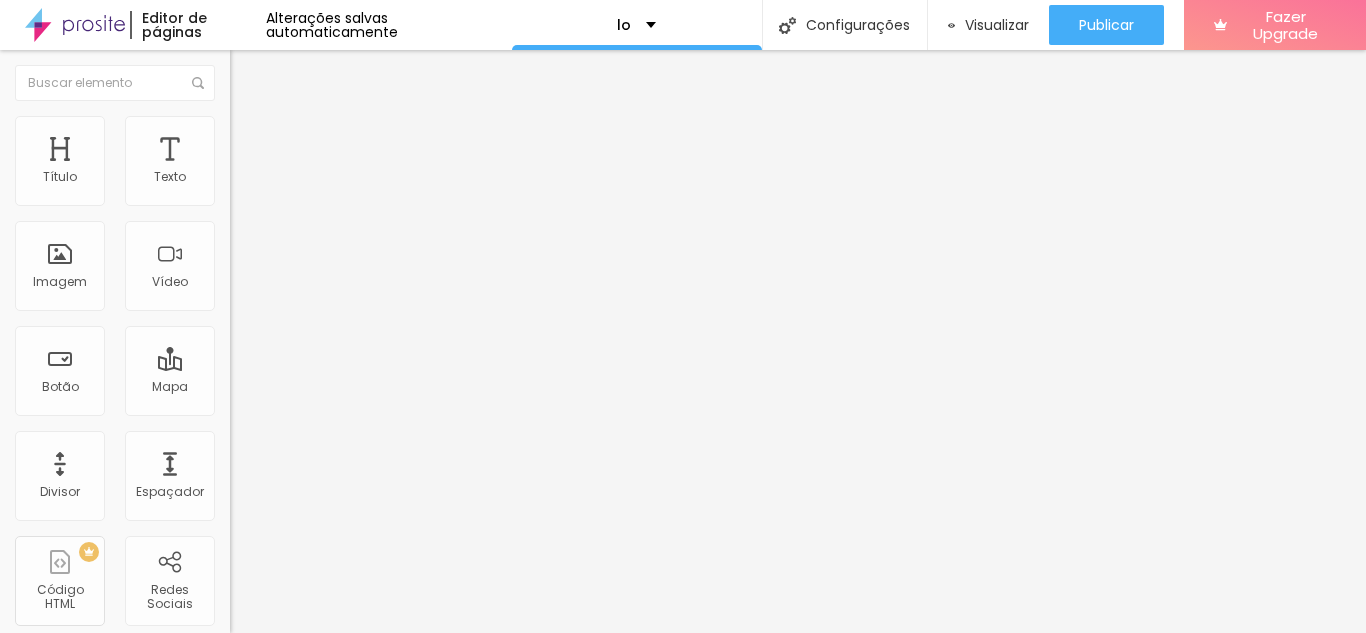 type on "39" 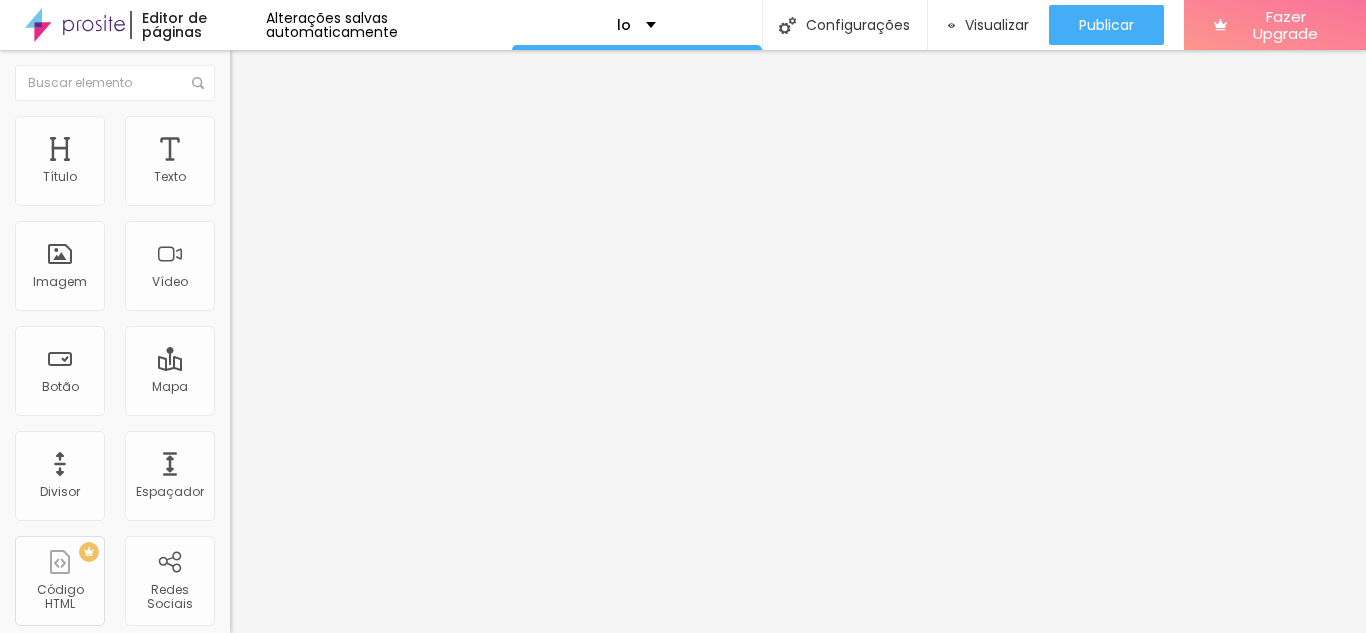 type on "39" 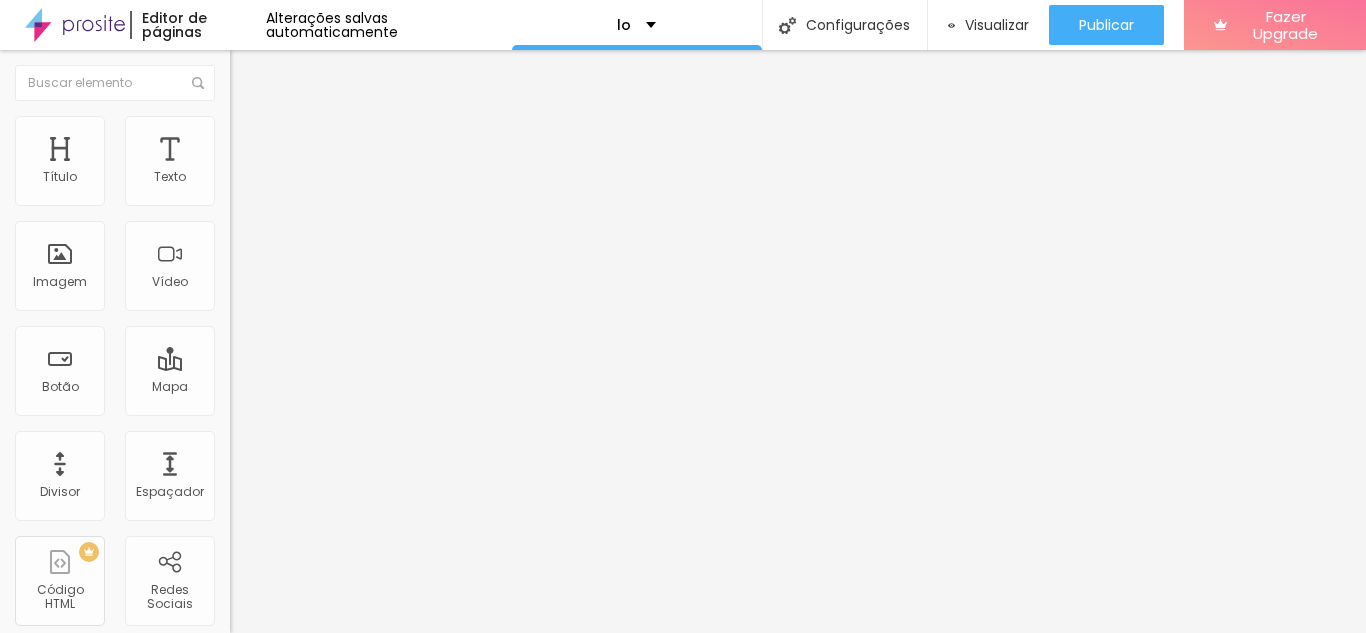 type on "10" 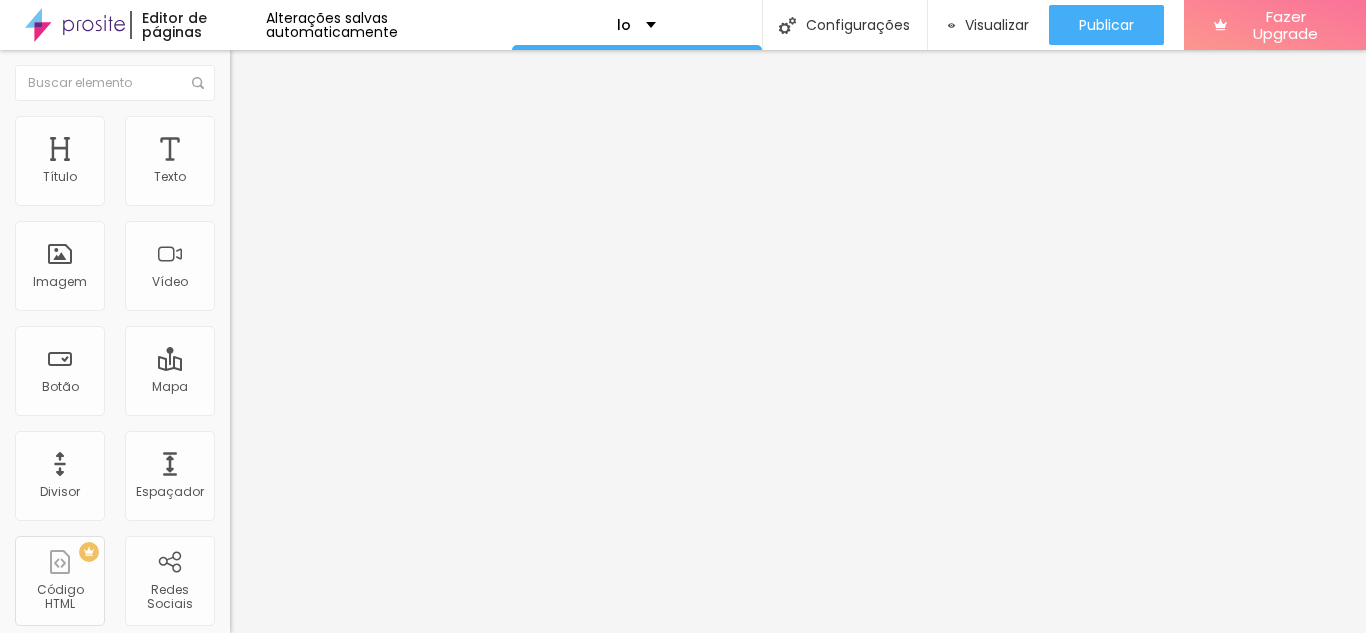 type on "10" 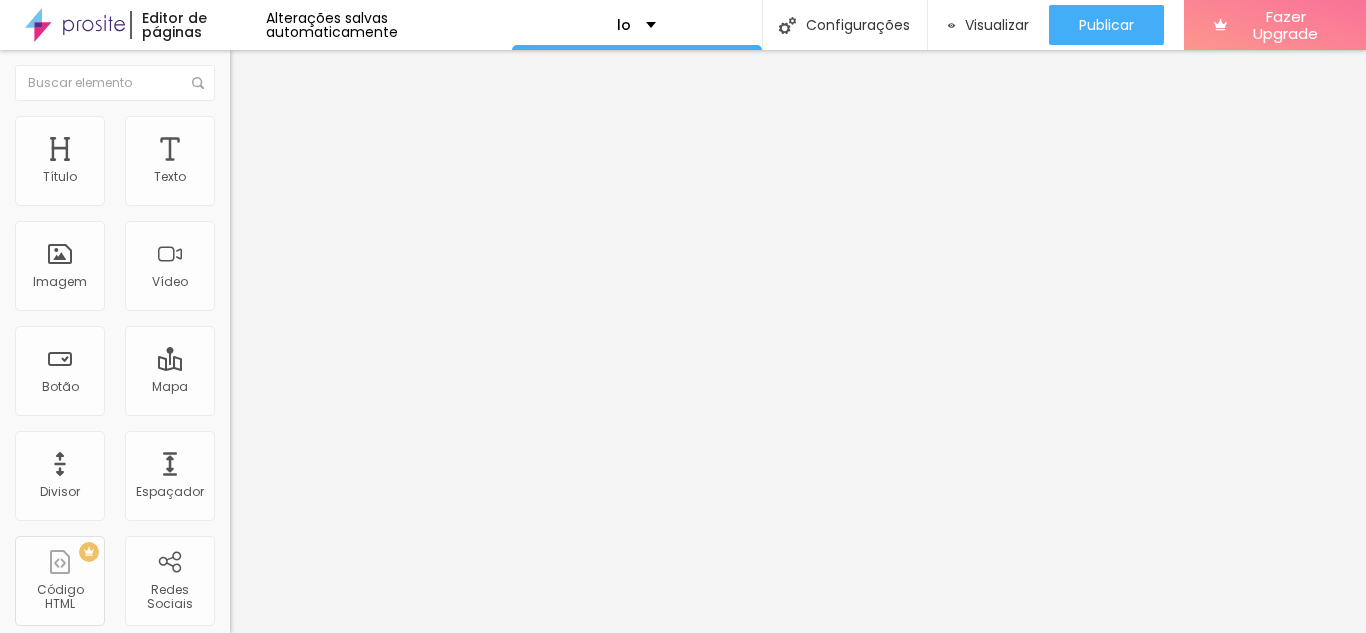 drag, startPoint x: 41, startPoint y: 253, endPoint x: 13, endPoint y: 262, distance: 29.410883 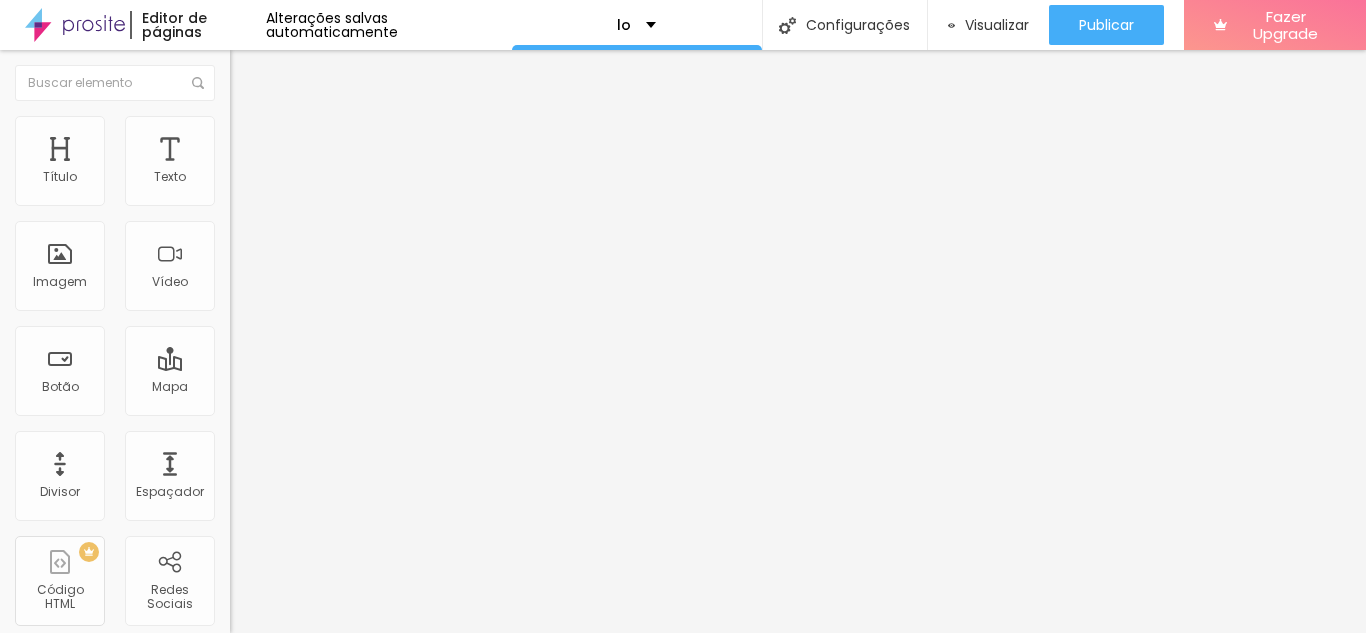 click at bounding box center (294, 447) 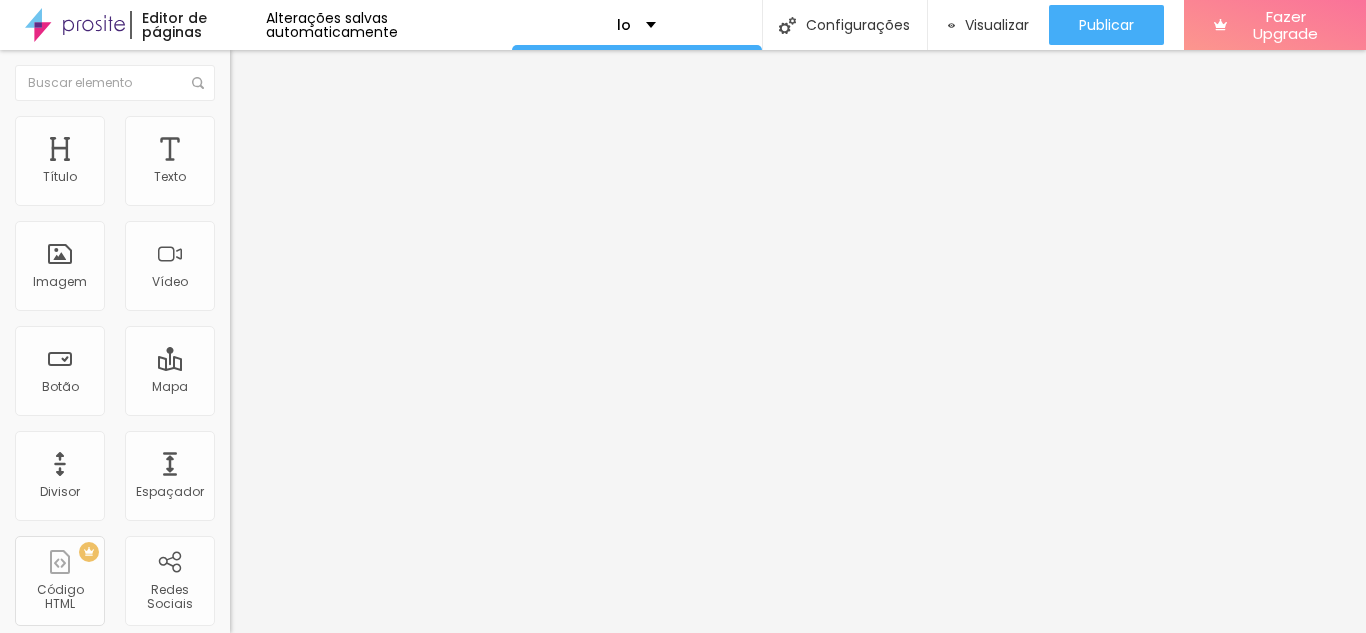 type on "16" 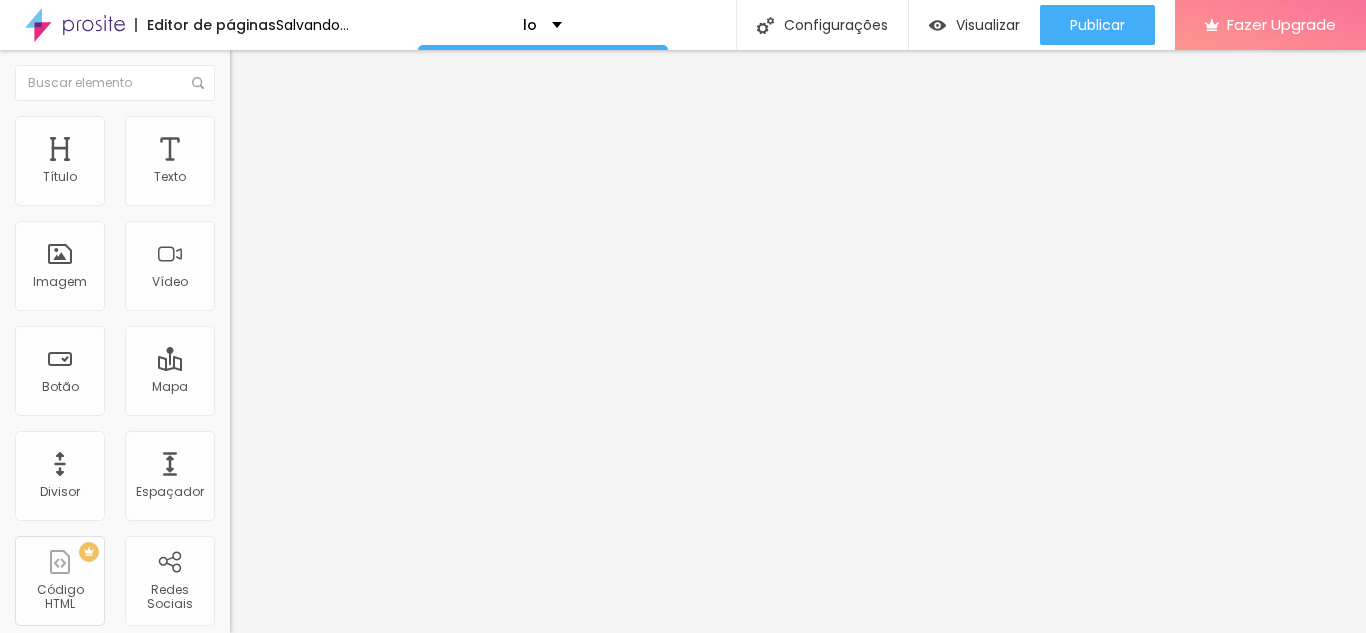 click at bounding box center (345, 860) 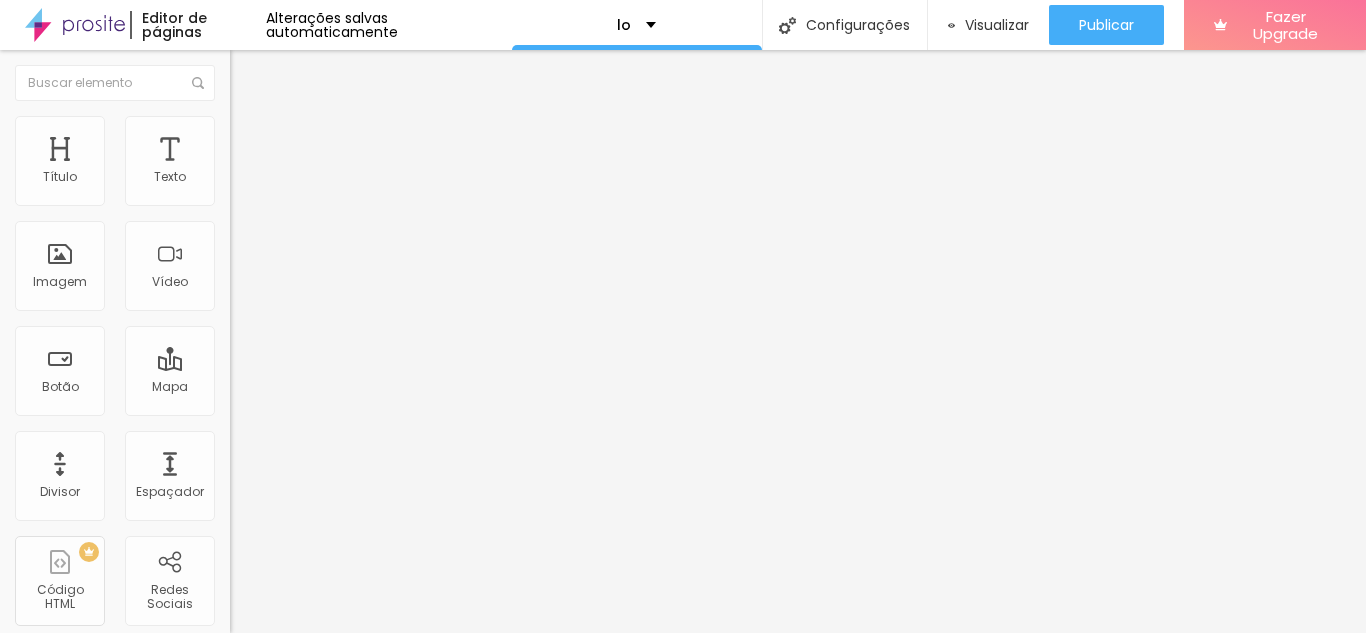 click at bounding box center [345, 860] 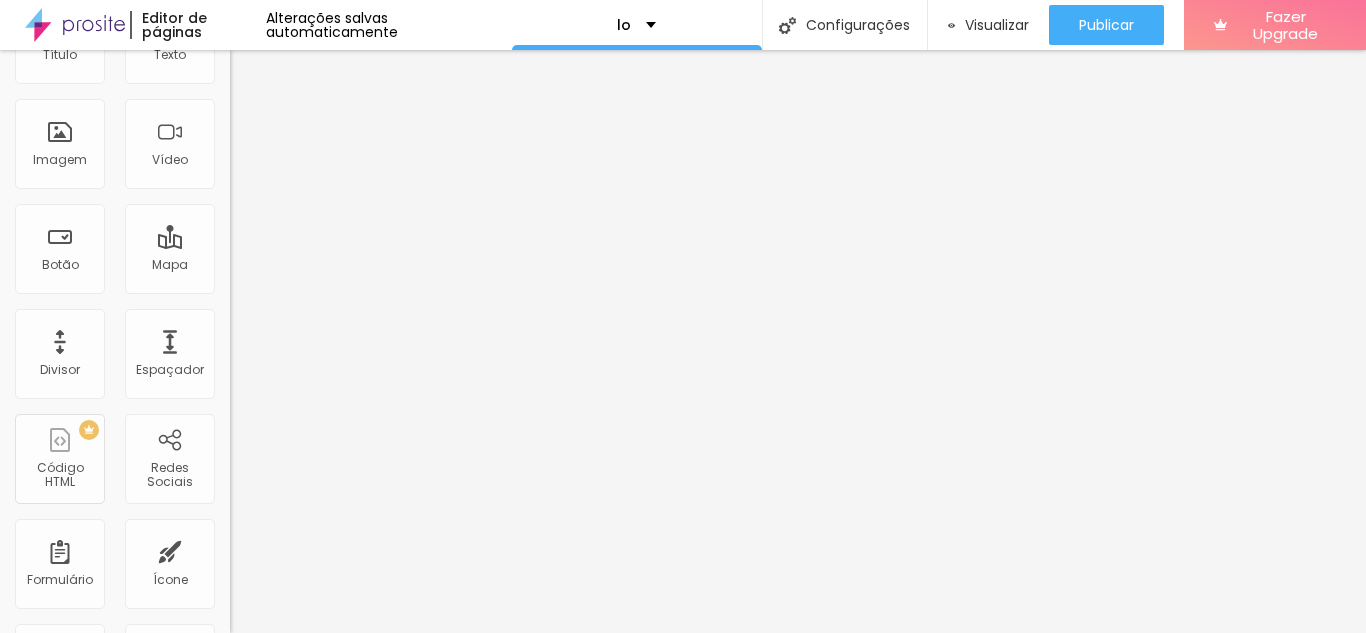 scroll, scrollTop: 0, scrollLeft: 0, axis: both 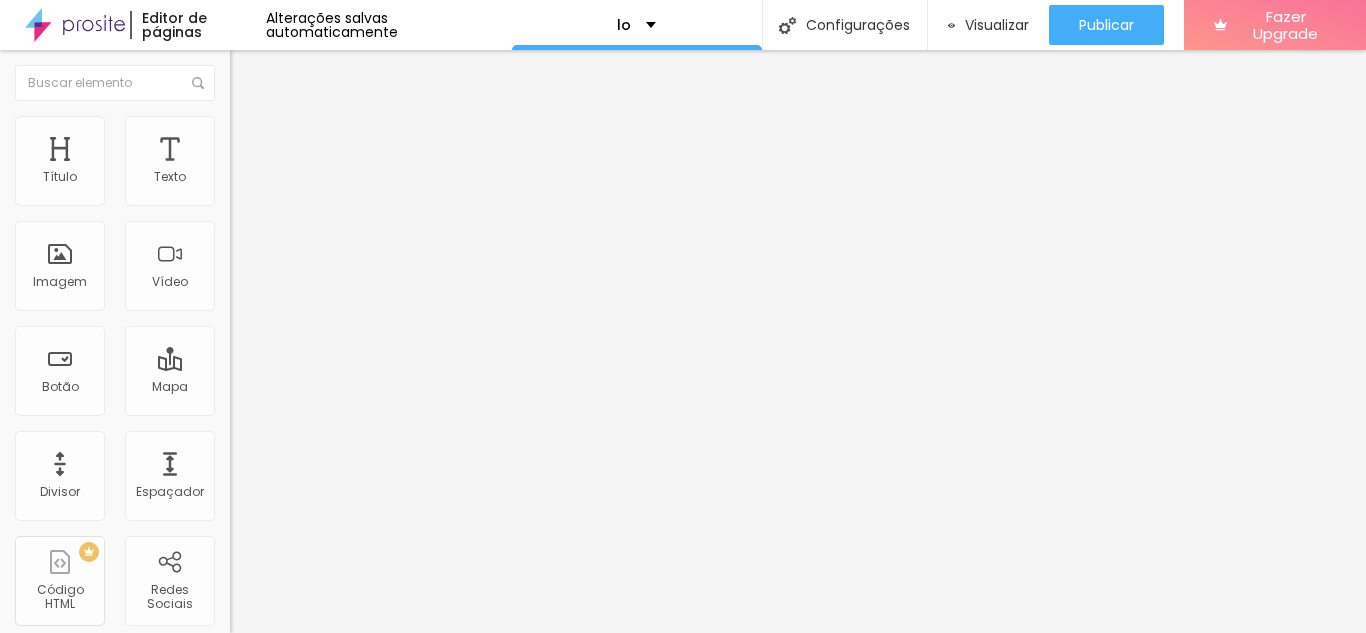 click on "Editar Imagem" at bounding box center [312, 73] 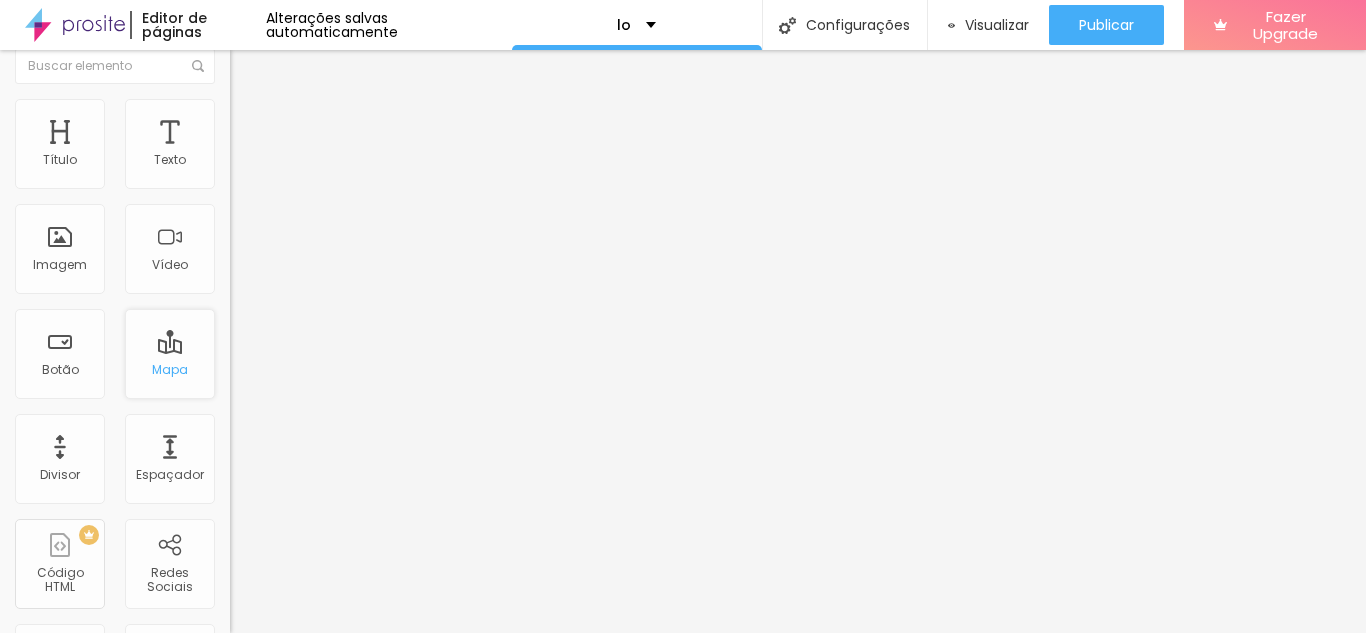 scroll, scrollTop: 0, scrollLeft: 0, axis: both 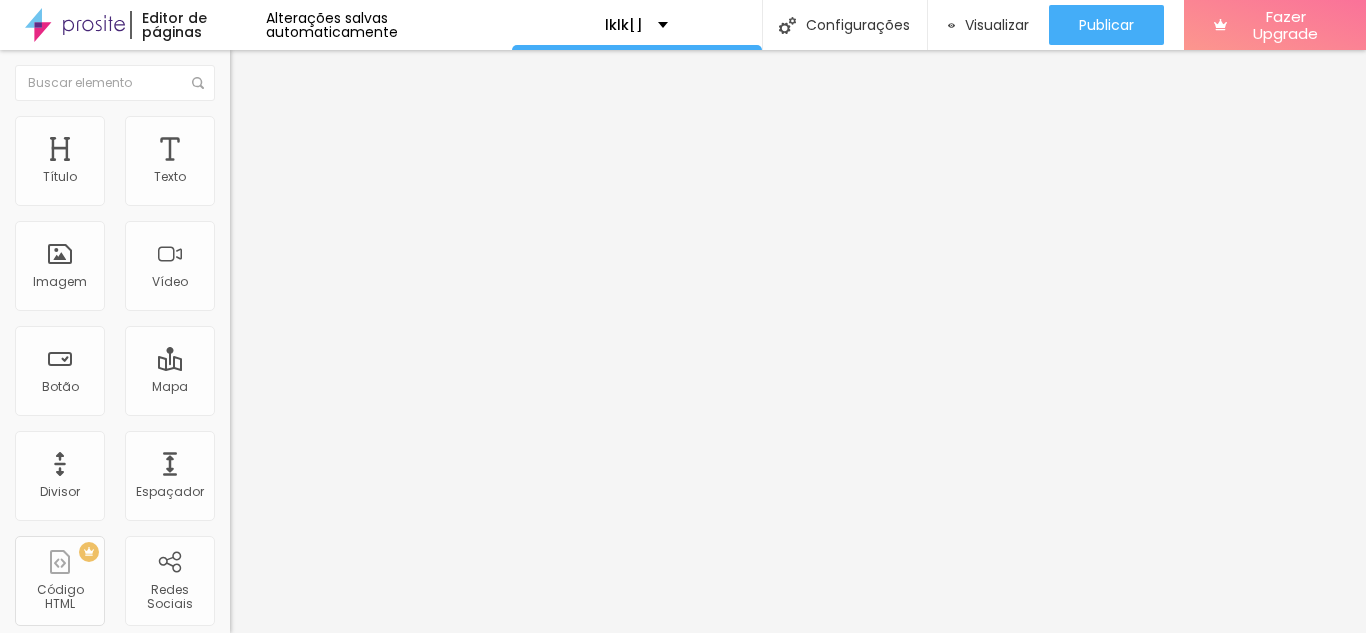click at bounding box center [345, 176] 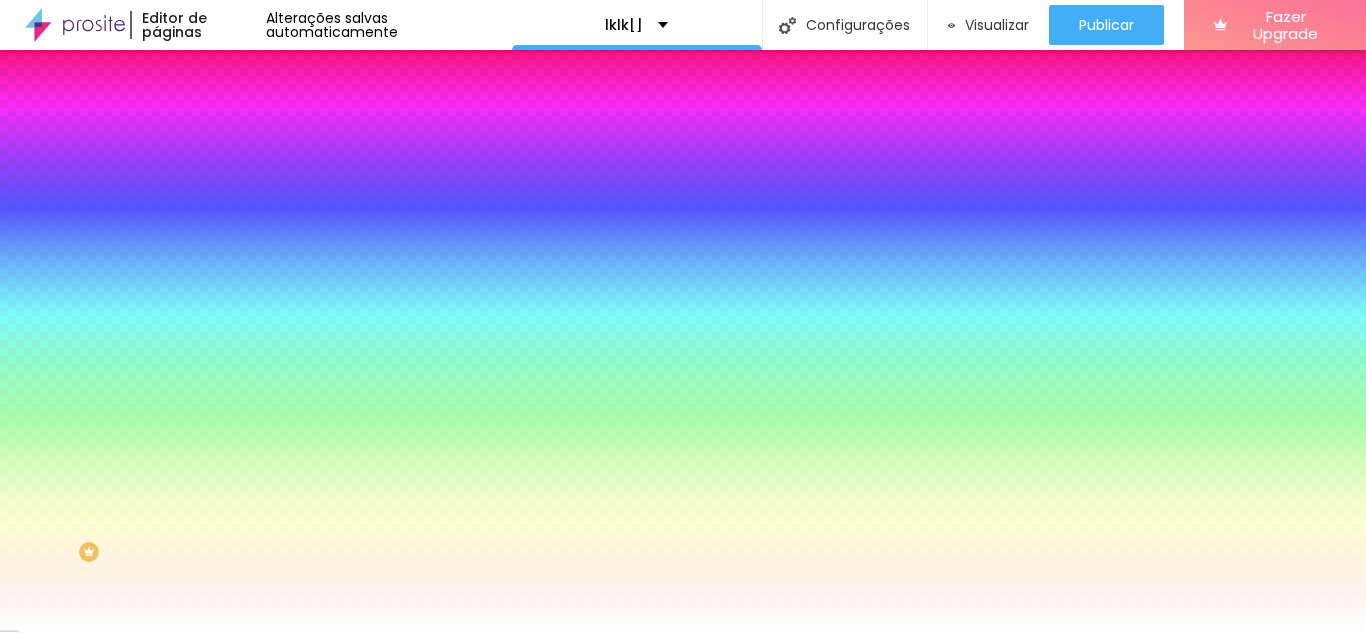 type on "82" 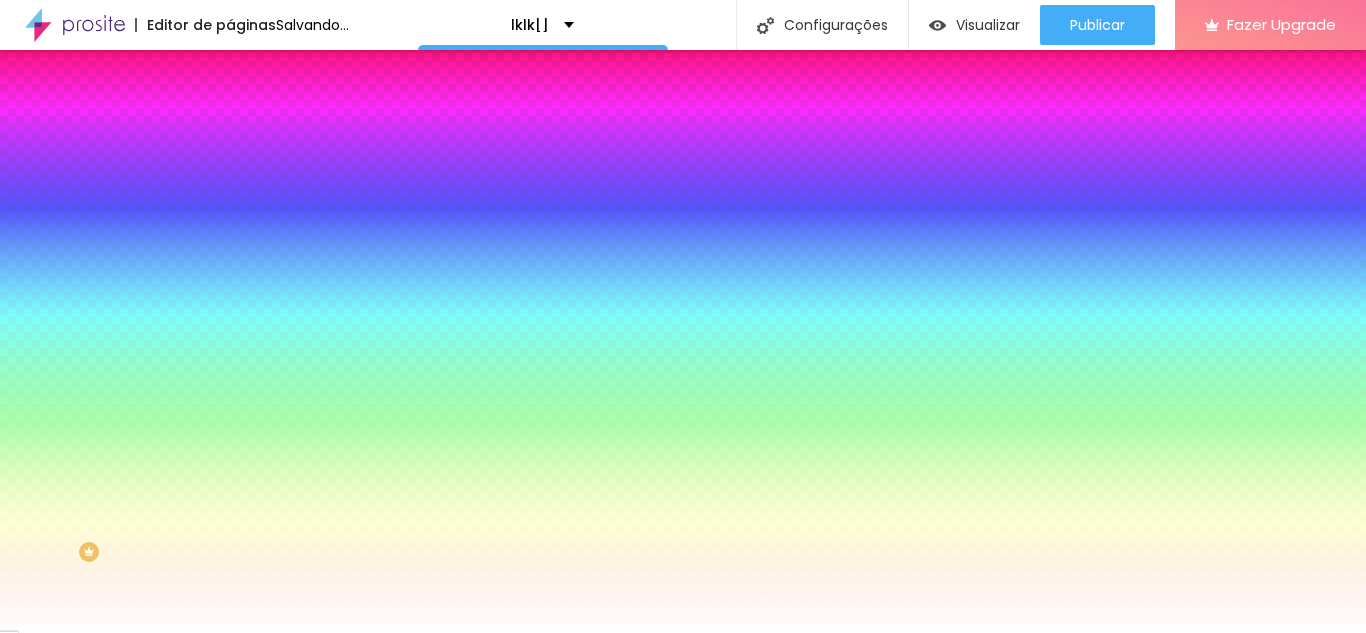 type on "15" 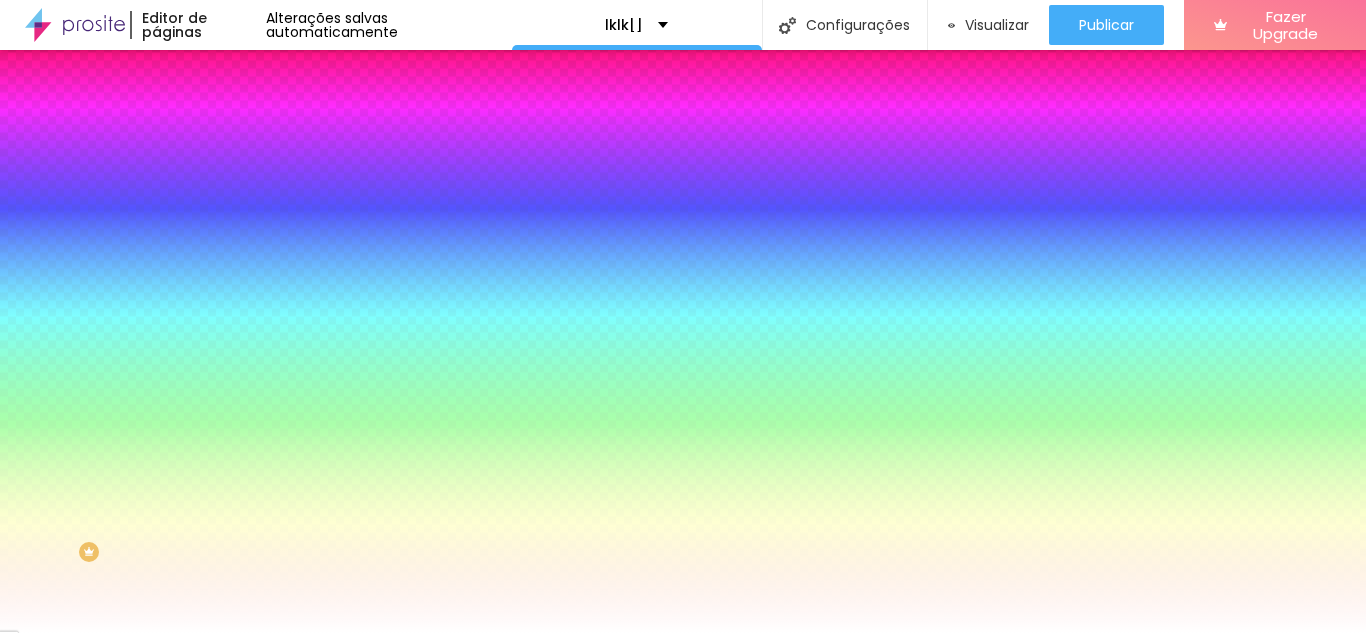 drag, startPoint x: 49, startPoint y: 242, endPoint x: 0, endPoint y: 241, distance: 49.010204 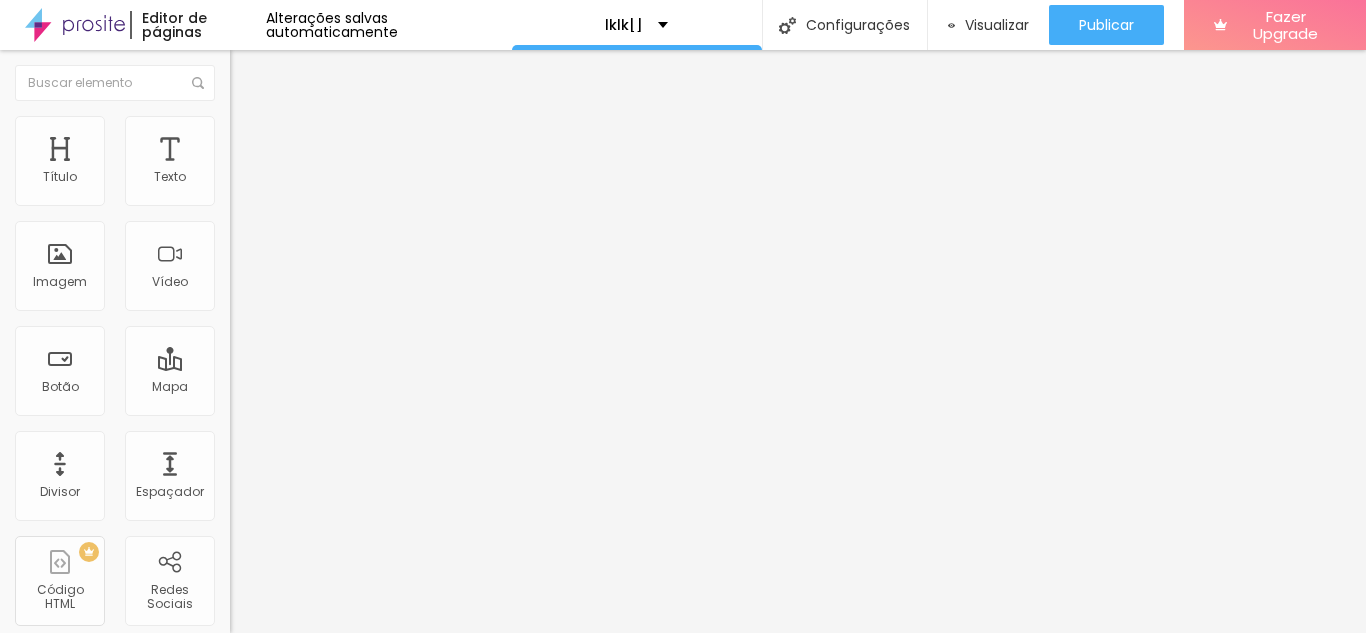 type on "15" 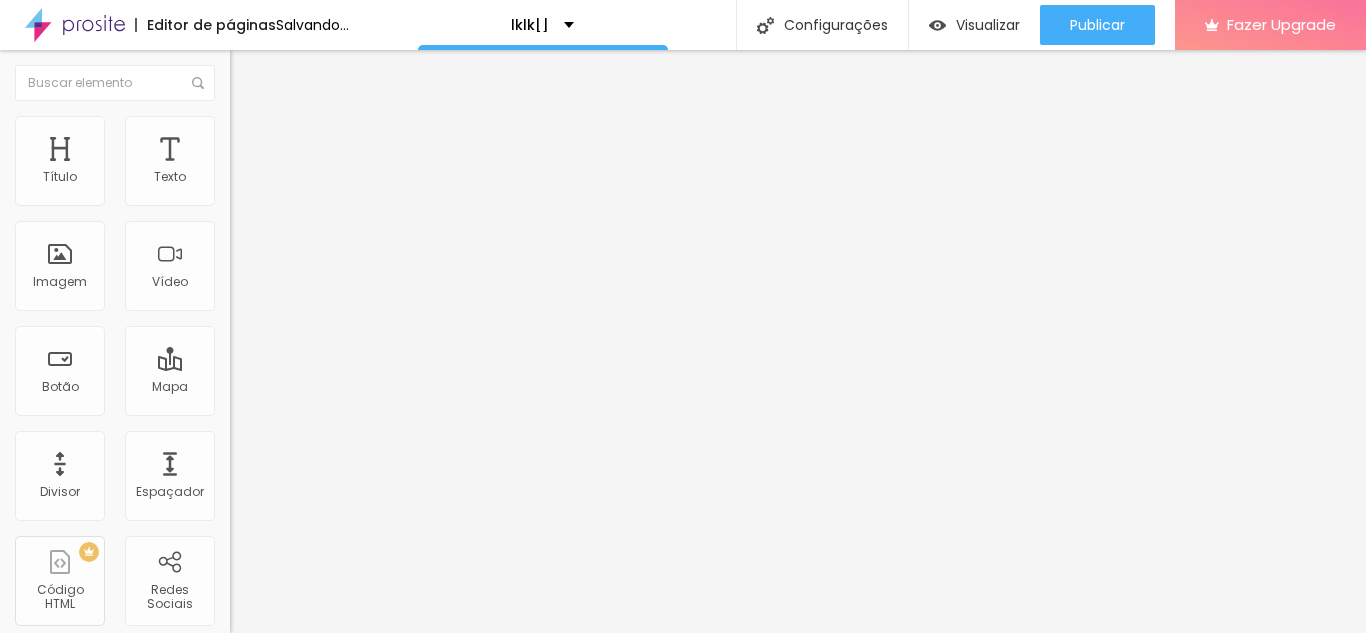 scroll, scrollTop: 83, scrollLeft: 0, axis: vertical 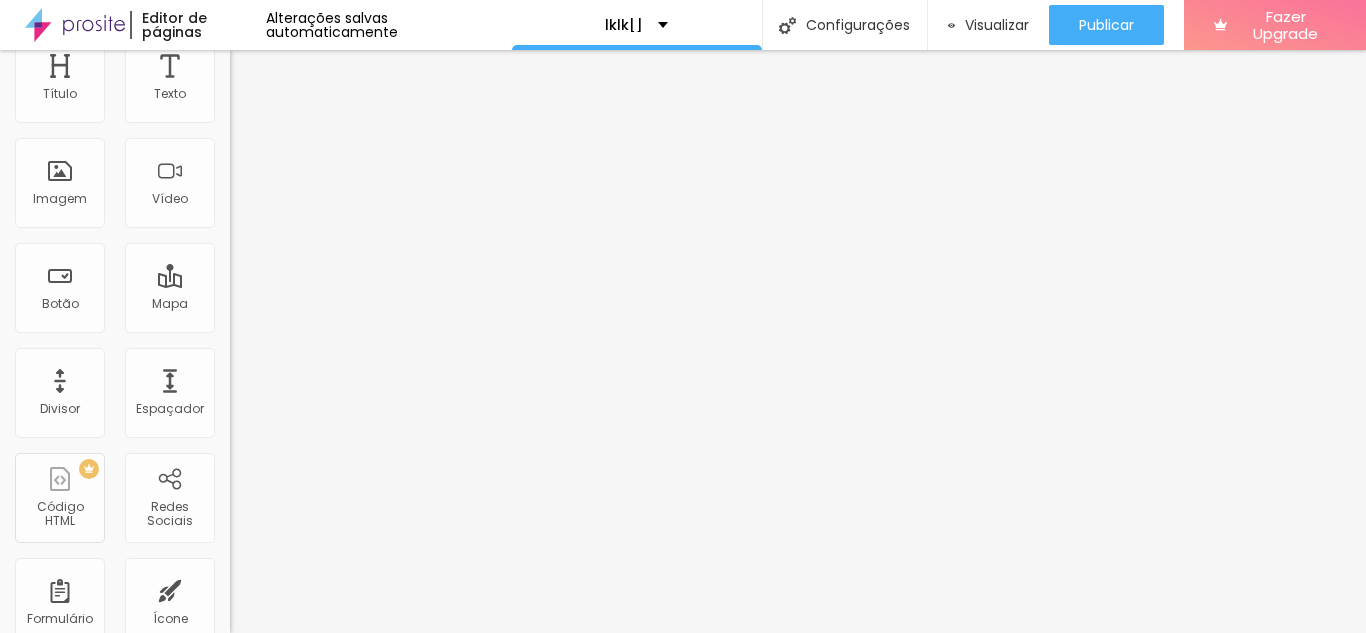 click on "1 Insira seu código aqui XXXXXXXXXXXXXXXXXXXXXXXXXXXXXXXXXXXXXXXXXXXXXXXXXX" at bounding box center [345, 632] 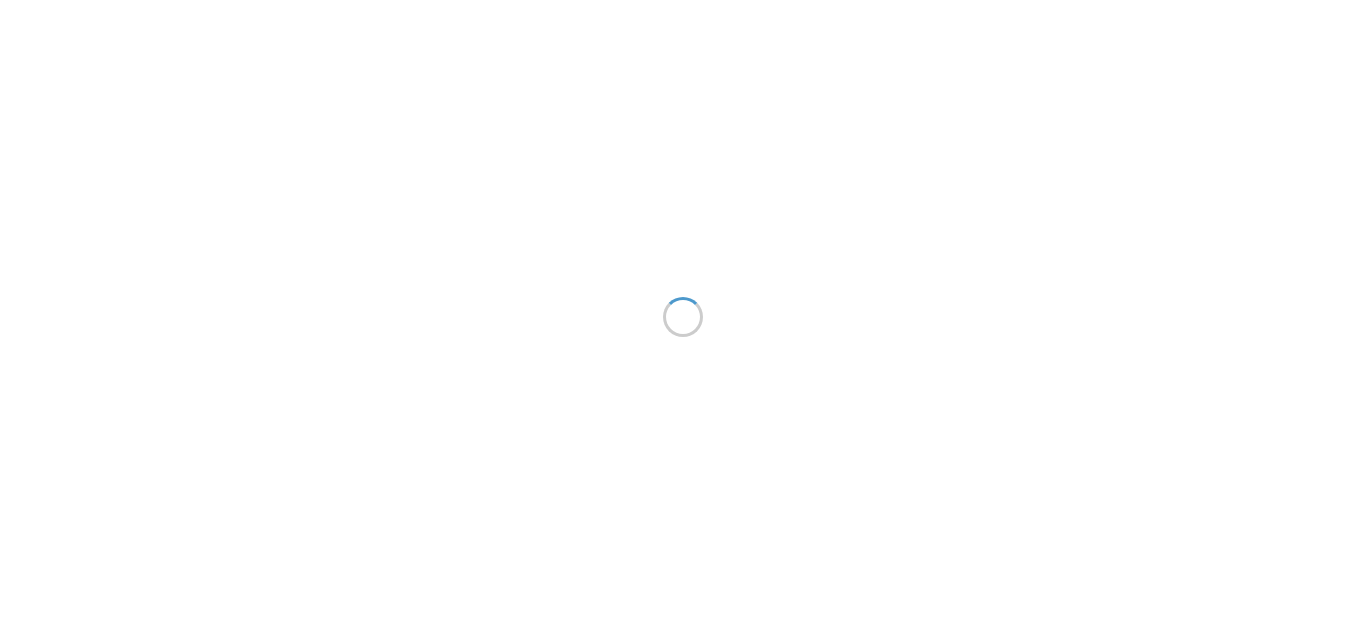 scroll, scrollTop: 0, scrollLeft: 0, axis: both 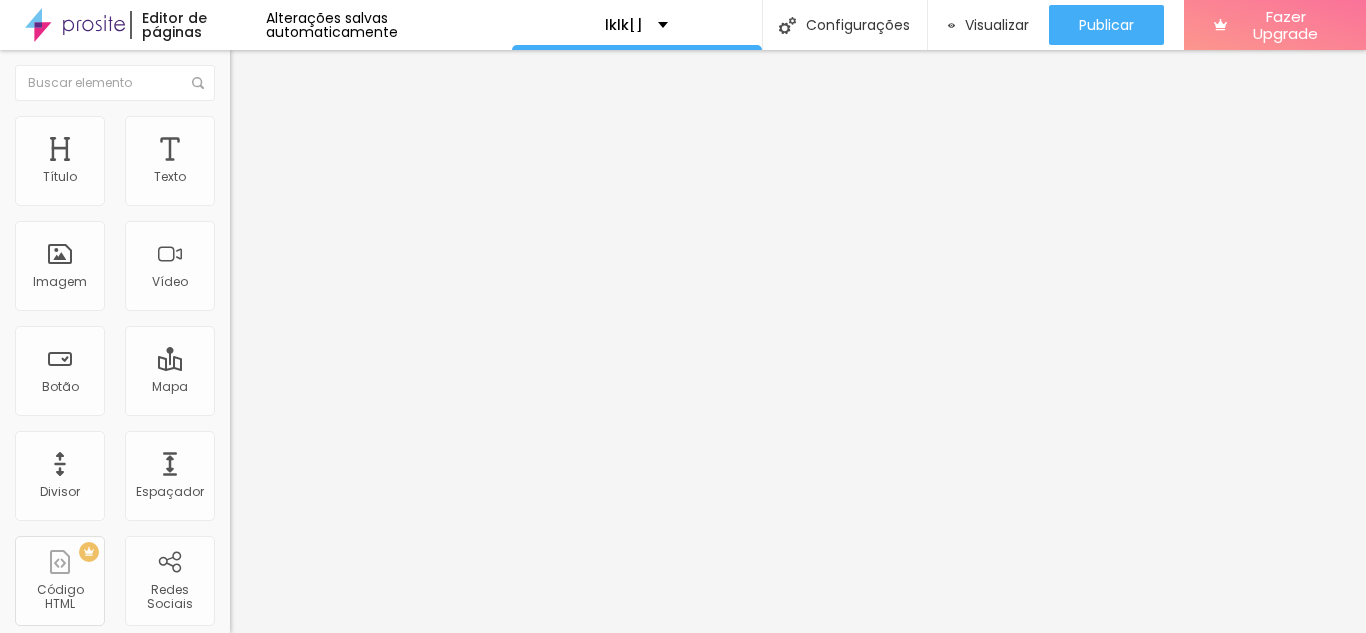 type on "260" 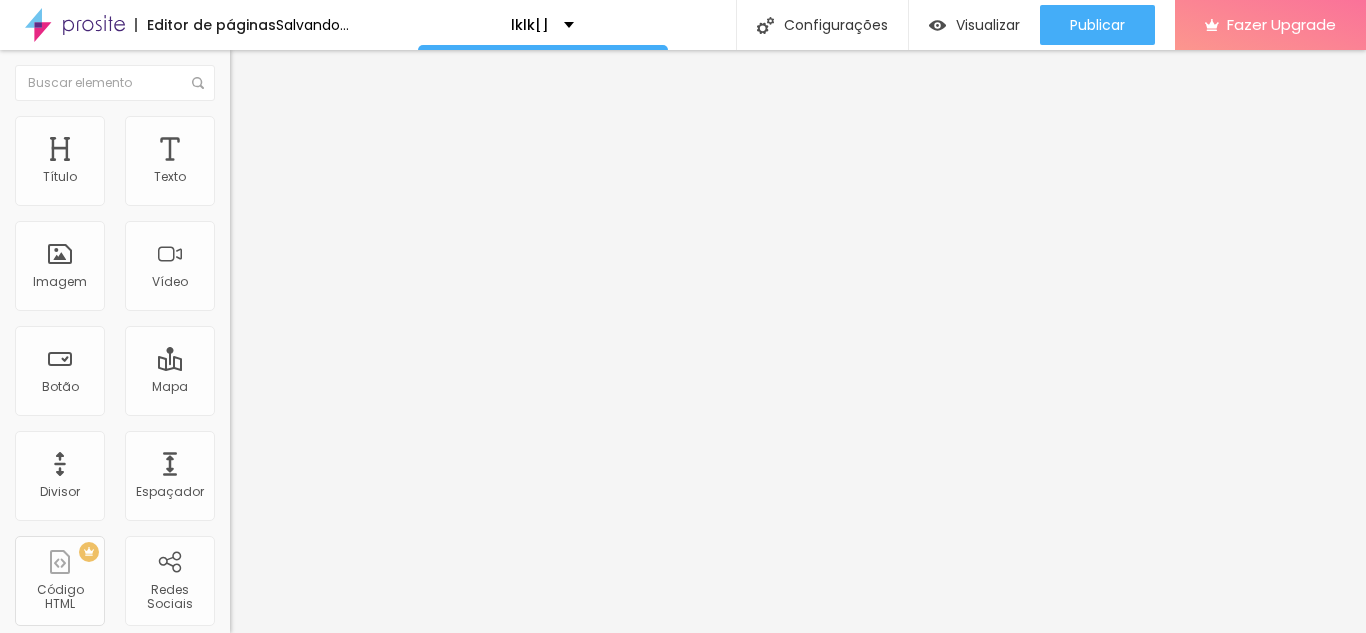 type on "500" 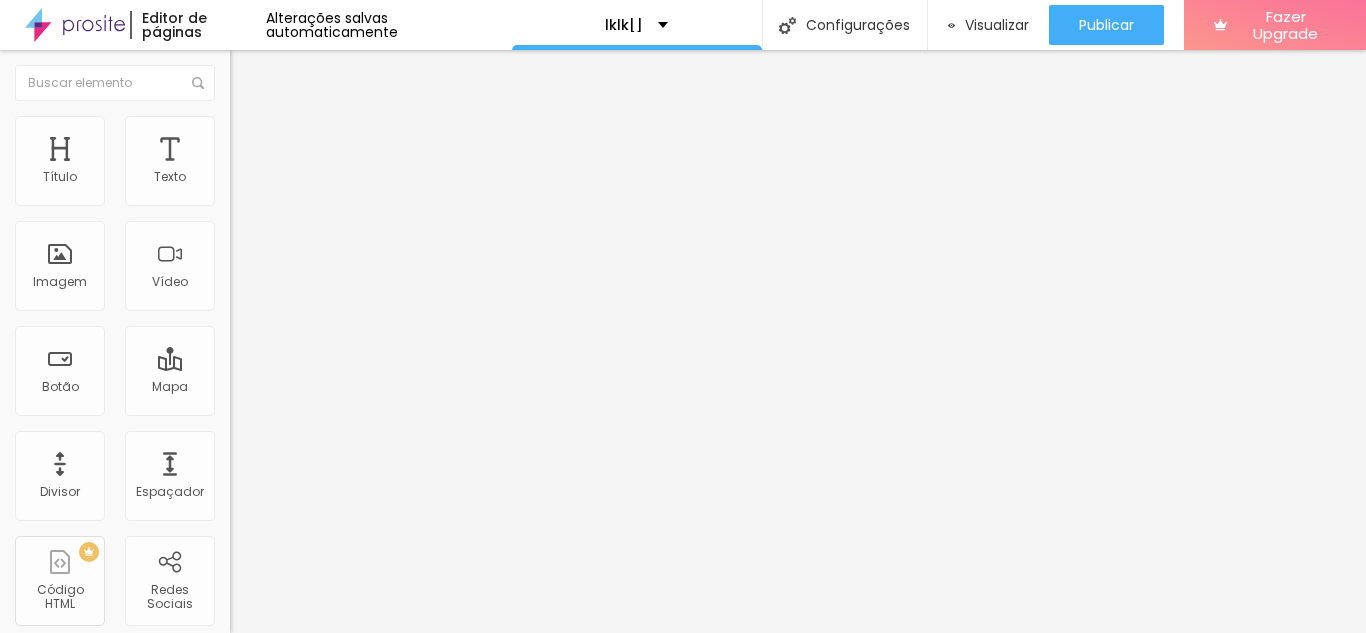 drag, startPoint x: 137, startPoint y: 196, endPoint x: 483, endPoint y: 211, distance: 346.32498 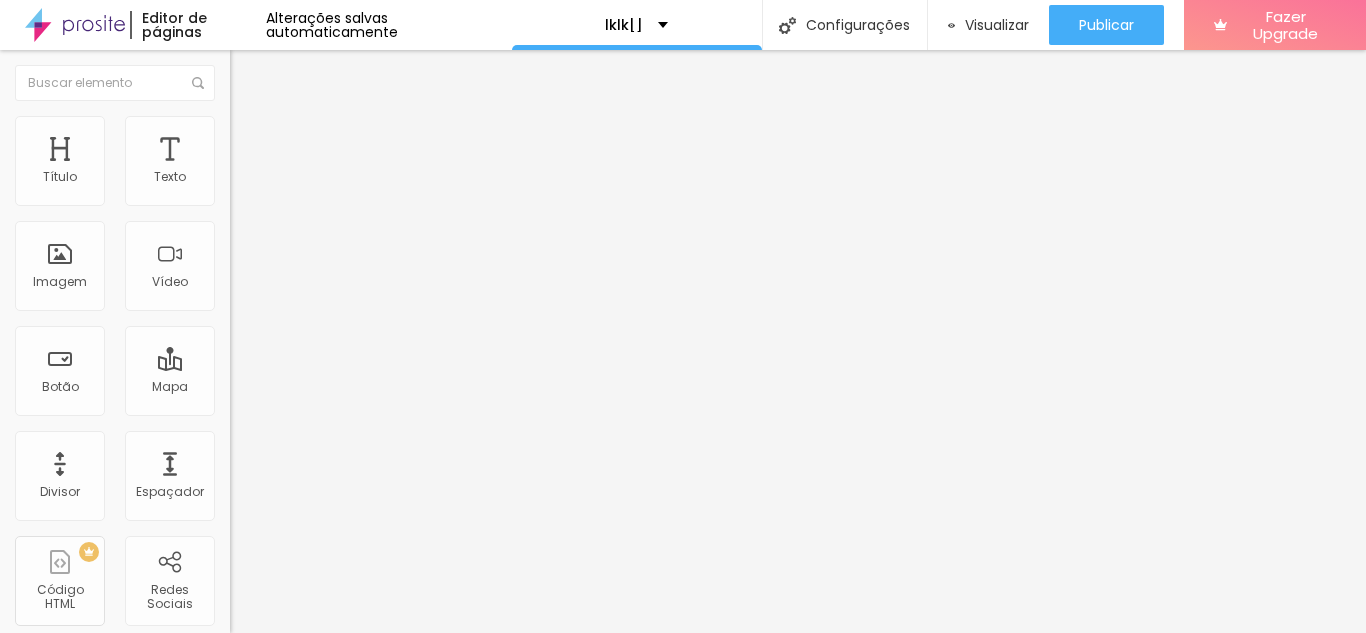 type on "415" 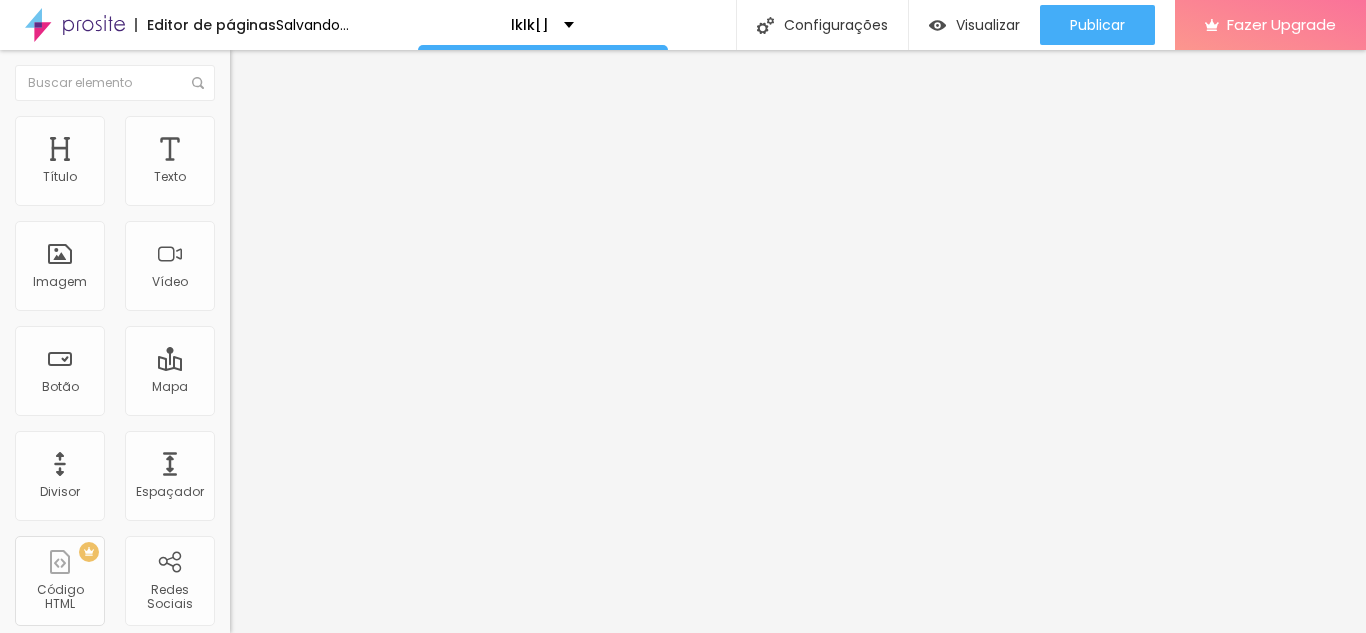 drag, startPoint x: 138, startPoint y: 194, endPoint x: 0, endPoint y: 198, distance: 138.05795 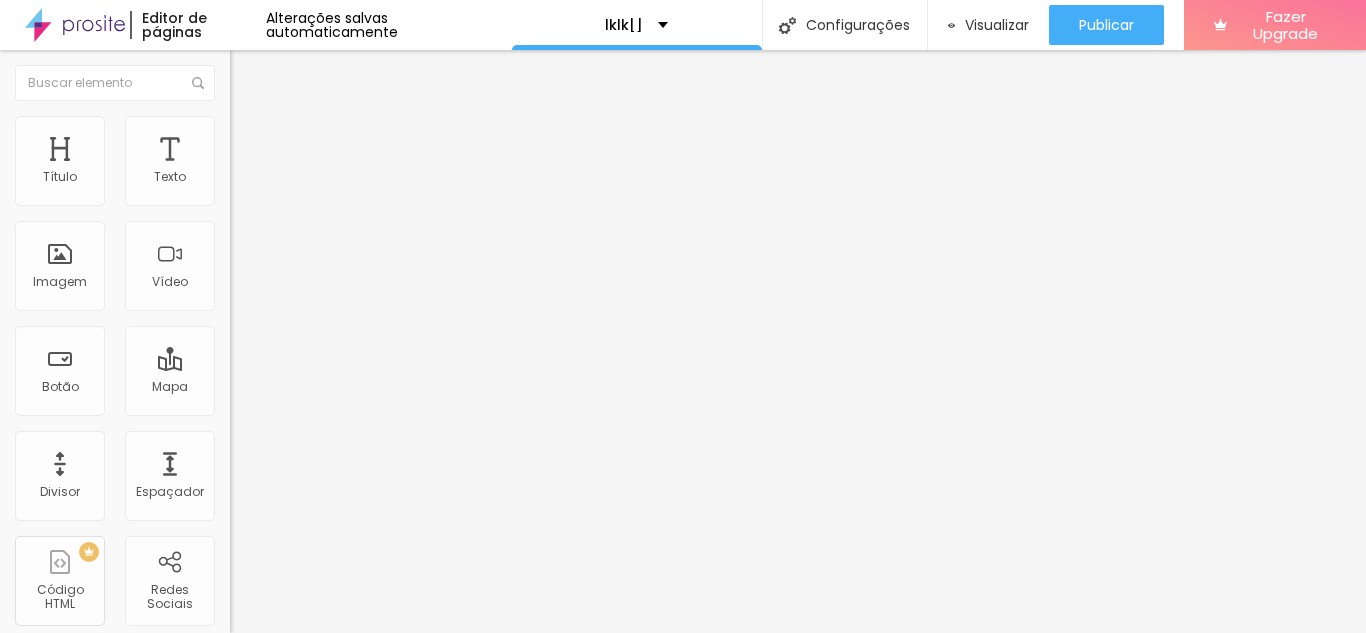 drag, startPoint x: 55, startPoint y: 189, endPoint x: 65, endPoint y: 192, distance: 10.440307 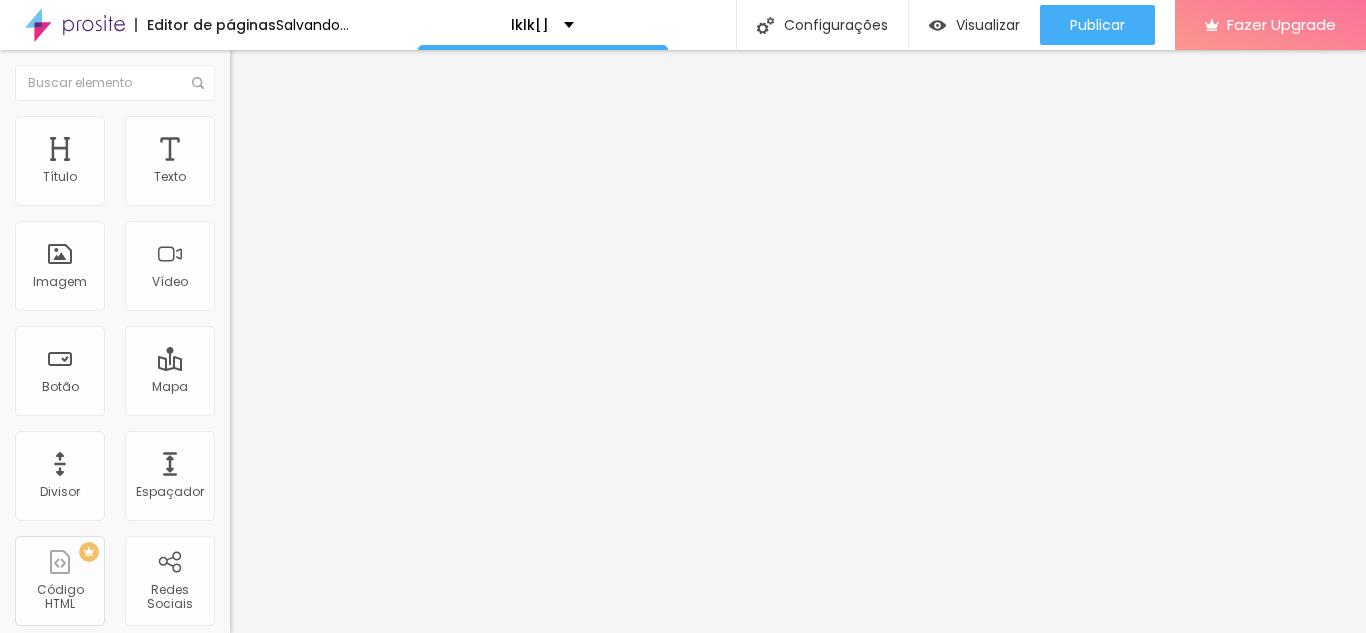 drag, startPoint x: 46, startPoint y: 198, endPoint x: 480, endPoint y: 219, distance: 434.50778 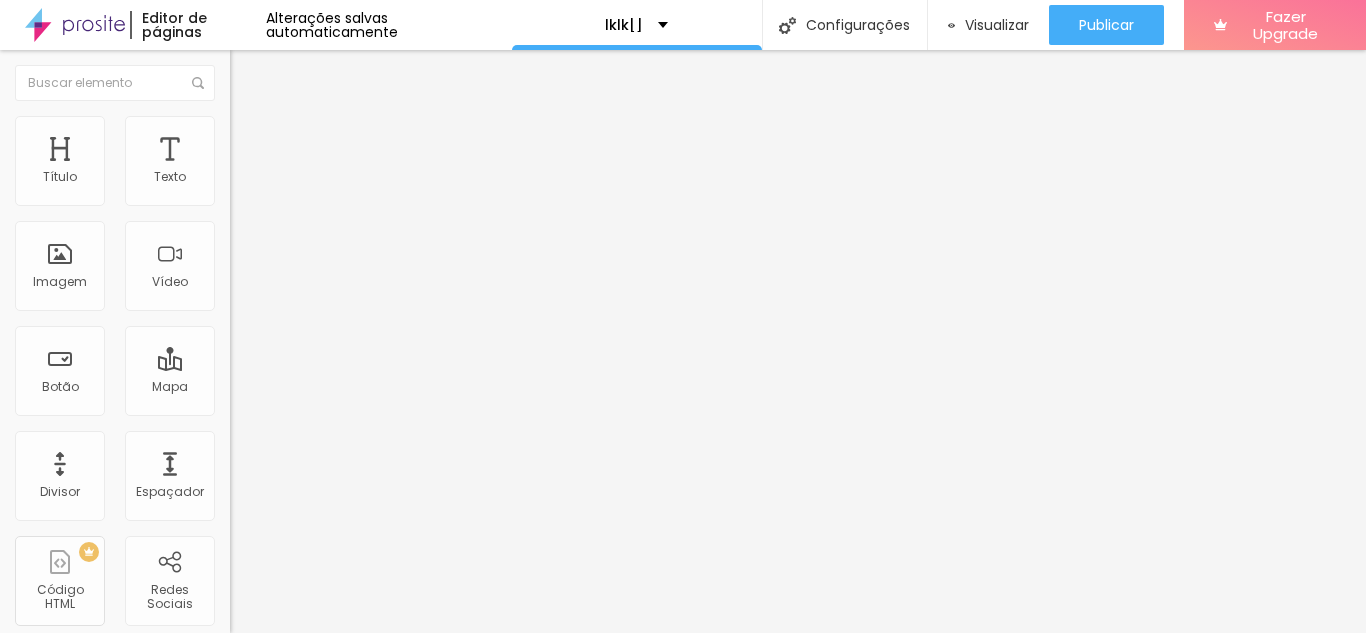 click at bounding box center [253, 73] 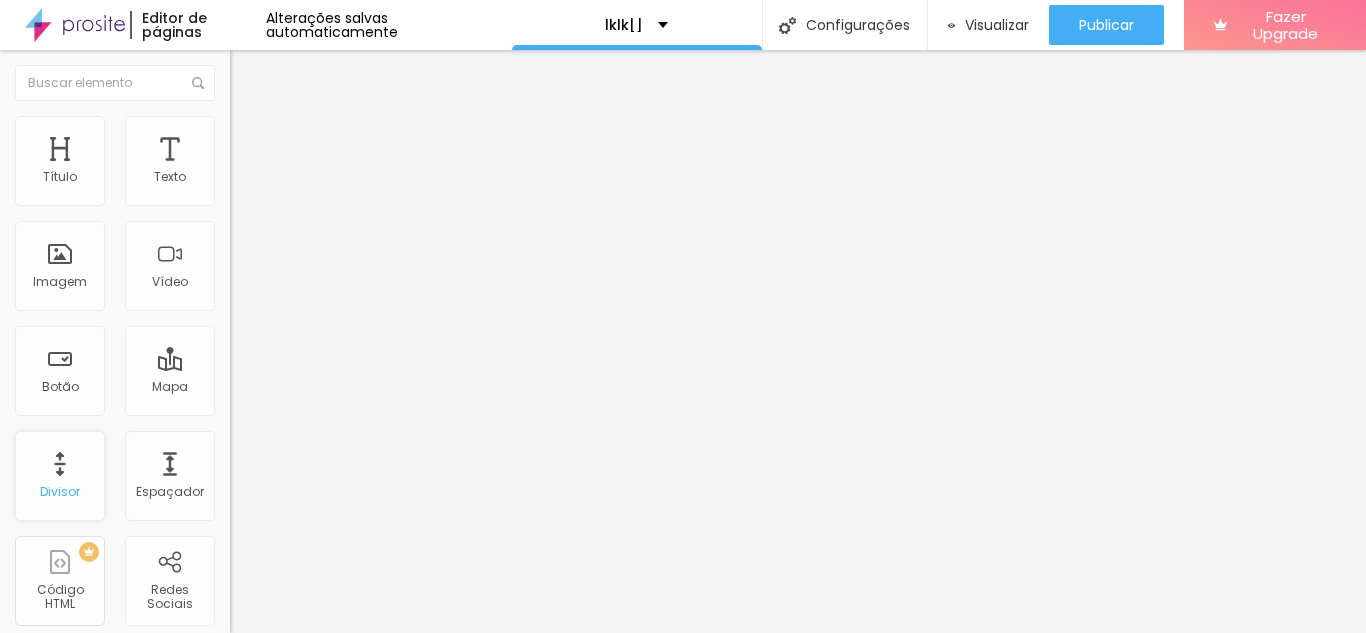 scroll, scrollTop: 100, scrollLeft: 0, axis: vertical 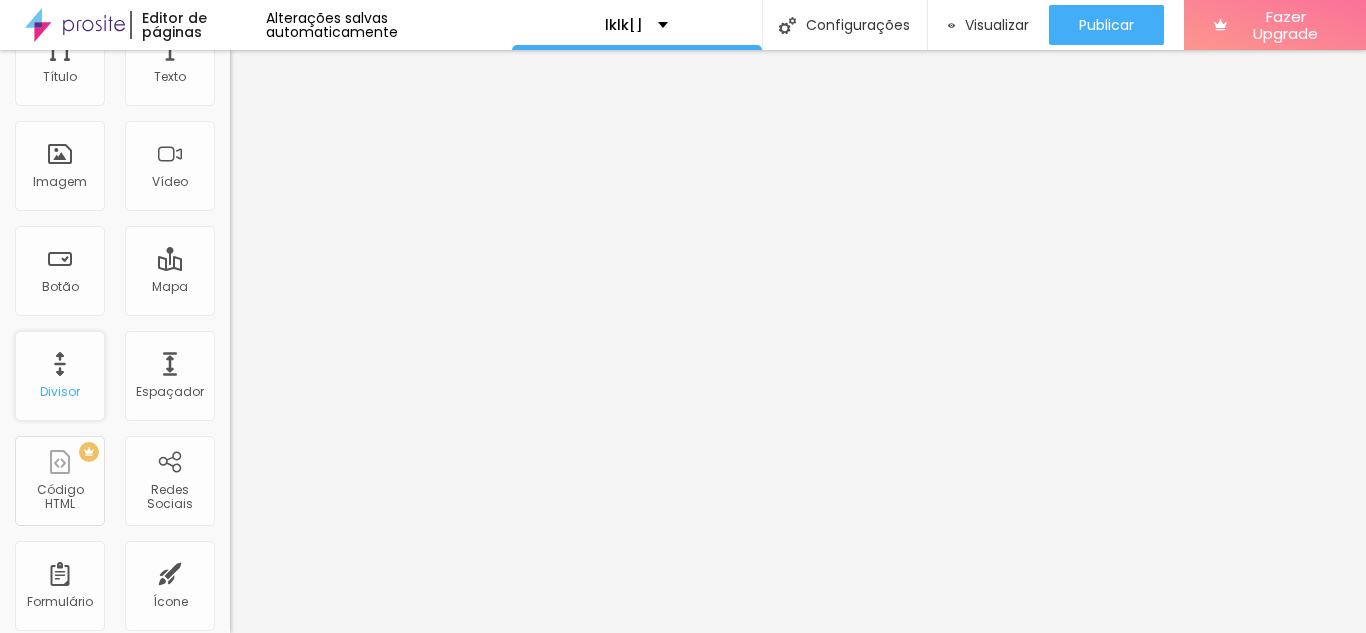 click on "Divisor" at bounding box center (60, 376) 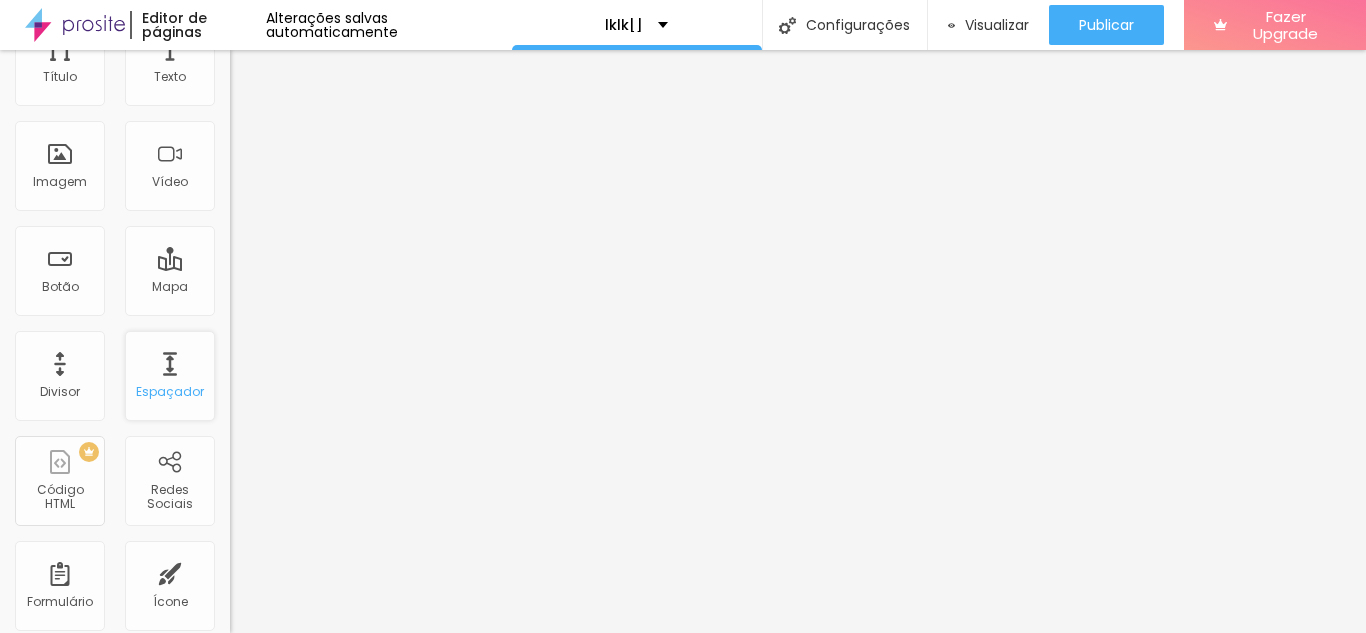 click on "Espaçador" at bounding box center (170, 376) 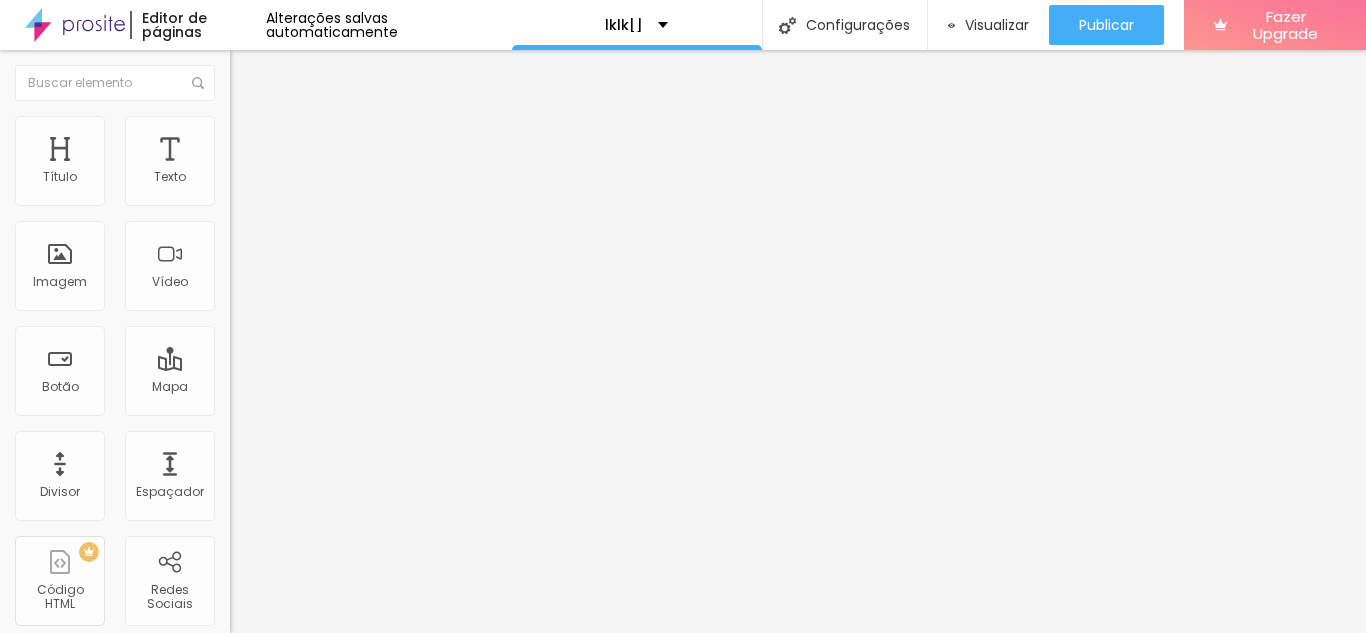 click on "Avançado" at bounding box center (345, 126) 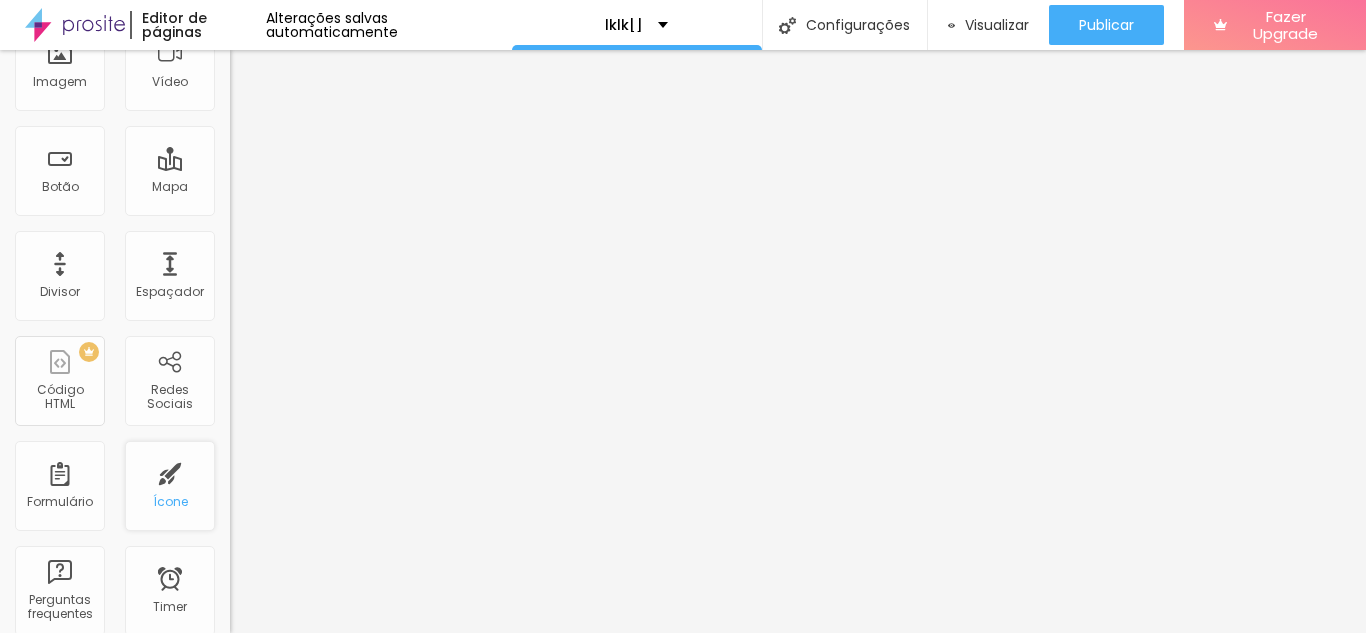 scroll, scrollTop: 0, scrollLeft: 0, axis: both 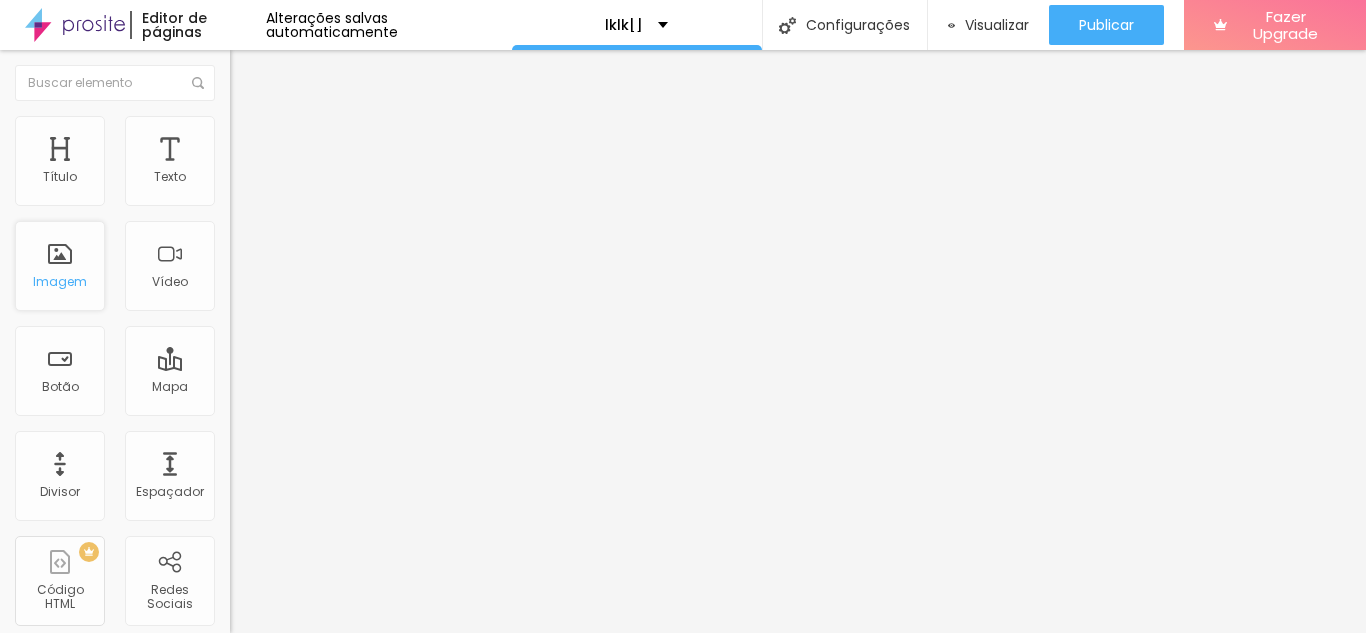 click on "Imagem" at bounding box center [60, 266] 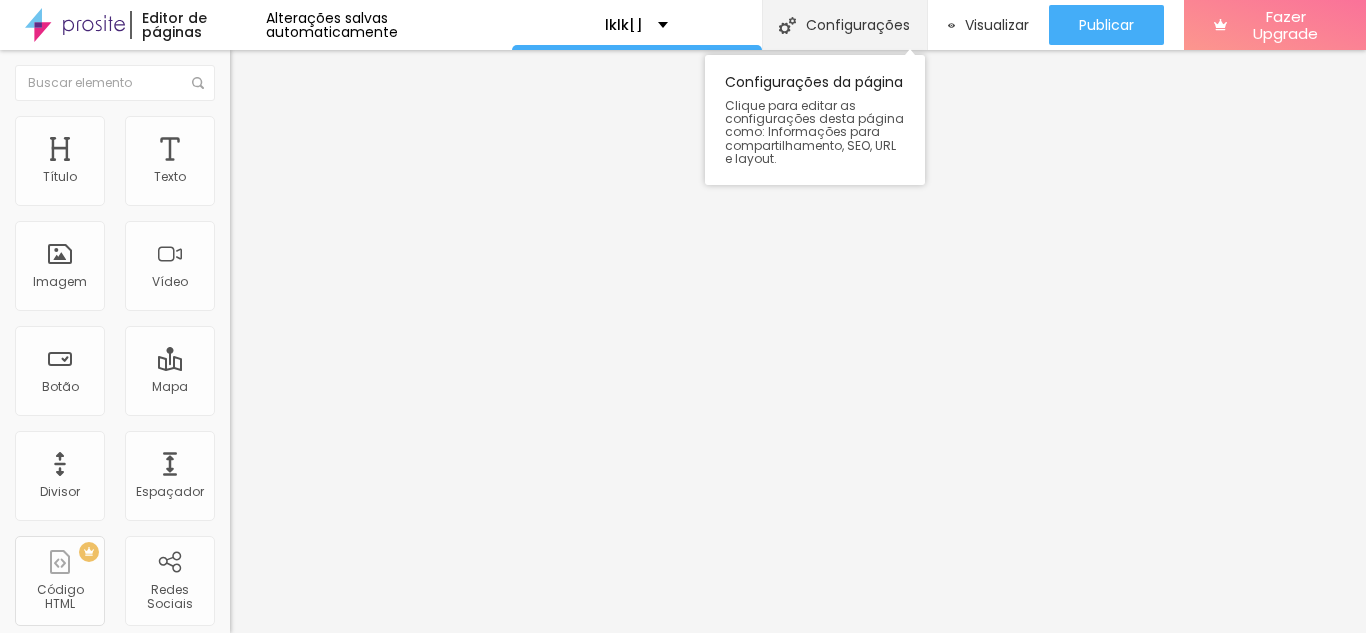 click on "Configurações" at bounding box center [844, 25] 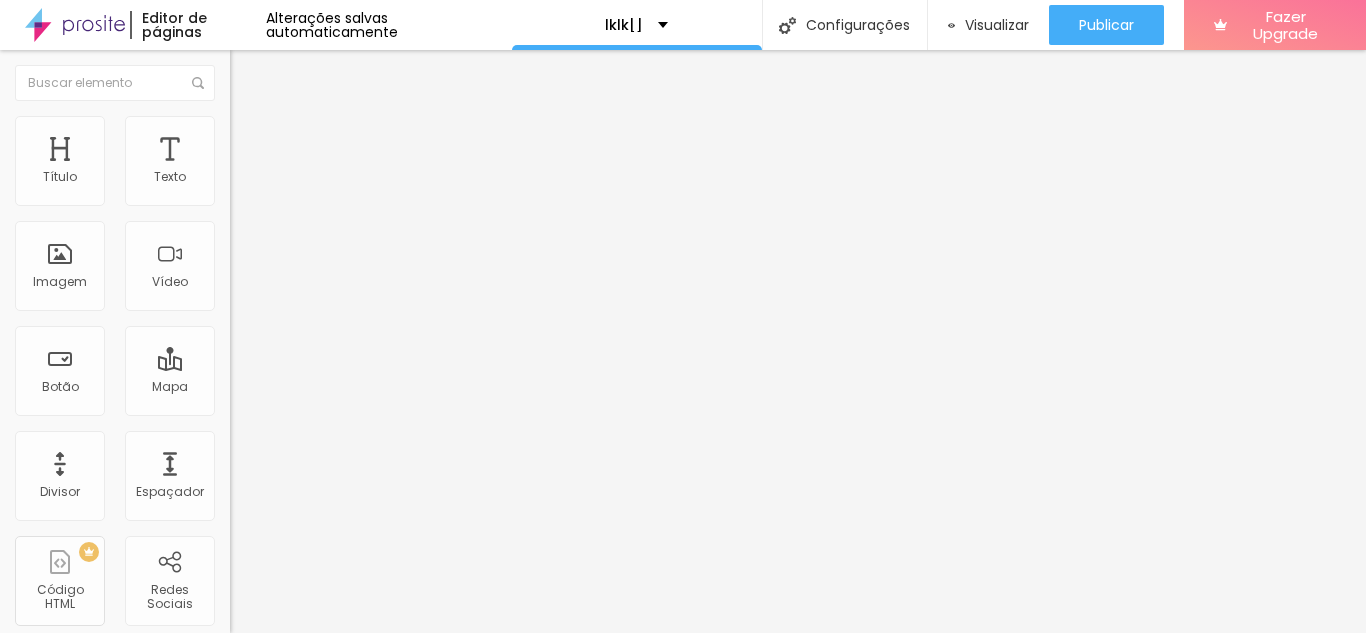click on "Redes Sociais" at bounding box center (683, 681) 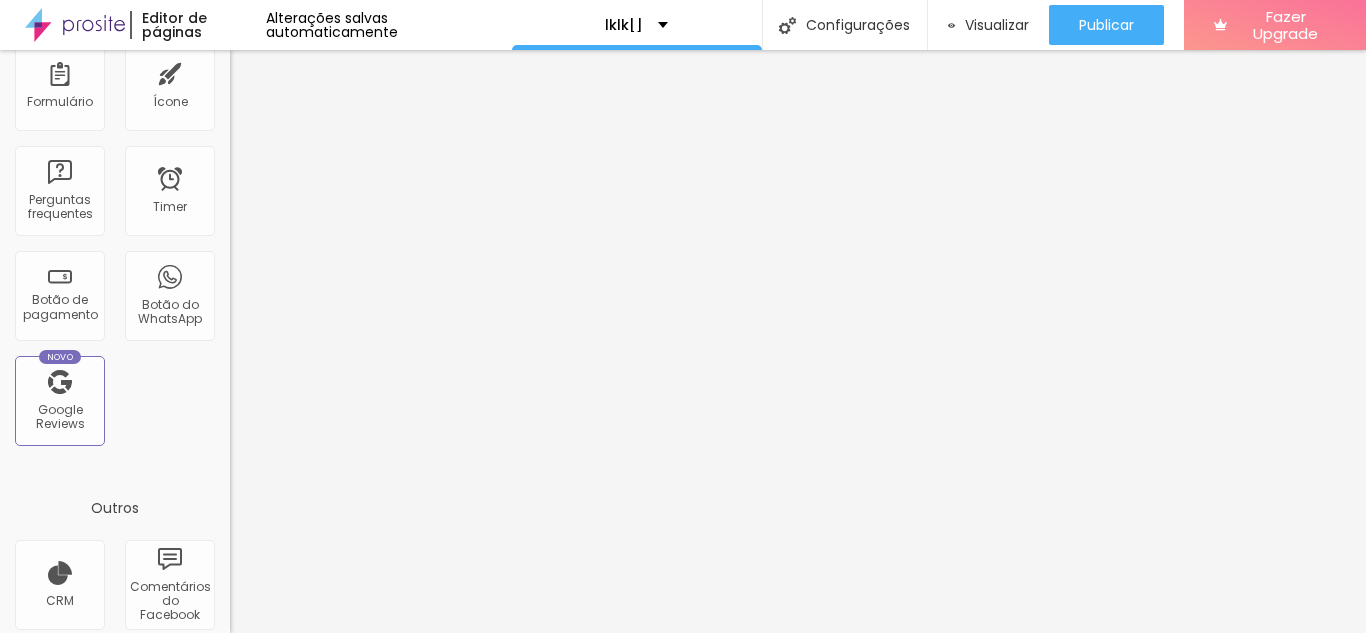 click on "Outros" at bounding box center [115, 508] 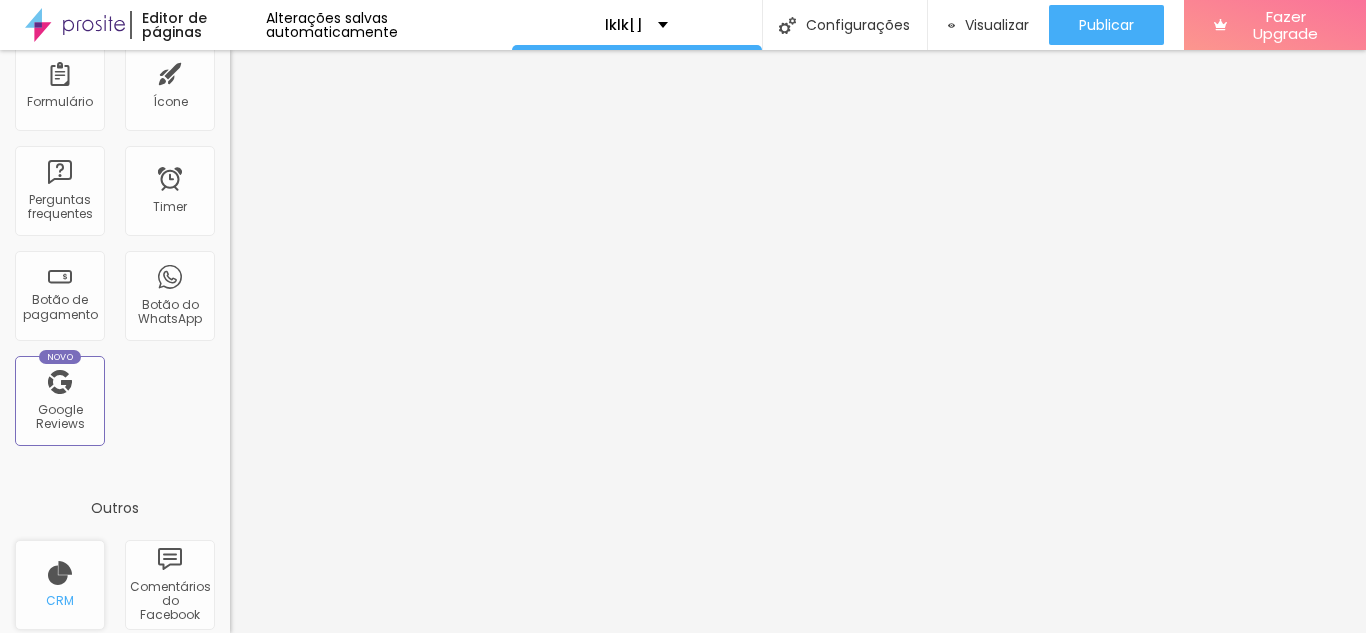 scroll, scrollTop: 717, scrollLeft: 0, axis: vertical 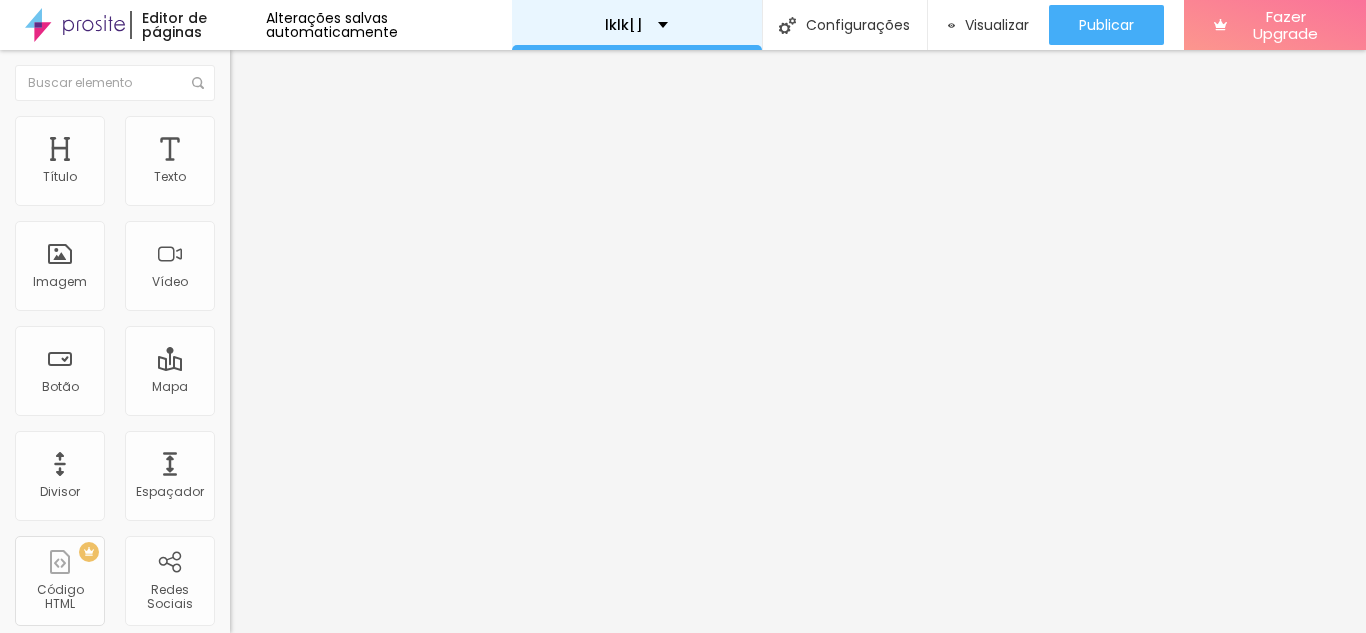 click on "lklk[]" at bounding box center (637, 25) 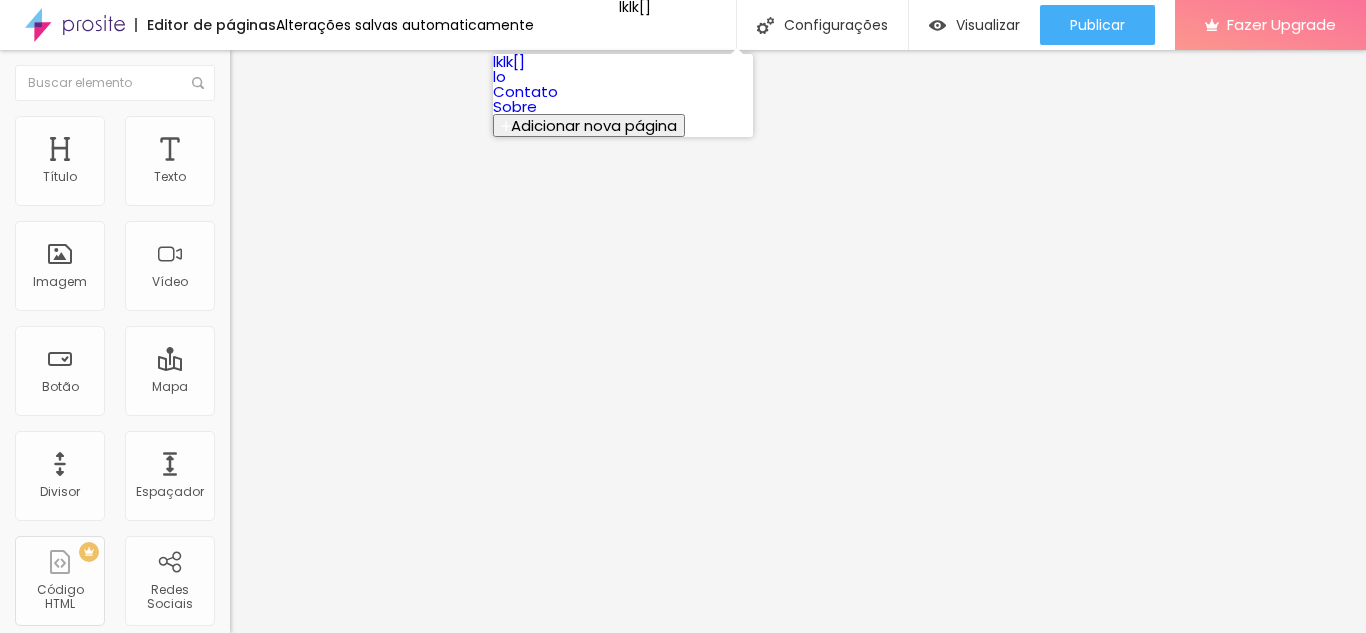 click on "Adicionar nova página" at bounding box center [589, 125] 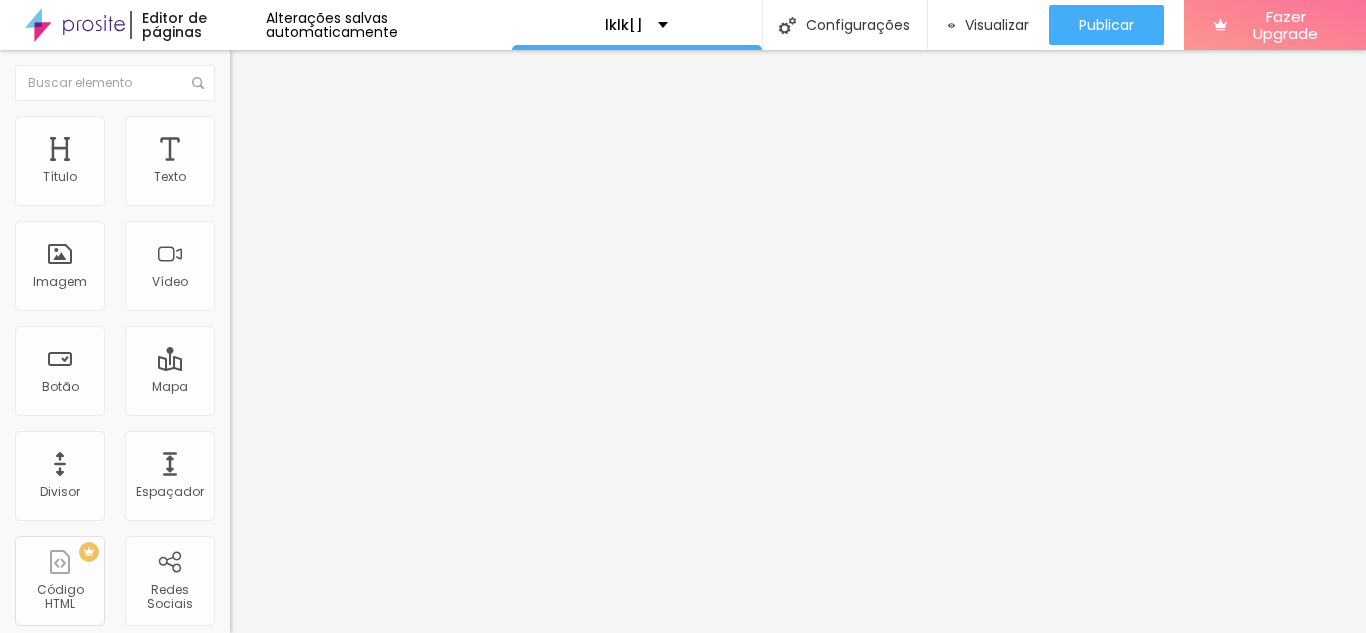 click at bounding box center [446, 673] 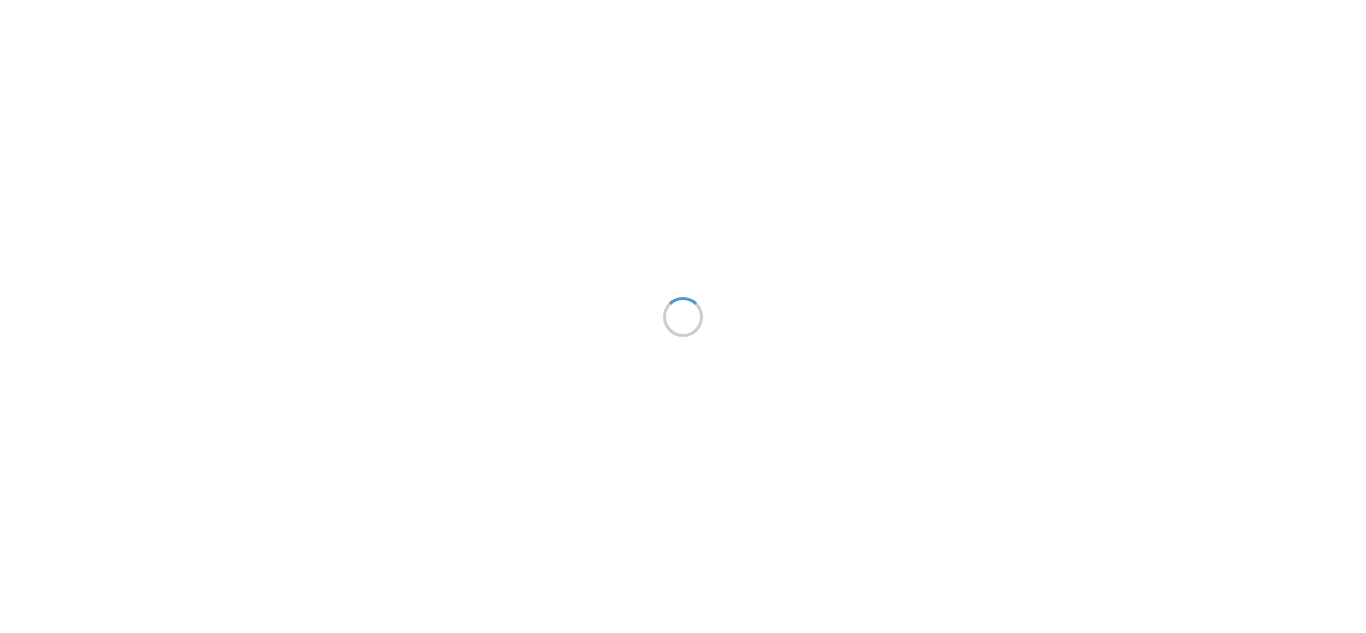 scroll, scrollTop: 0, scrollLeft: 0, axis: both 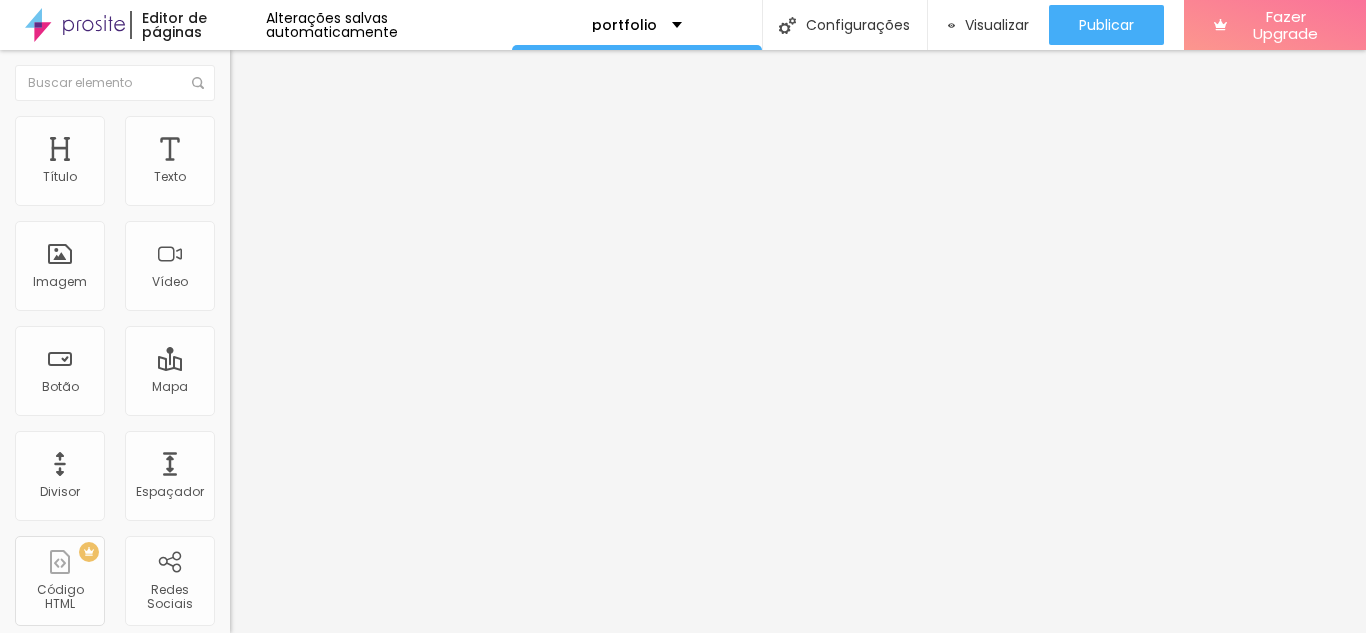 click at bounding box center [239, 125] 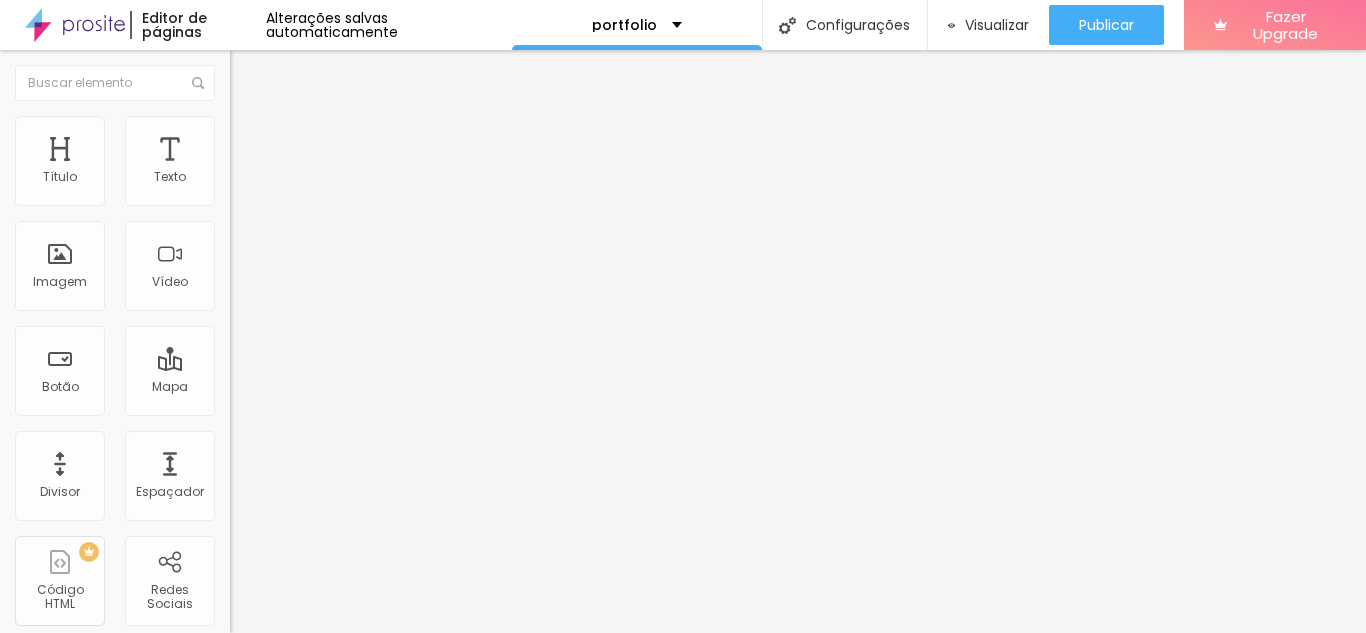 click on "Encaixotado" at bounding box center (269, 185) 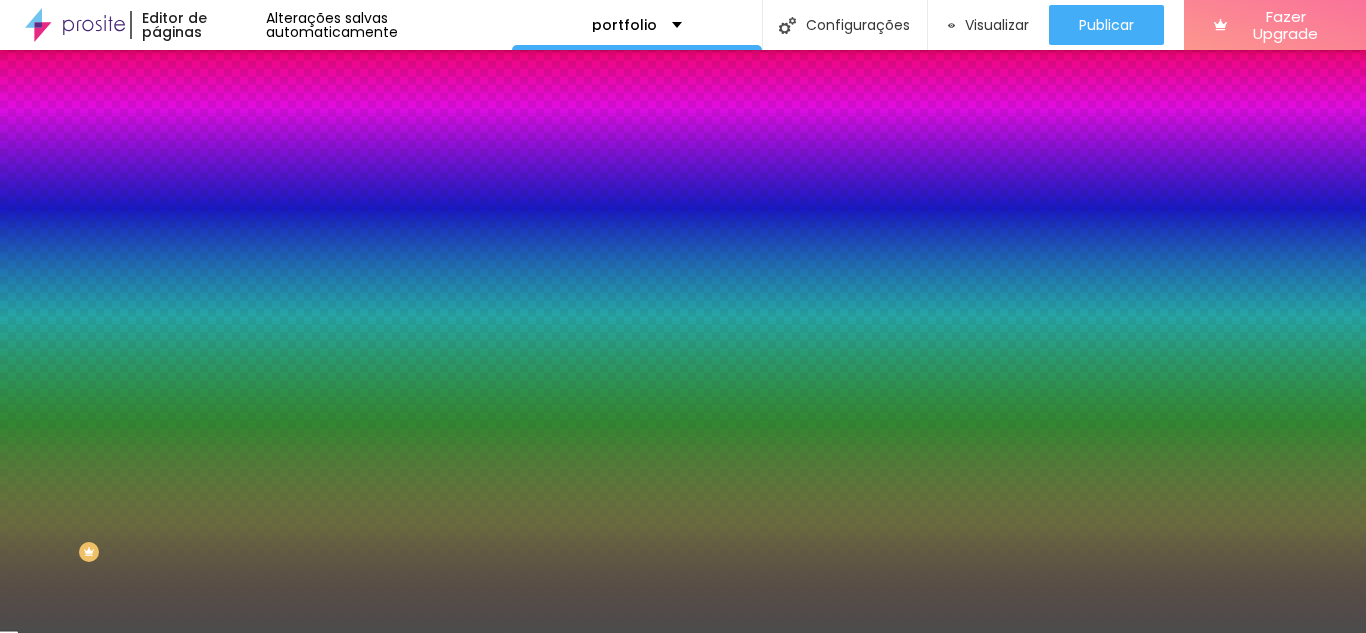 click at bounding box center [345, 272] 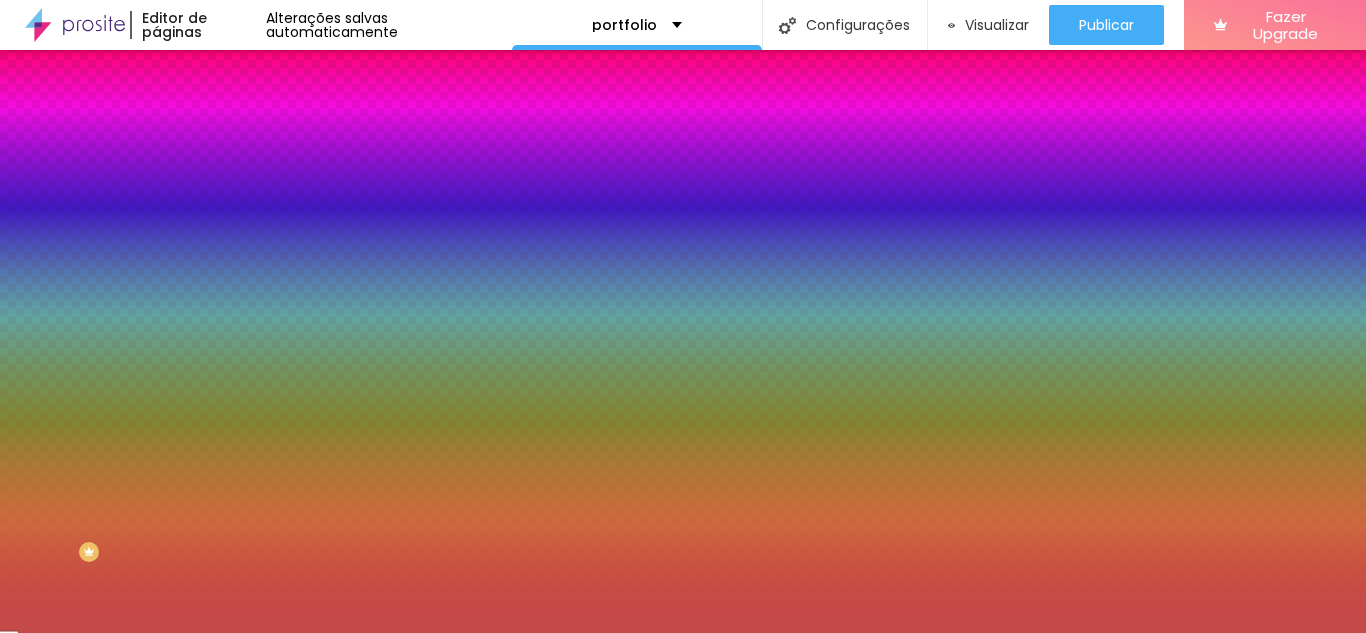 type on "#C44A4A" 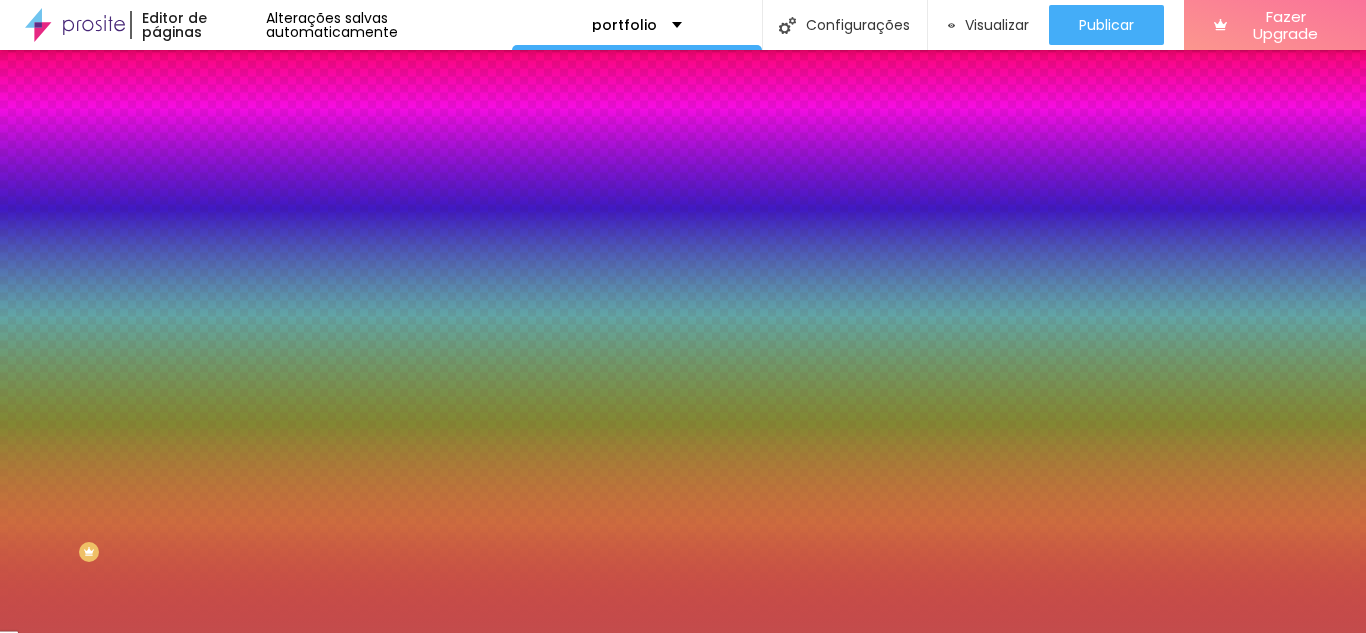 drag, startPoint x: 143, startPoint y: 413, endPoint x: 111, endPoint y: 423, distance: 33.526108 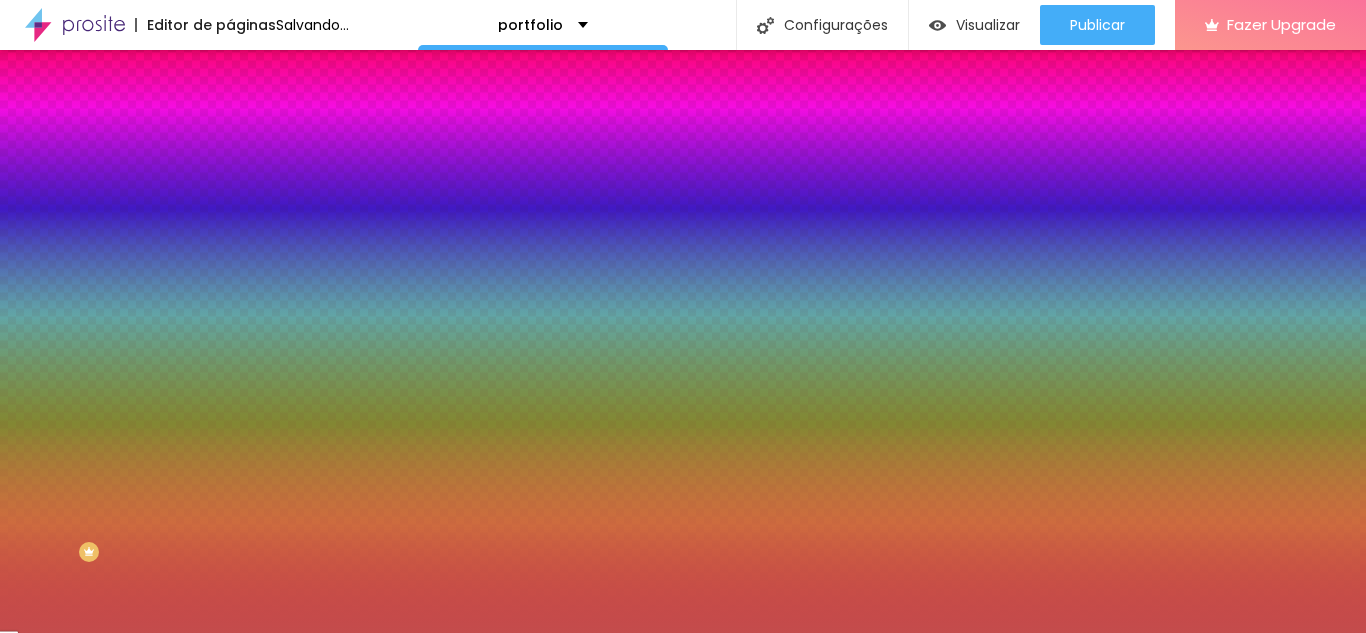 click on "Editar Seção Conteúdo Estilo Avançado Imagem de fundo Trocar imagem Efeito da Imagem Nenhum Nenhum Parallax Cor de fundo Voltar ao padrão #C44A4A Efeitos de fundo Efeito superior DESATIVADO Voltar ao padrão Efeito inferior DESATIVADO Voltar ao padrão" at bounding box center (345, 341) 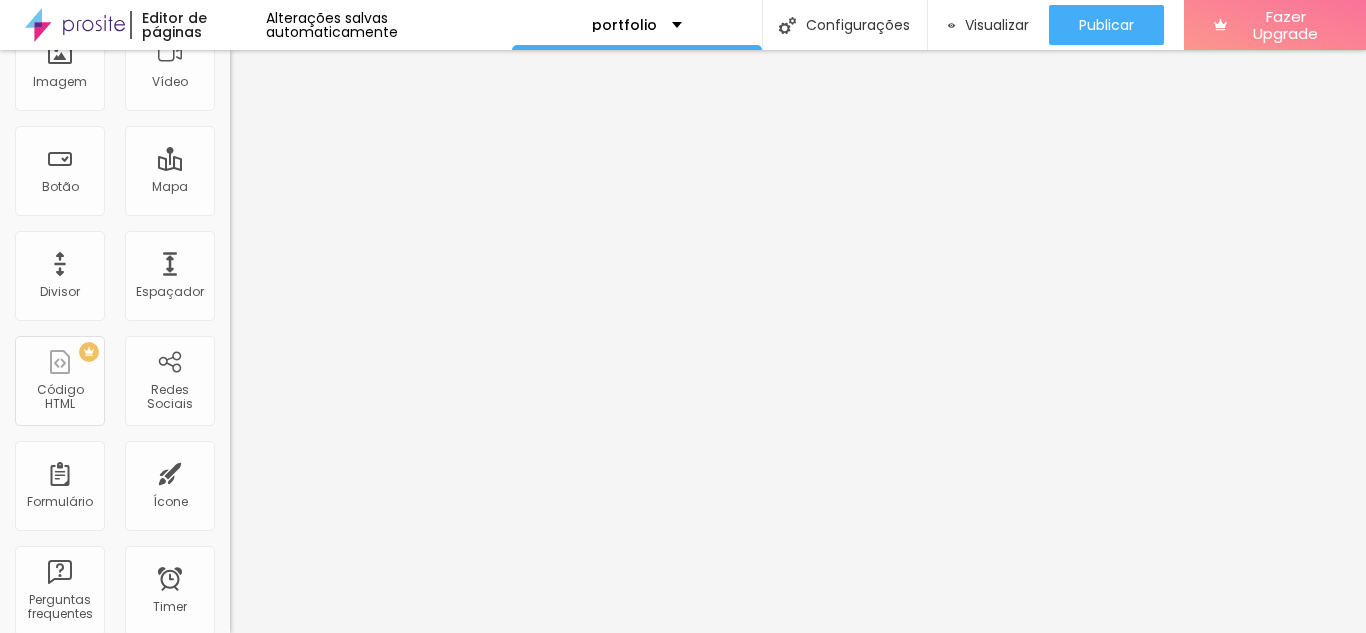 scroll, scrollTop: 0, scrollLeft: 0, axis: both 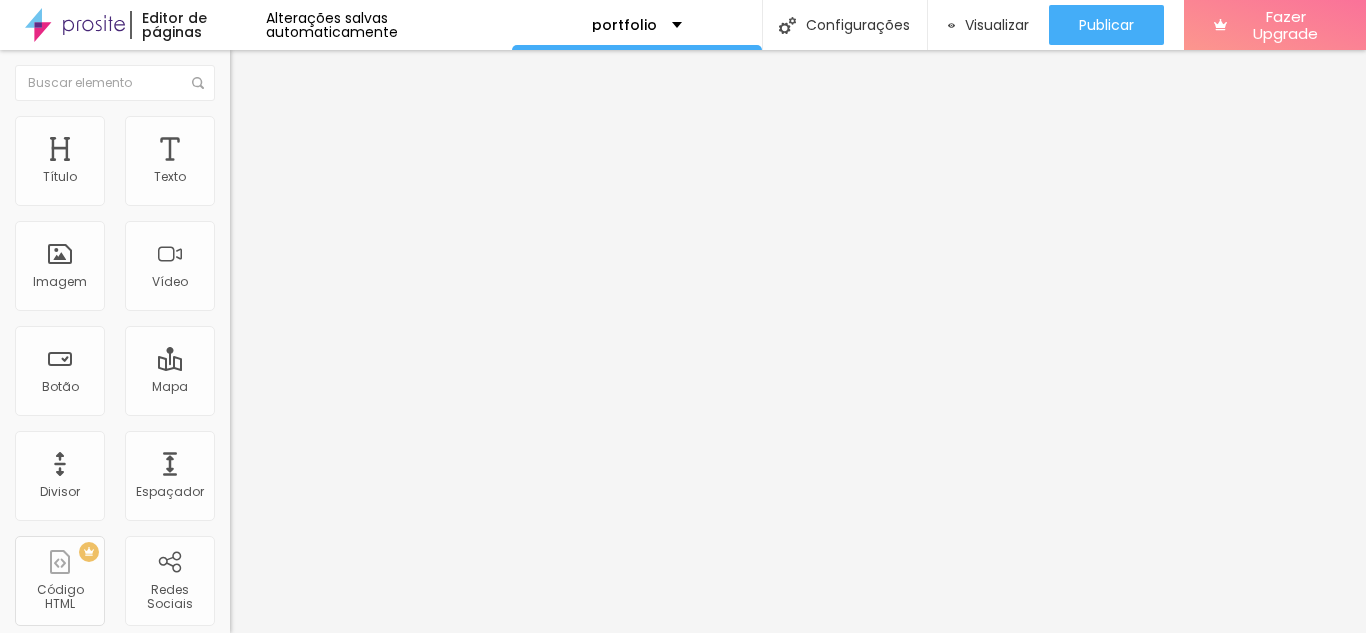 click on "1:1 Quadrado" at bounding box center (269, 304) 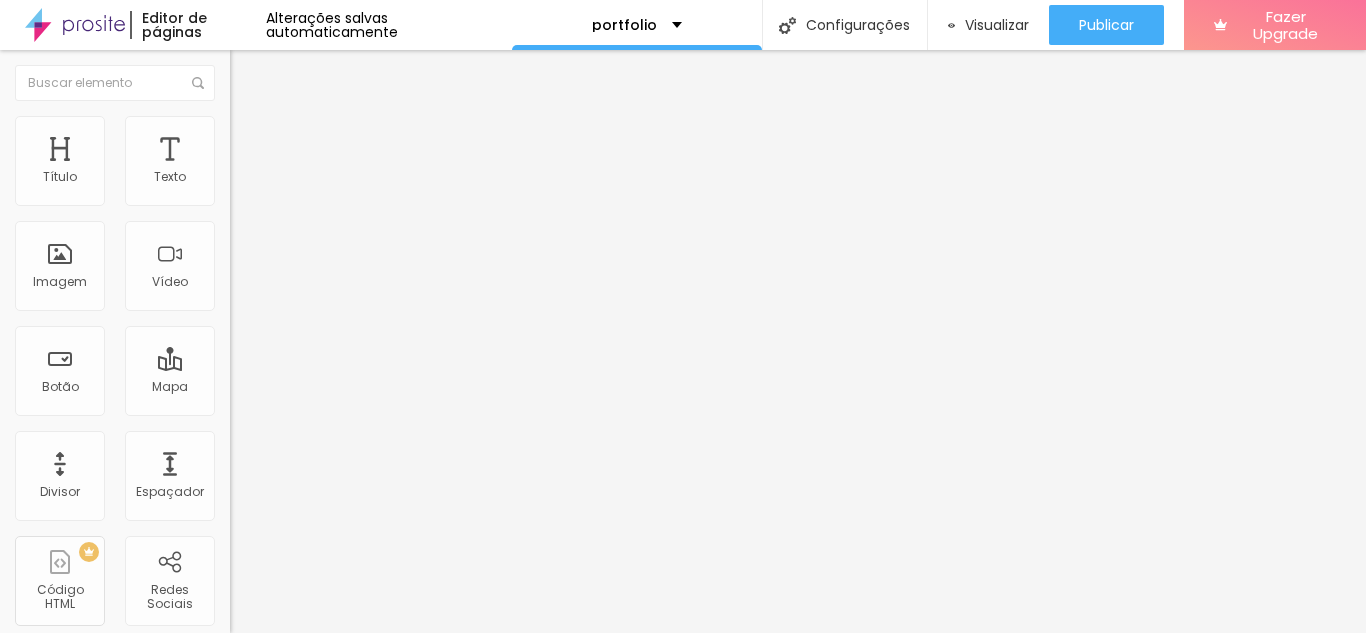 click on "Original" at bounding box center [254, 359] 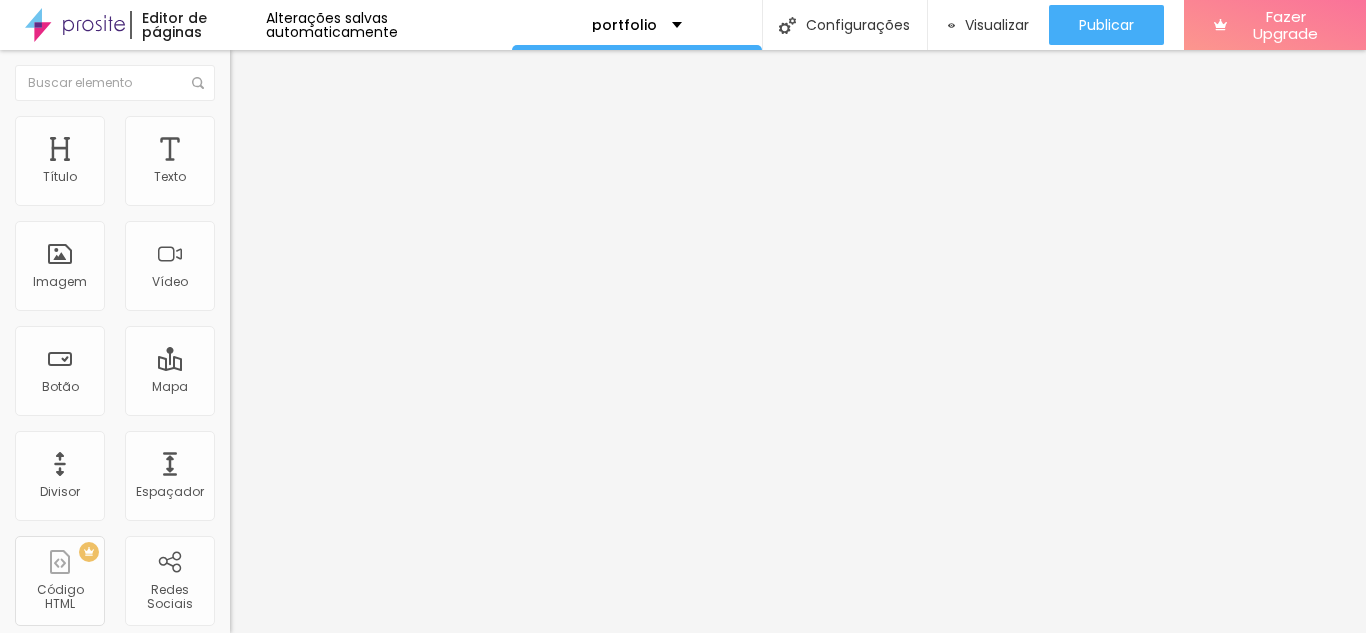 click on "Cinema 16:9" at bounding box center (345, 317) 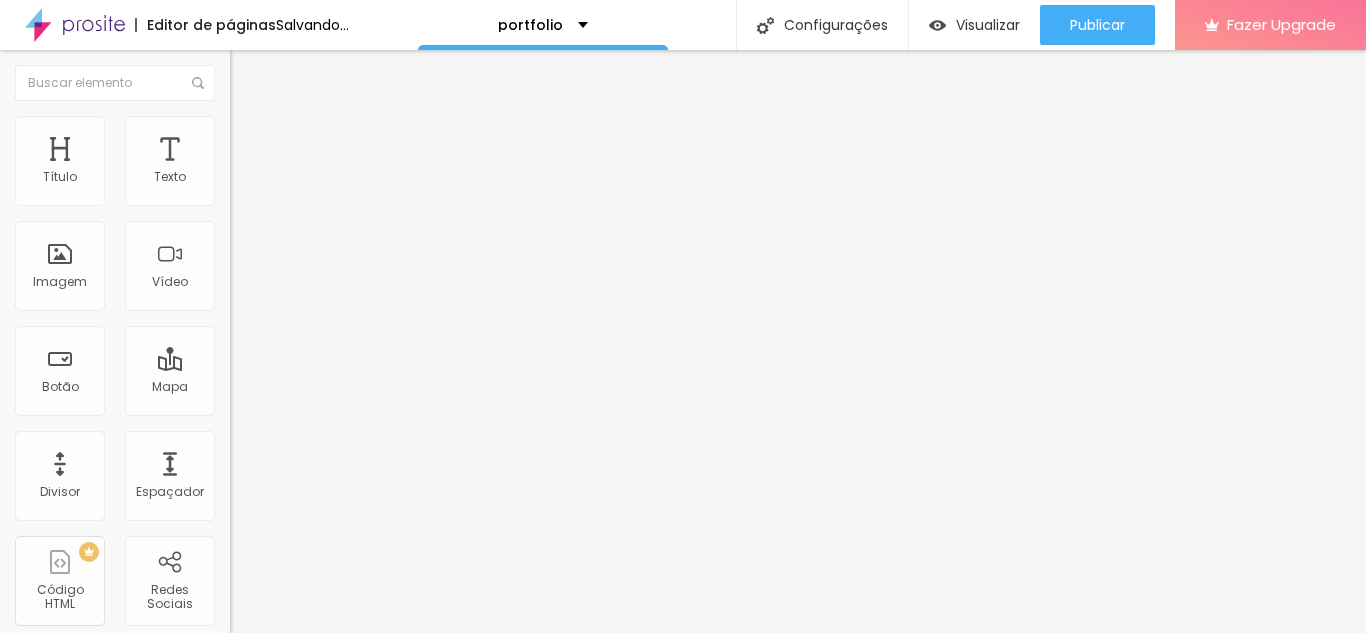 click on "Padrão 4:3" at bounding box center [345, 336] 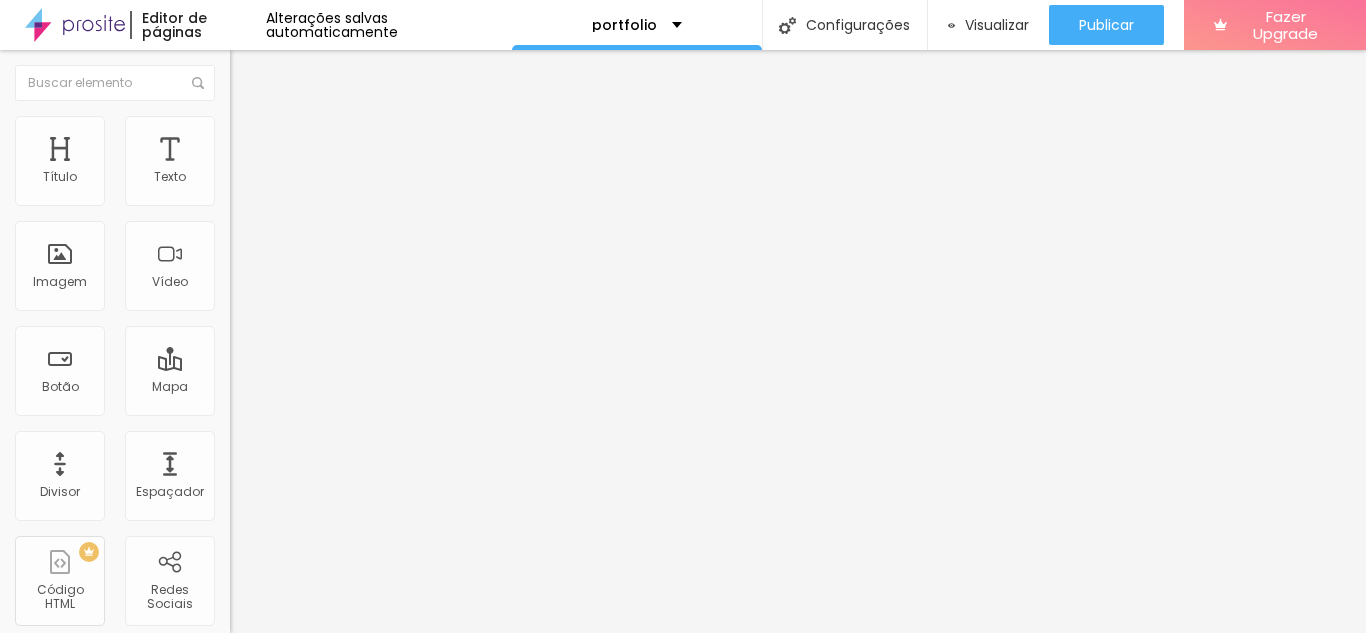 click on "Quadrado" at bounding box center [262, 347] 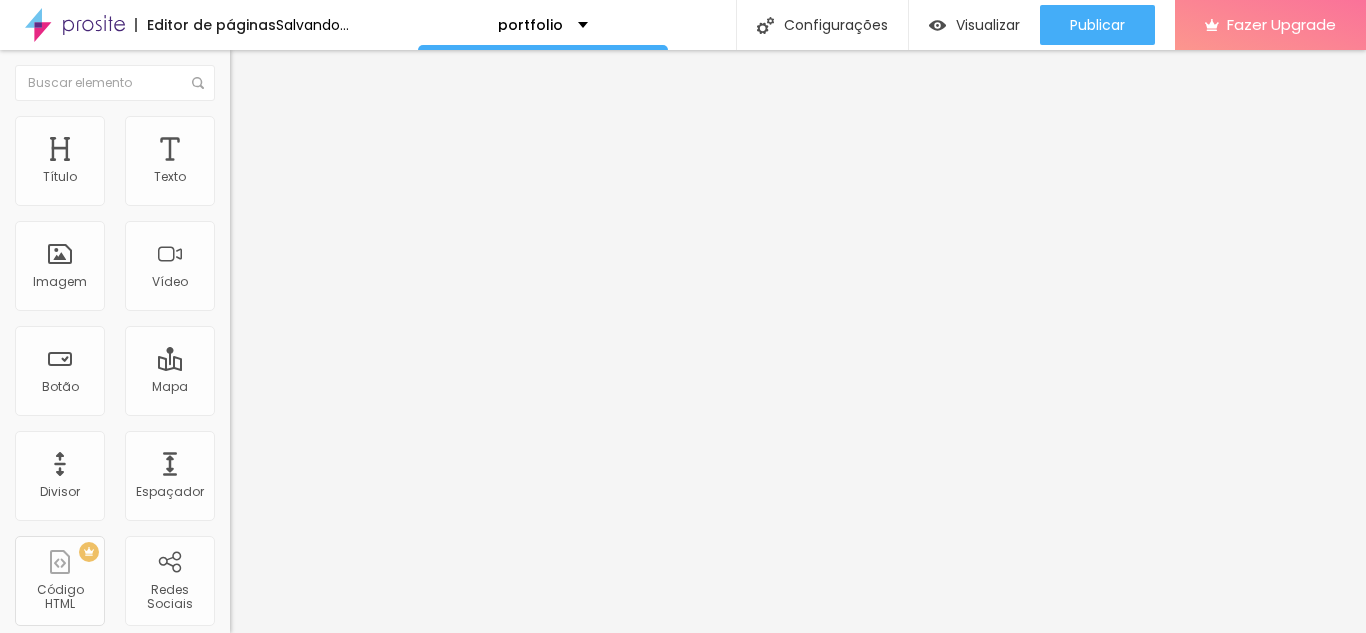 click at bounding box center [237, 246] 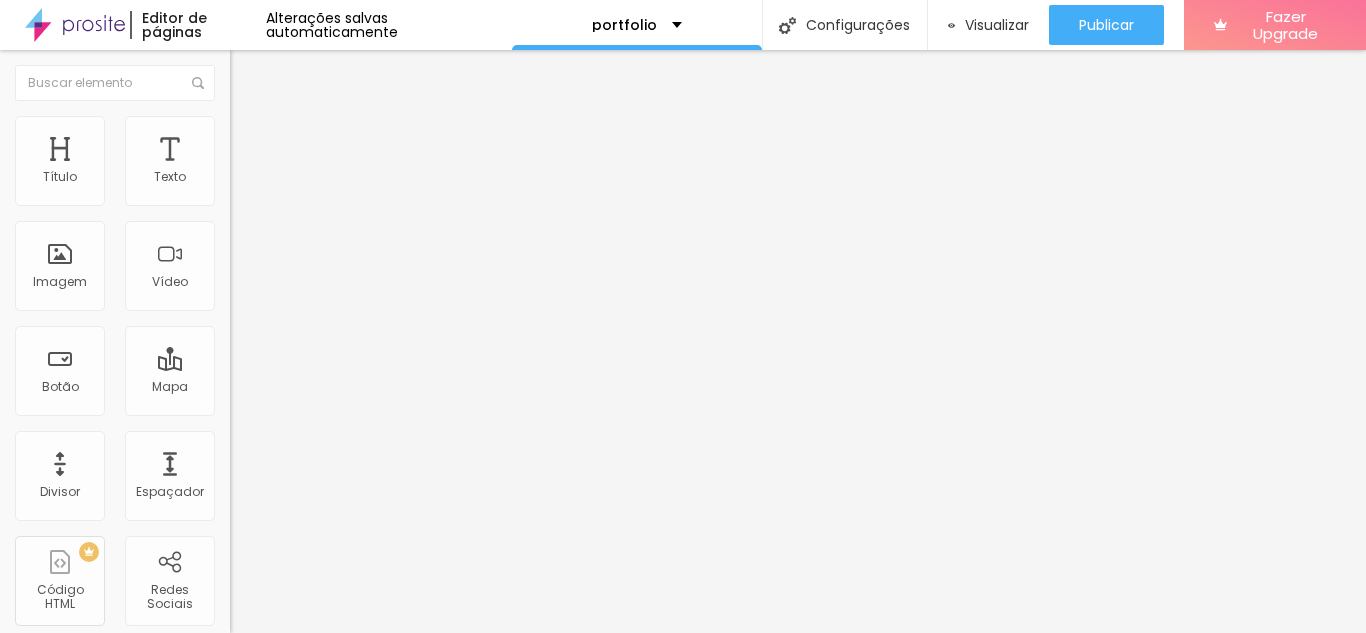 click at bounding box center [237, 262] 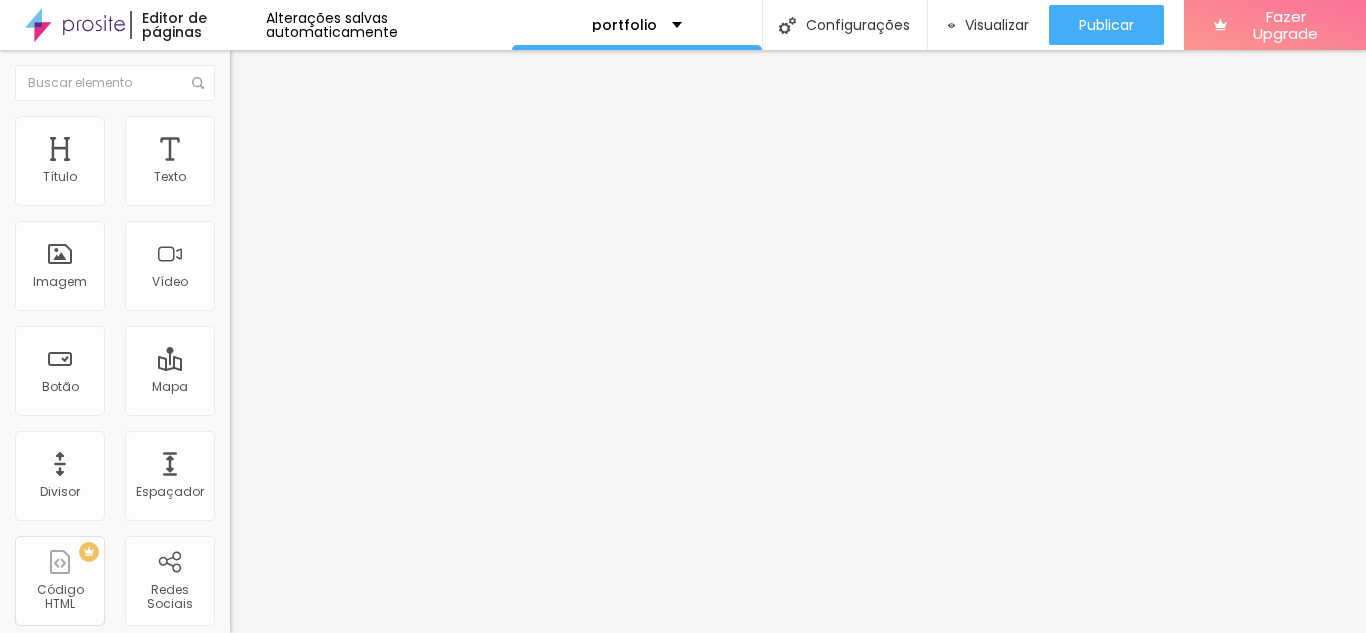 click on "Alinhamento" at bounding box center (345, 233) 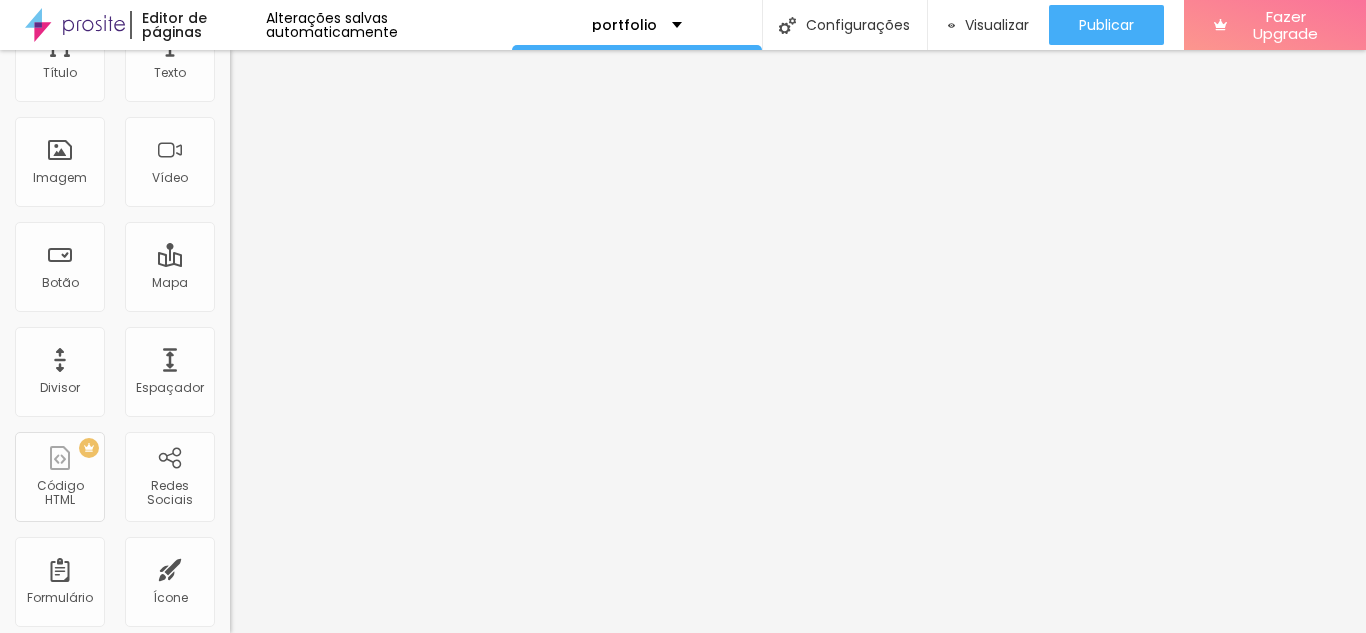 scroll, scrollTop: 0, scrollLeft: 0, axis: both 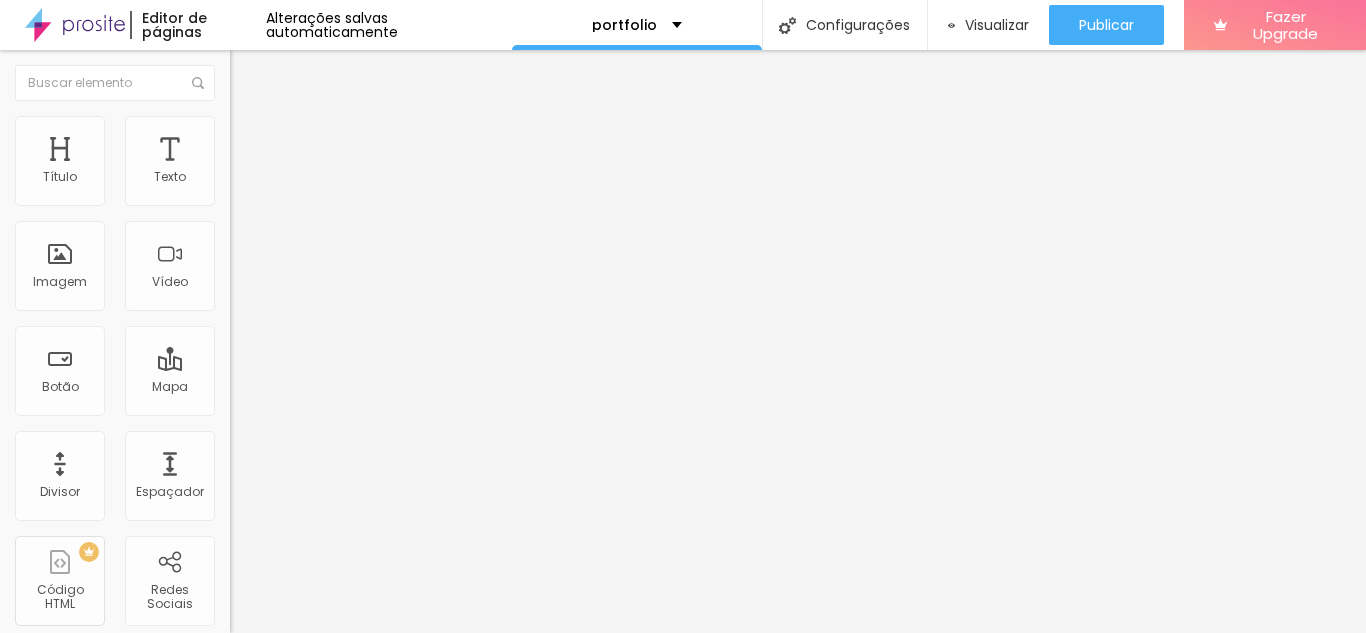 click on "Avançado" at bounding box center (345, 146) 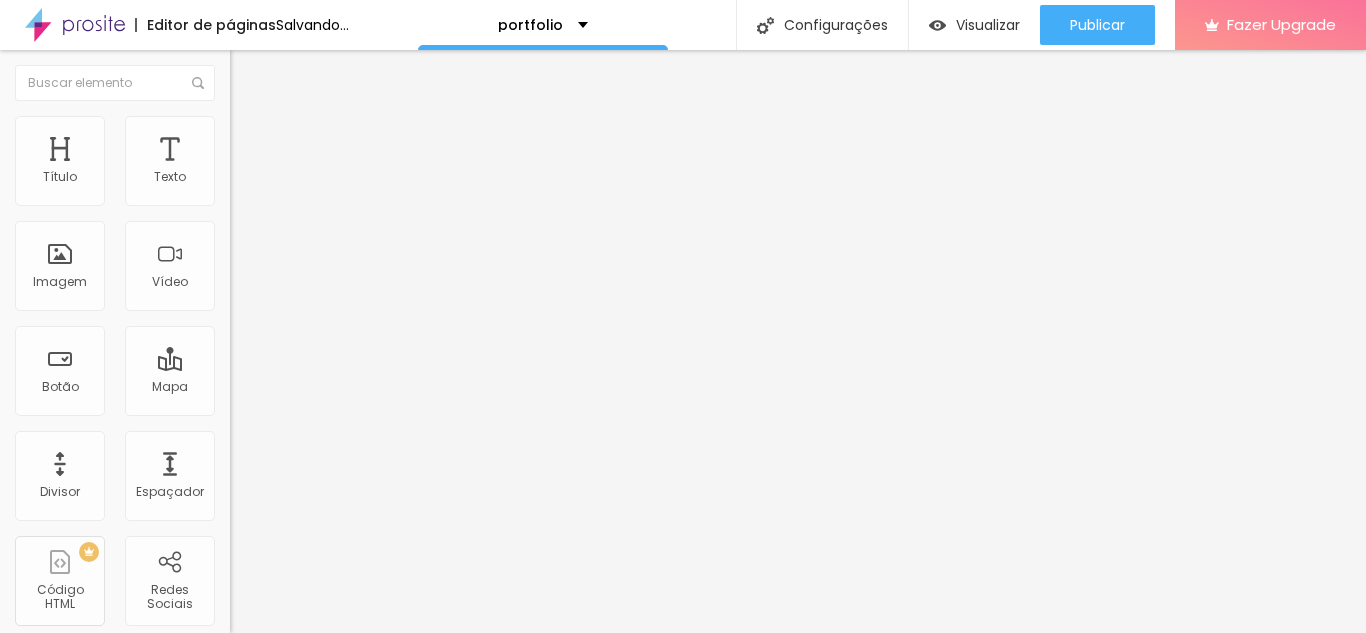 type on "5" 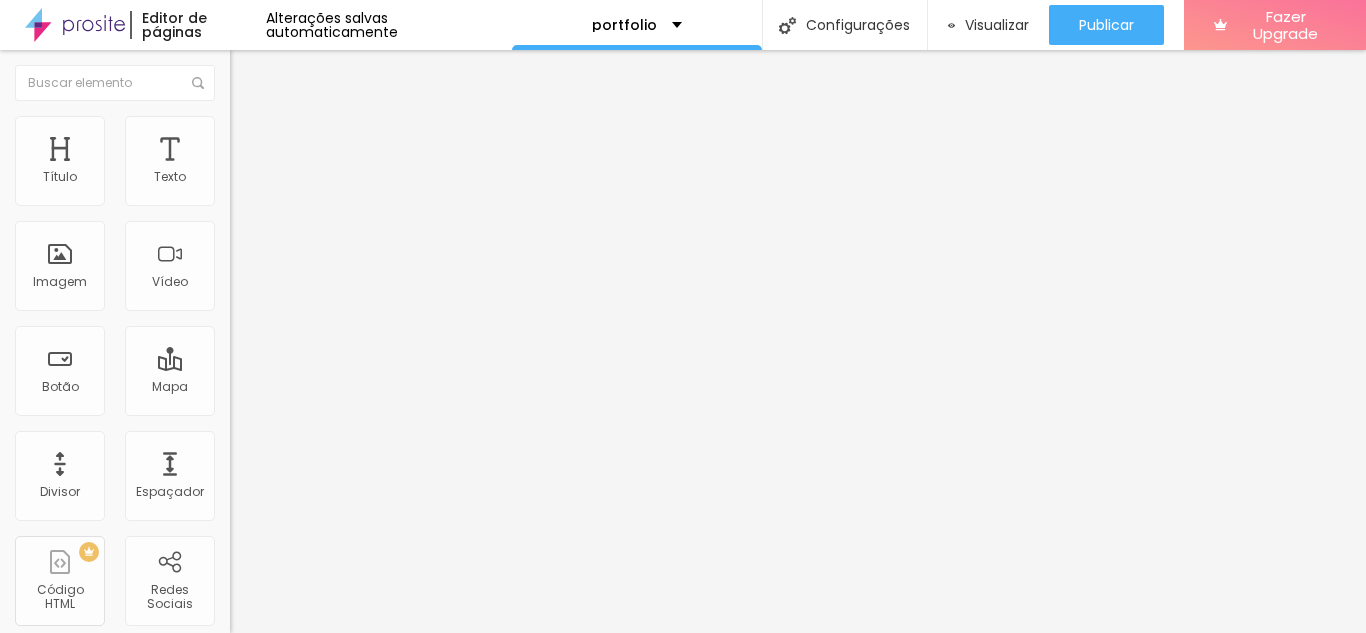 type on "8" 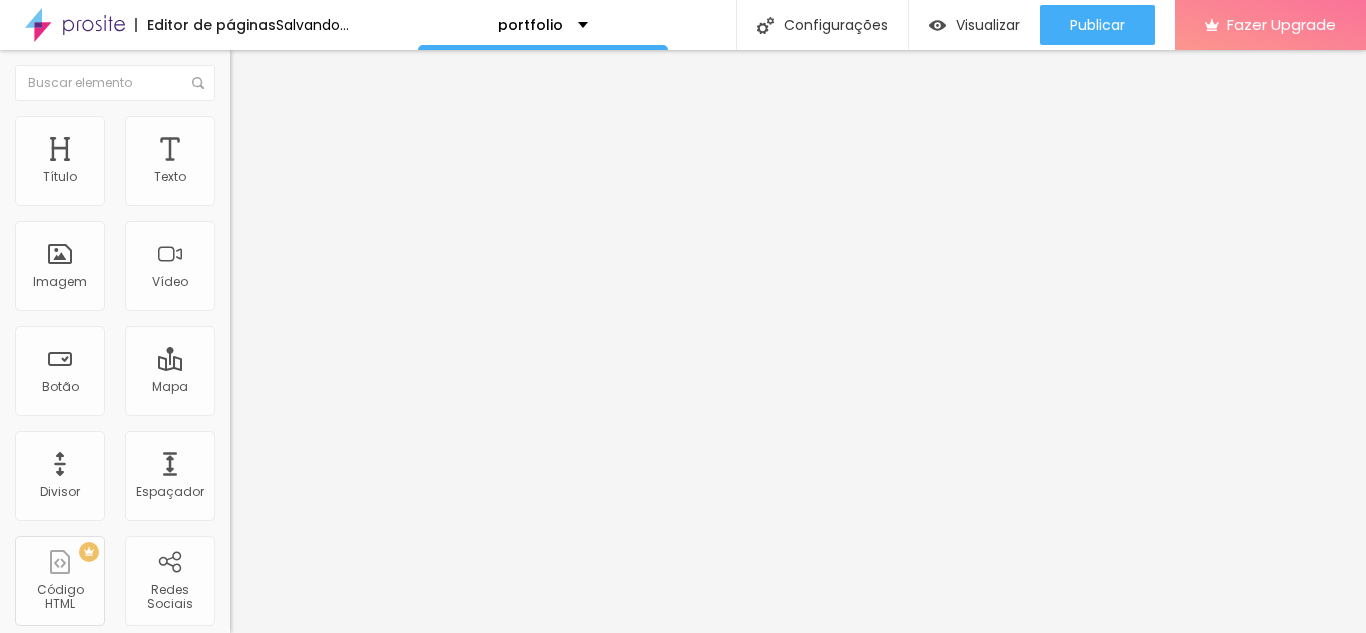 type on "9" 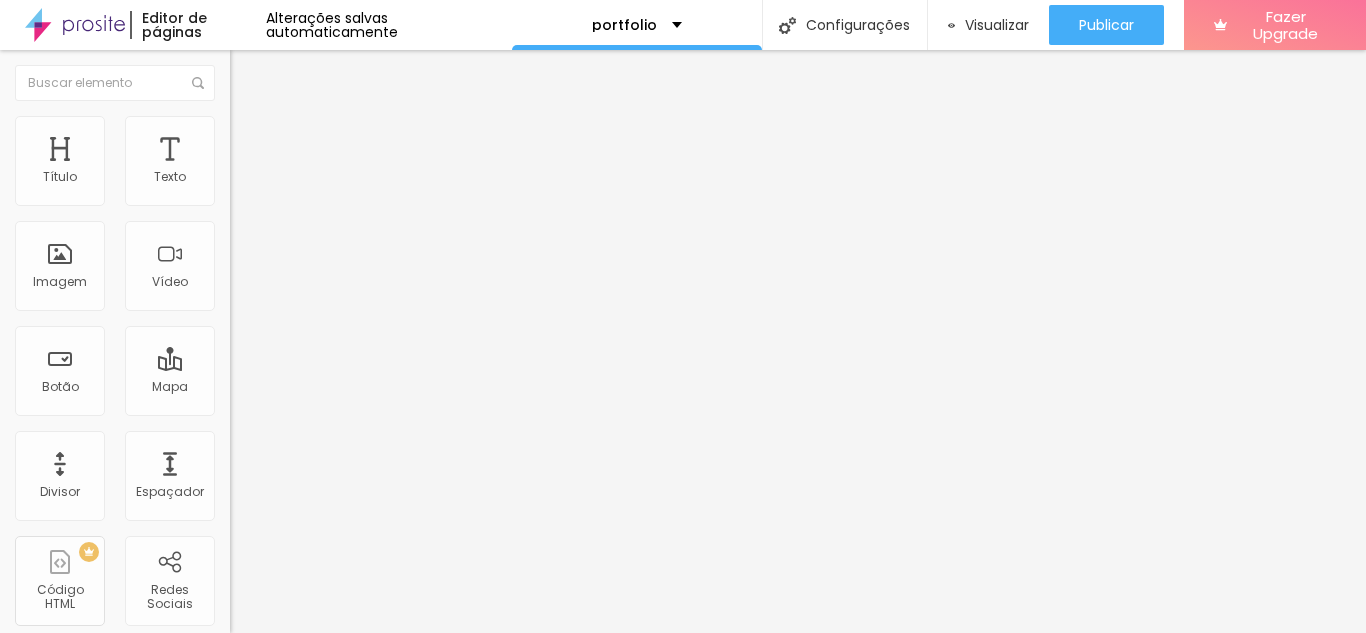 type on "10" 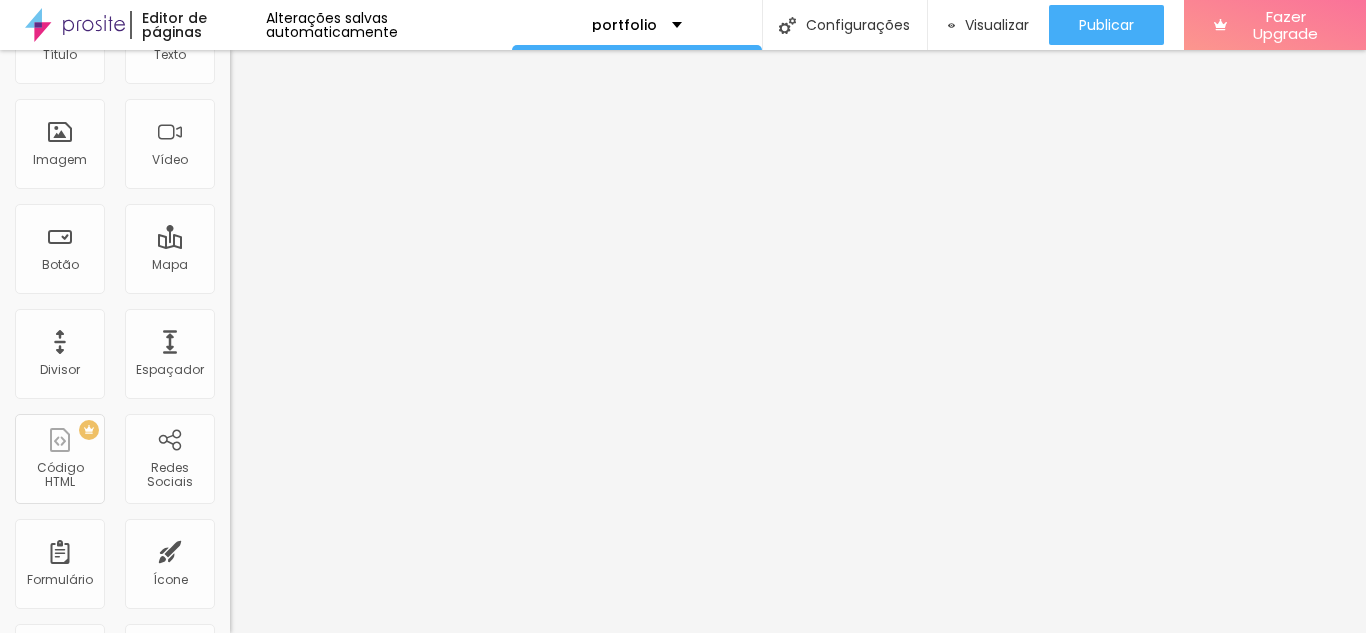 scroll, scrollTop: 0, scrollLeft: 0, axis: both 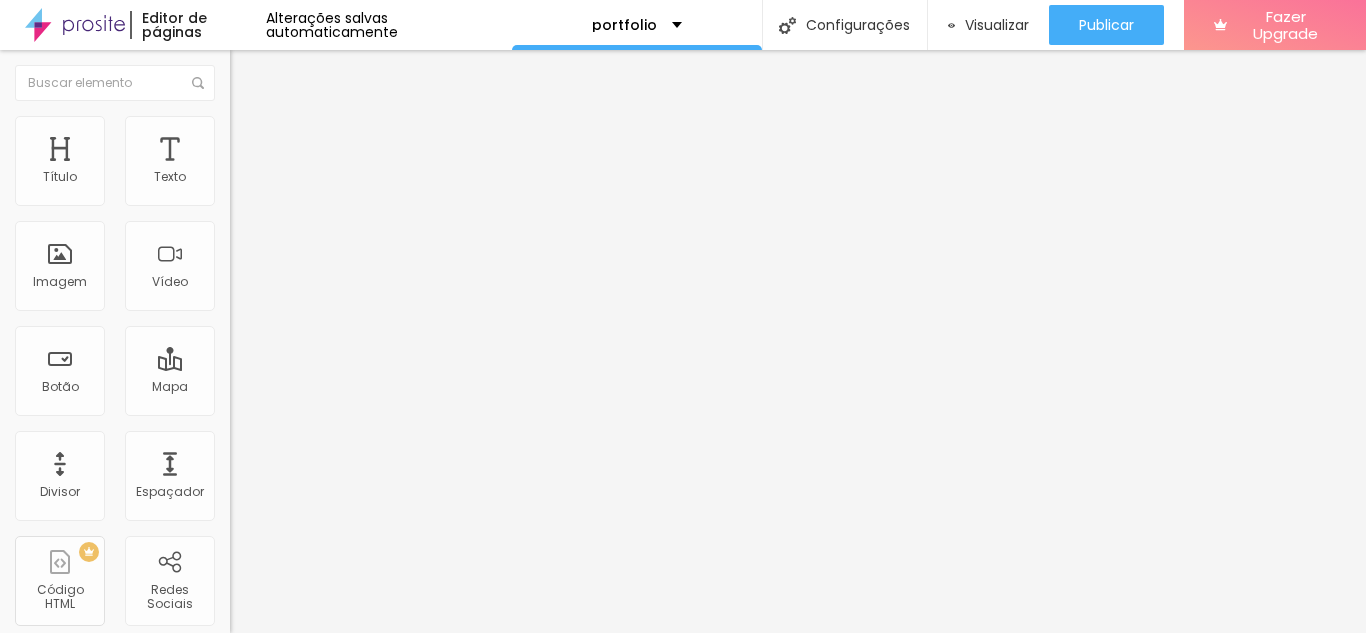click at bounding box center [239, 125] 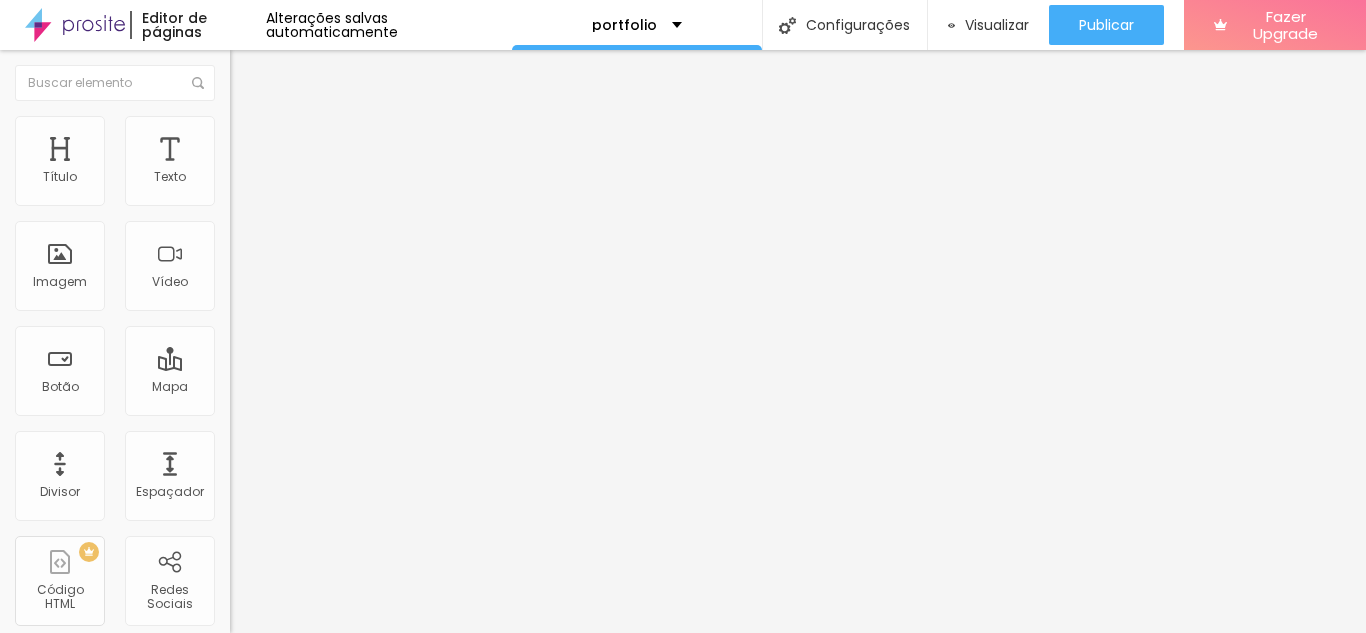 type on "184" 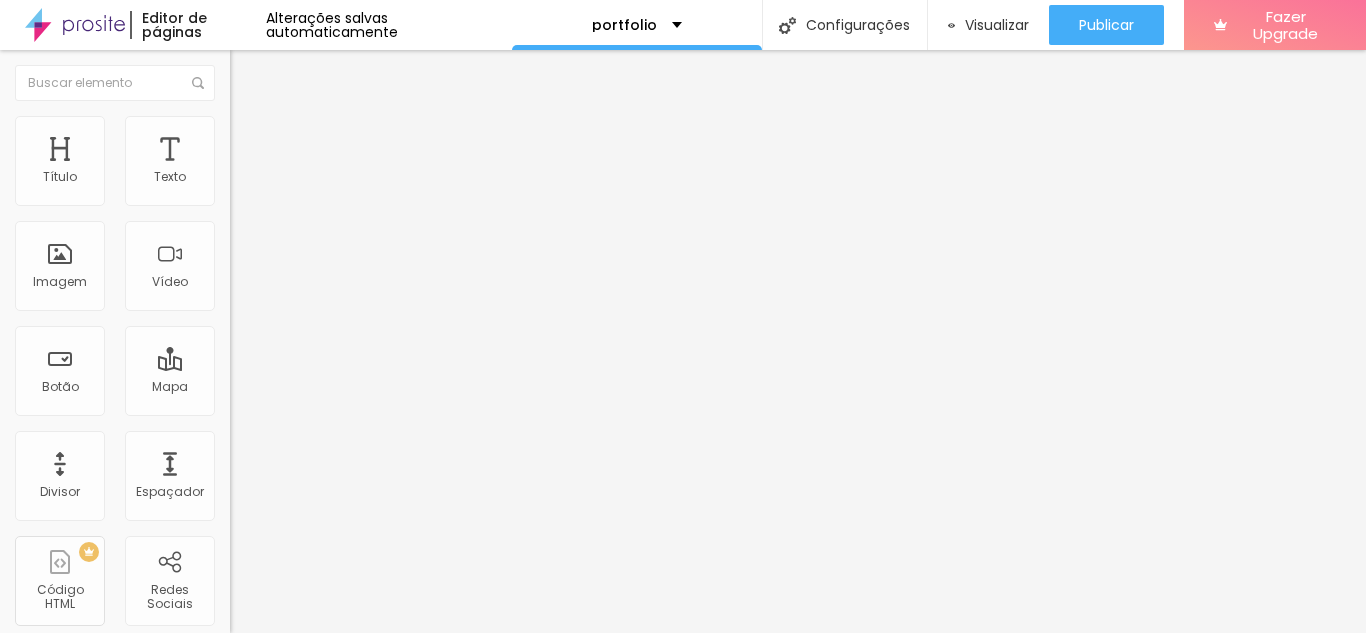 type on "117" 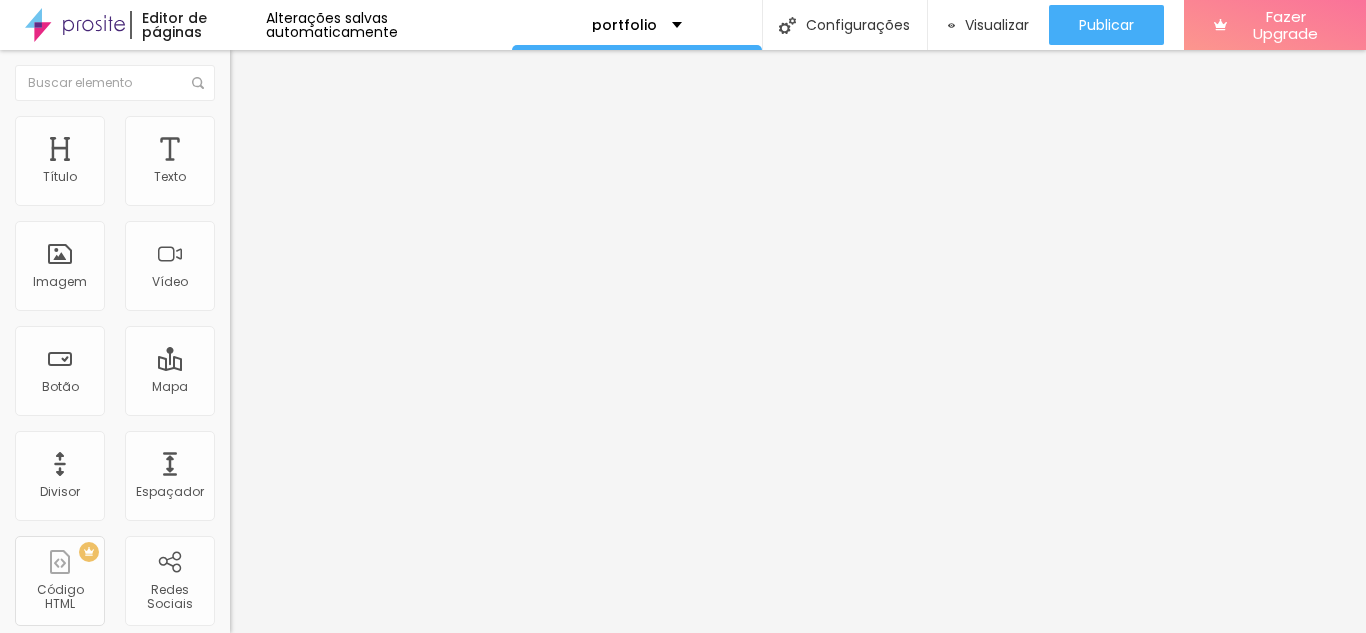 type on "117" 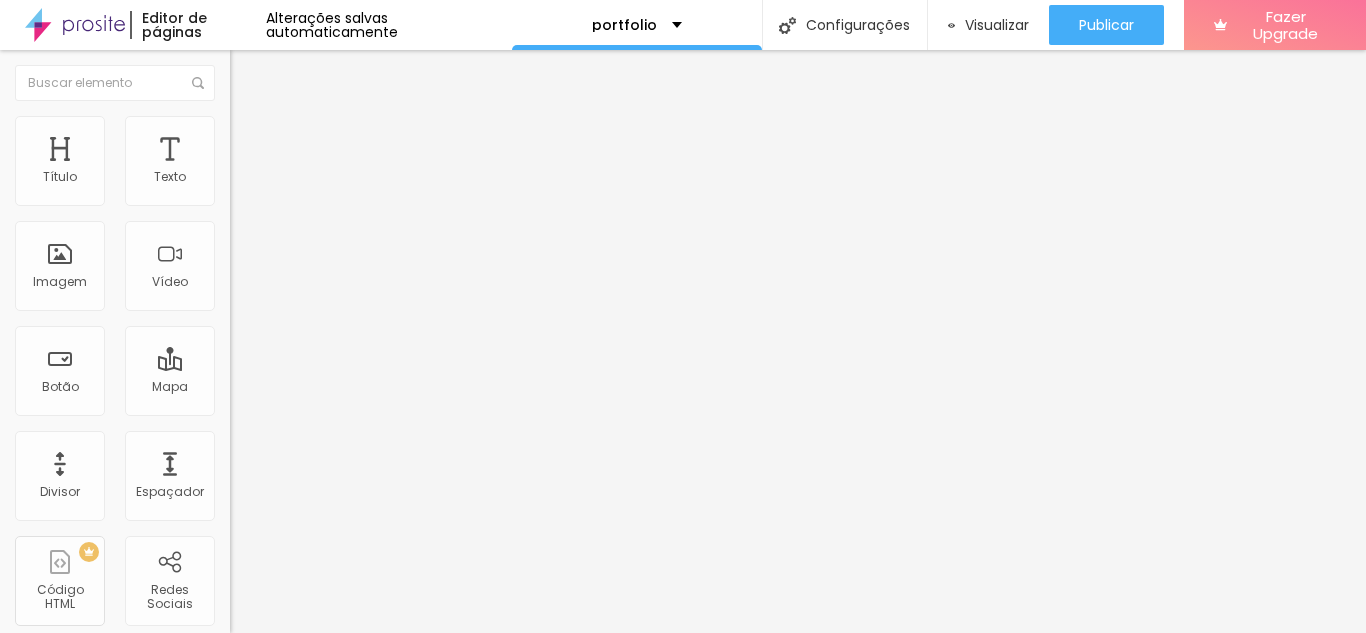 type on "95" 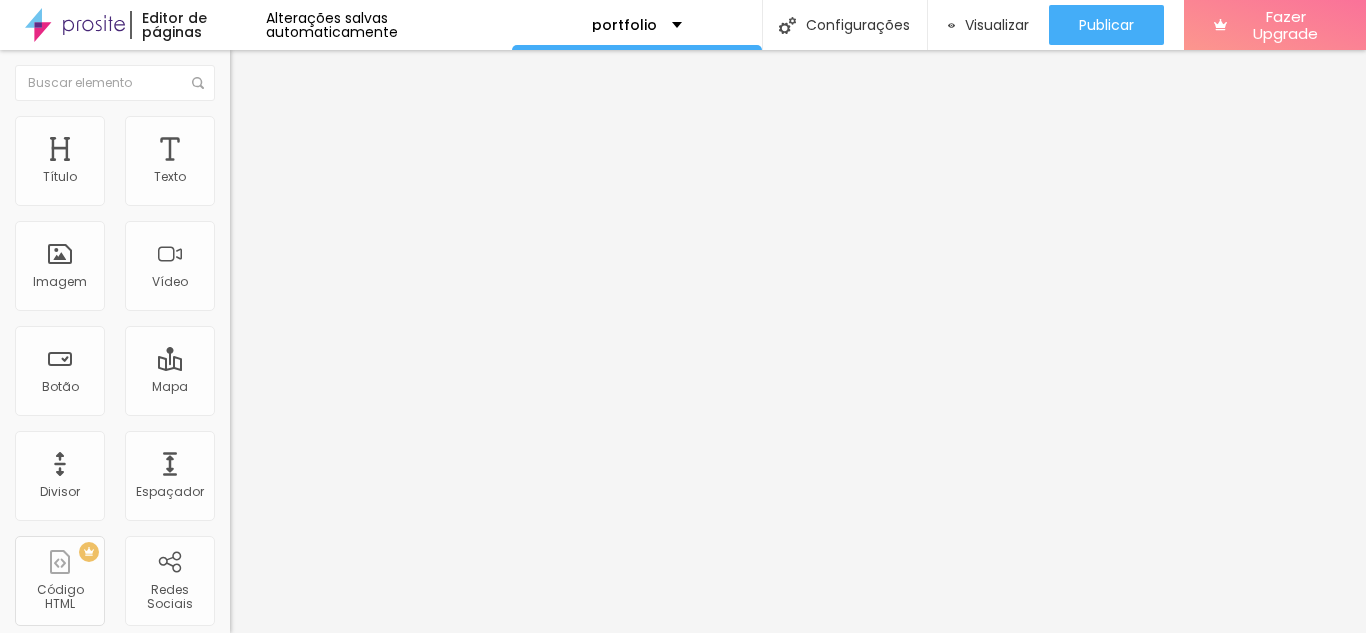 type on "92" 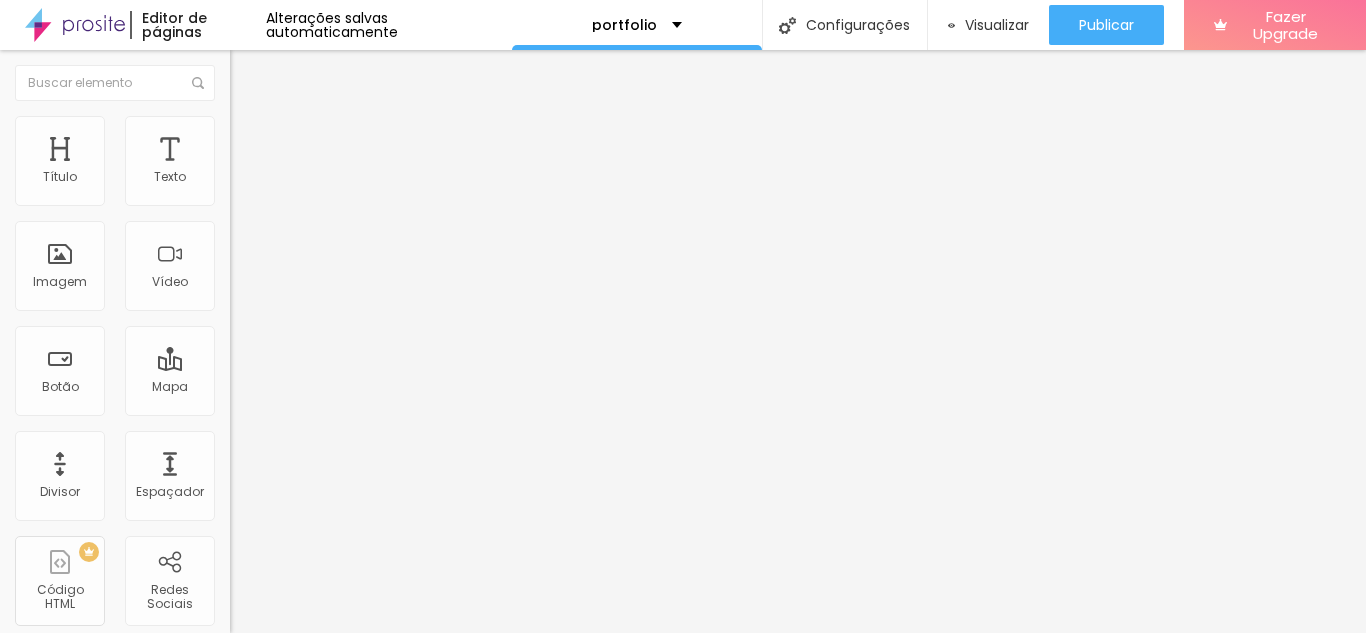 type on "89" 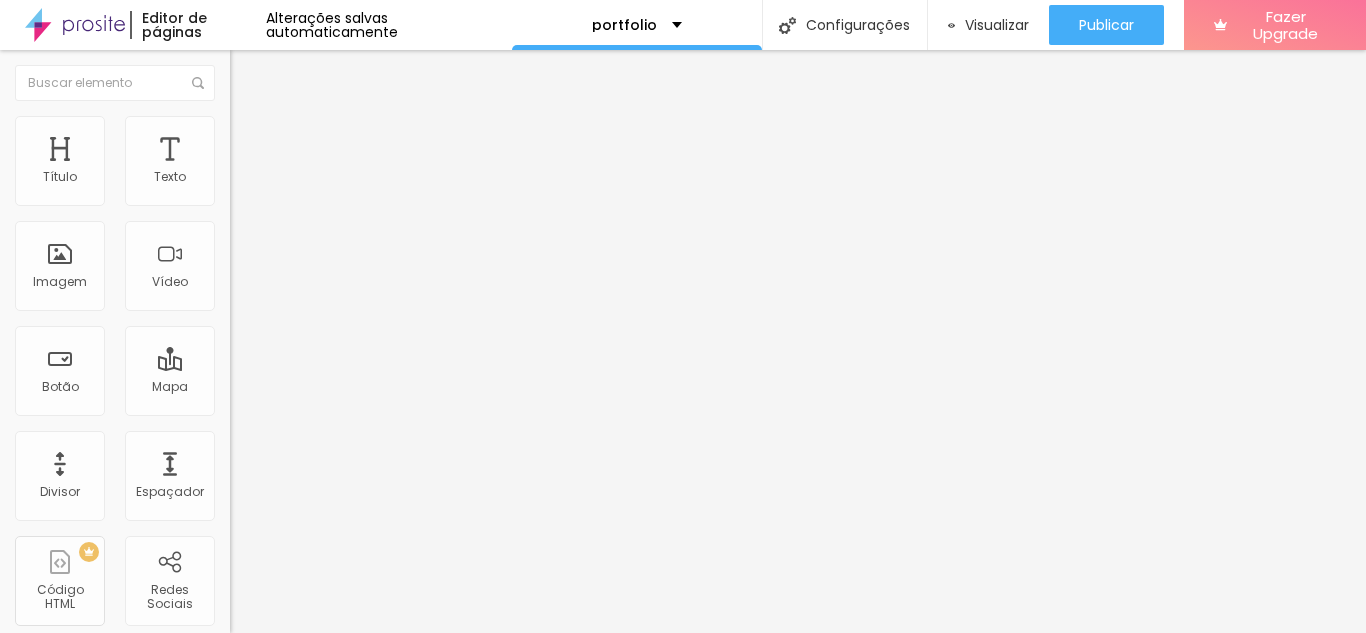 type on "84" 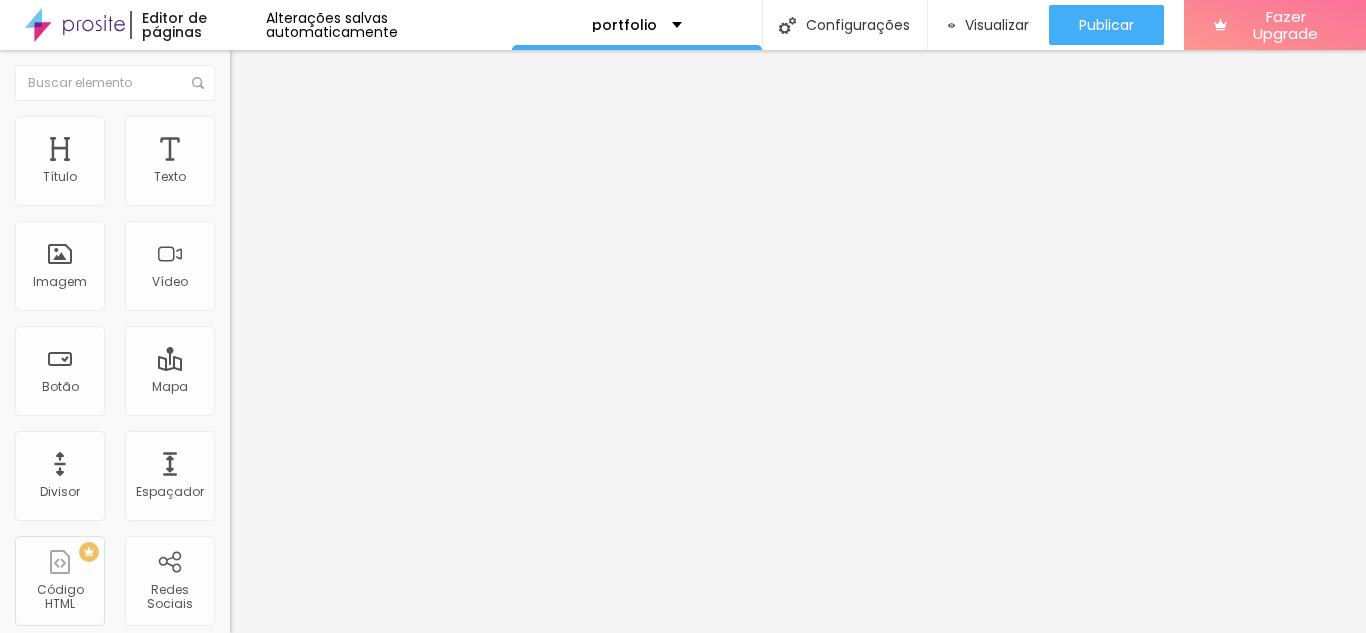 type on "56" 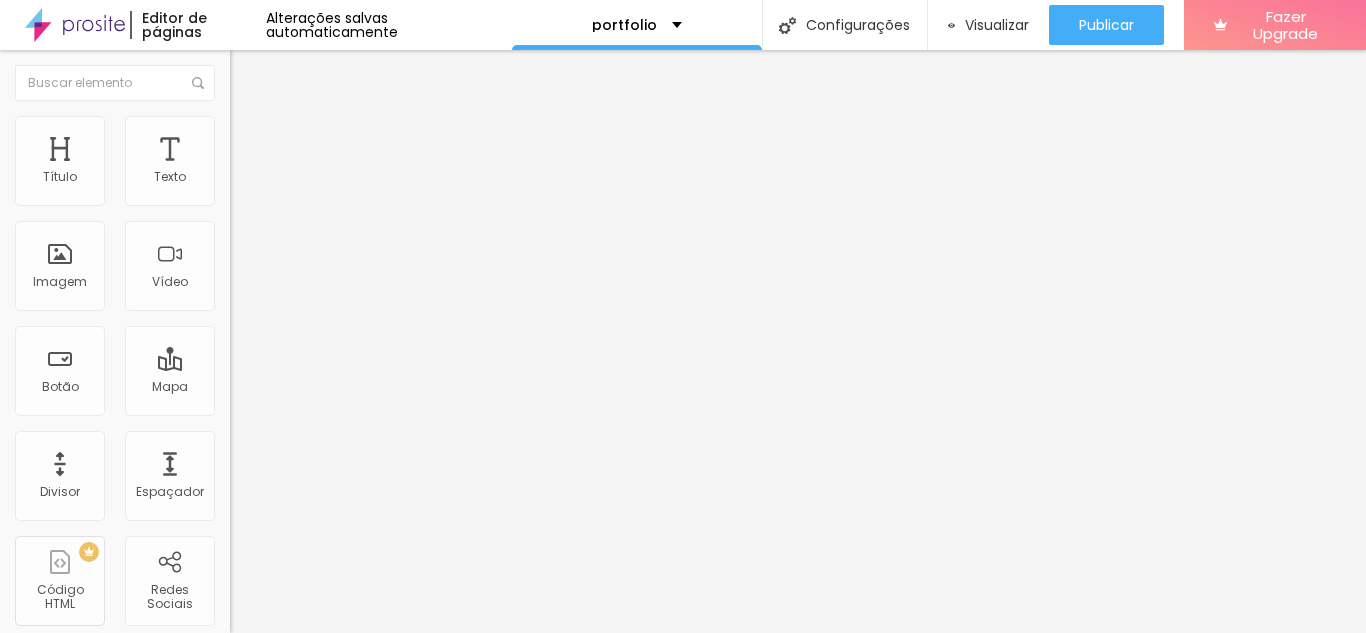 type on "56" 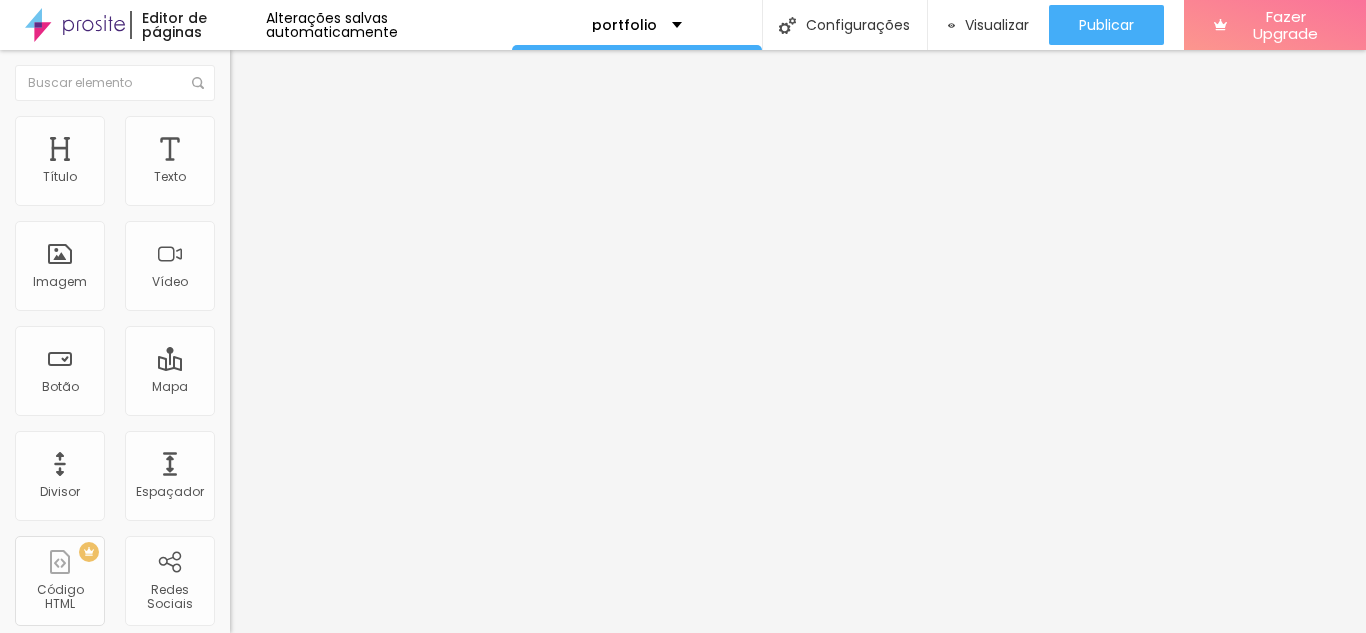 type on "49" 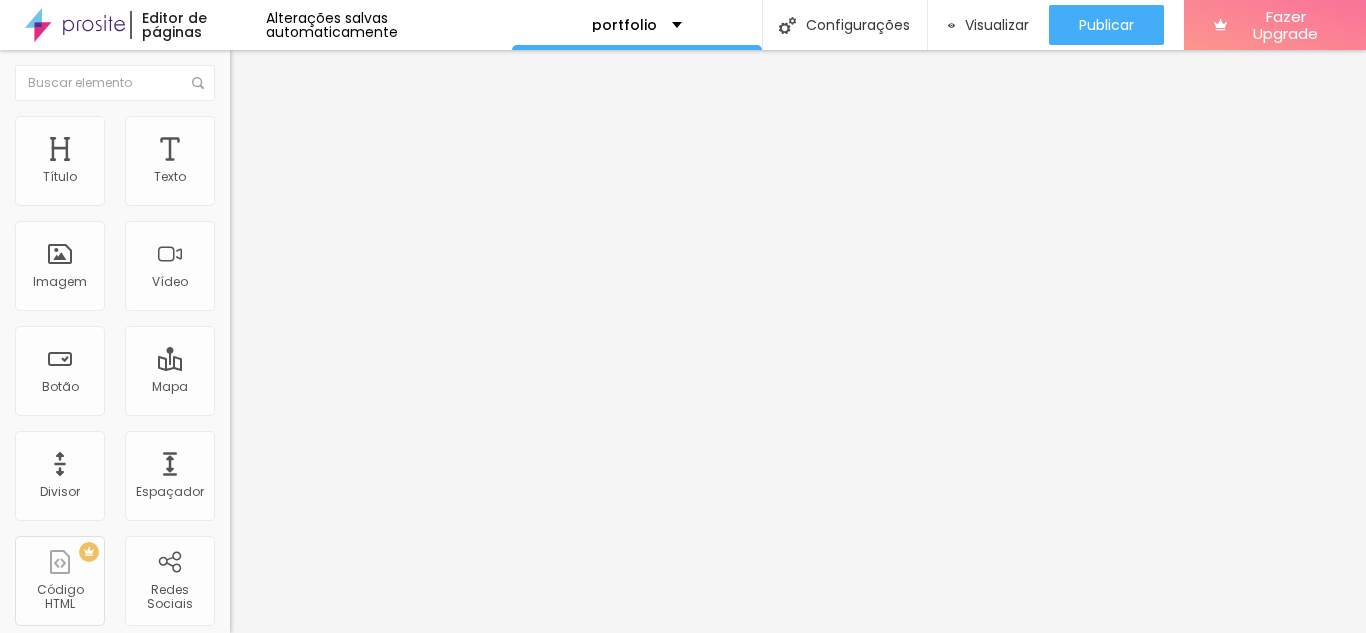 type on "44" 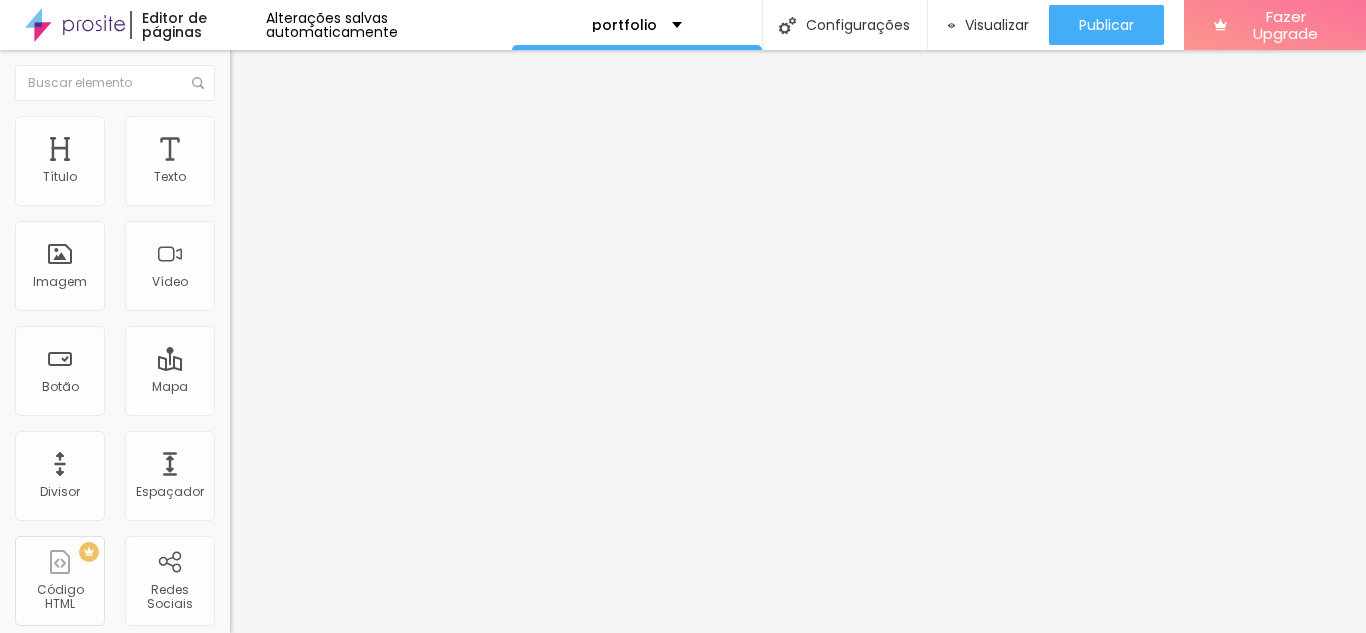 type on "35" 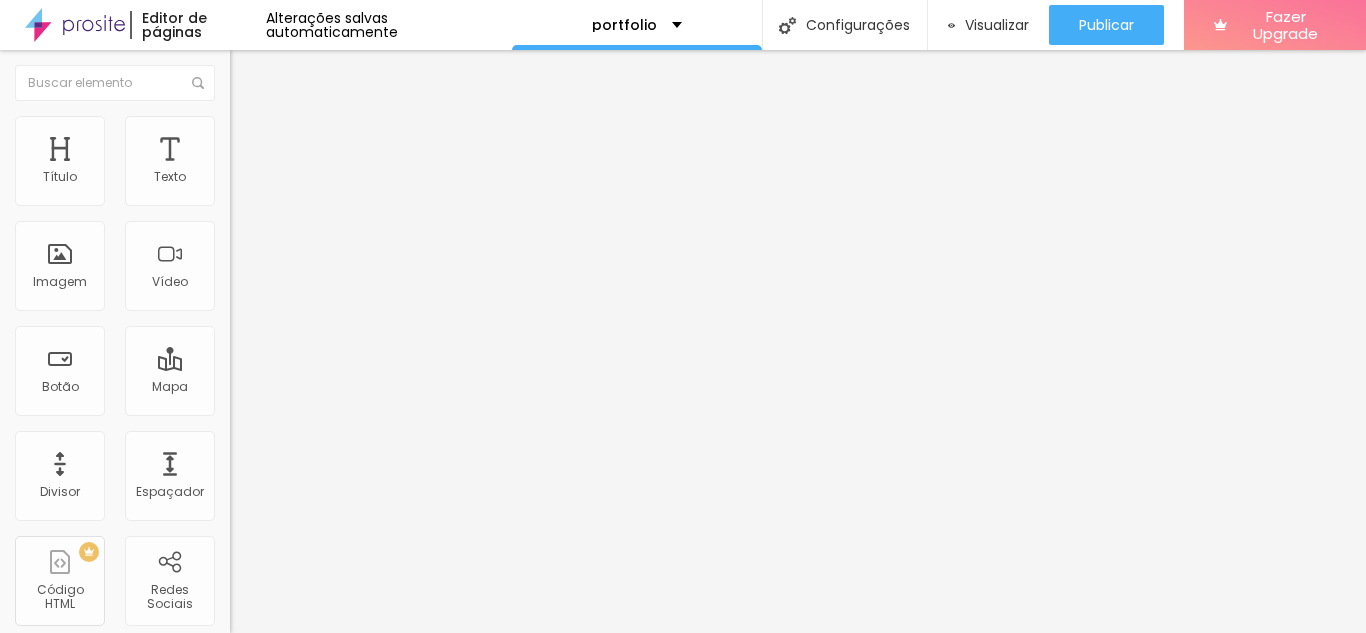 type on "35" 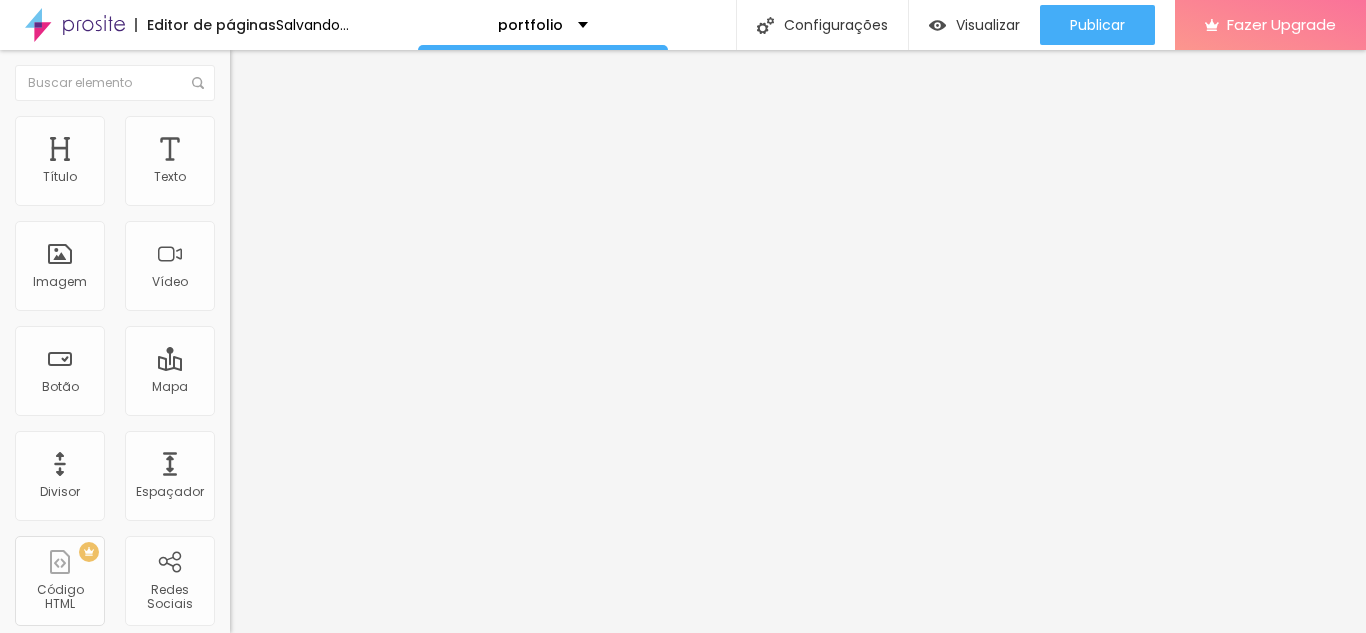 type on "25" 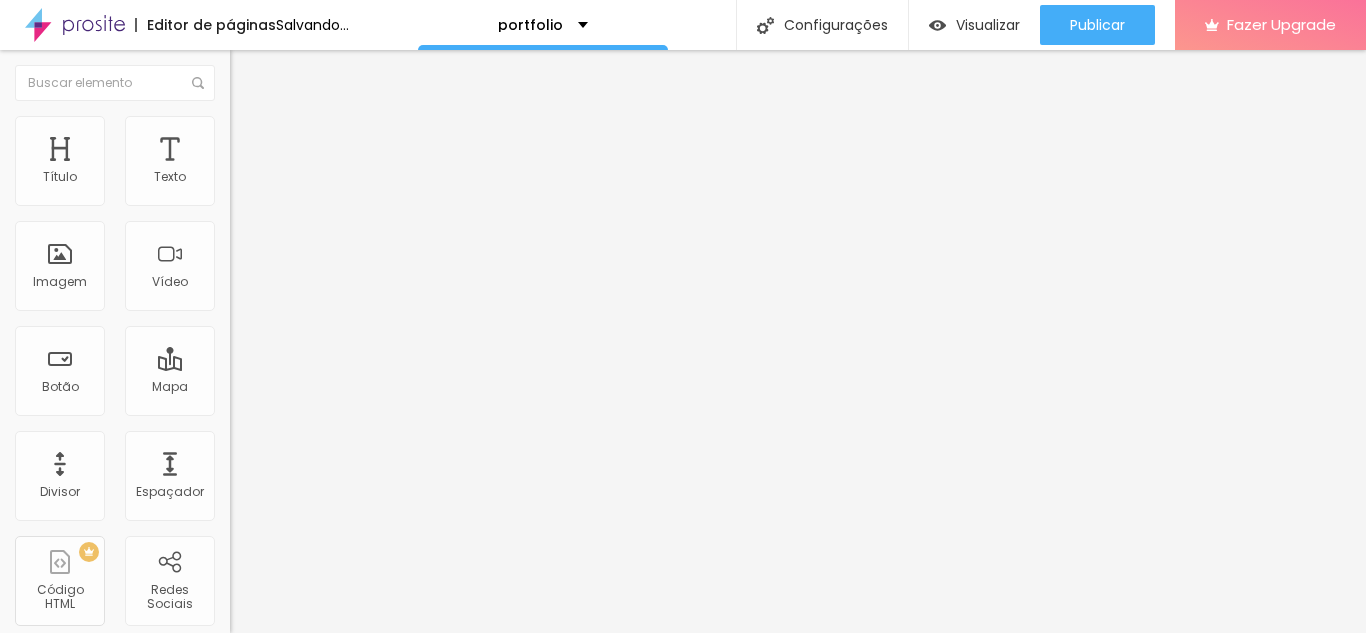 type on "89" 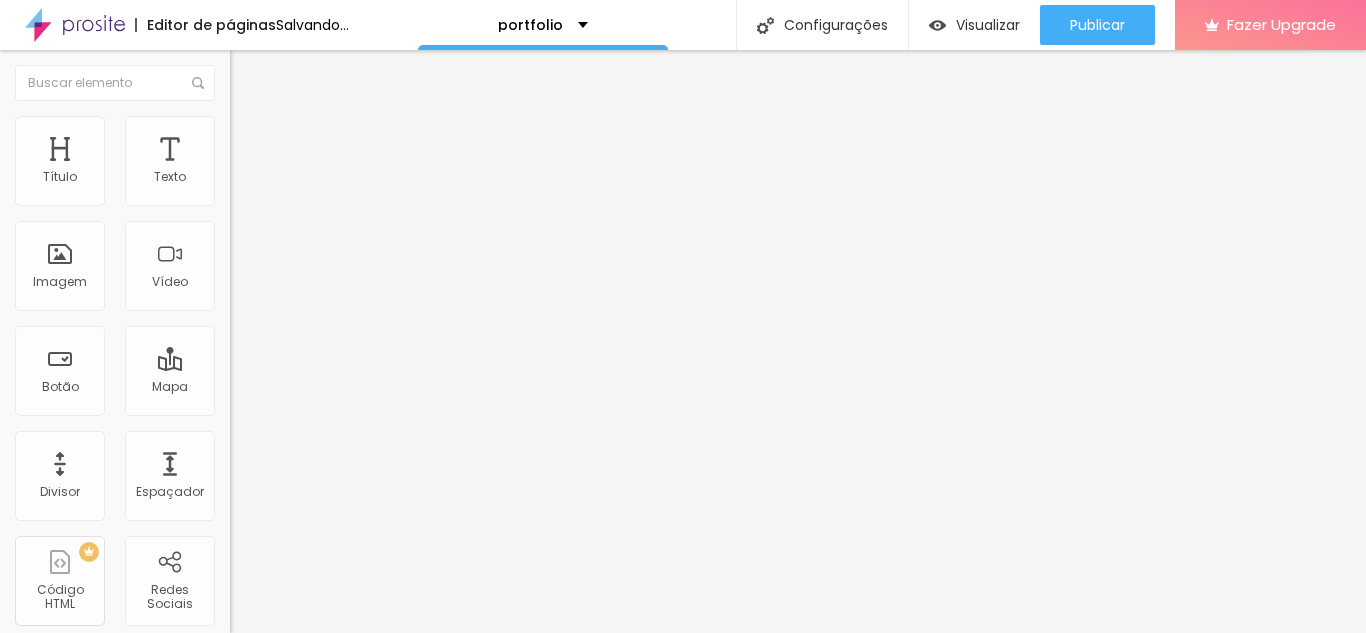 type on "89" 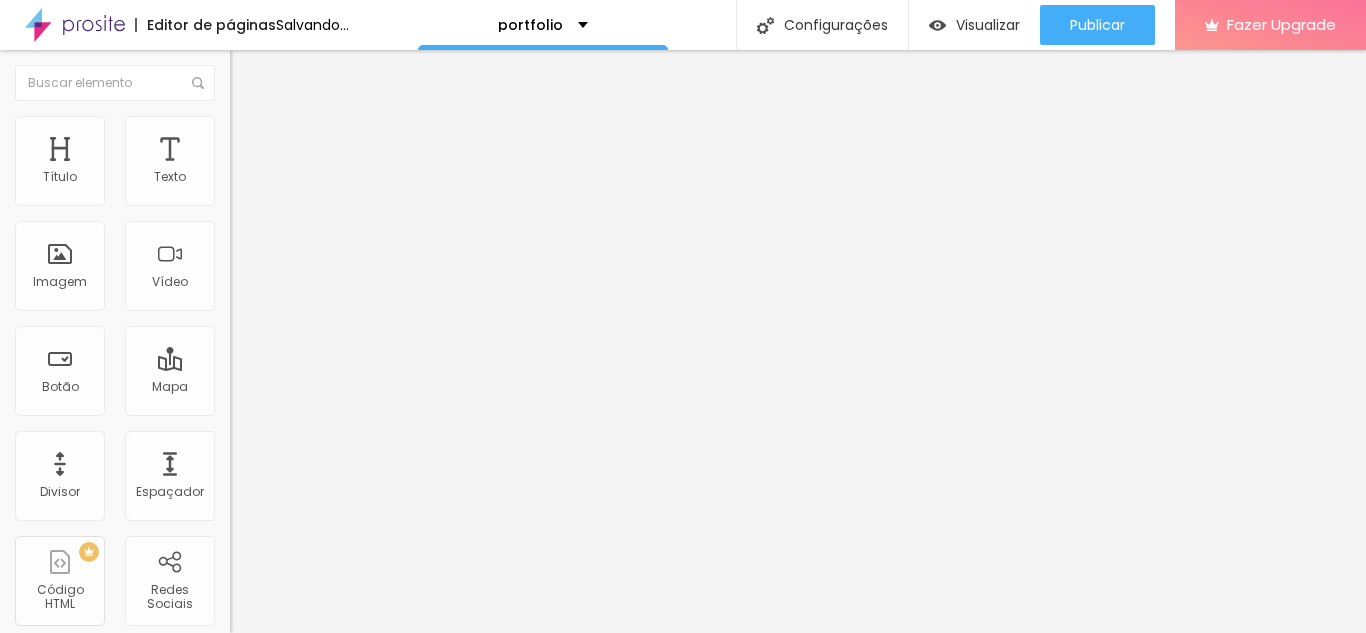 type on "165" 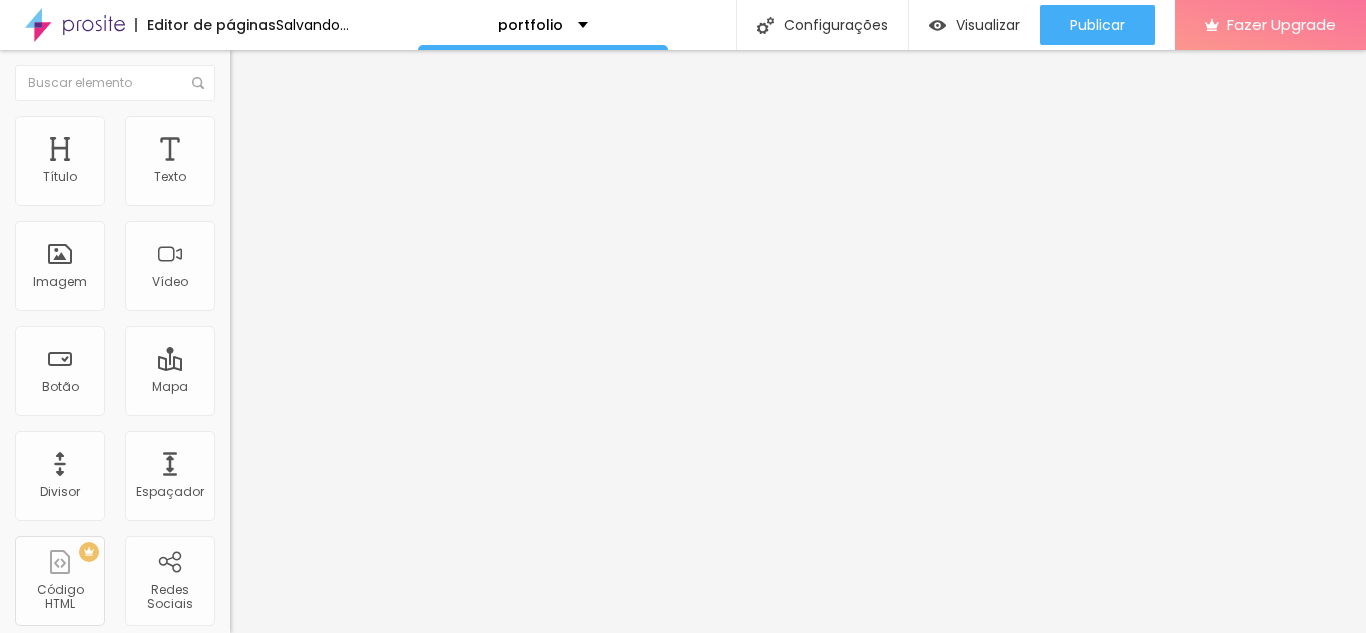 type on "165" 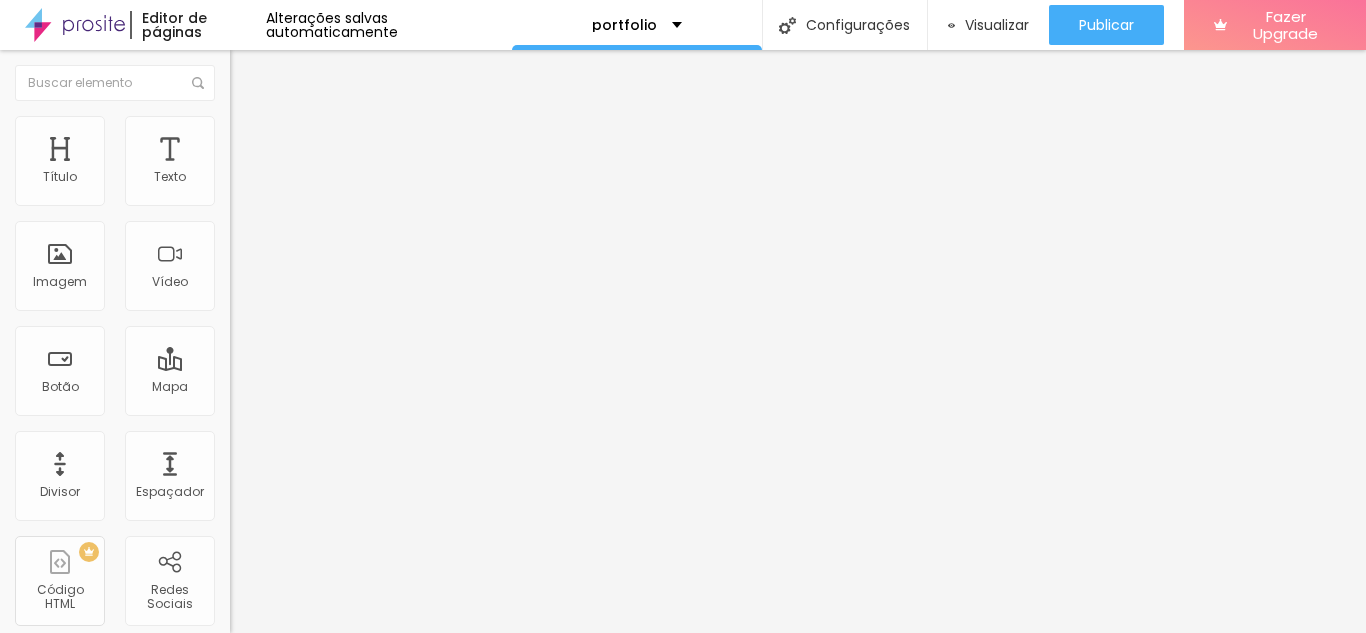 type on "158" 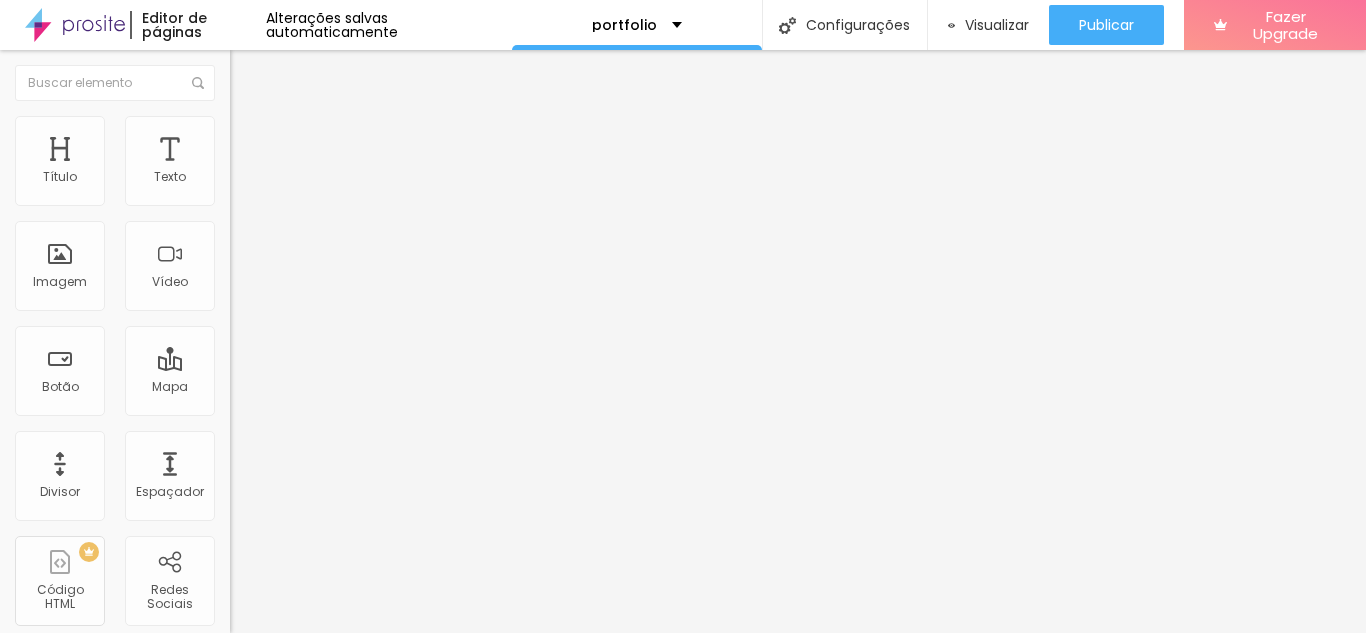 type on "148" 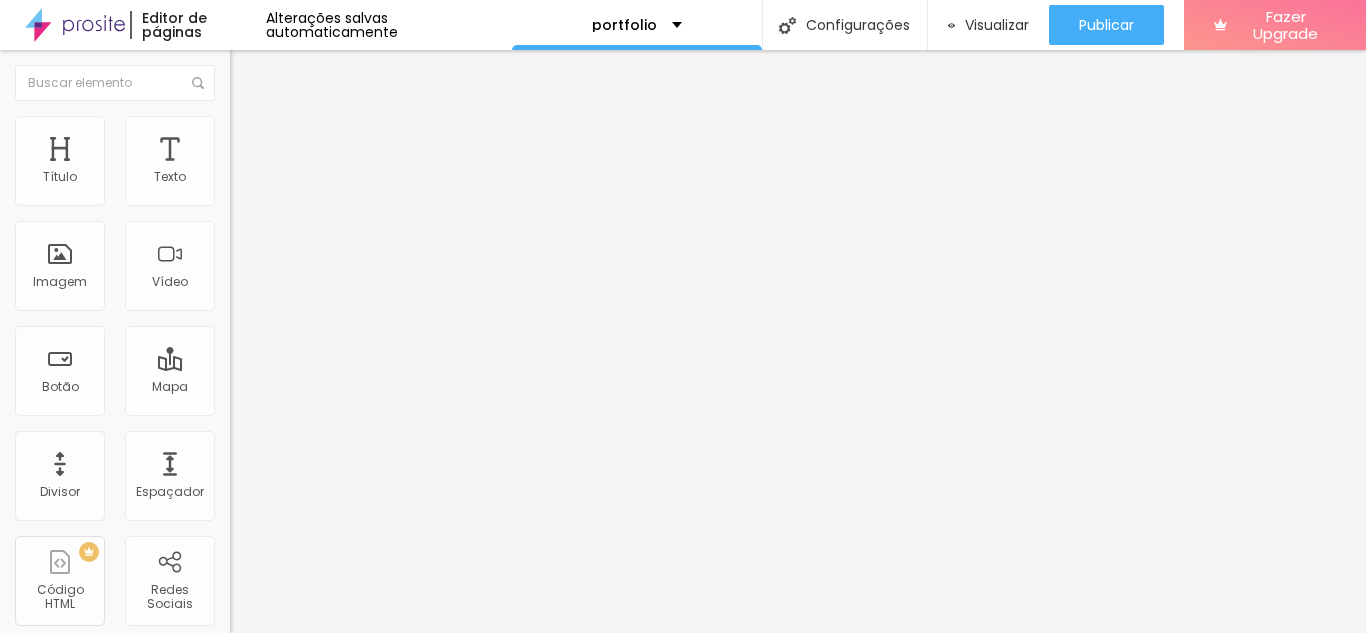 type on "148" 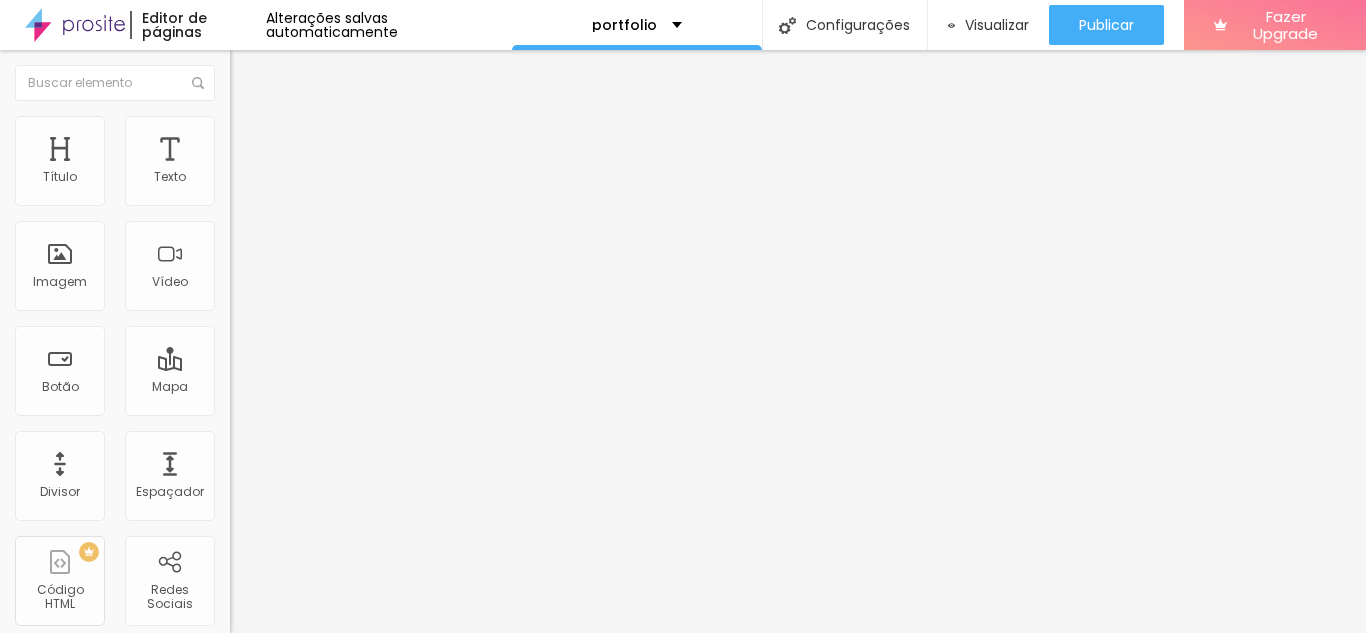 type on "115" 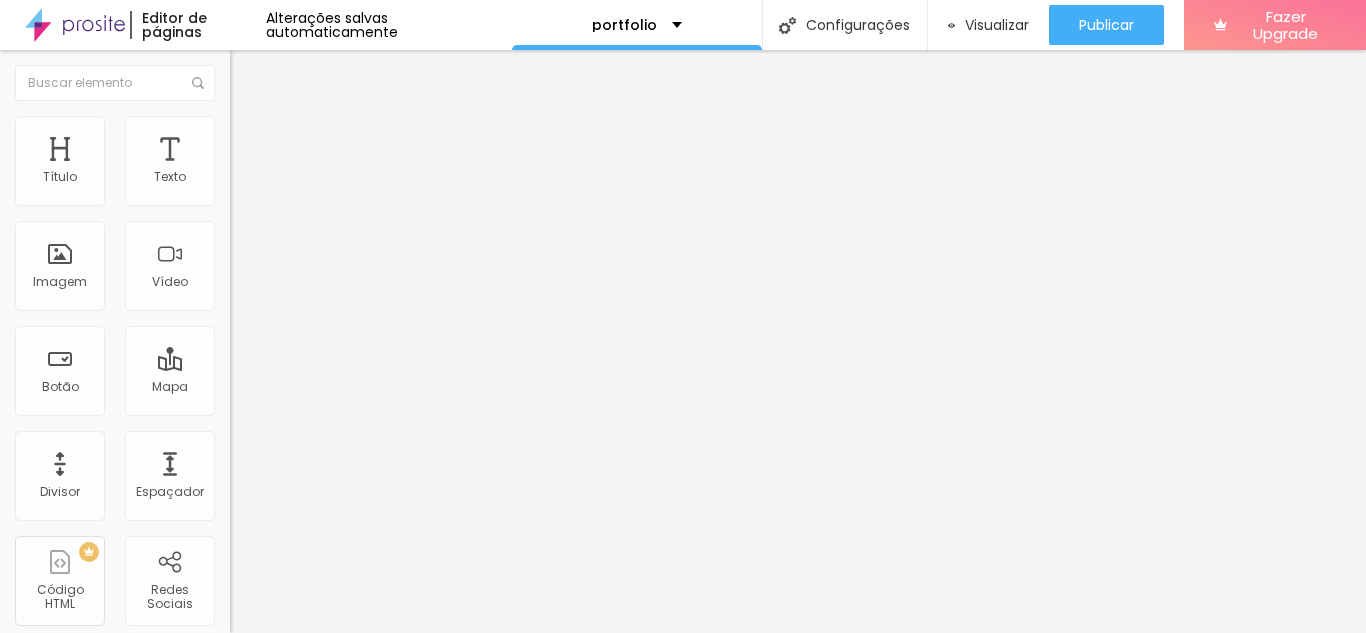 type on "115" 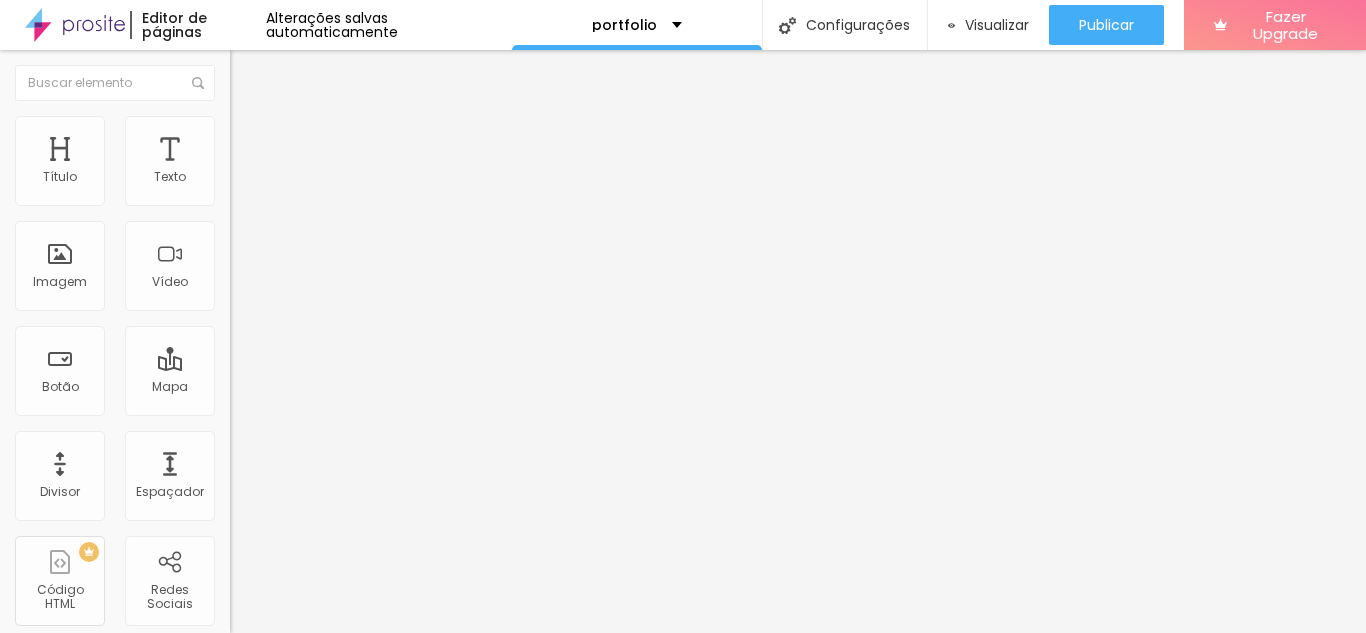 type on "95" 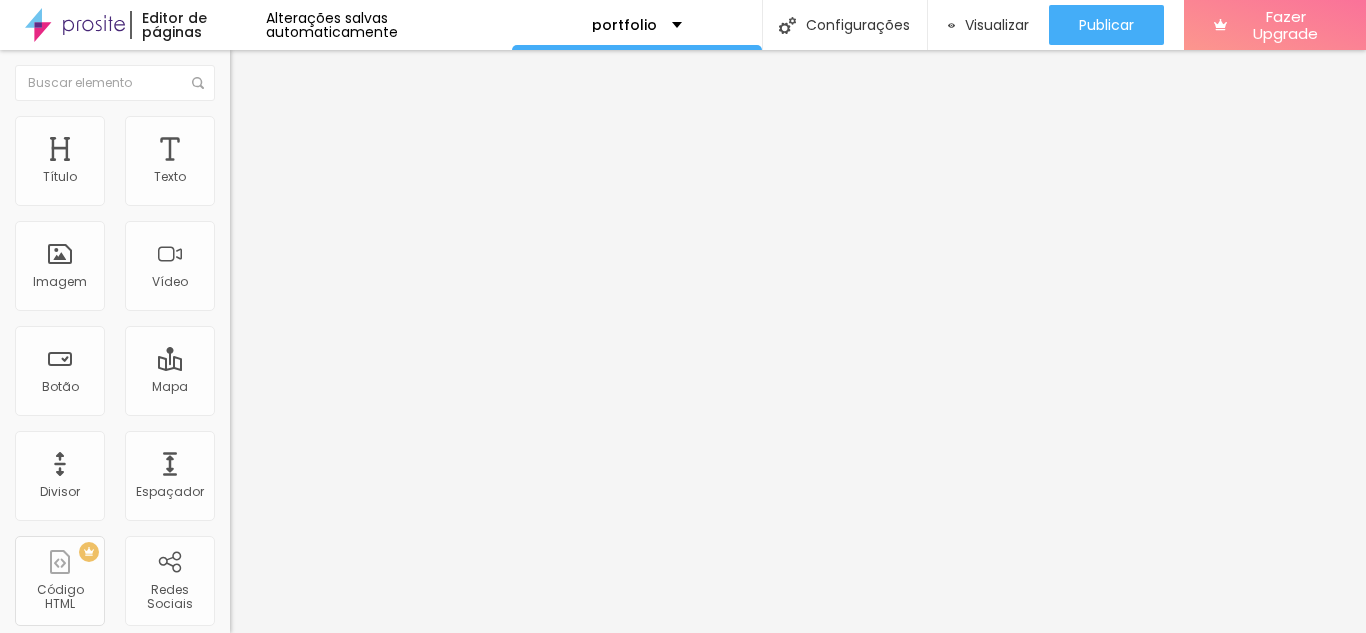 type on "95" 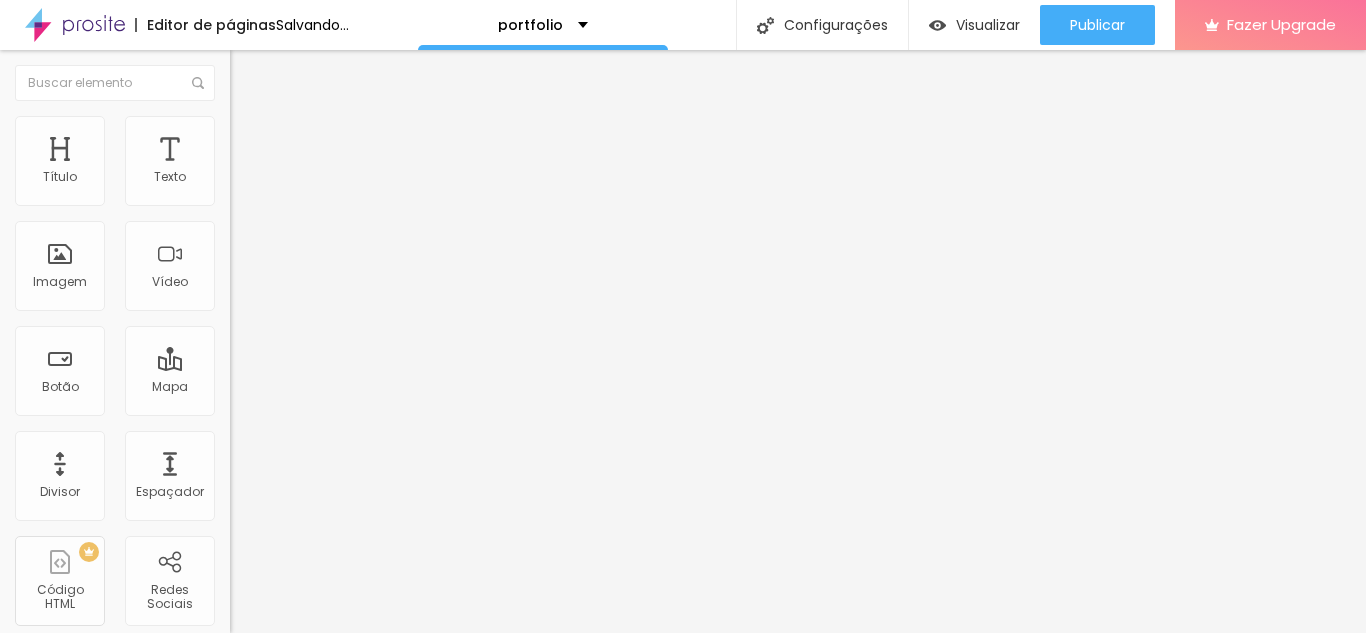 drag, startPoint x: 160, startPoint y: 252, endPoint x: 0, endPoint y: 258, distance: 160.11246 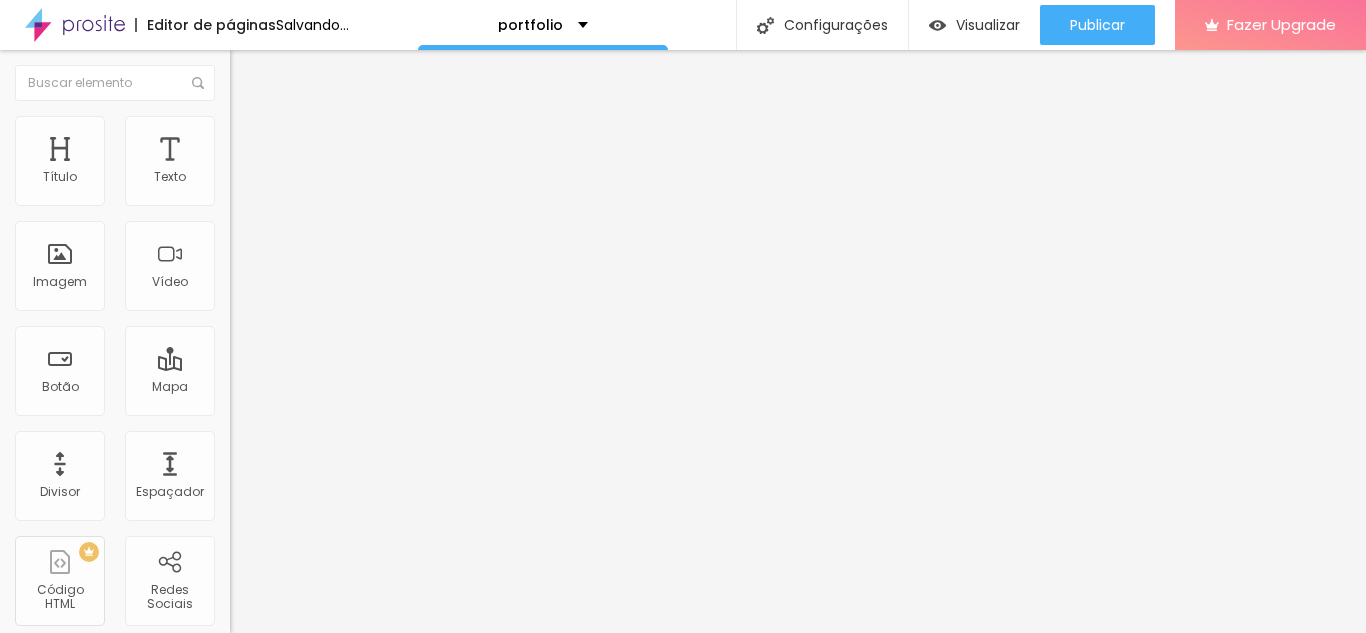 click at bounding box center (294, 447) 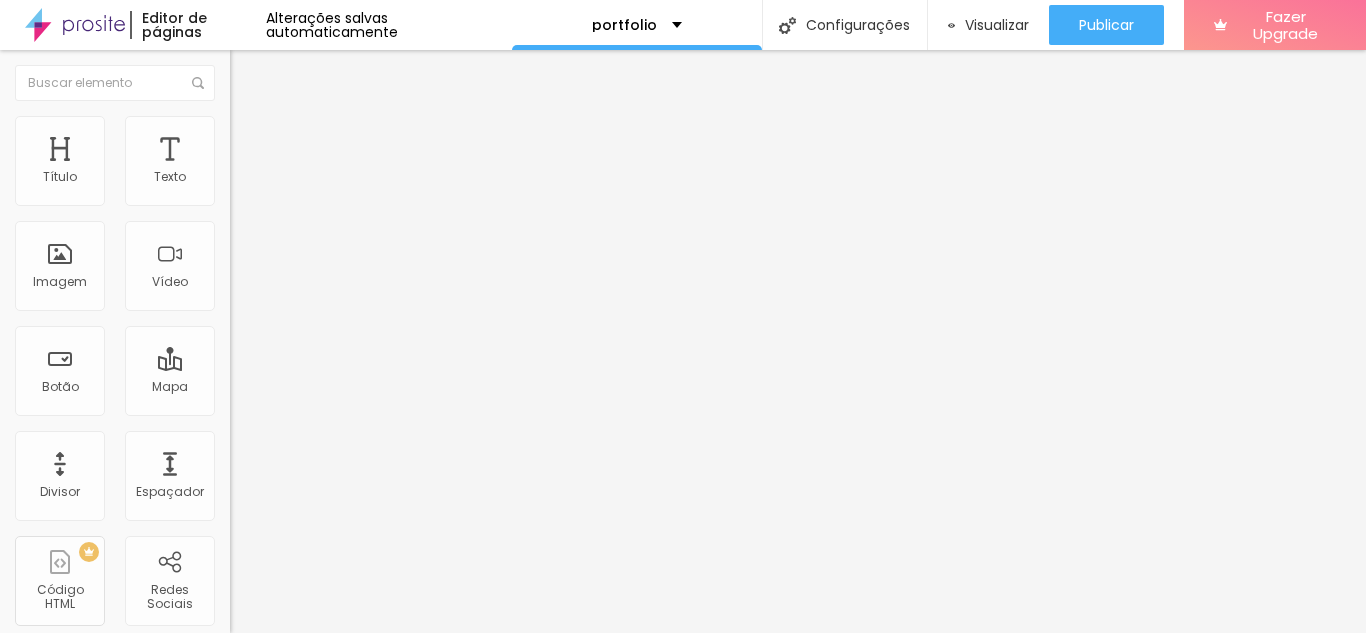 click on "Editar Imagem Conteúdo Estilo Avançado Tamanho 280 px % 0 Borda arredondada Sombra DESATIVADO Voltar ao padrão" at bounding box center (345, 341) 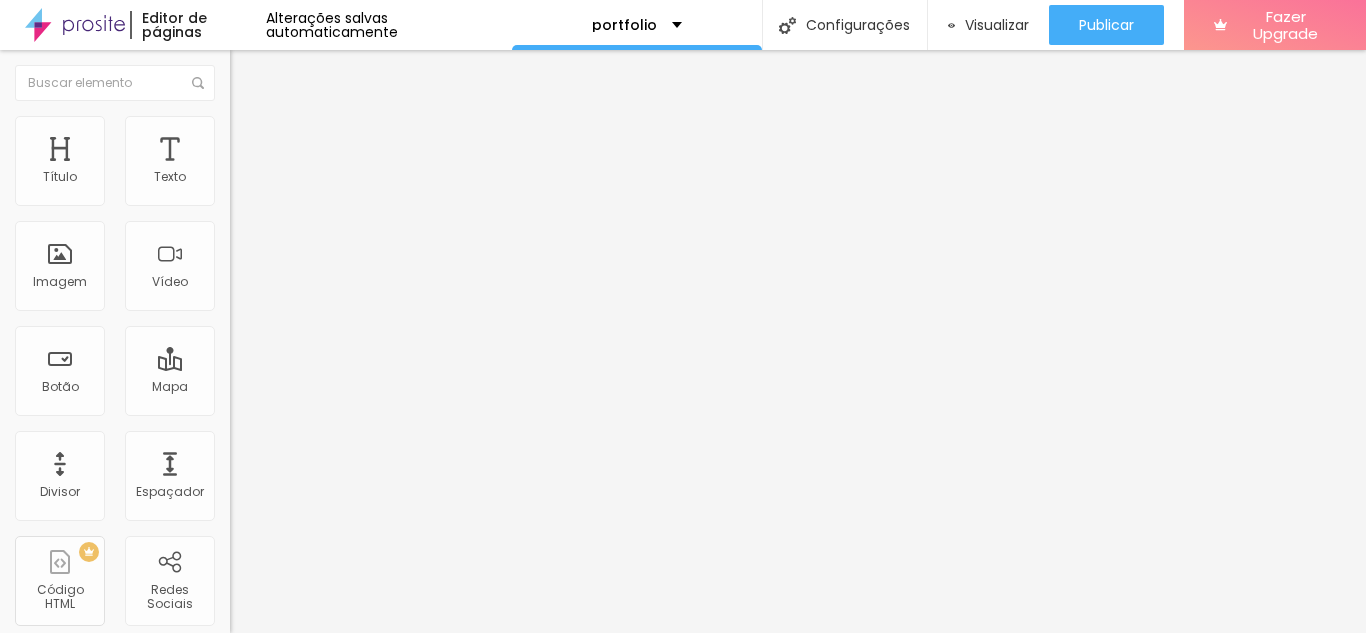 click at bounding box center [294, 197] 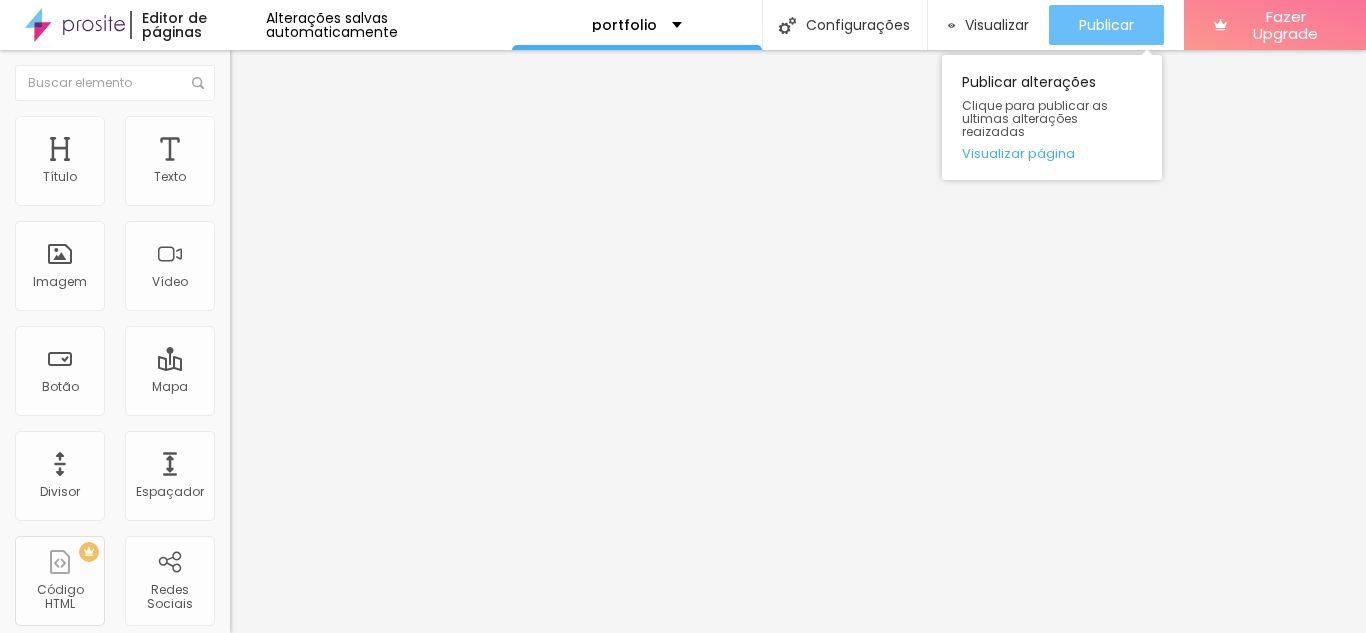 click on "Publicar" at bounding box center (1106, 25) 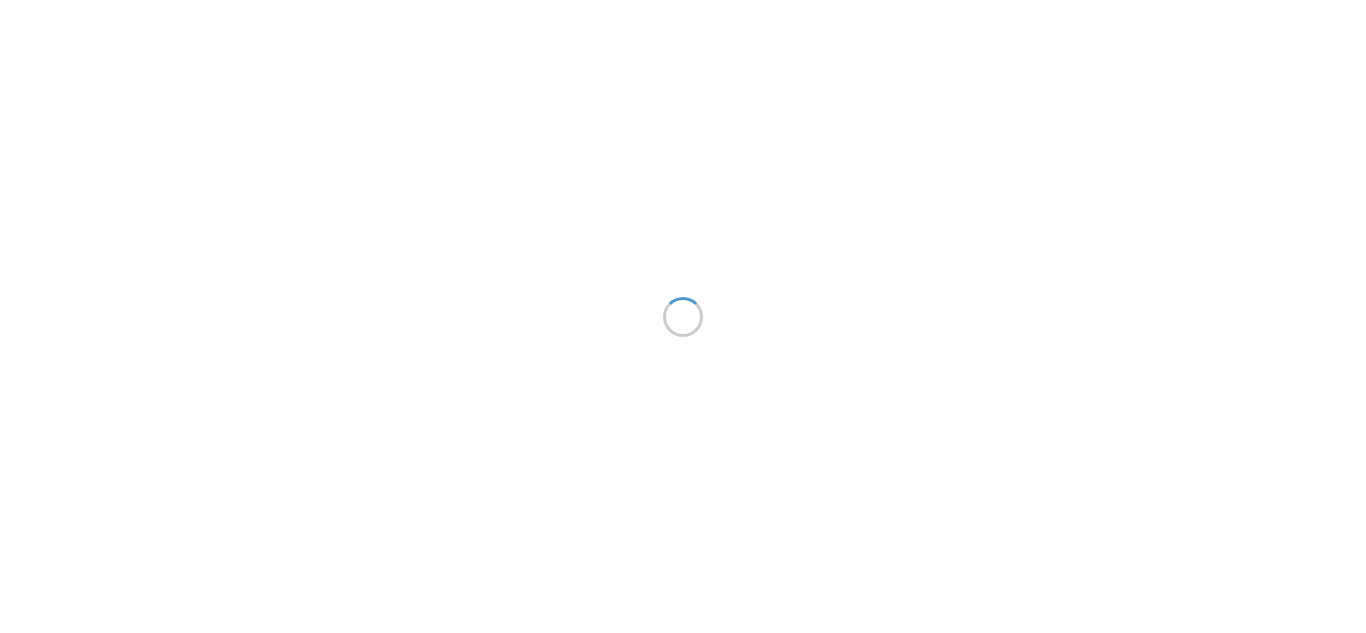 scroll, scrollTop: 0, scrollLeft: 0, axis: both 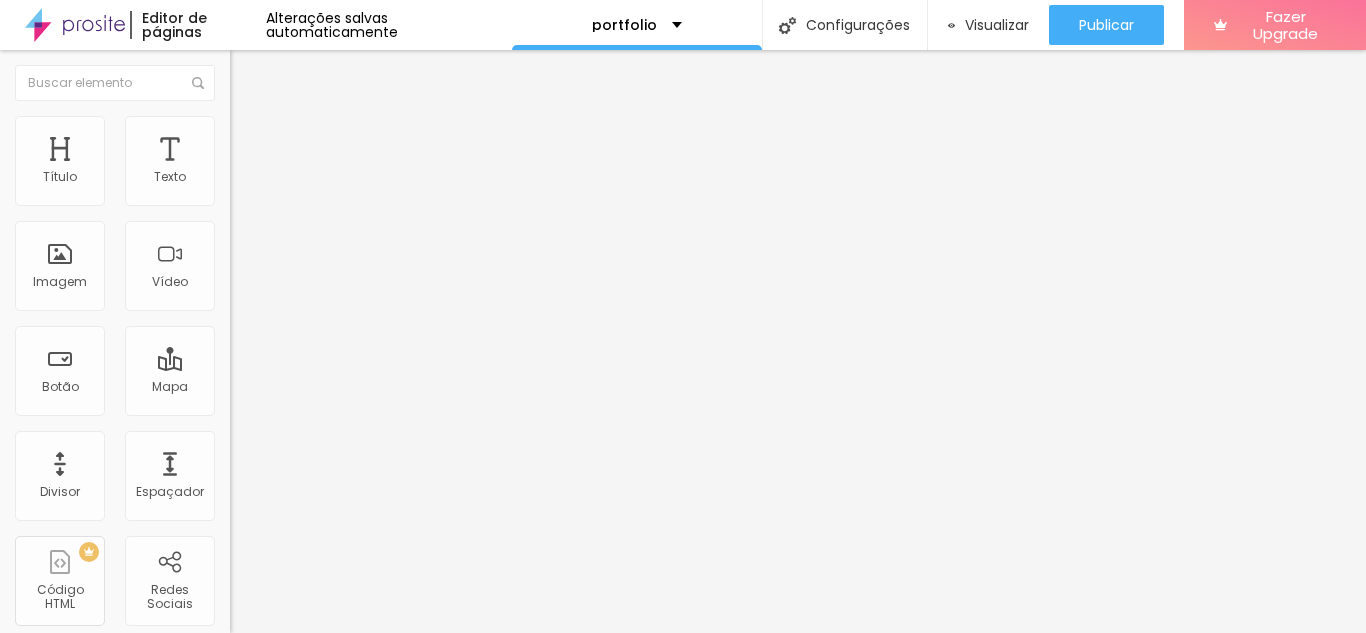 click on "Trocar imagem" at bounding box center [284, 163] 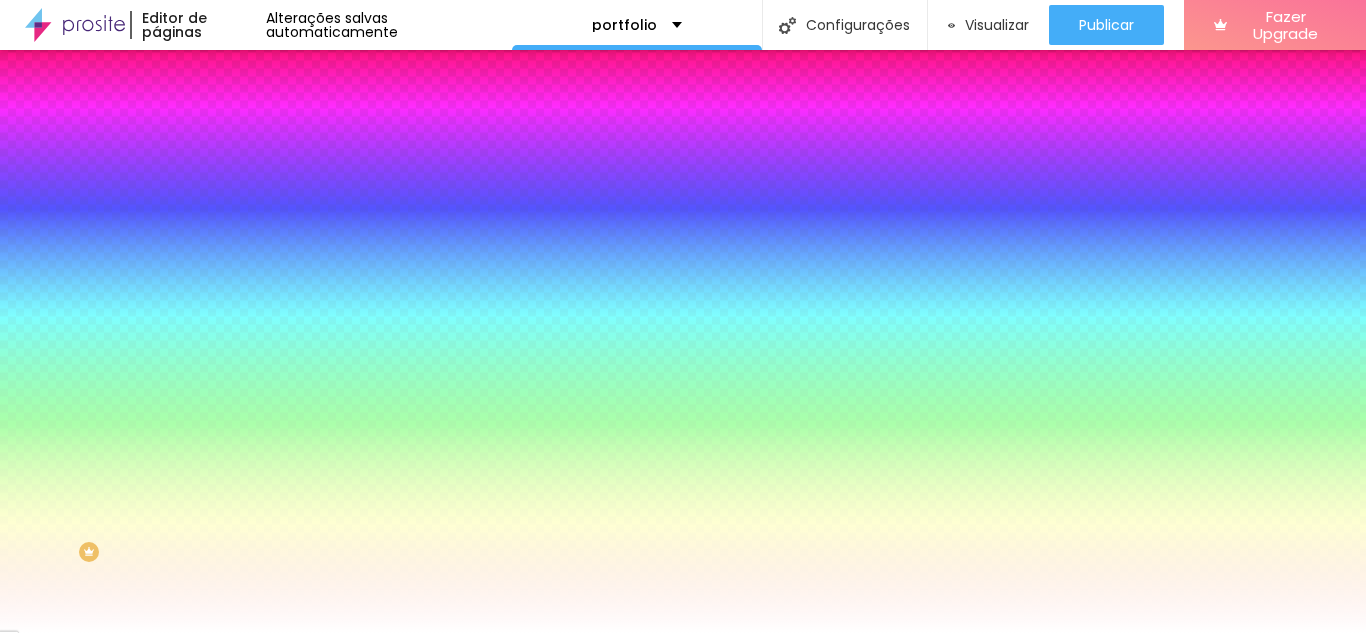 click at bounding box center (239, 145) 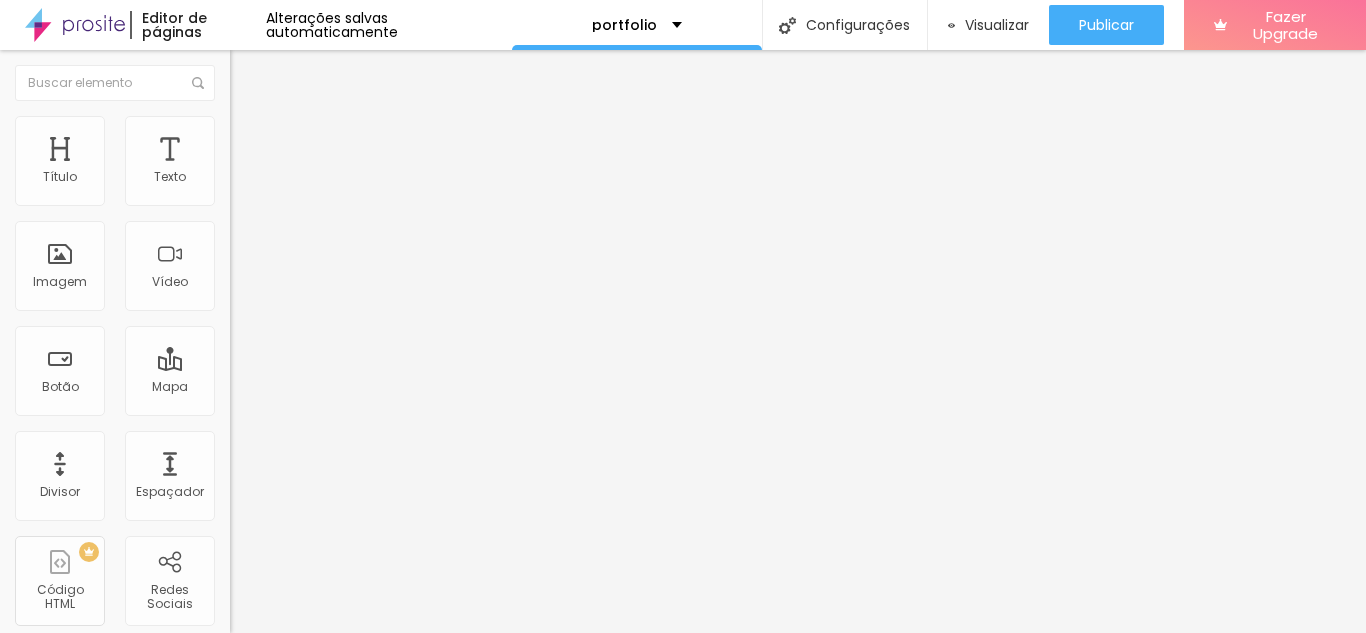 click at bounding box center [239, 105] 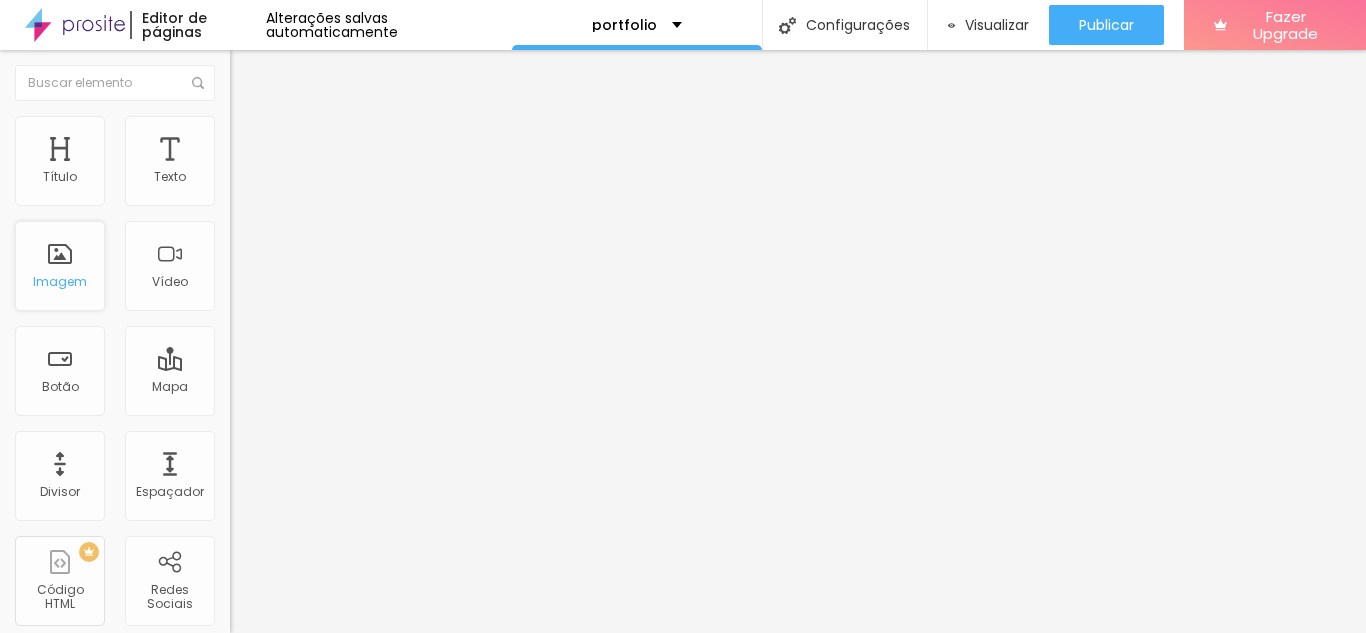 click on "Imagem" at bounding box center [60, 282] 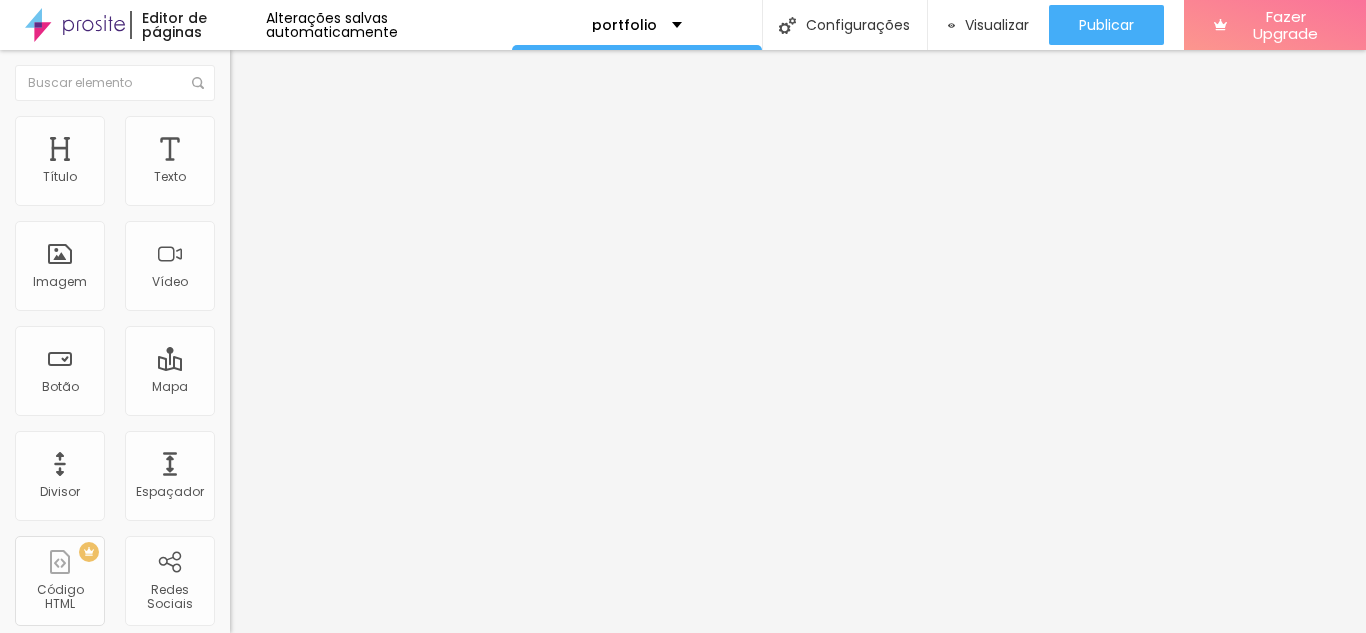 click at bounding box center [239, 125] 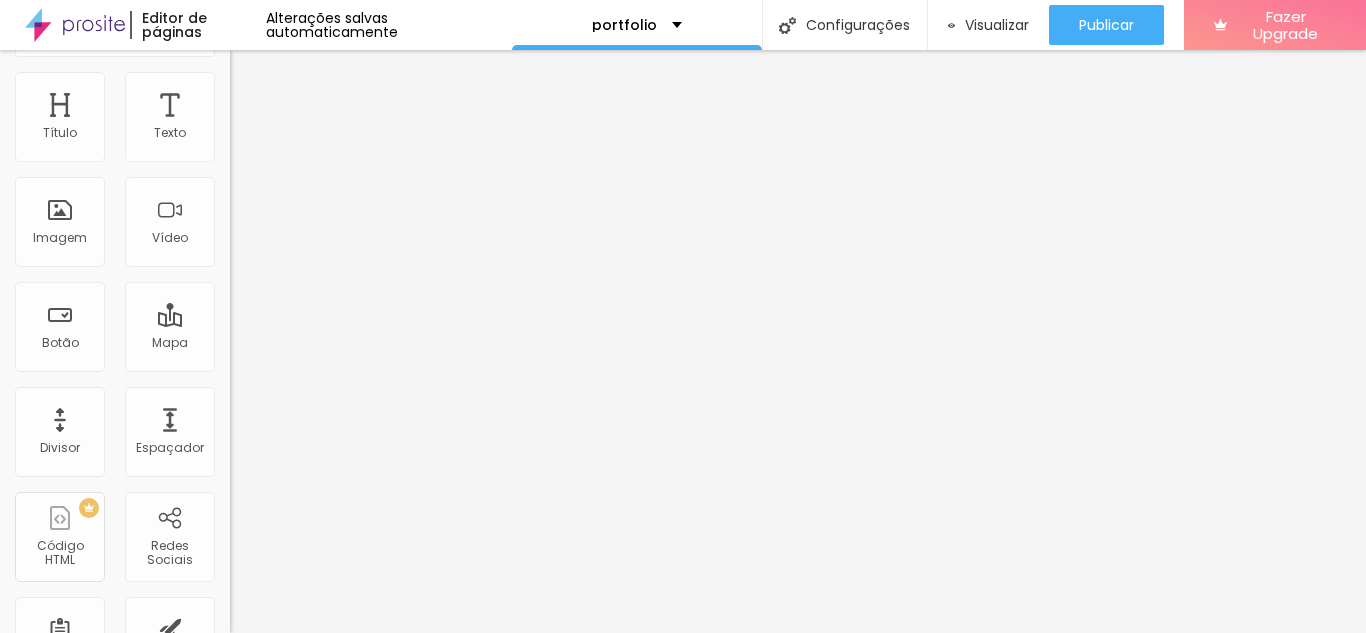 click at bounding box center [345, 242] 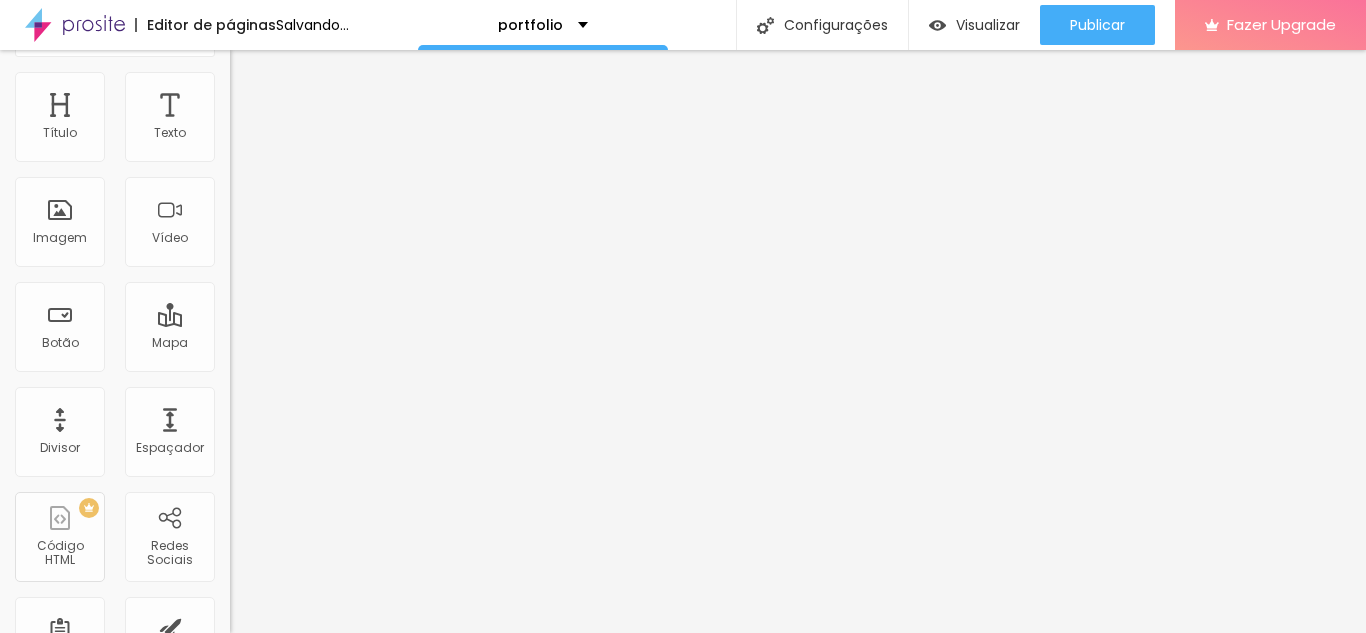click at bounding box center (345, 230) 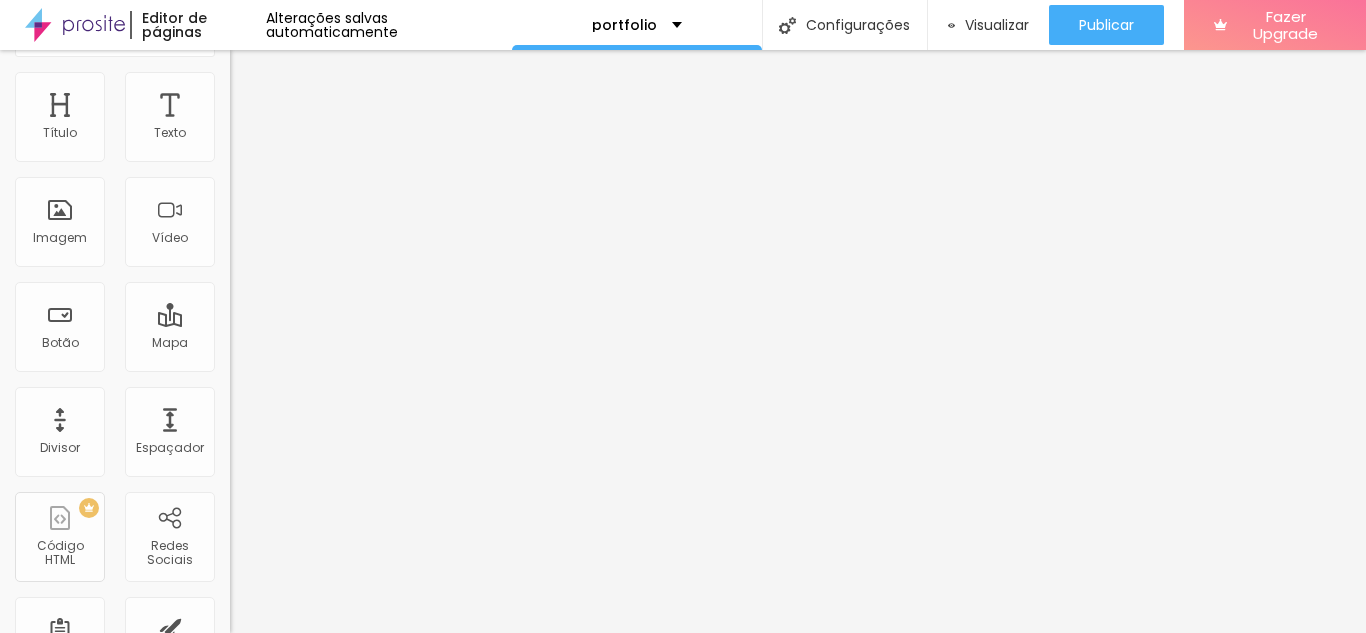 scroll, scrollTop: 0, scrollLeft: 0, axis: both 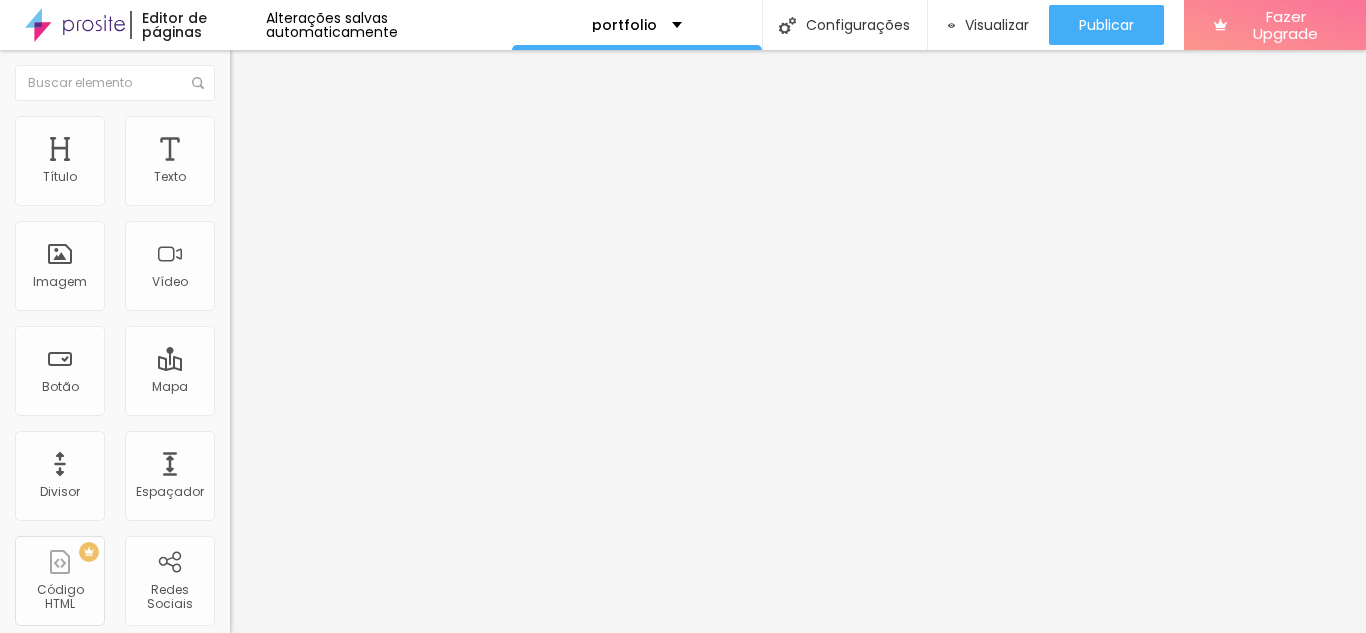 click on "Estilo" at bounding box center (345, 126) 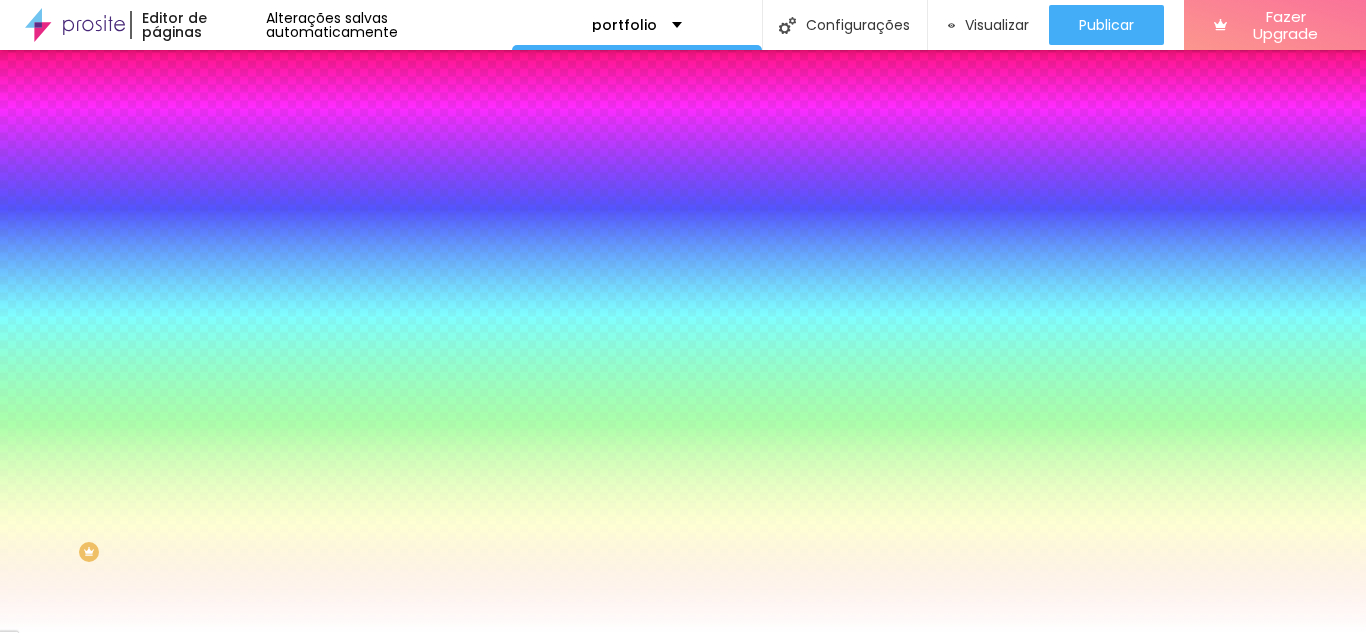 drag, startPoint x: 83, startPoint y: 237, endPoint x: 178, endPoint y: 251, distance: 96.02604 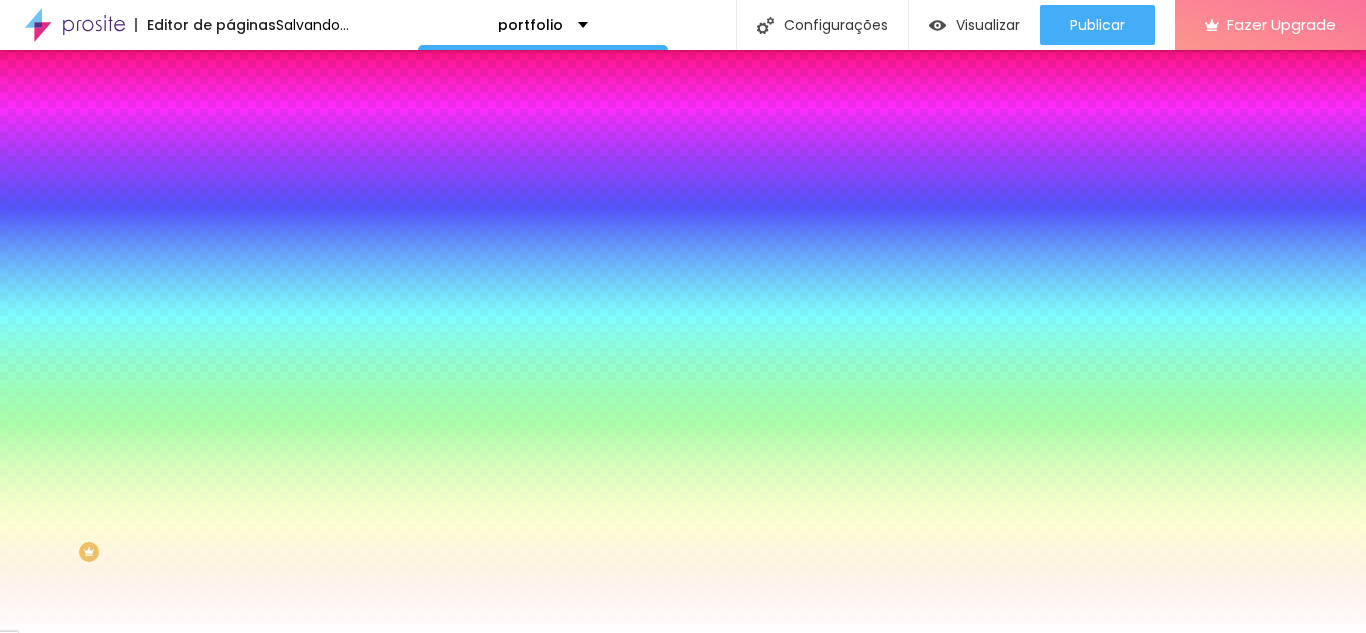 drag, startPoint x: 140, startPoint y: 252, endPoint x: 0, endPoint y: 255, distance: 140.03214 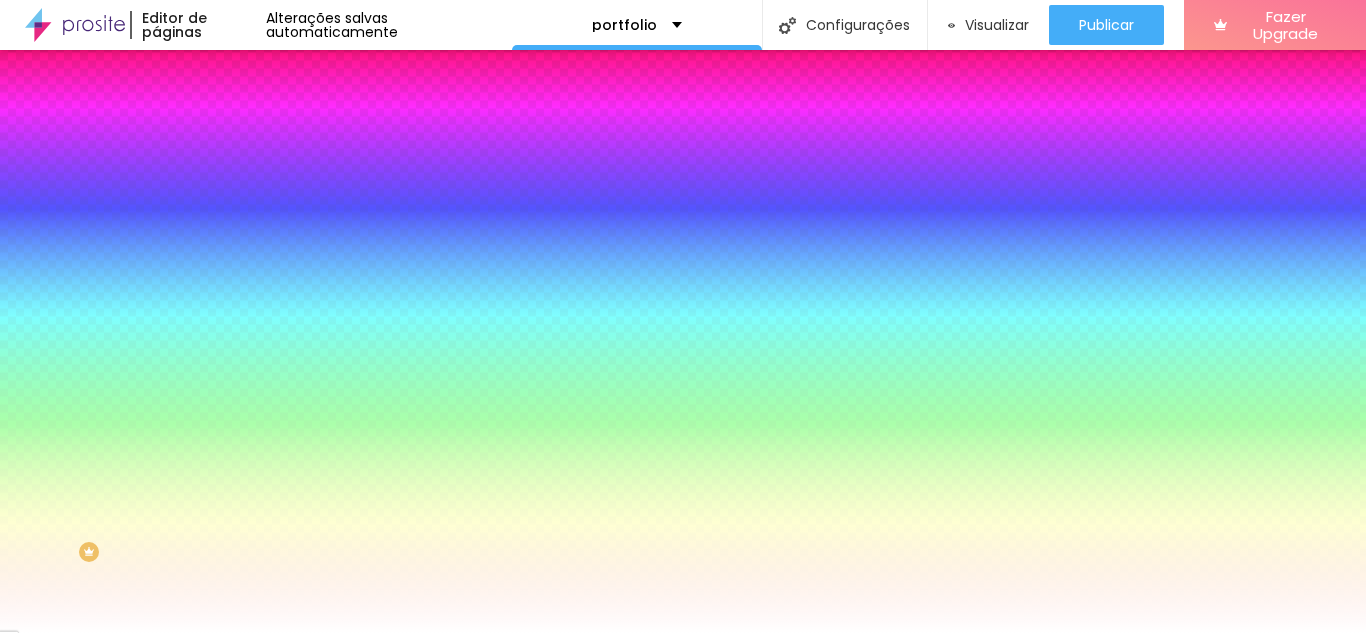 click on "Avançado" at bounding box center [345, 146] 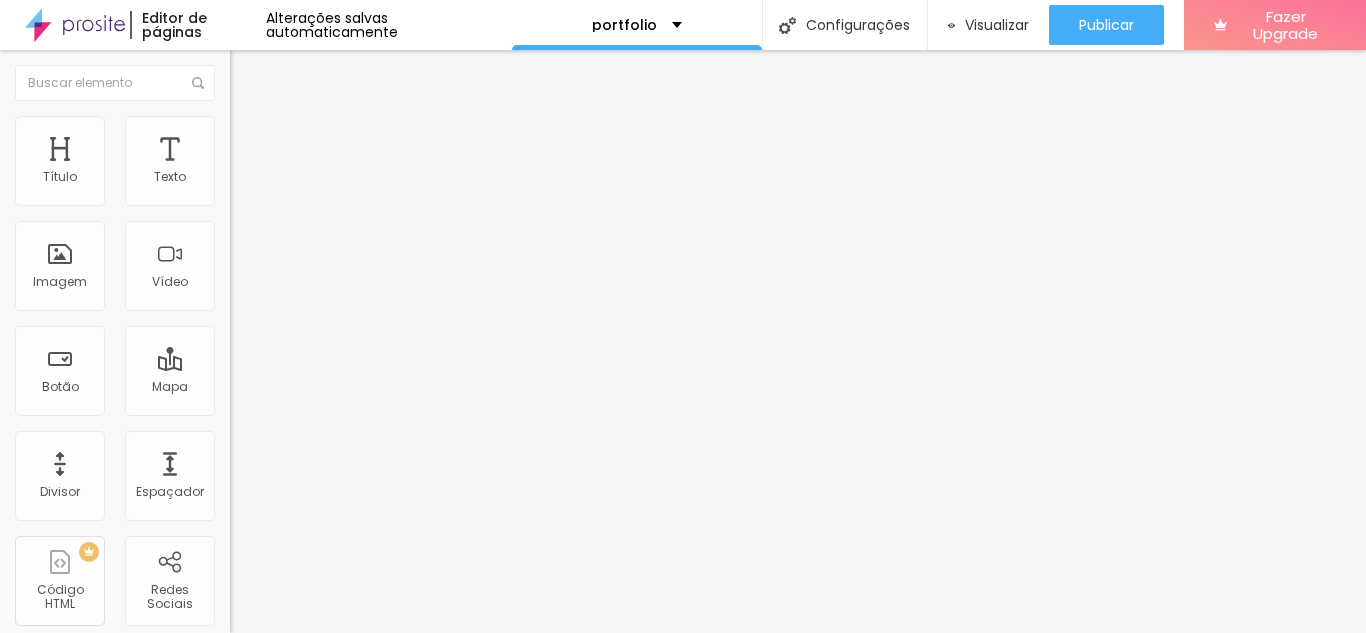 type on "10" 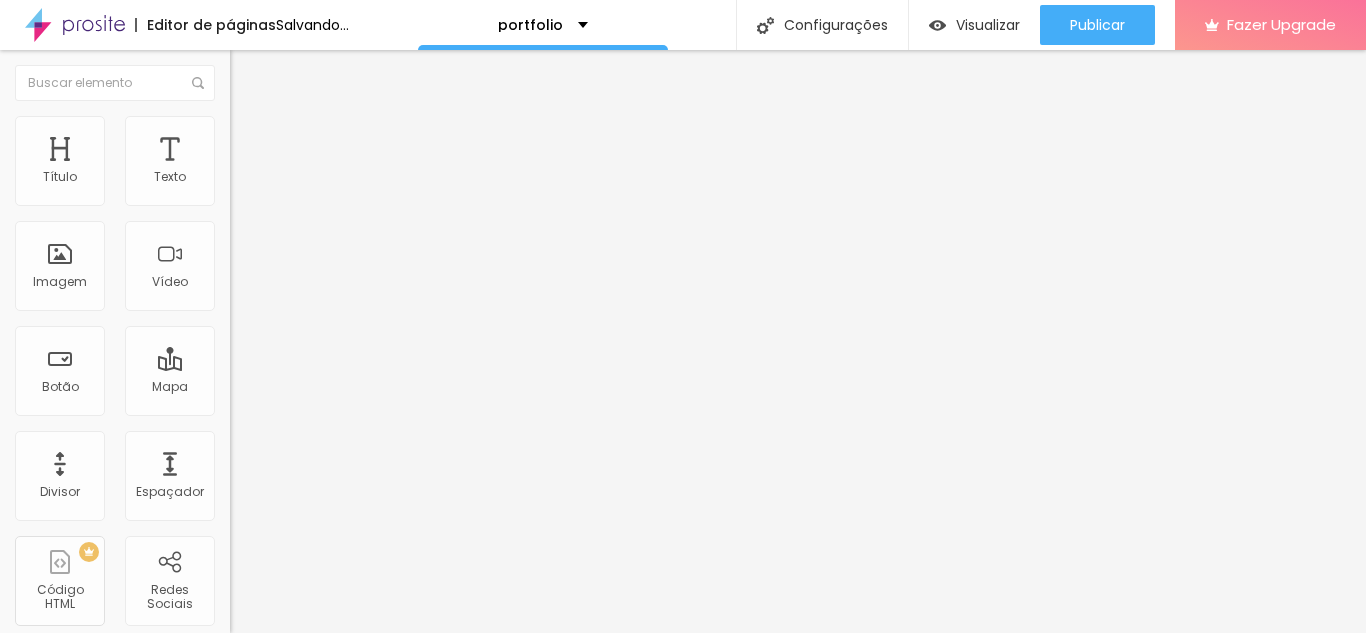 type on "5" 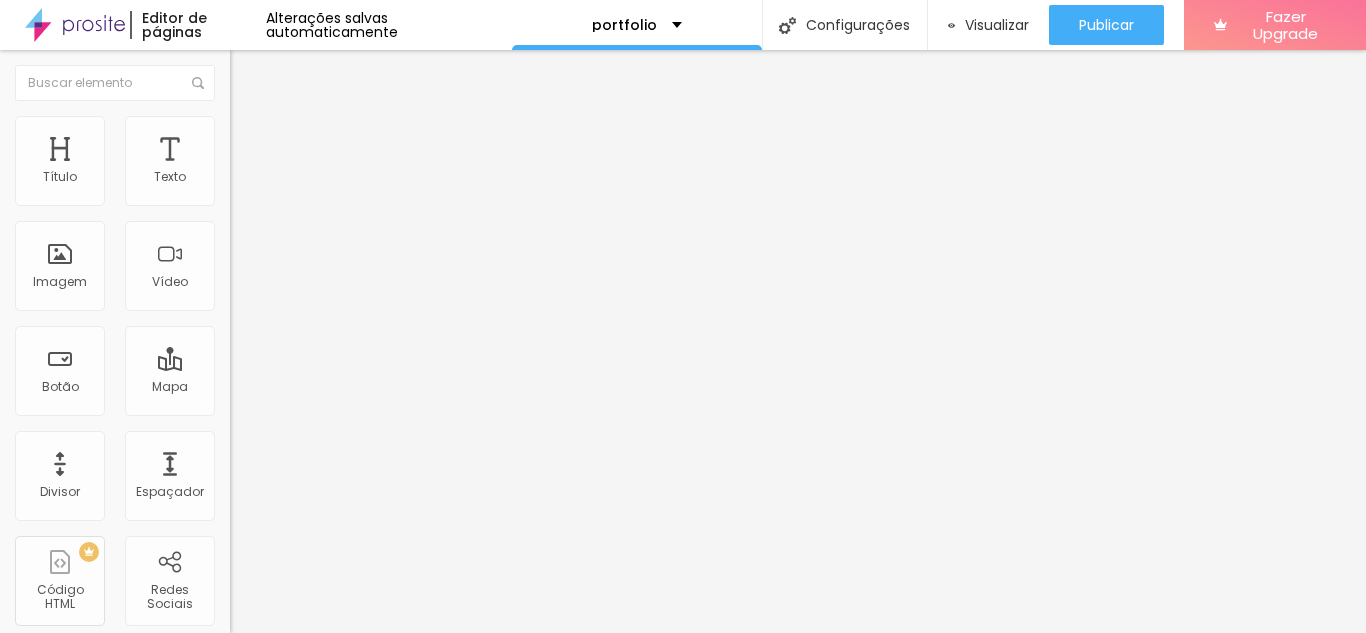 drag, startPoint x: 125, startPoint y: 200, endPoint x: 245, endPoint y: 214, distance: 120.8139 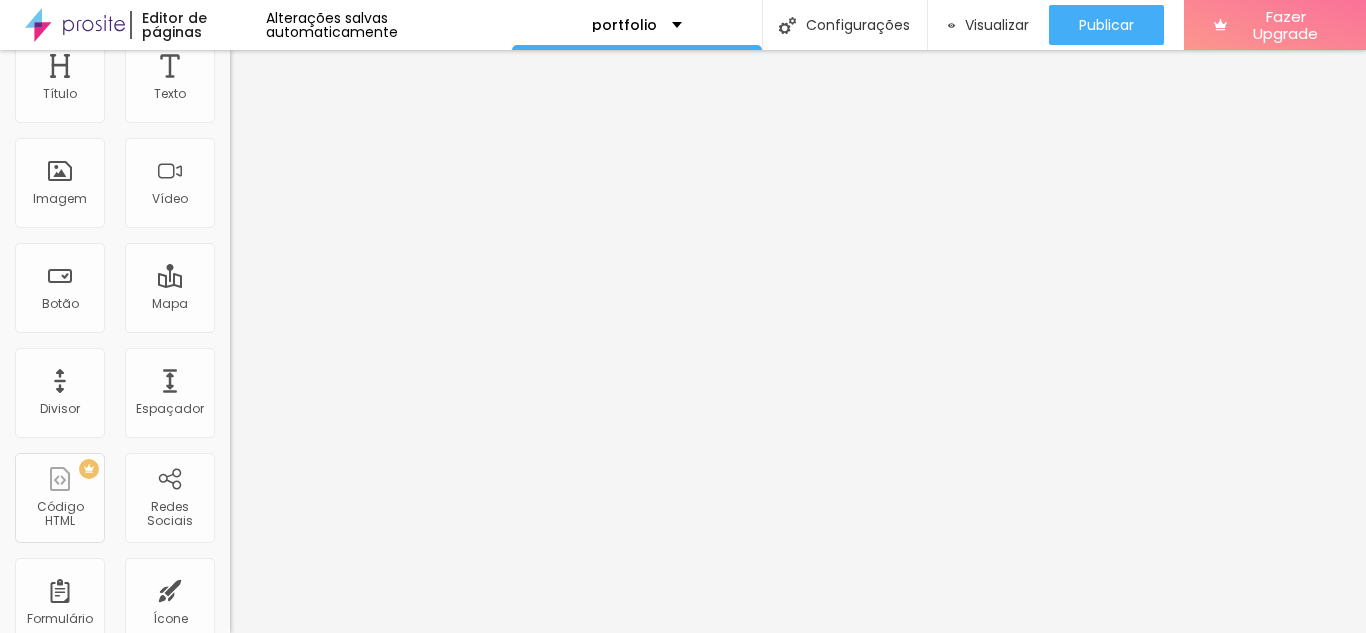 scroll, scrollTop: 0, scrollLeft: 0, axis: both 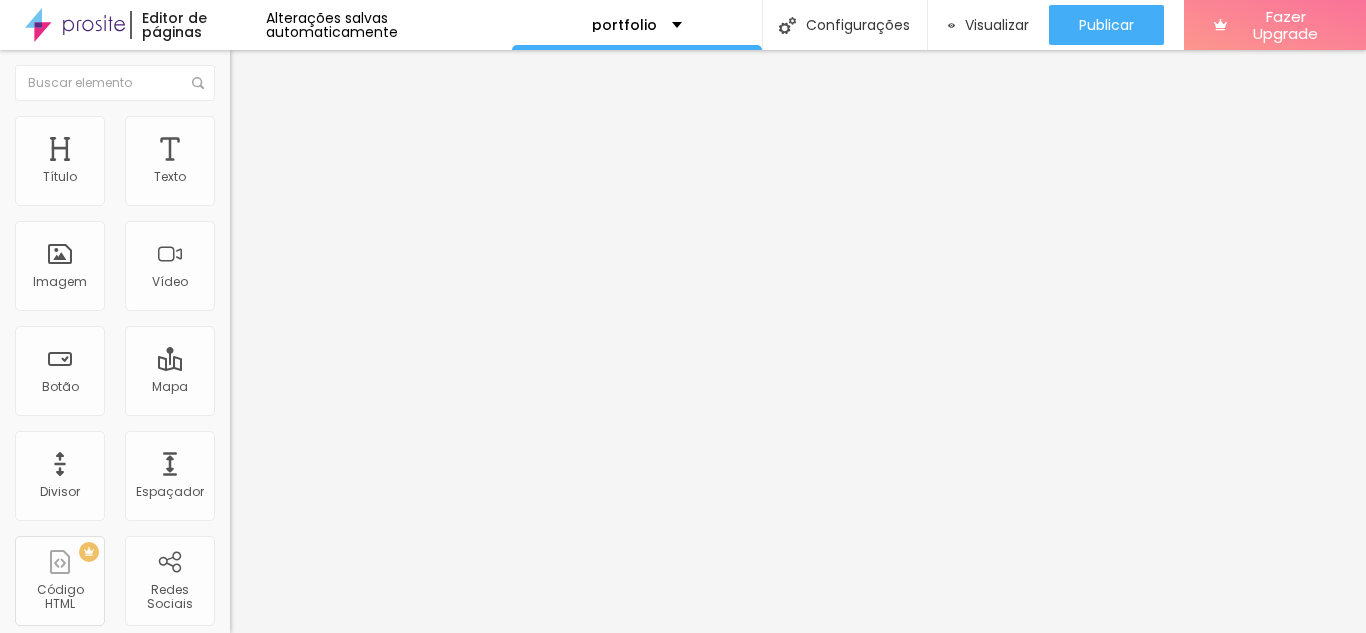 click on "Conteúdo Estilo Avançado" at bounding box center (345, 126) 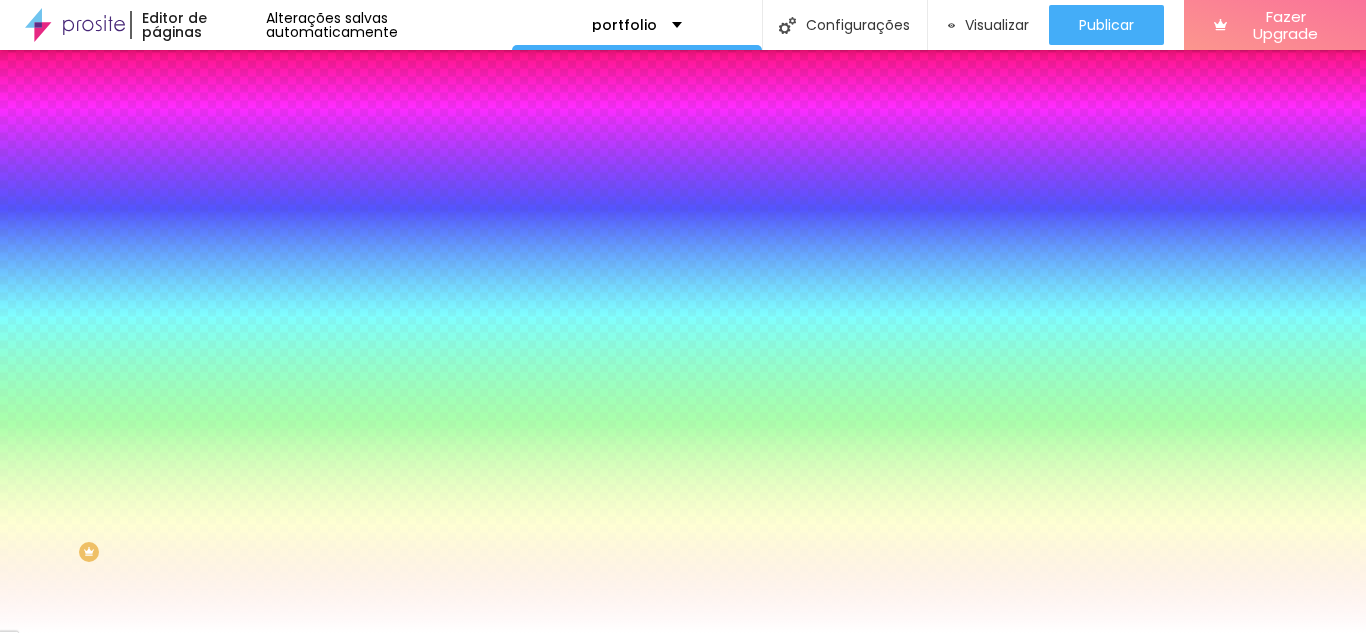 click on "Avançado" at bounding box center (345, 146) 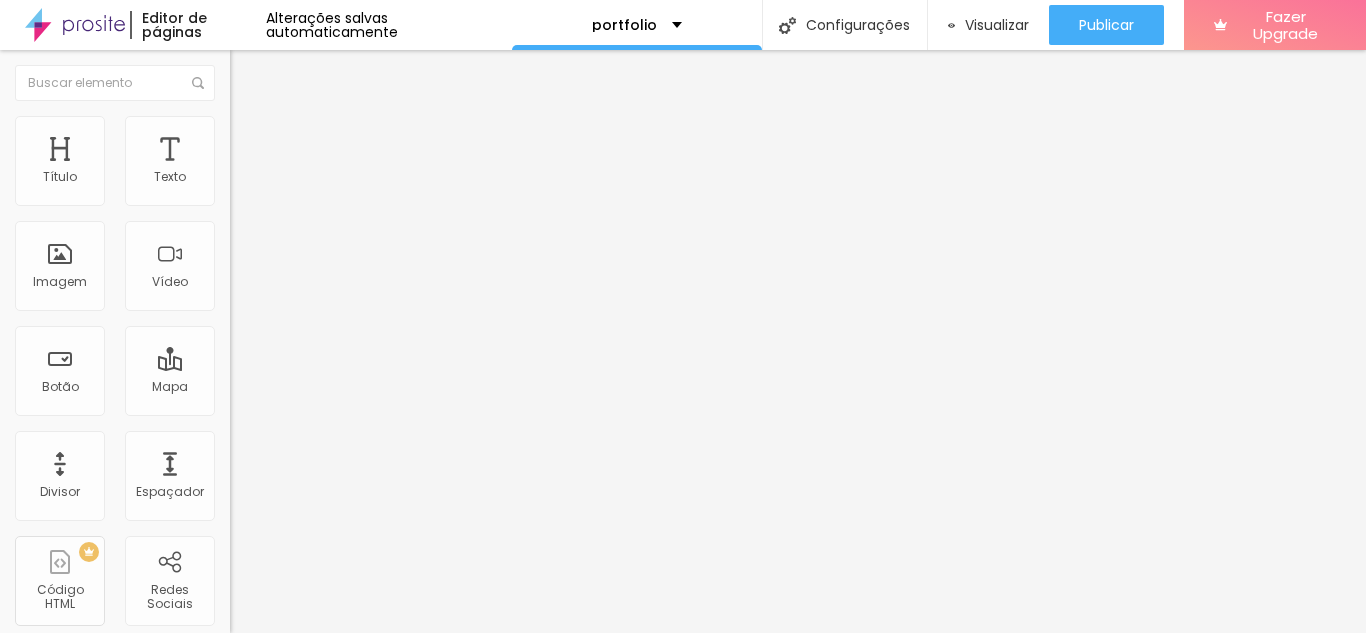 scroll, scrollTop: 83, scrollLeft: 0, axis: vertical 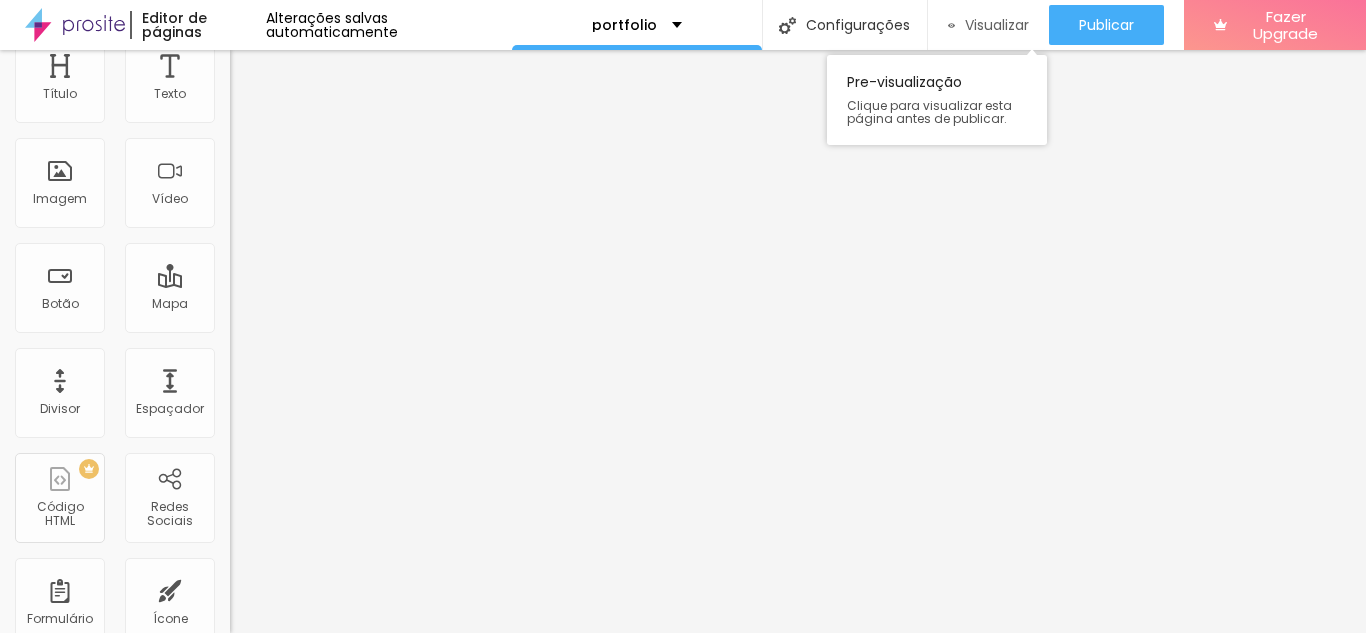 click on "Visualizar" at bounding box center (997, 25) 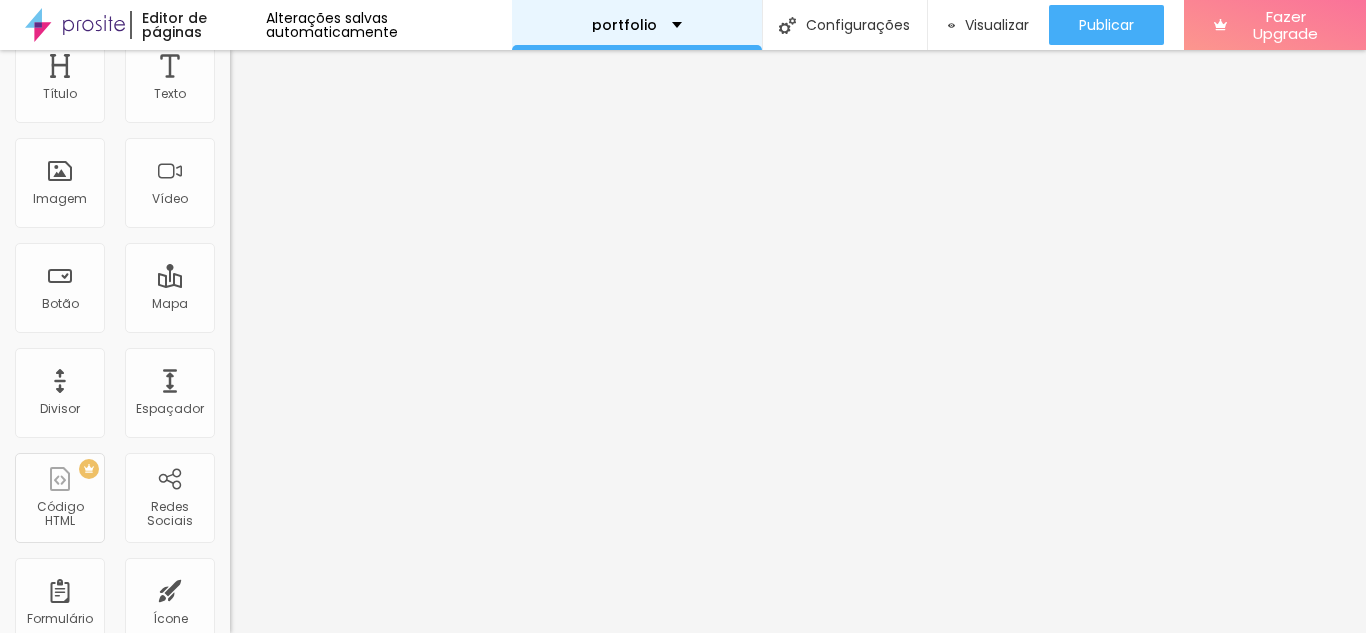 scroll, scrollTop: 0, scrollLeft: 0, axis: both 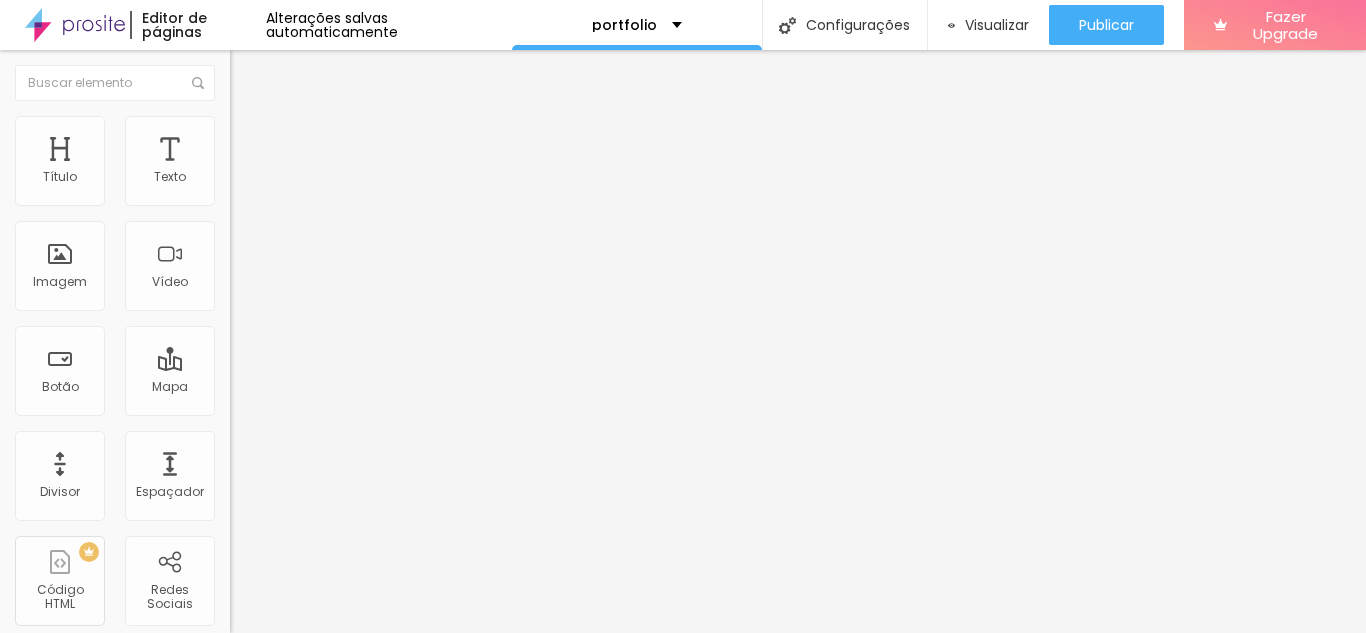 click on "Estilo" at bounding box center [345, 126] 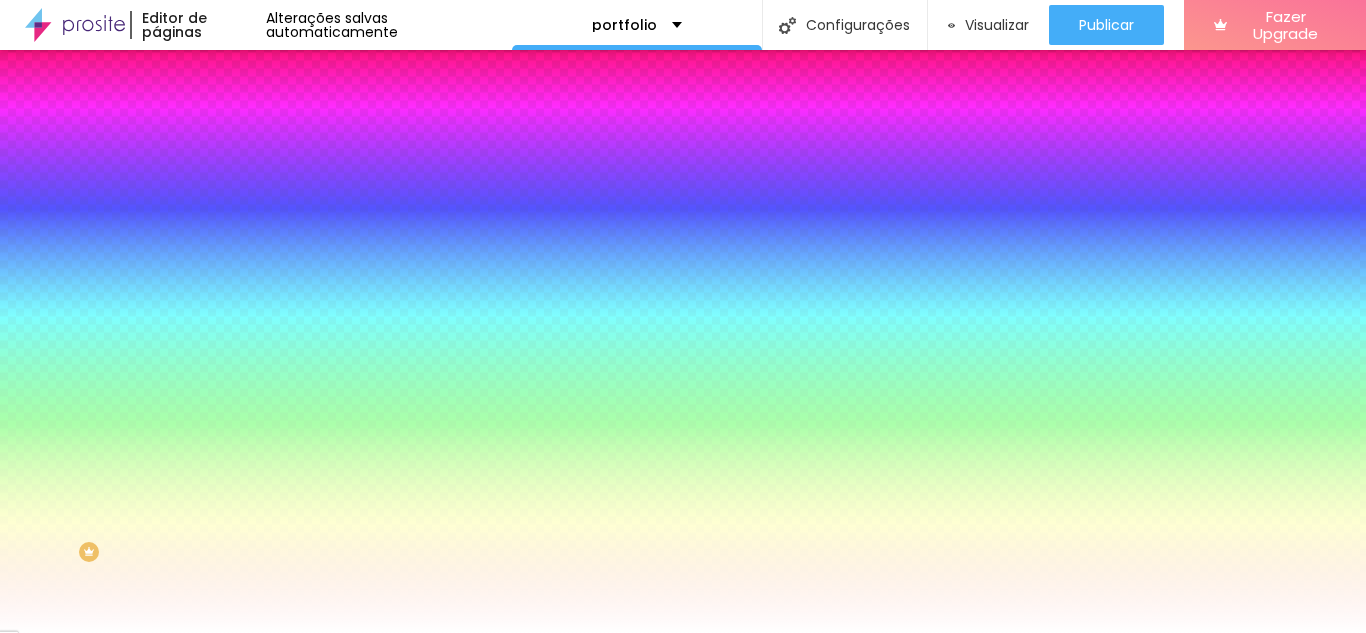 click on "Cor de fundo Voltar ao padrão #FFFFFF" at bounding box center (345, 183) 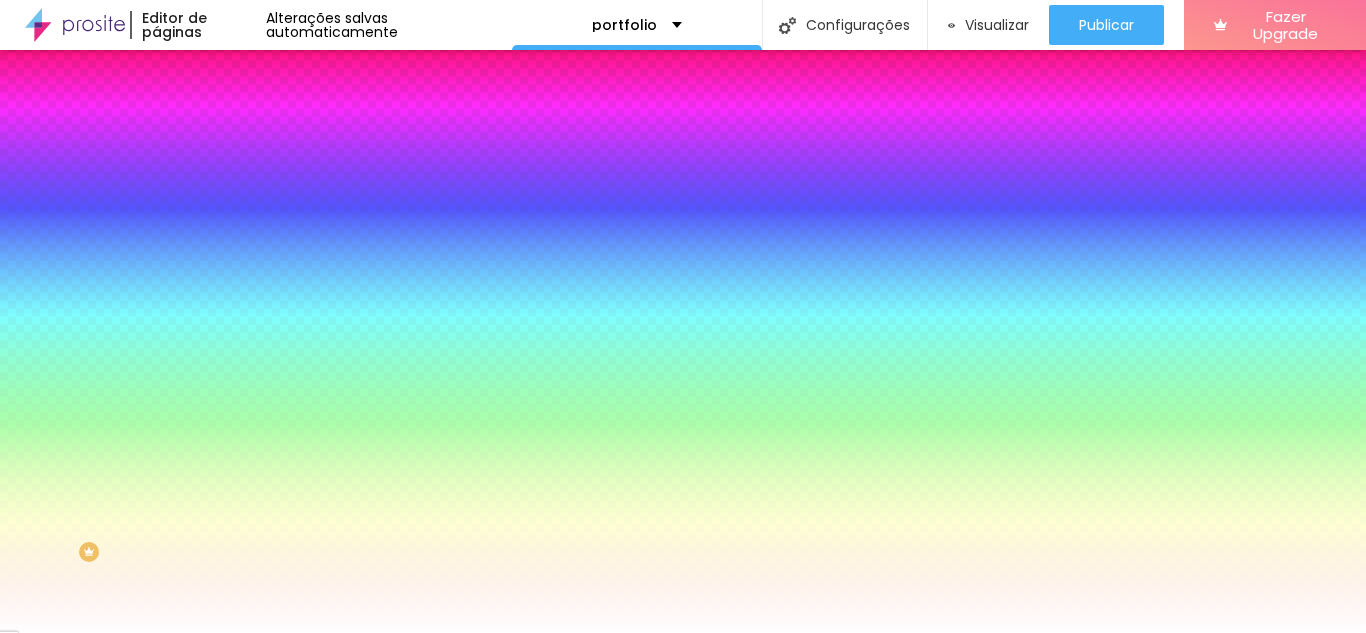 drag, startPoint x: 177, startPoint y: 257, endPoint x: 194, endPoint y: 221, distance: 39.812057 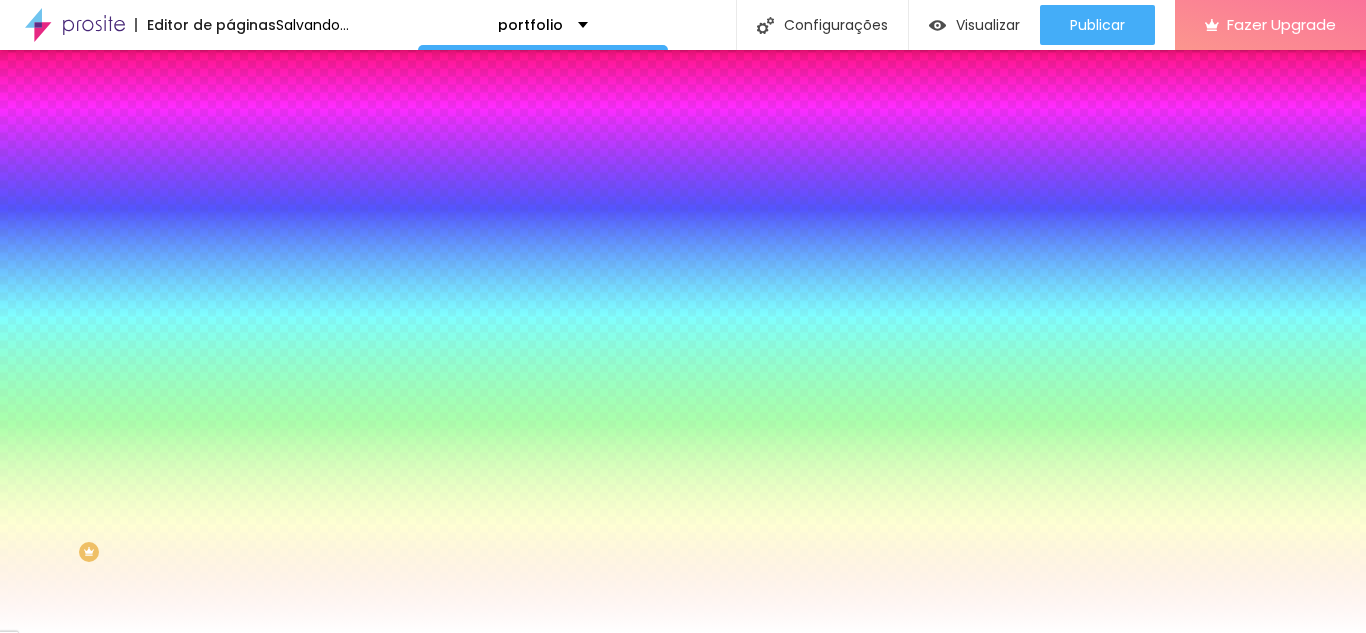 click 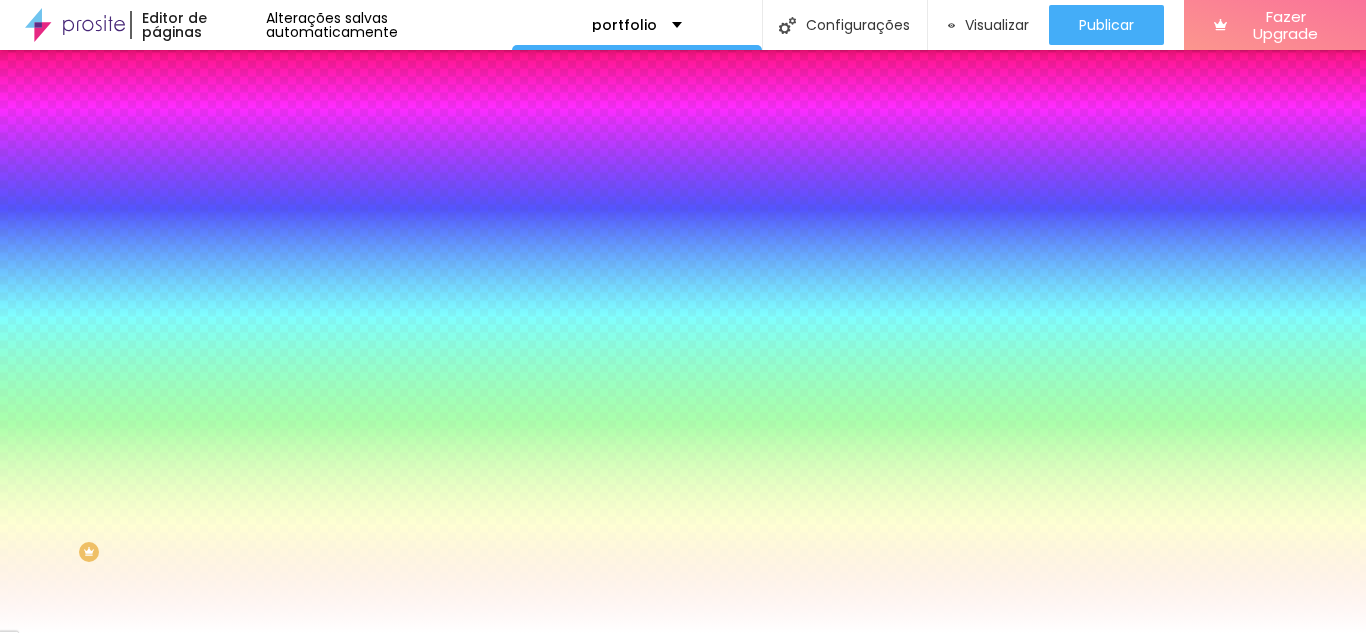click at bounding box center [239, 145] 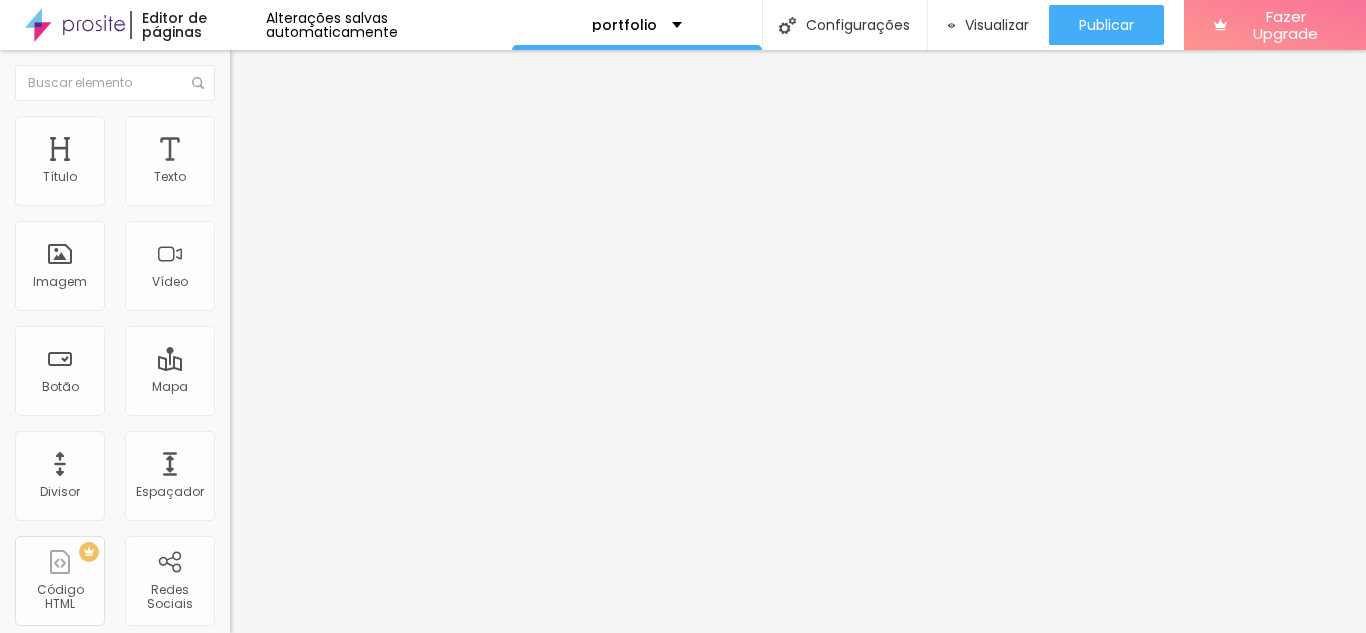 click at bounding box center (239, 125) 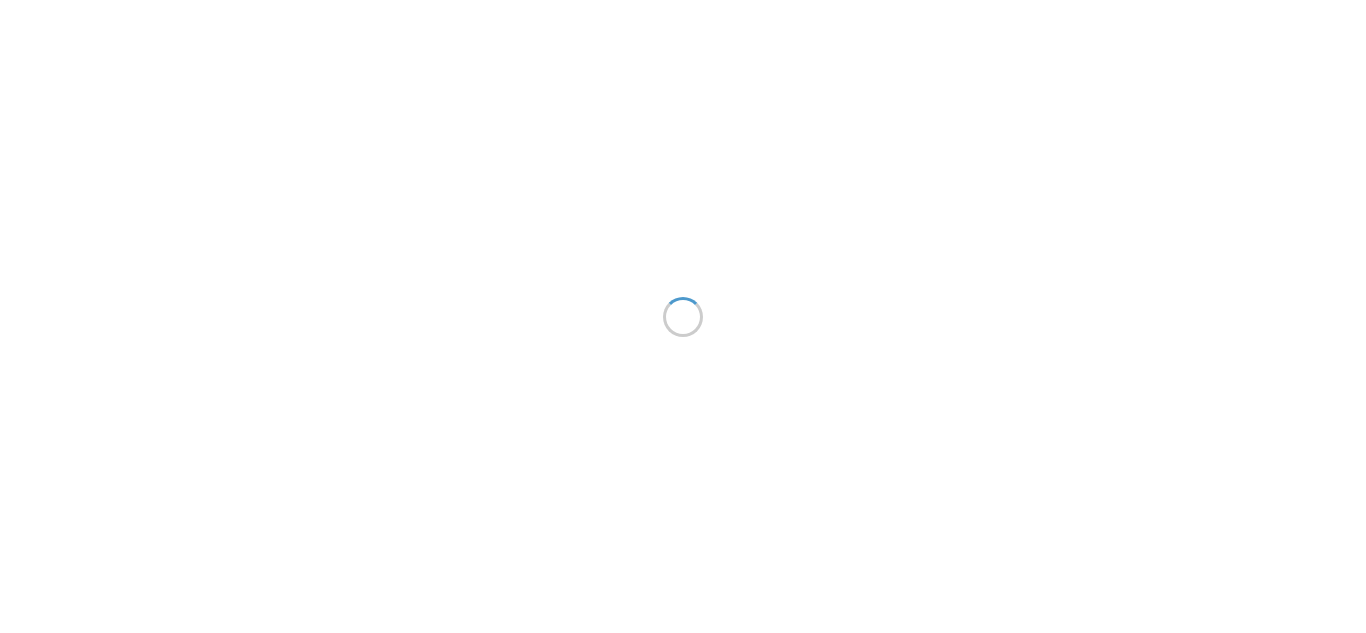 scroll, scrollTop: 0, scrollLeft: 0, axis: both 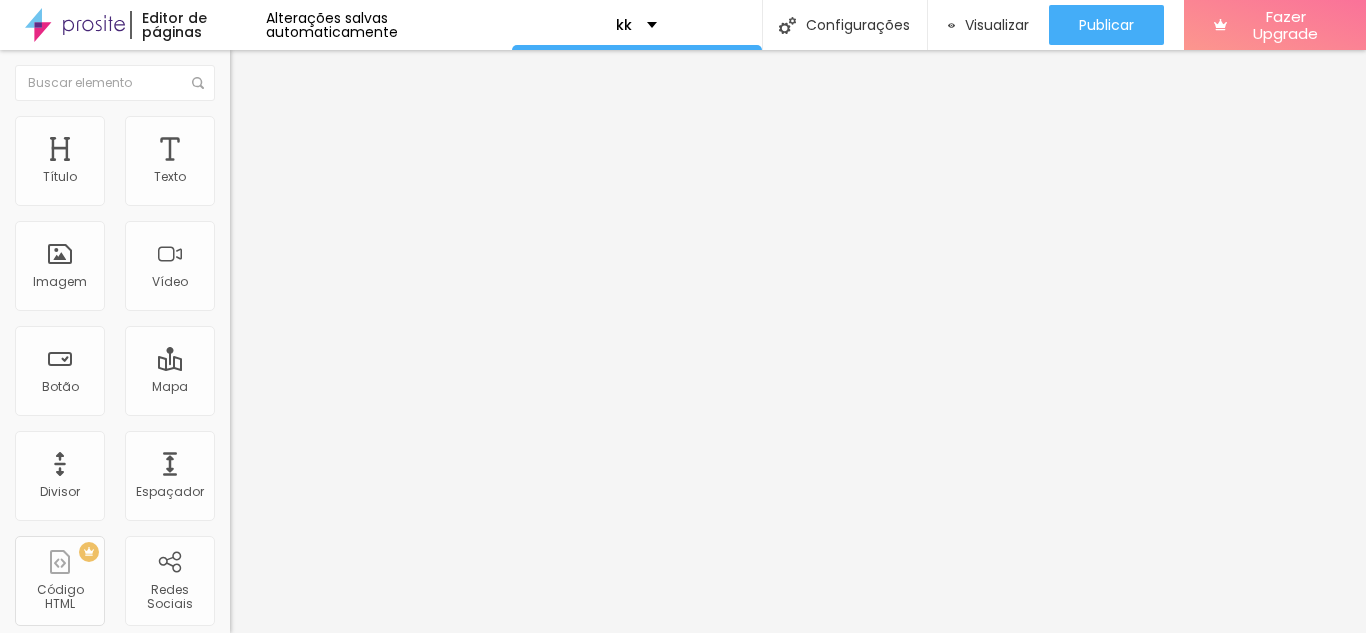 click on "Encaixotado" at bounding box center (269, 173) 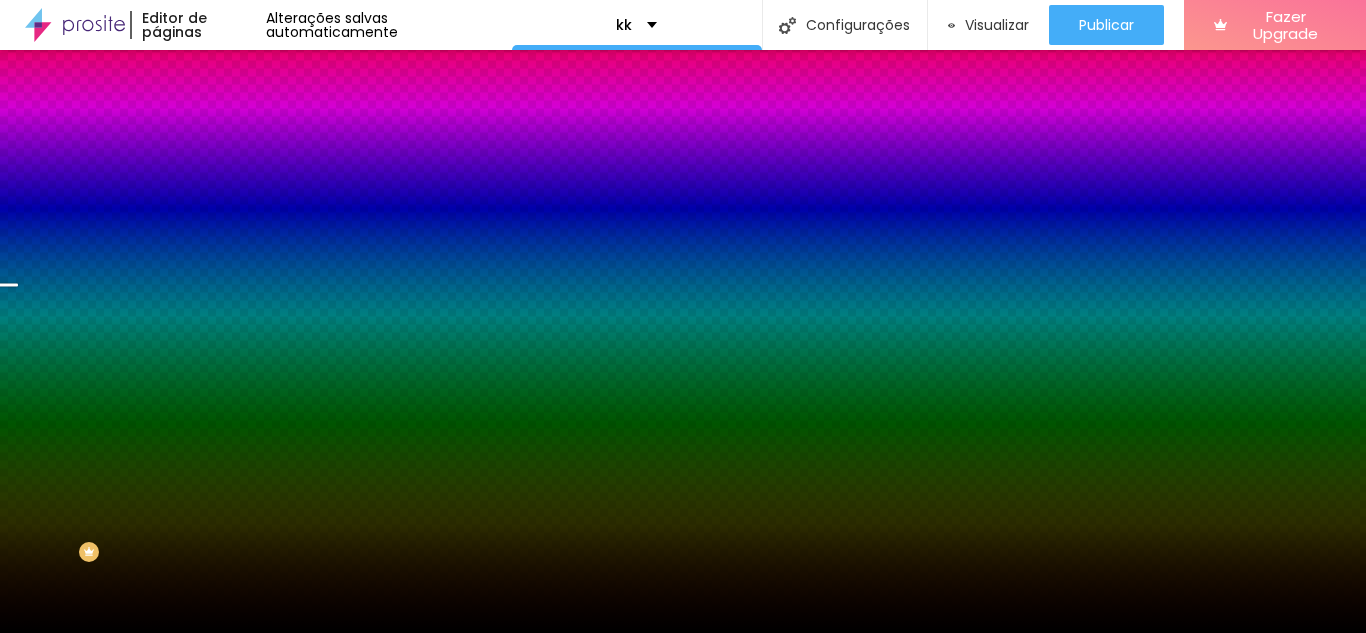 click on "Trocar imagem" at bounding box center [284, 175] 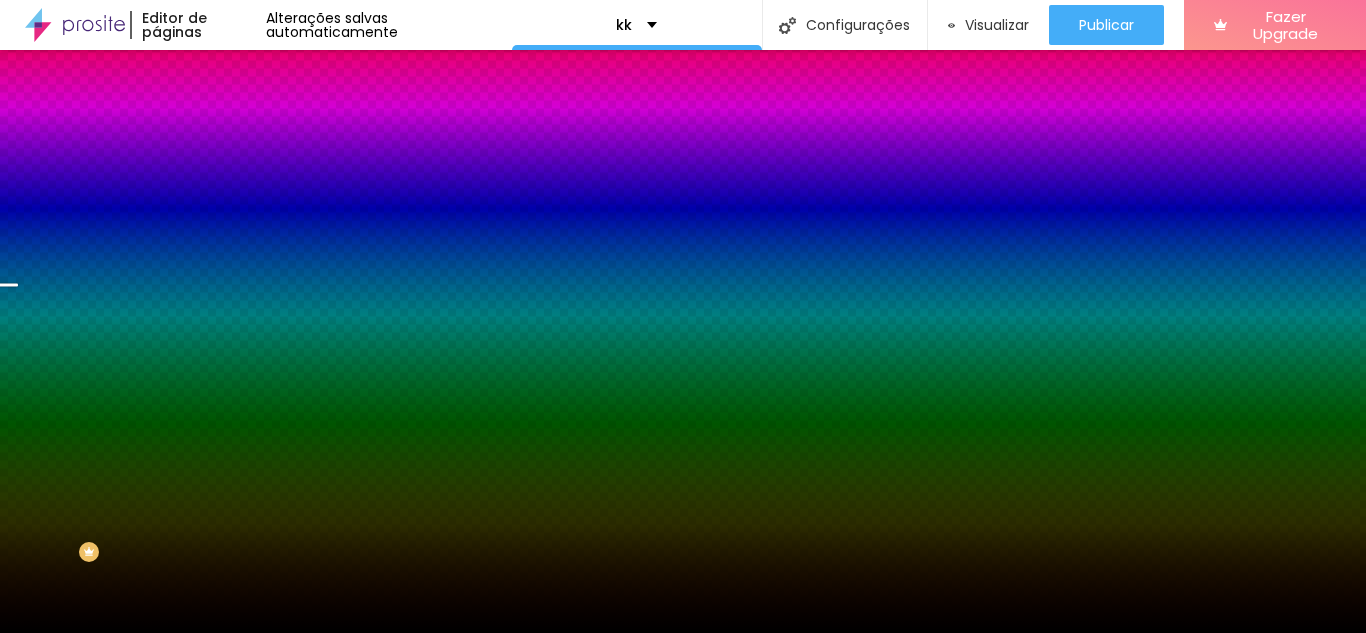 click at bounding box center (683, 760) 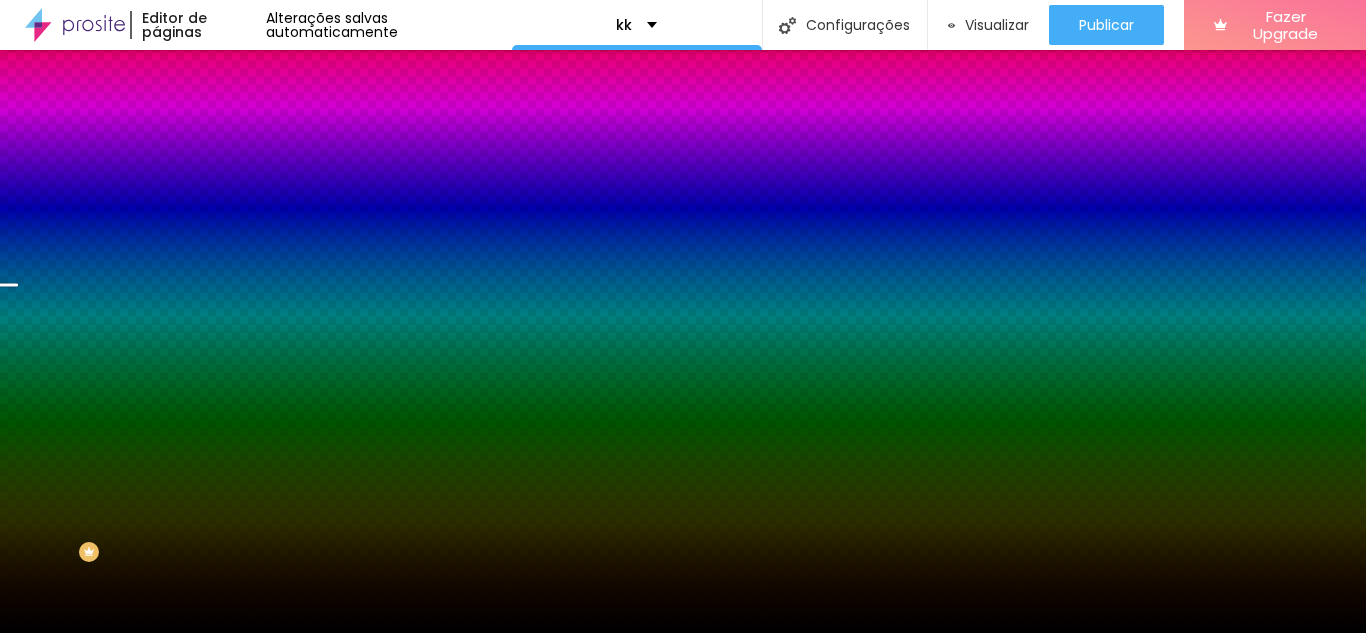 click on "Parallax" at bounding box center (254, 199) 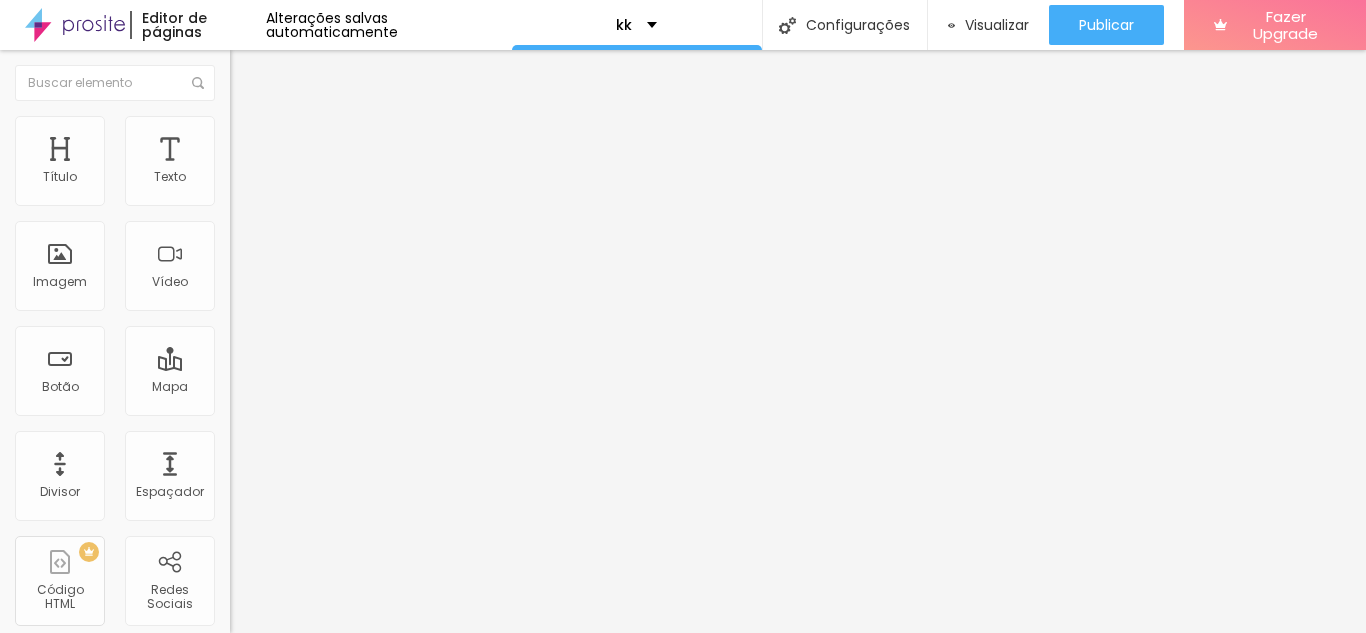 type on "362" 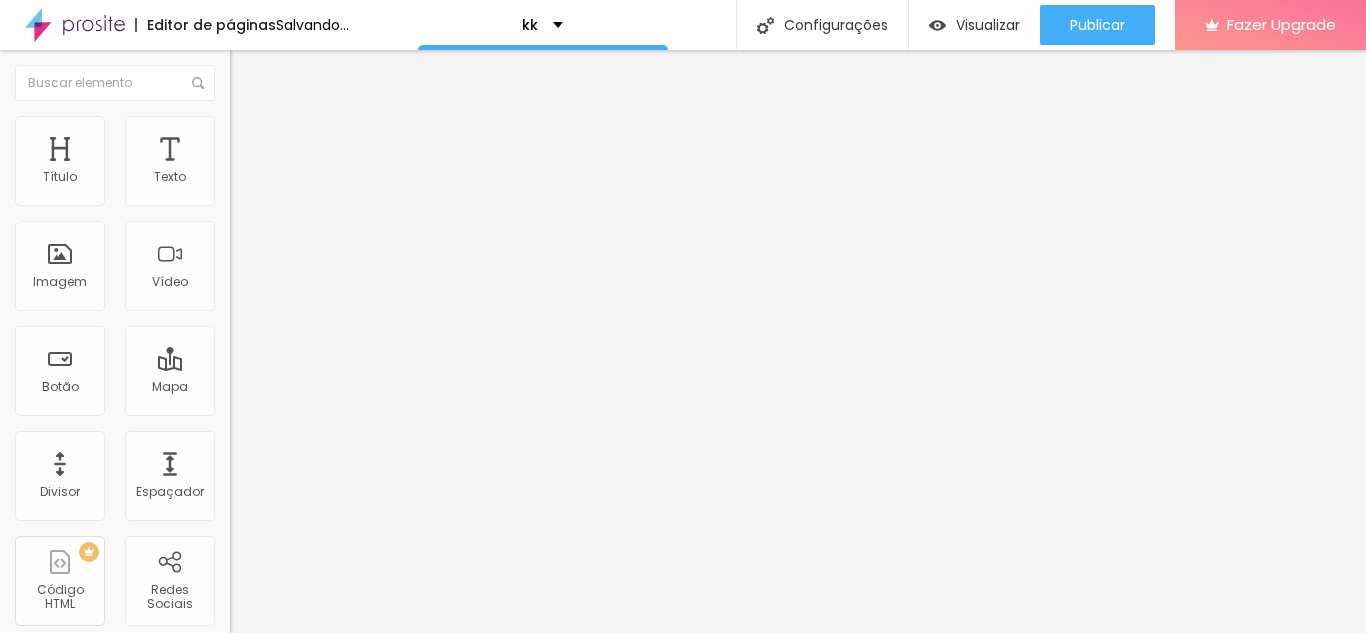 type on "410" 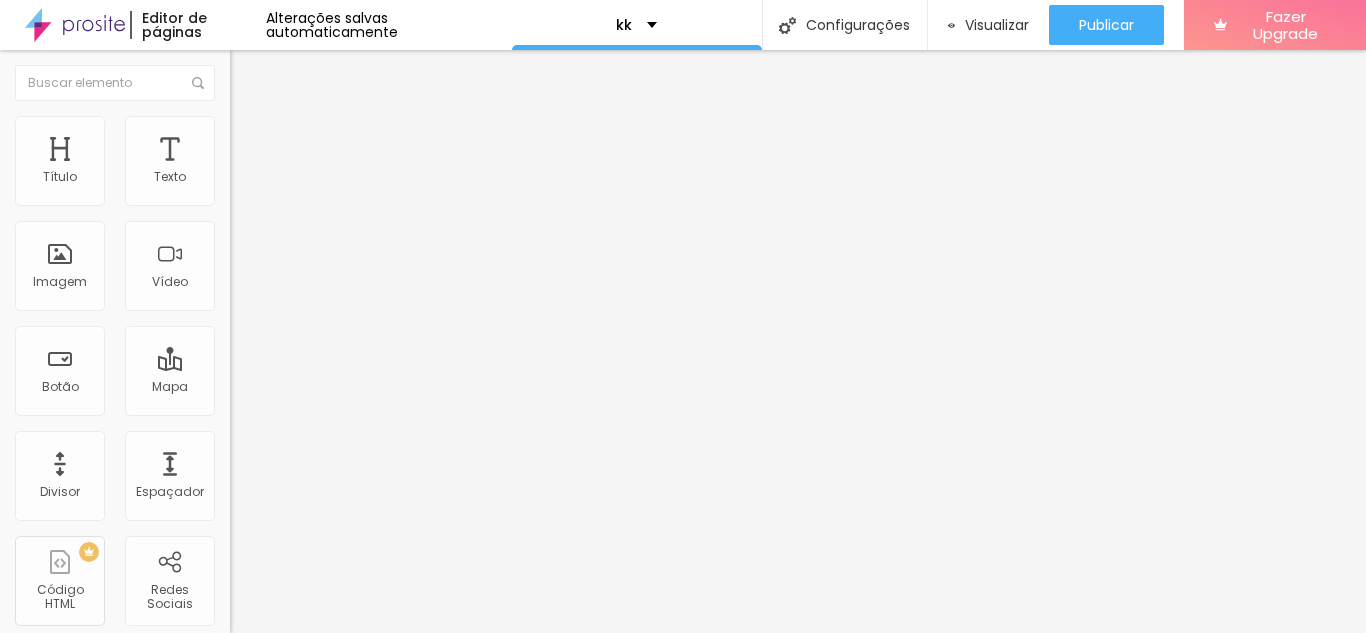 drag, startPoint x: 121, startPoint y: 229, endPoint x: 110, endPoint y: 236, distance: 13.038404 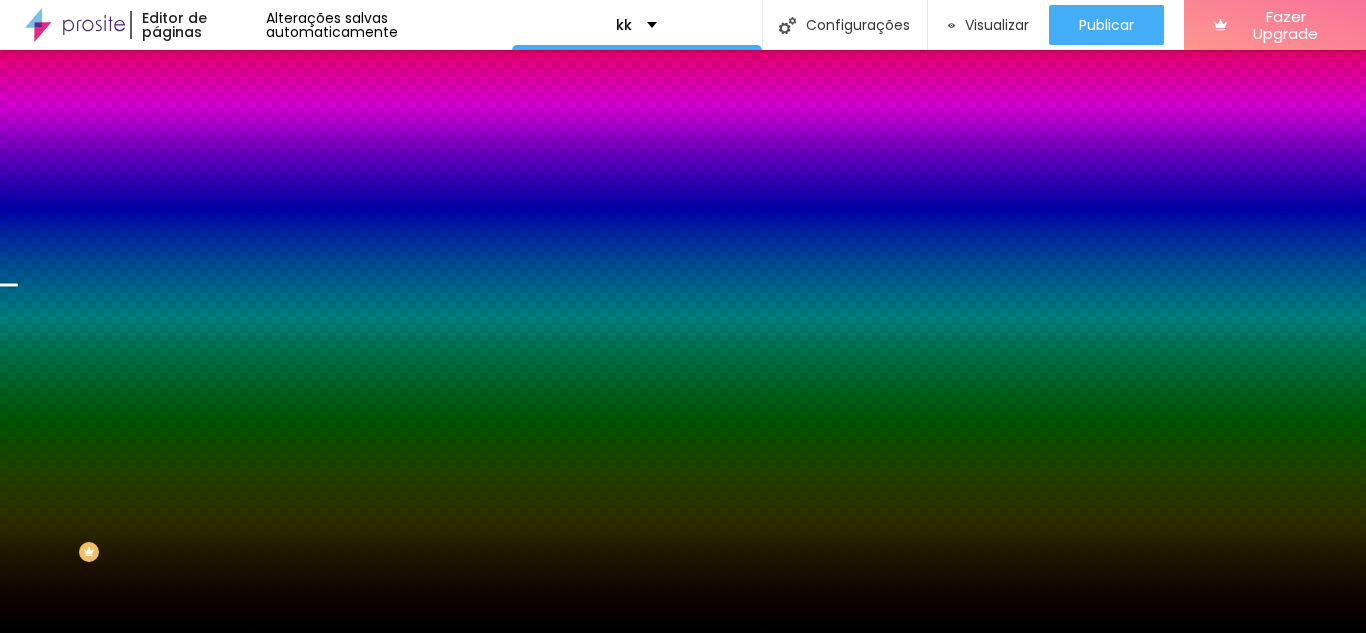 click on "Avançado" at bounding box center [345, 146] 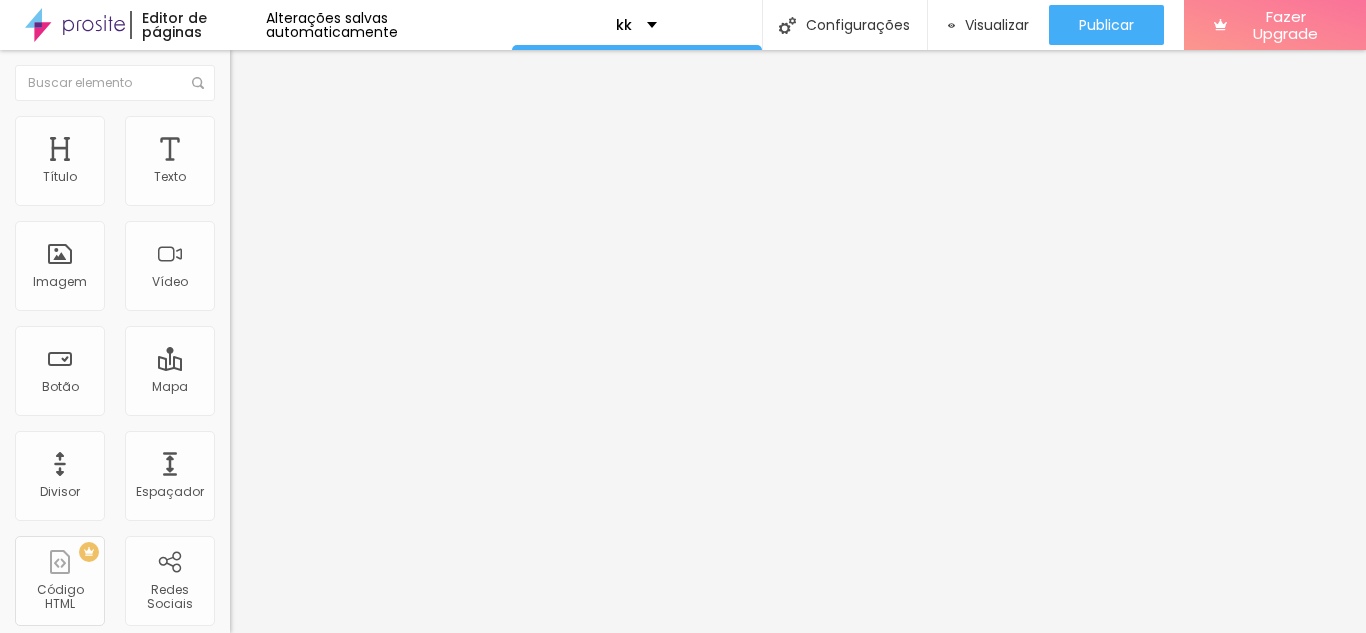 type on "392" 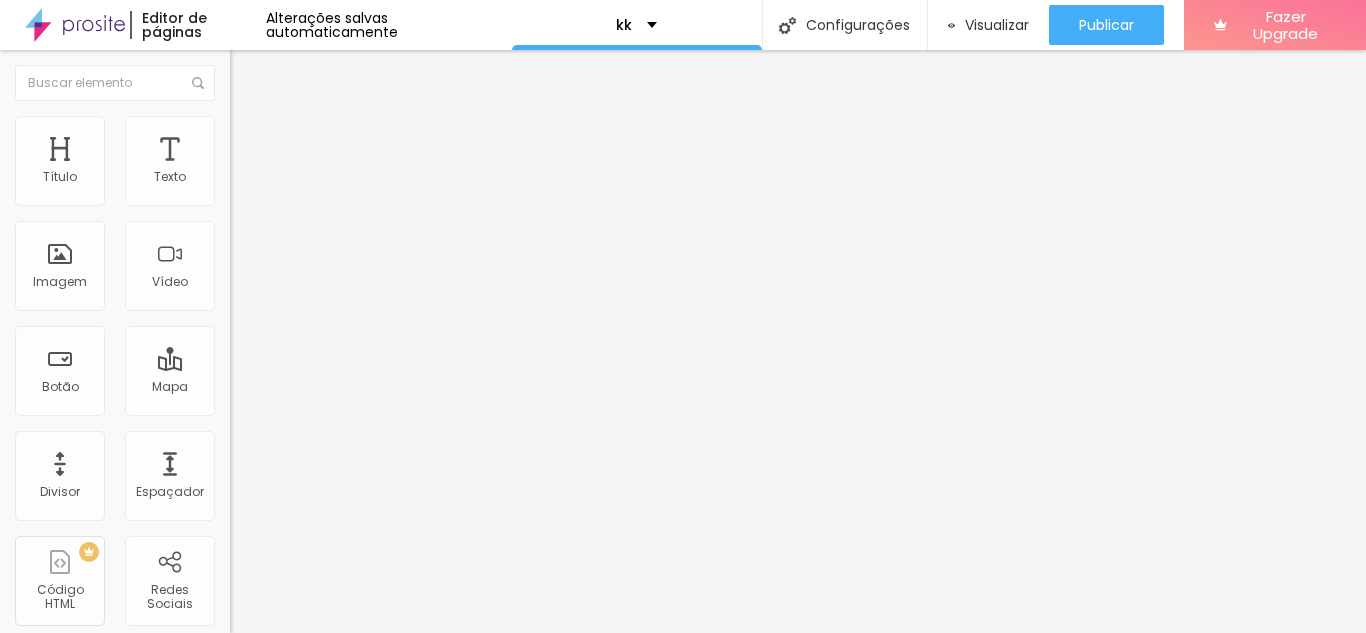 type on "15" 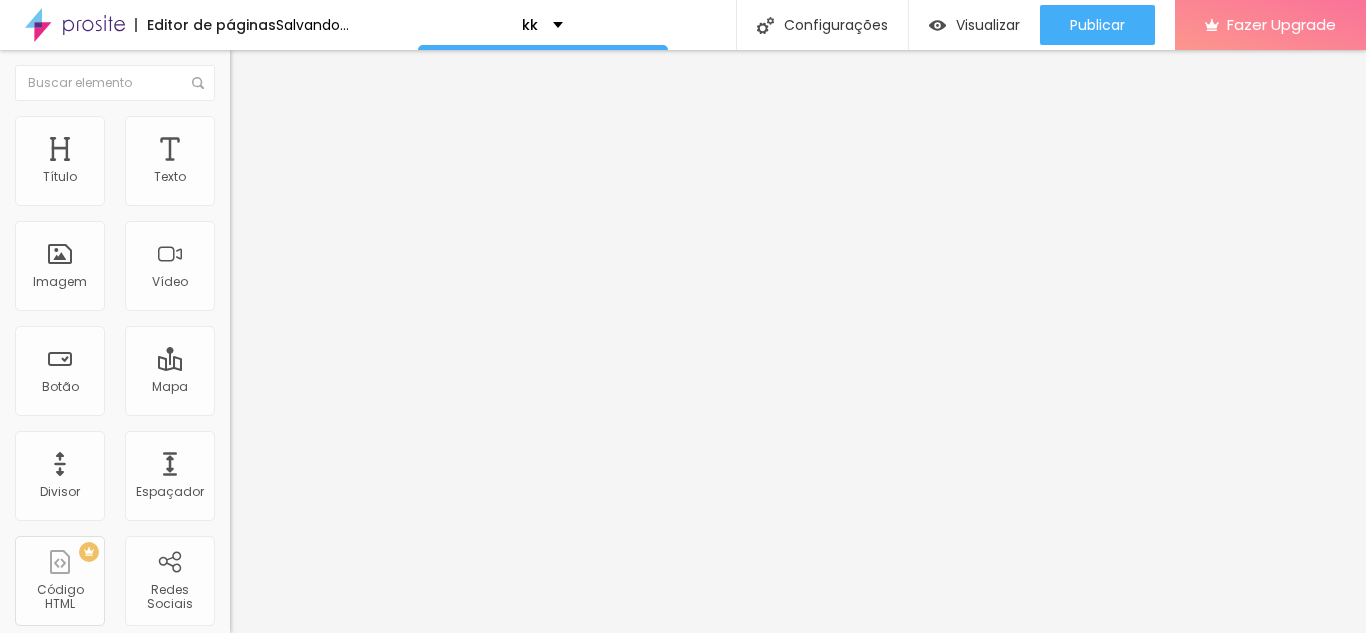 type on "25" 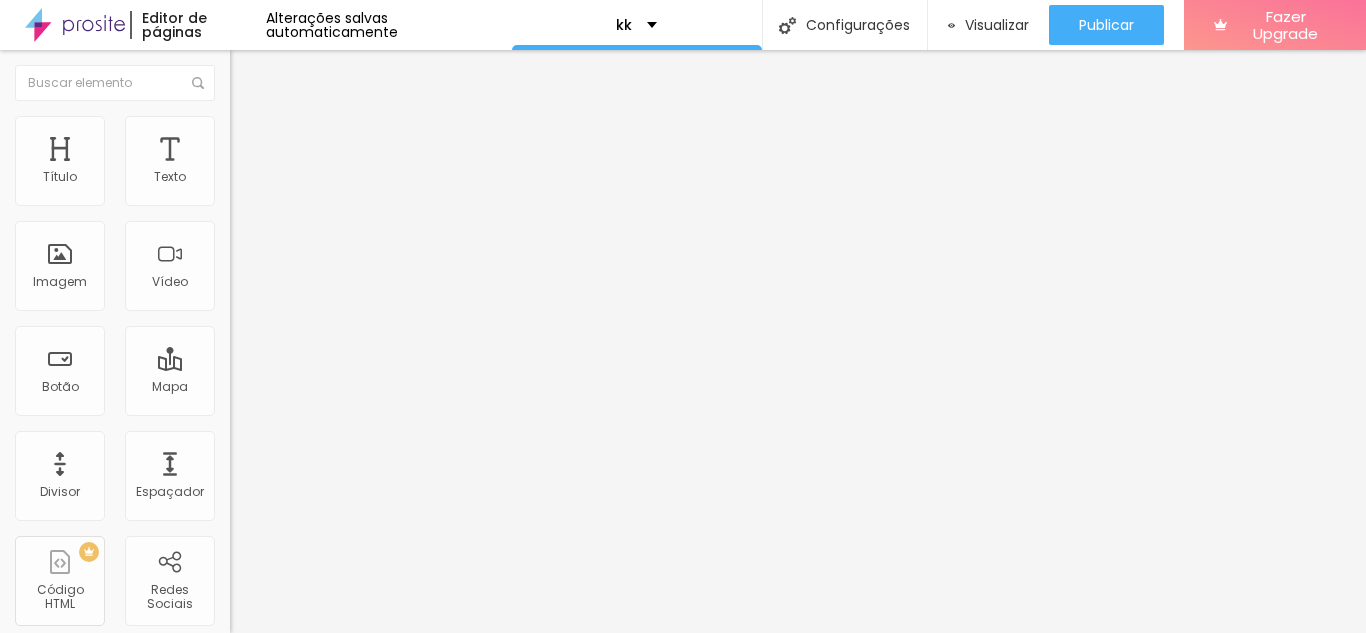 type on "30" 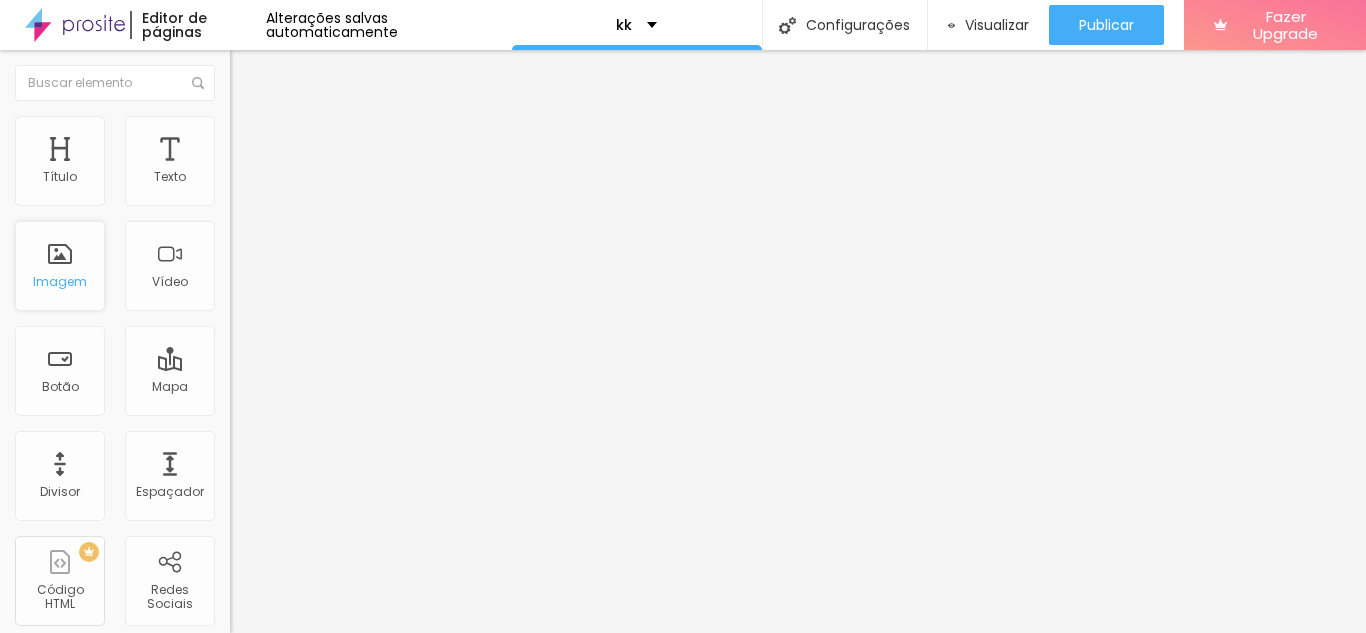 click on "Imagem" at bounding box center [60, 282] 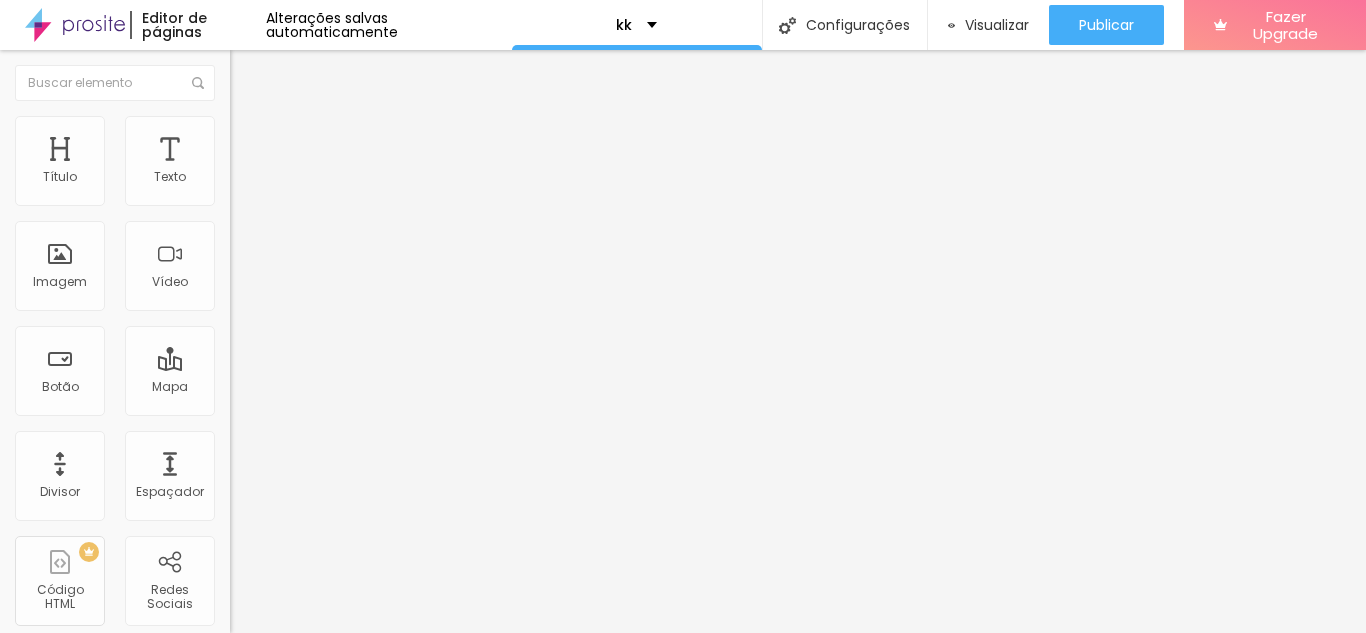 click at bounding box center [253, 73] 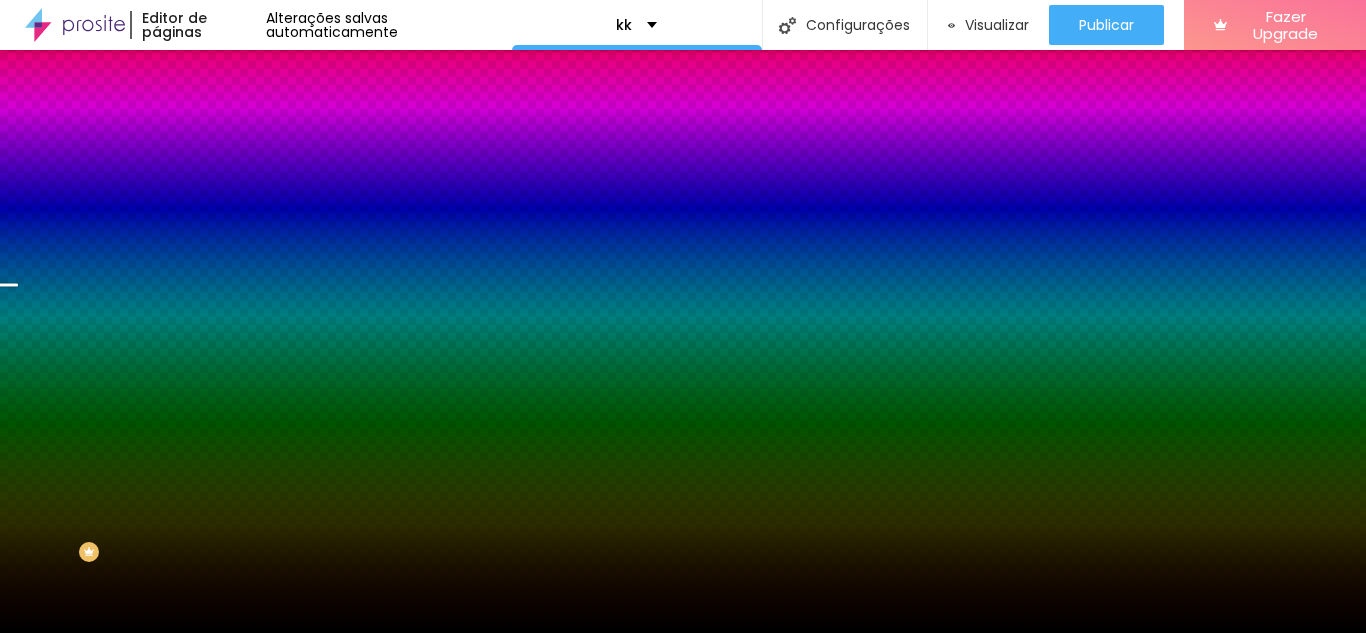 click at bounding box center (239, 105) 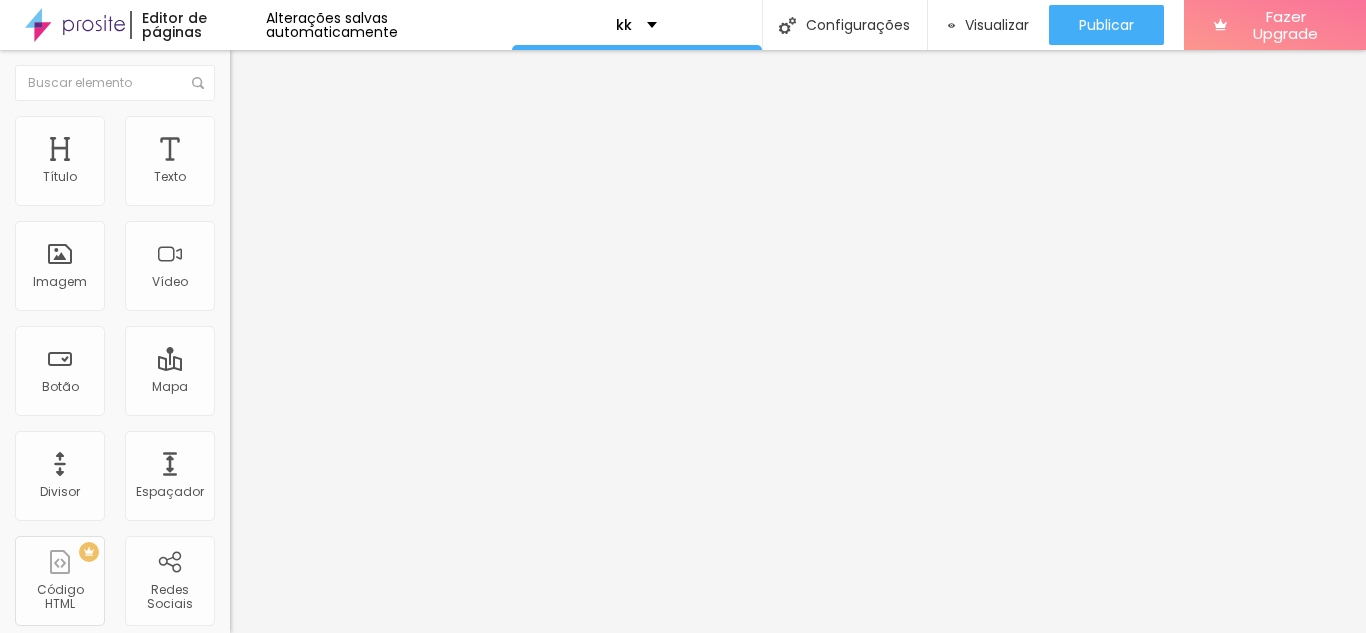 click at bounding box center [239, 145] 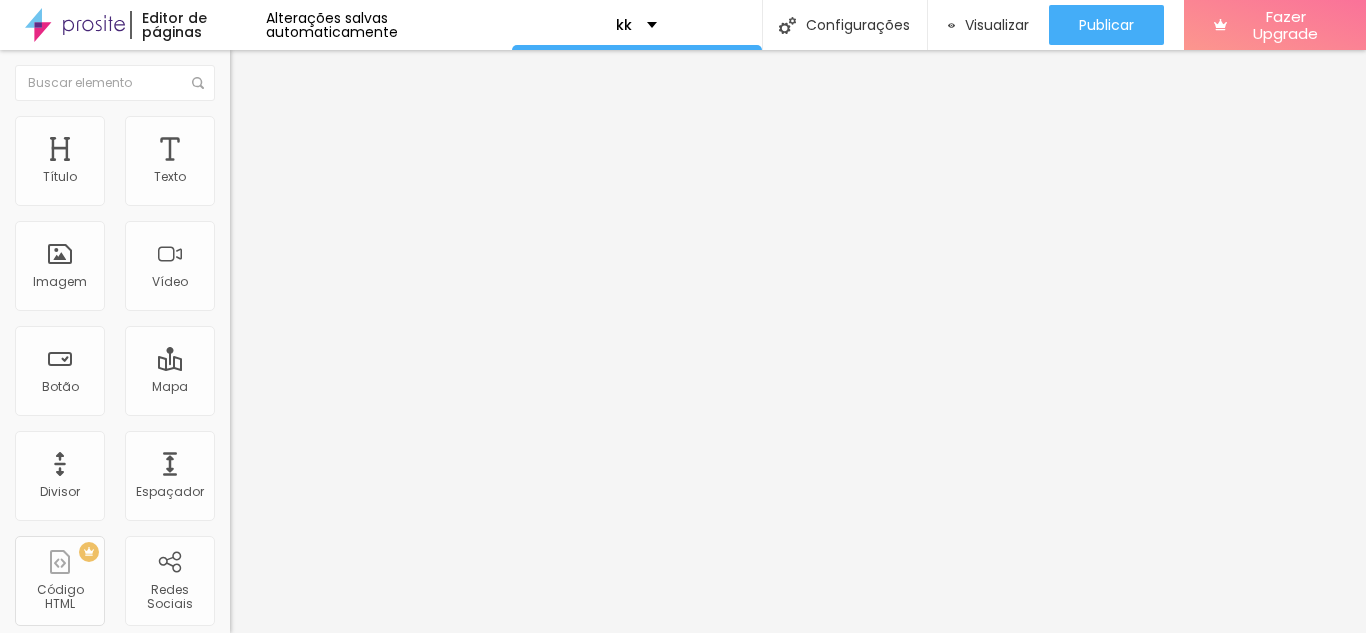 click on "Editar Seção" at bounding box center [304, 73] 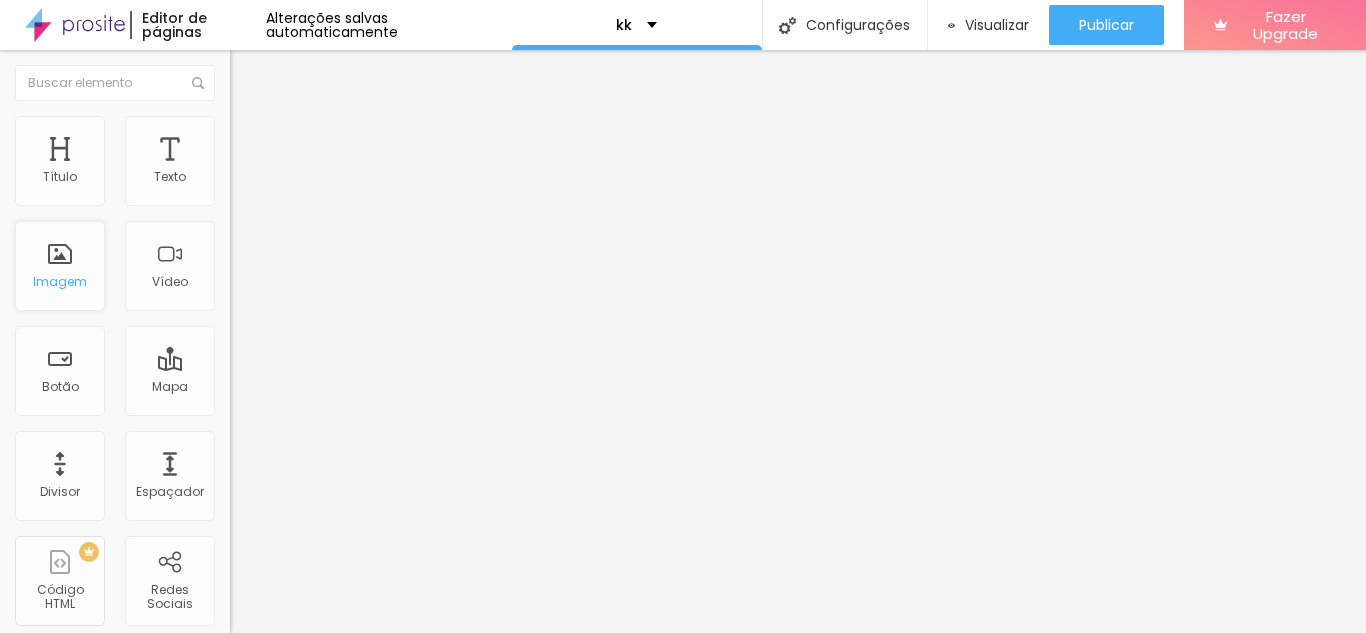 click on "Imagem" at bounding box center (60, 266) 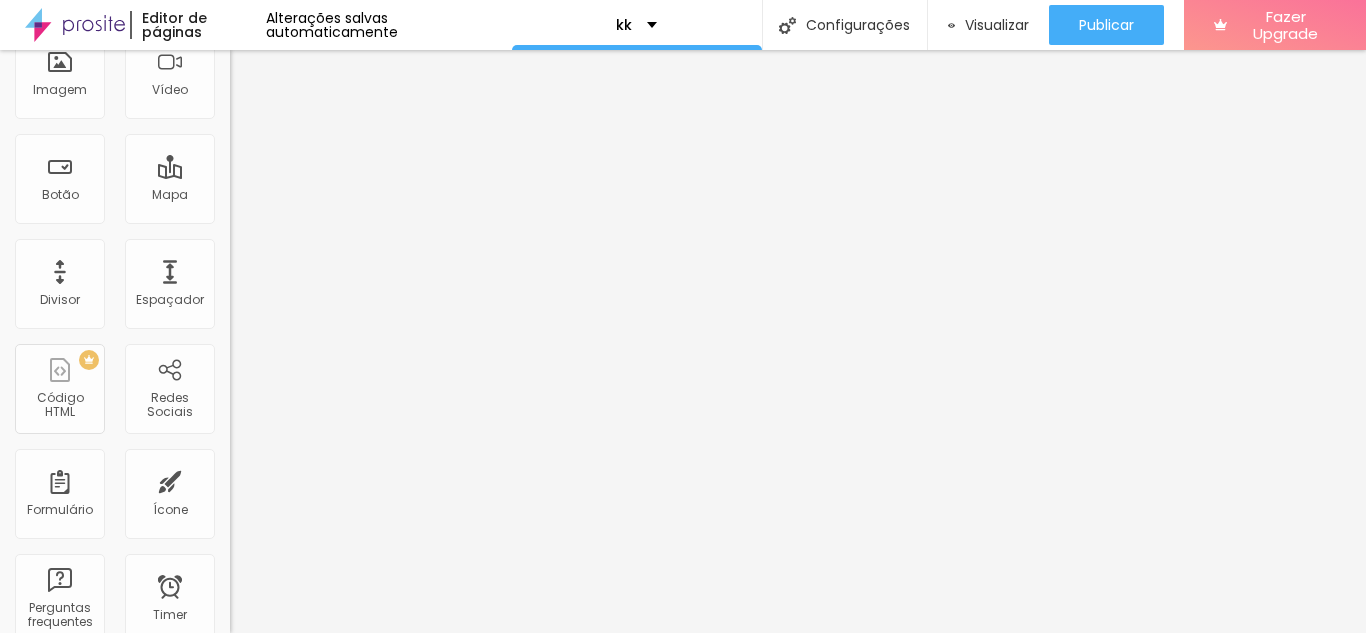 scroll, scrollTop: 0, scrollLeft: 0, axis: both 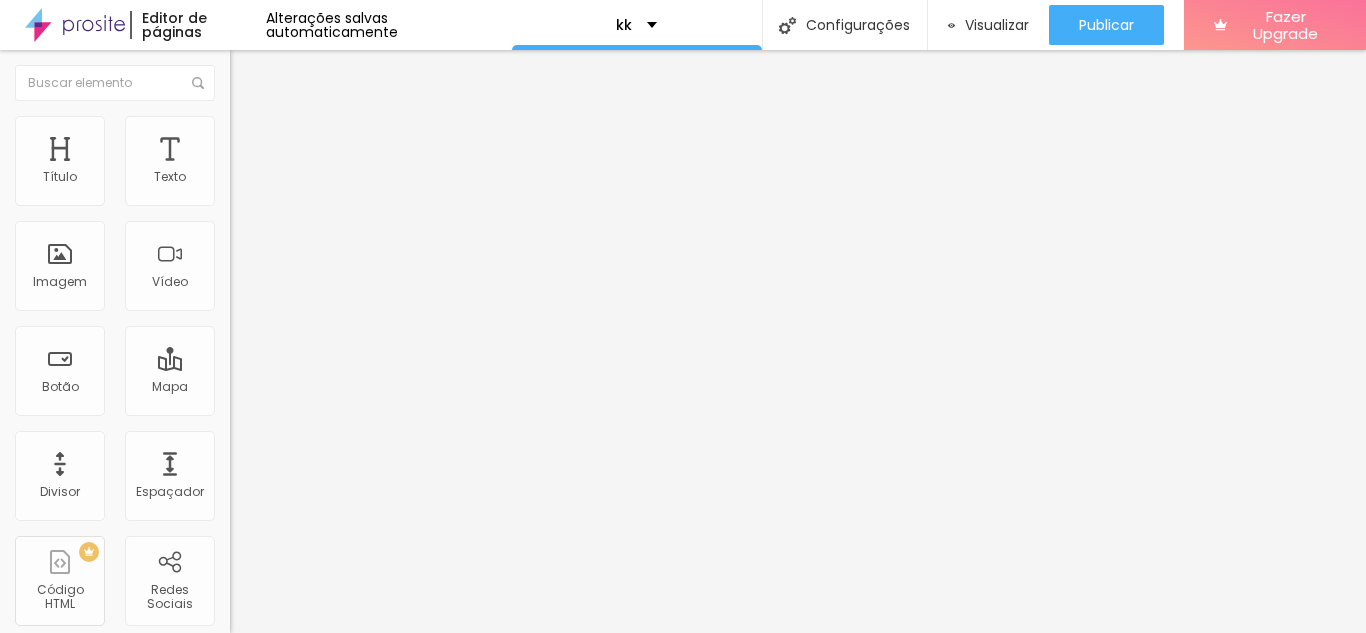 click on "Editar Coluna" at bounding box center (345, 73) 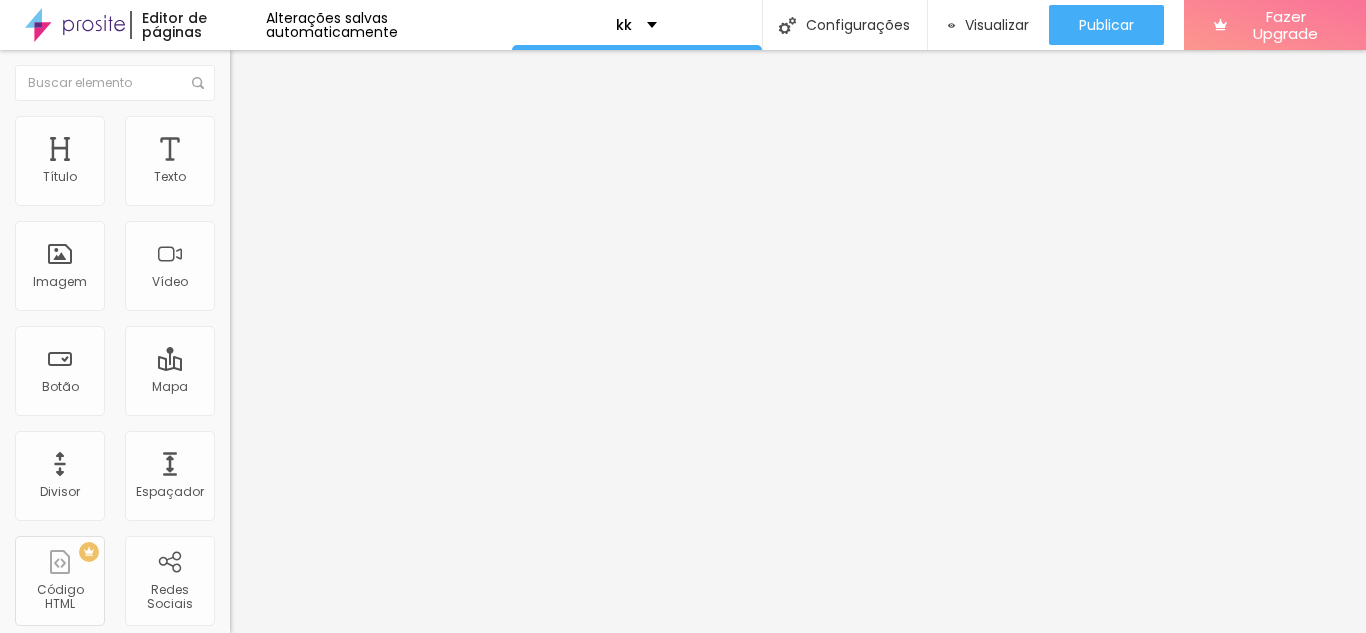 type on "33" 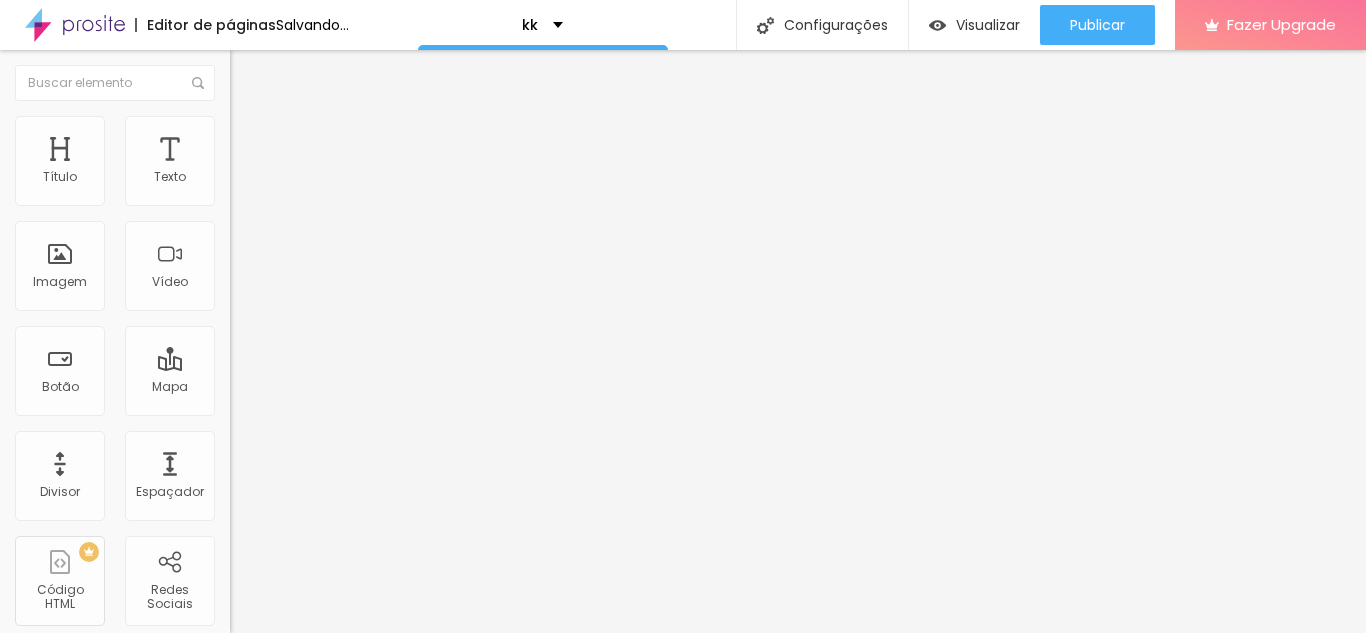 type on "5" 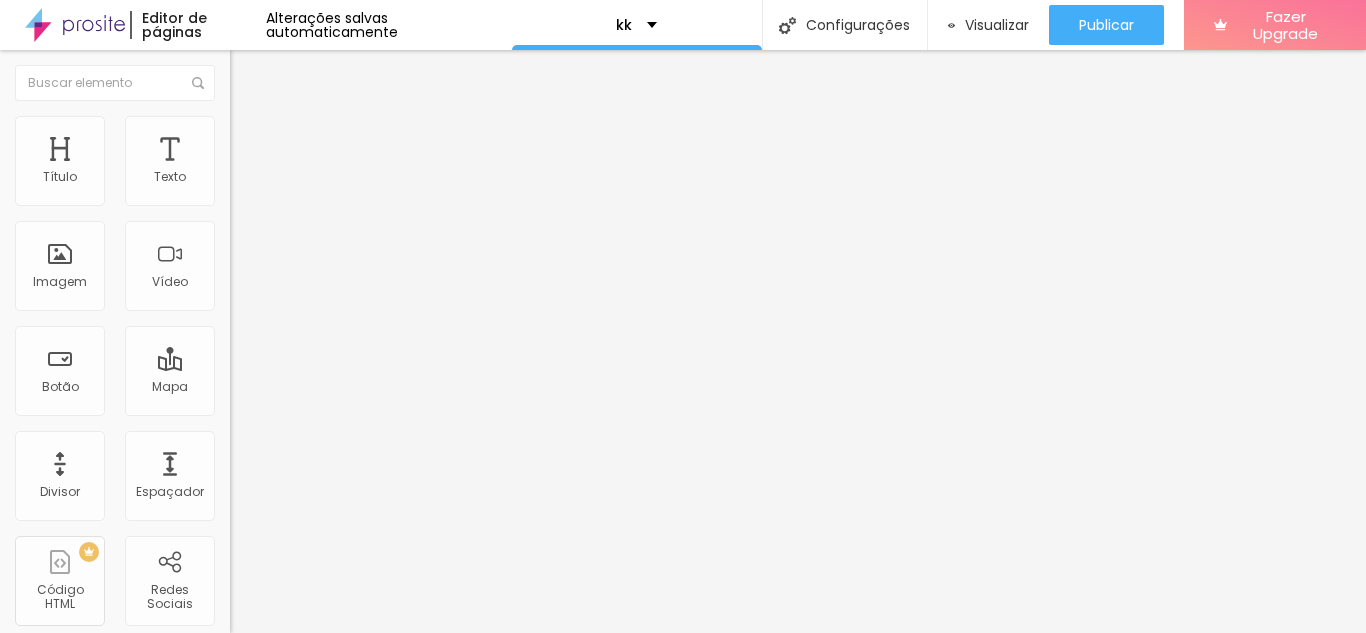 type on "0" 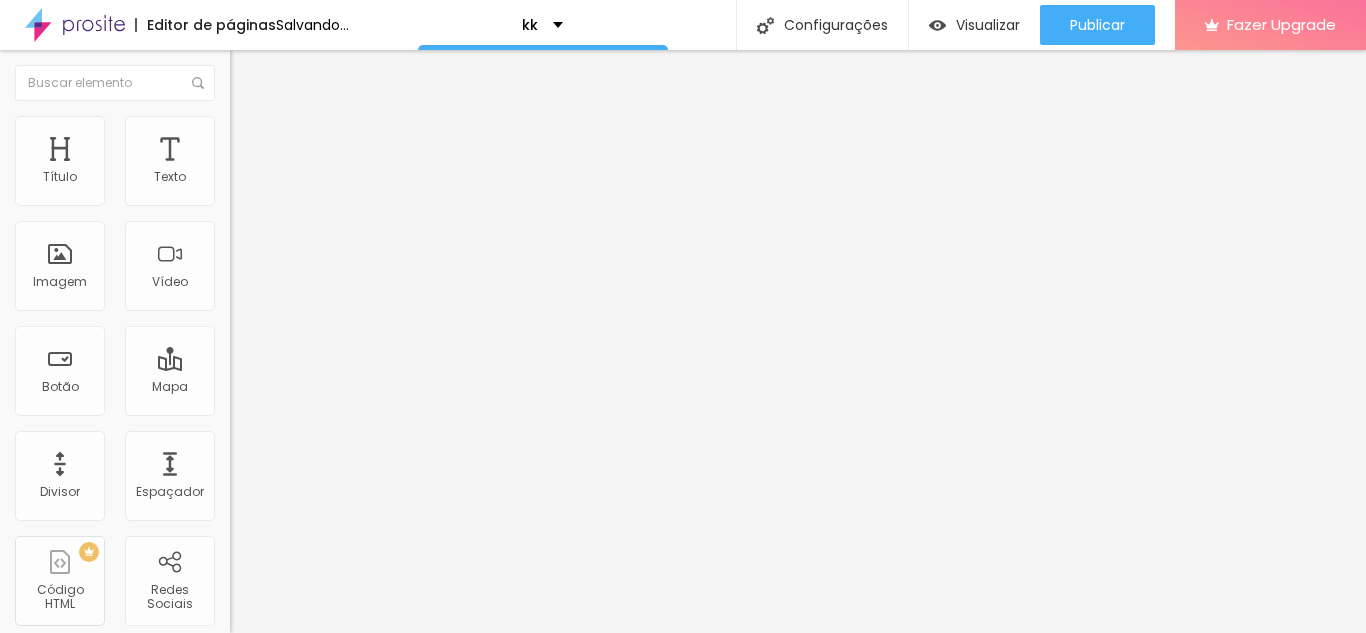 click on "Estilo" at bounding box center (345, 126) 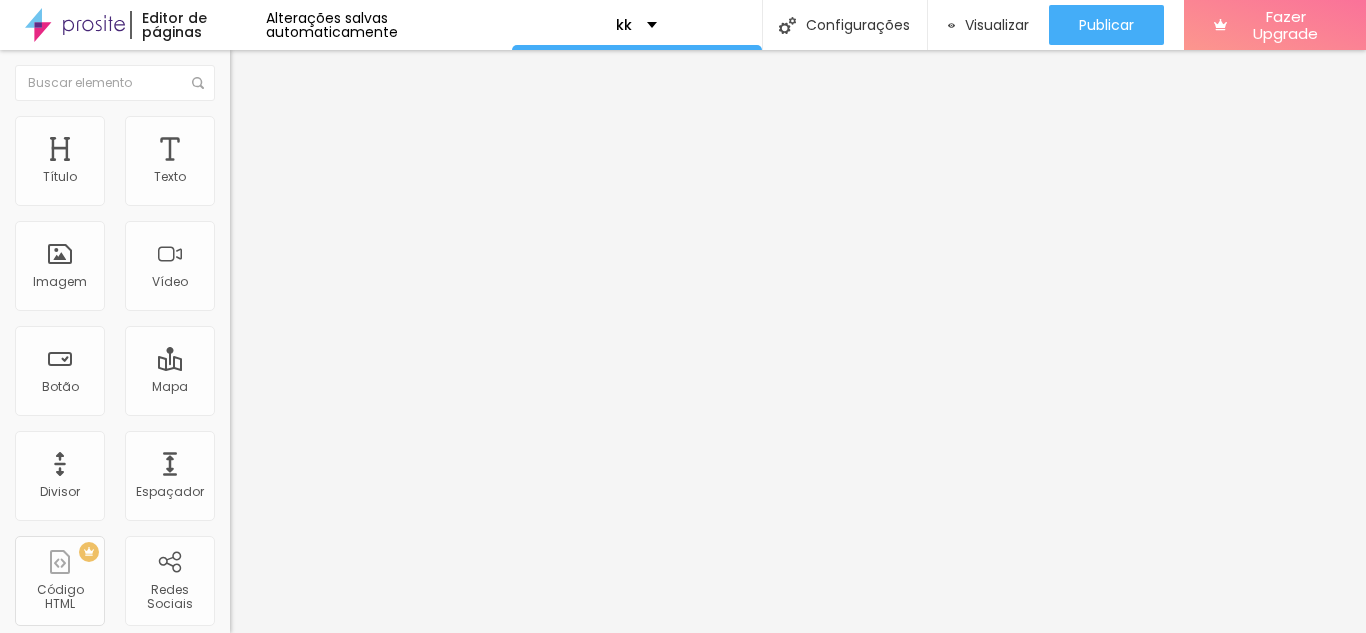 drag, startPoint x: 194, startPoint y: 207, endPoint x: 155, endPoint y: 211, distance: 39.20459 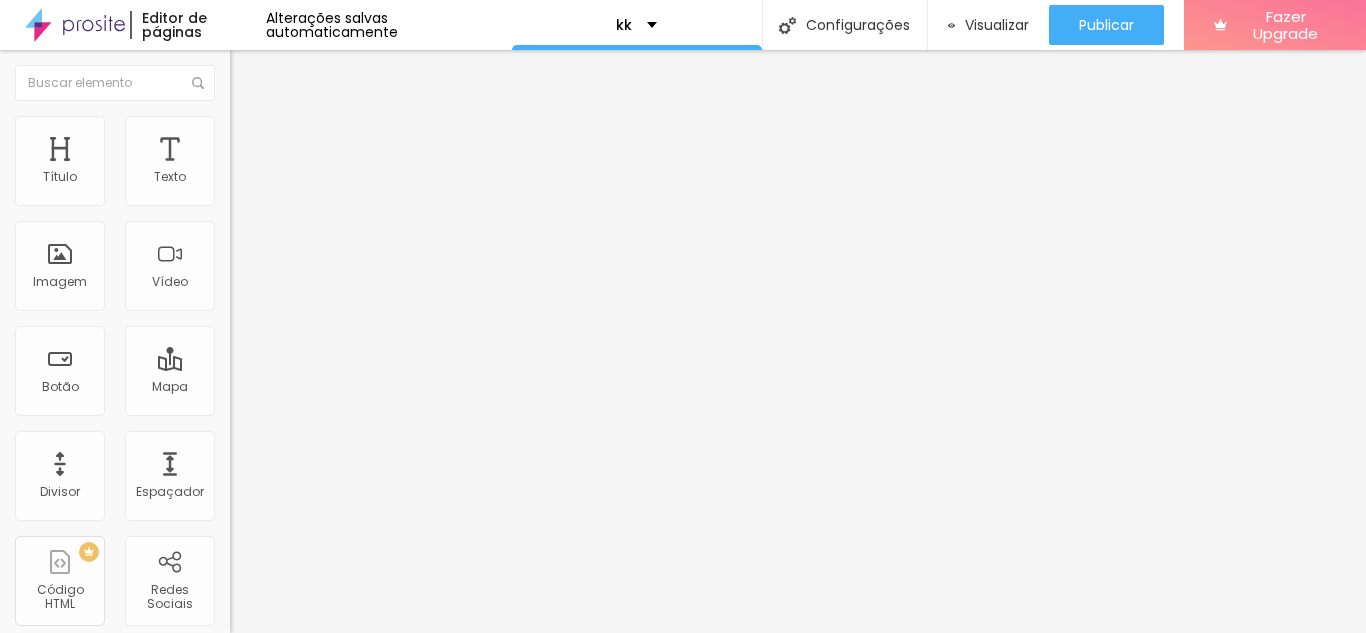 drag, startPoint x: 203, startPoint y: 213, endPoint x: 104, endPoint y: 218, distance: 99.12618 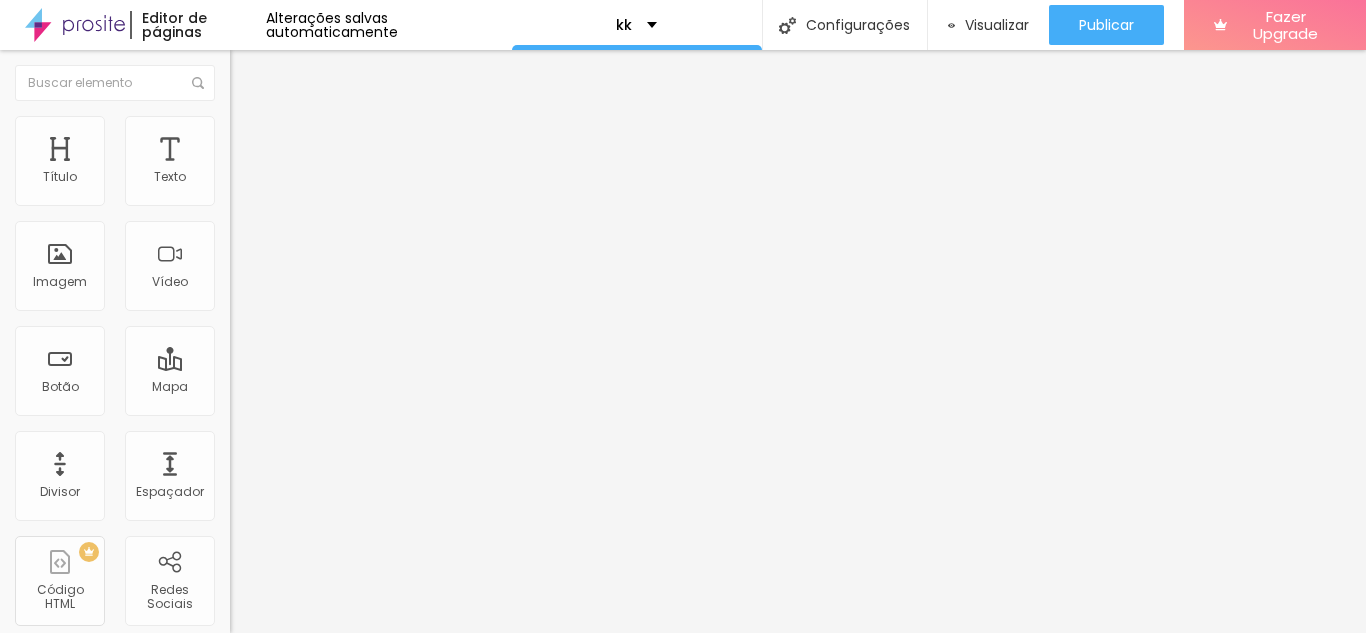 click at bounding box center (294, 197) 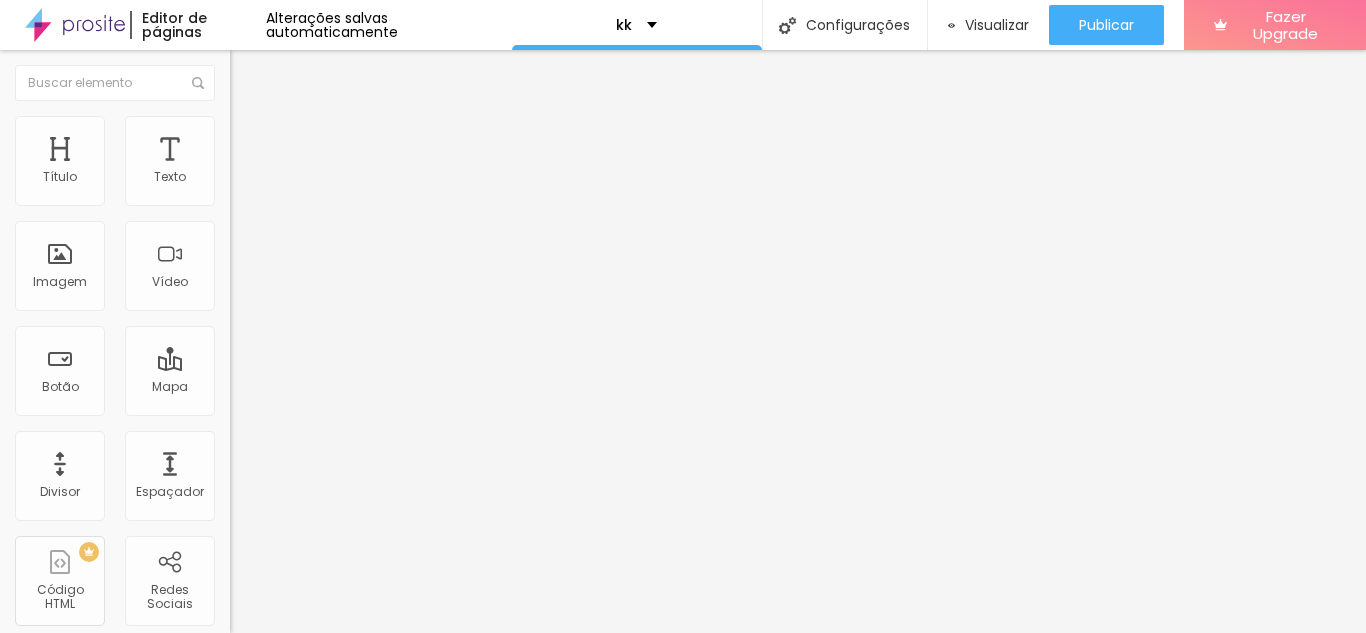 click on "Estilo" at bounding box center [263, 129] 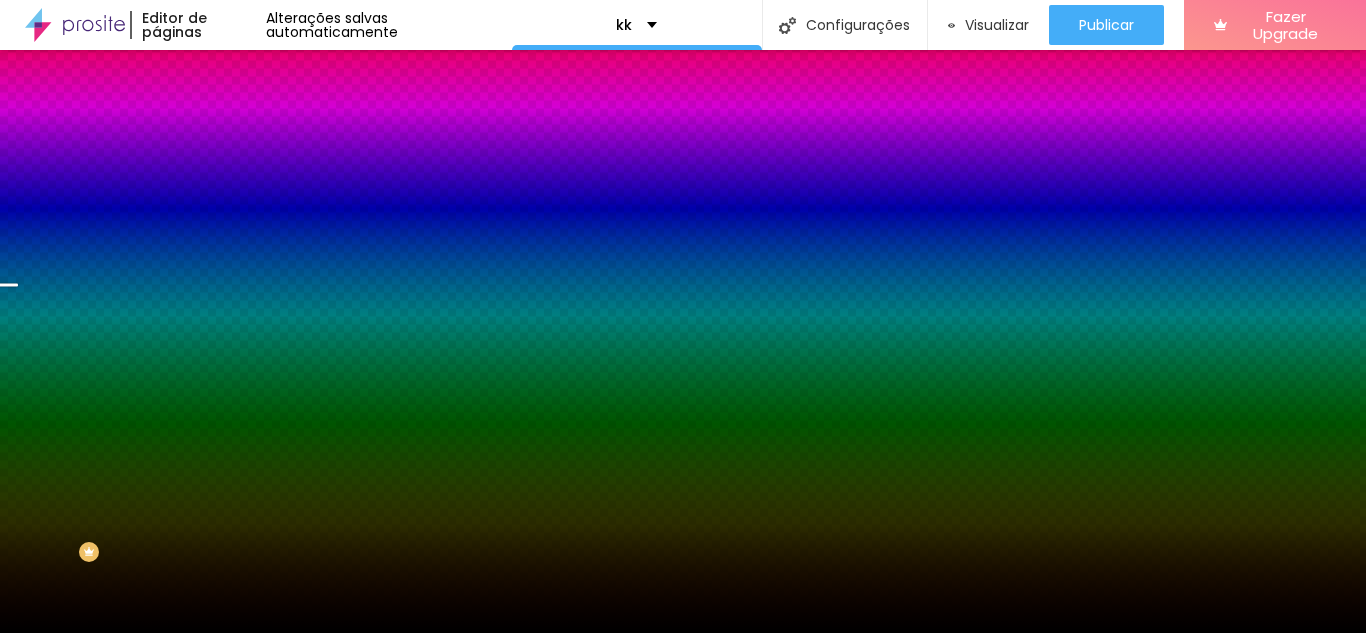 click on "Avançado" at bounding box center (281, 149) 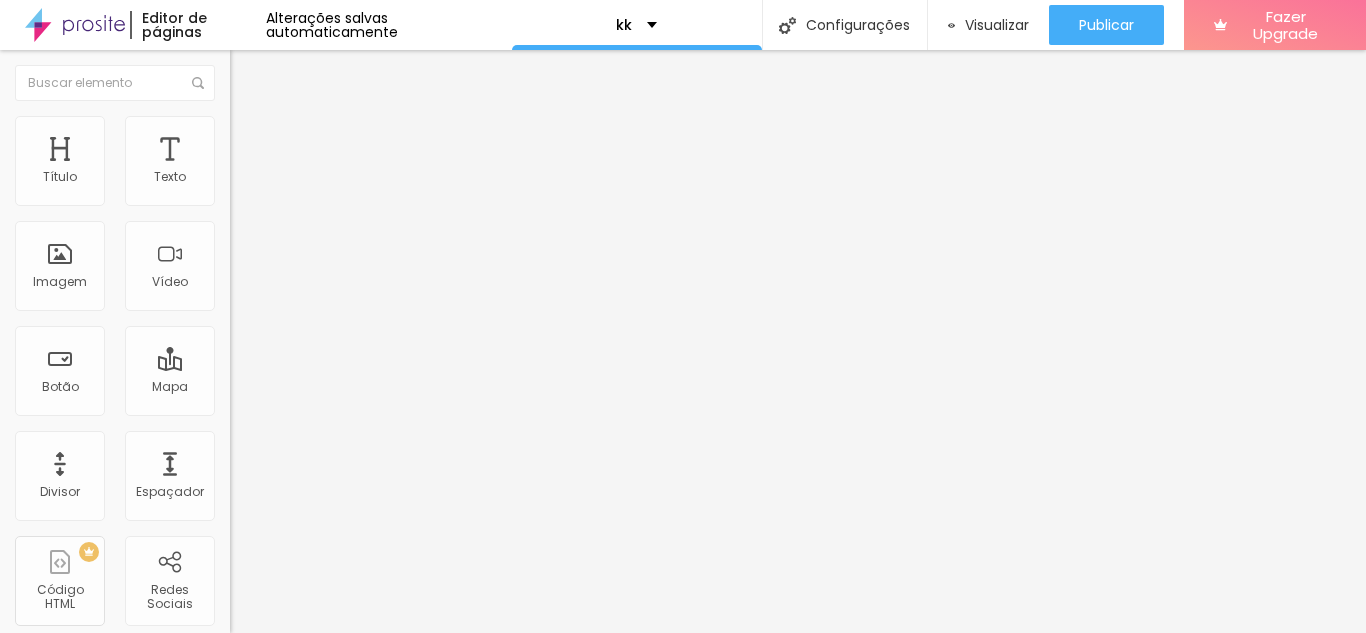 drag, startPoint x: 121, startPoint y: 234, endPoint x: 79, endPoint y: 248, distance: 44.27189 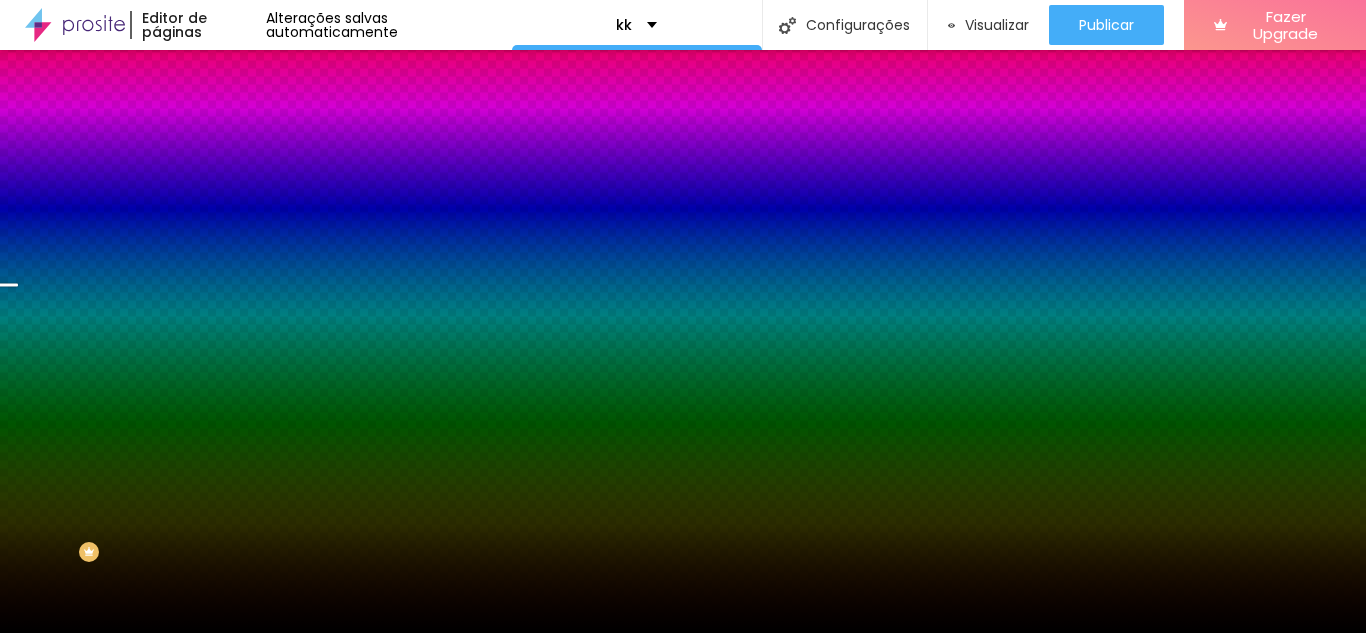 click at bounding box center [239, 105] 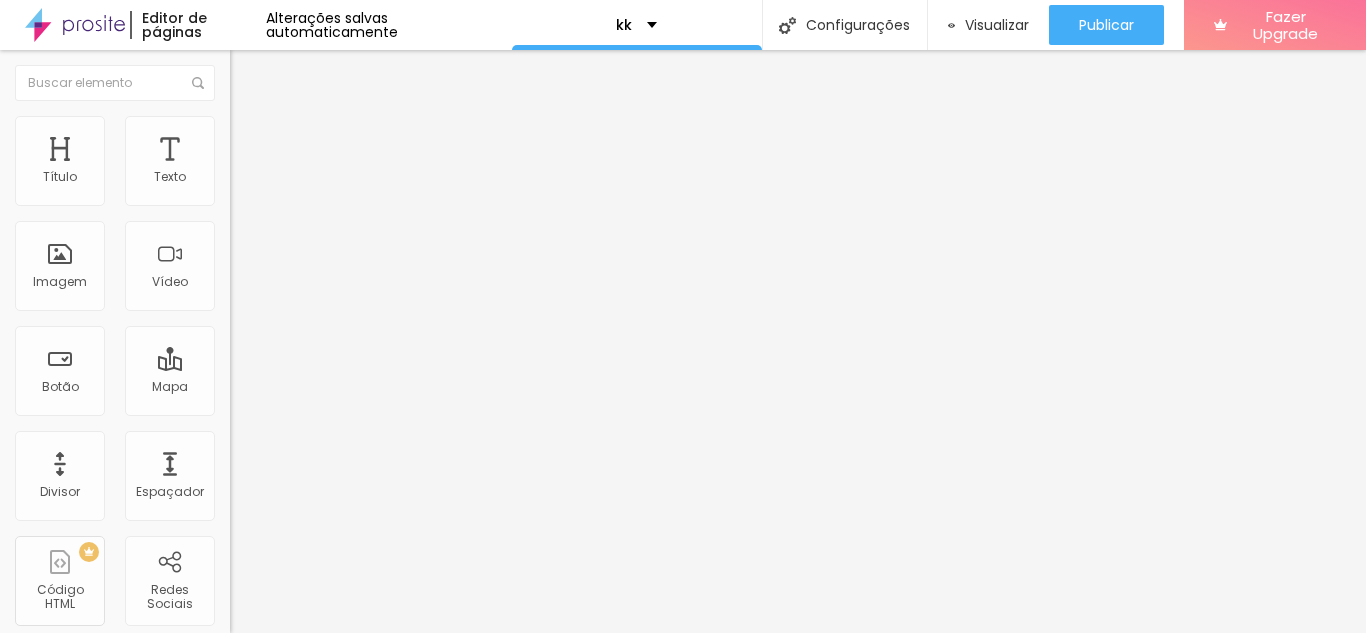 click on "Encaixotado" at bounding box center (269, 173) 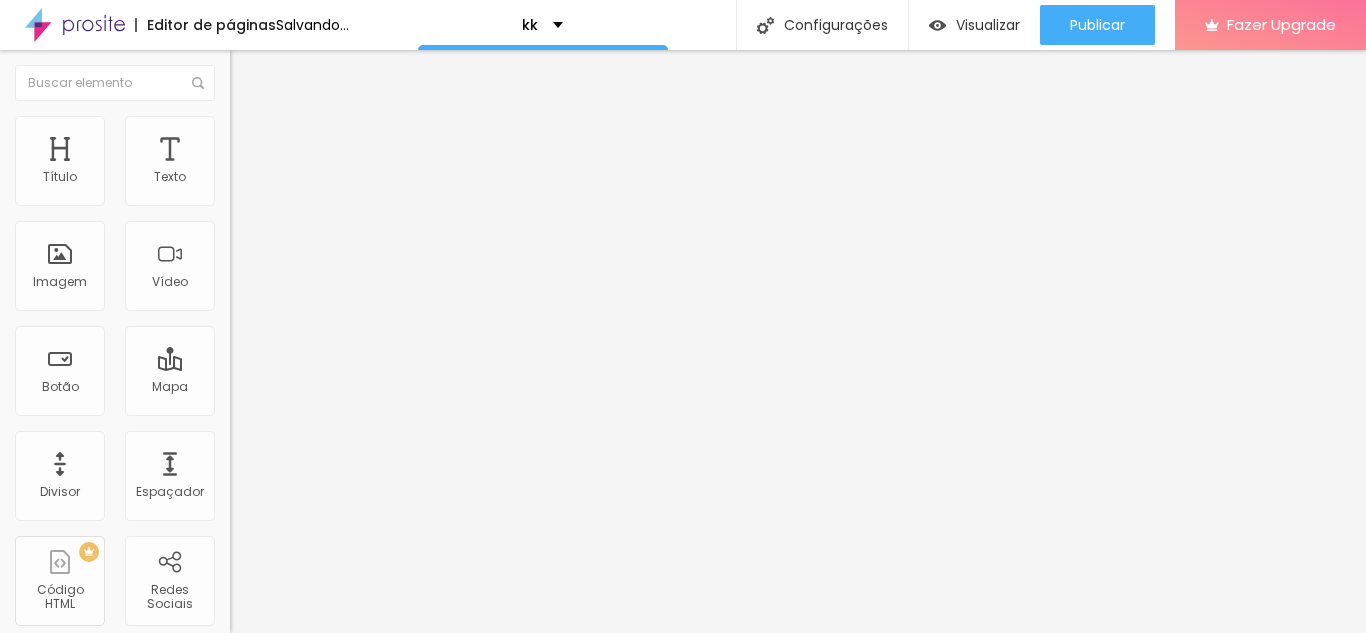 click on "Encaixotado" at bounding box center [269, 185] 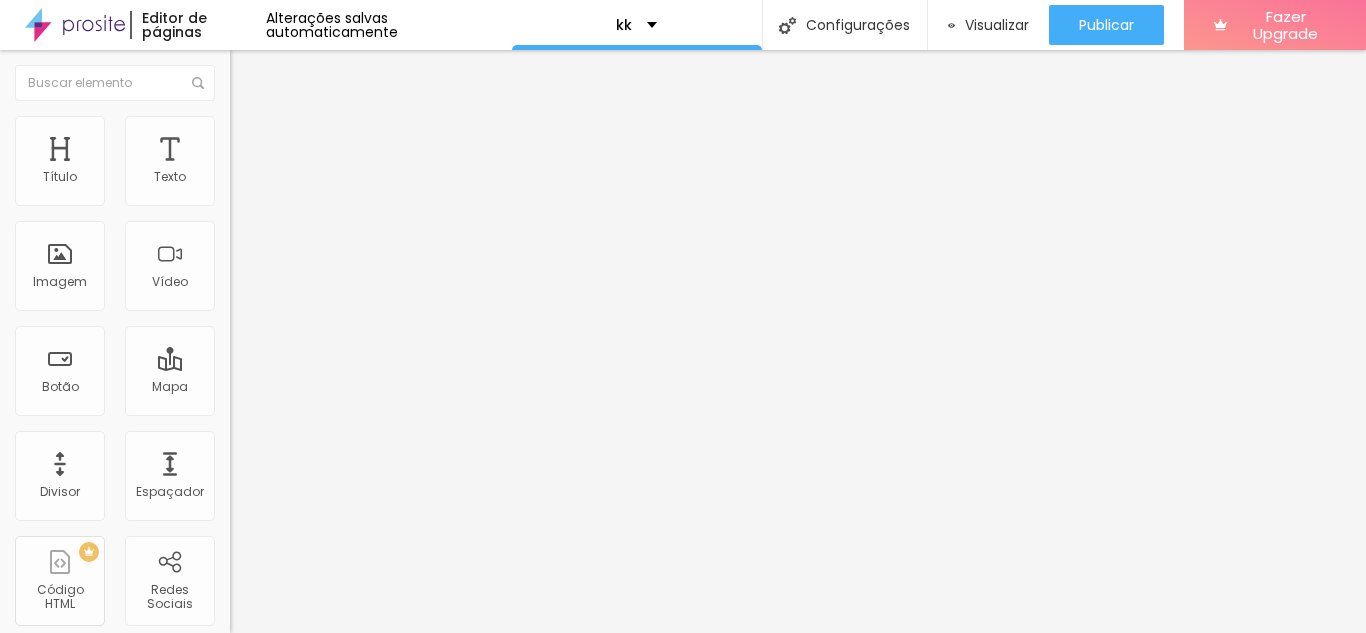 click on "Editar Seção" at bounding box center (304, 73) 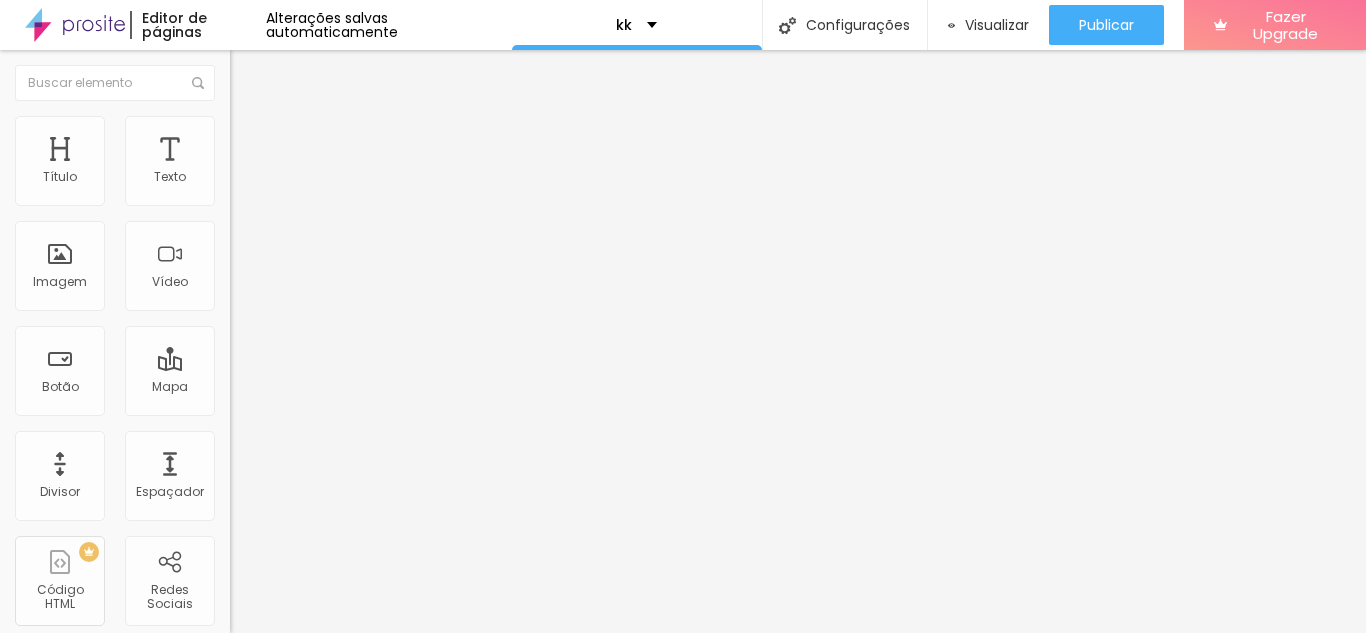 click on "Quadrado" at bounding box center [262, 347] 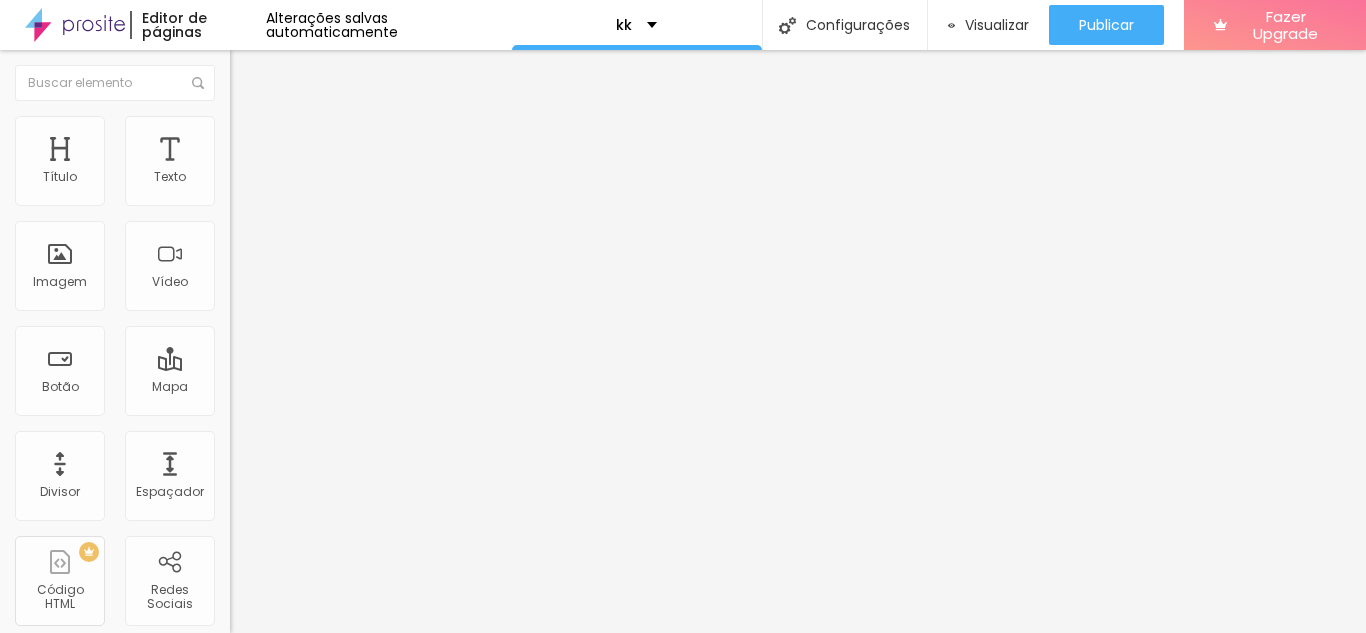 click on "Original" at bounding box center [254, 359] 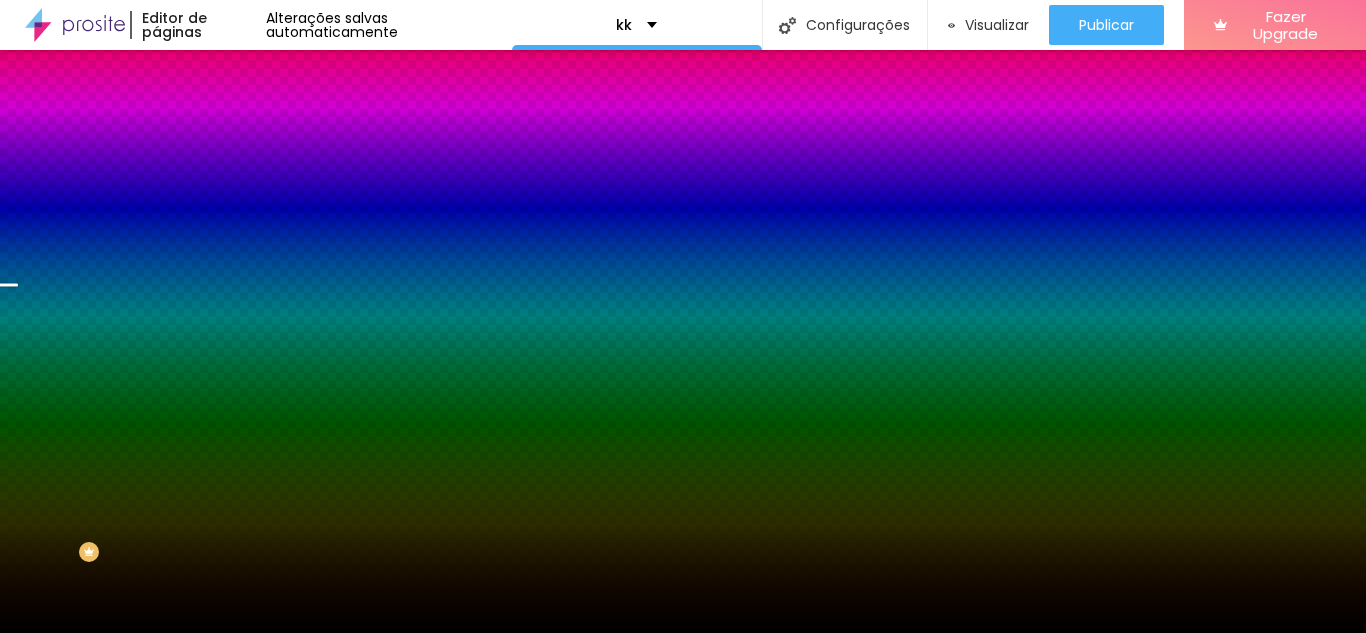click on "Trocar imagem" at bounding box center [345, 175] 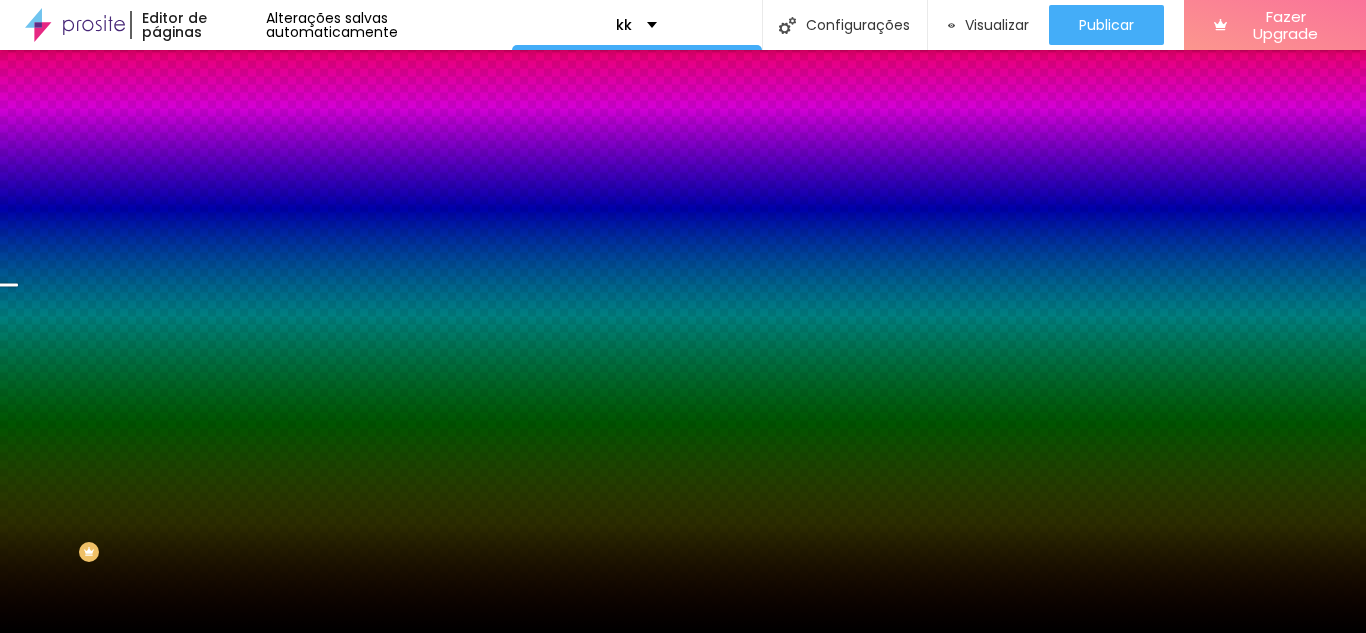 click on "Upload" at bounding box center [66, 694] 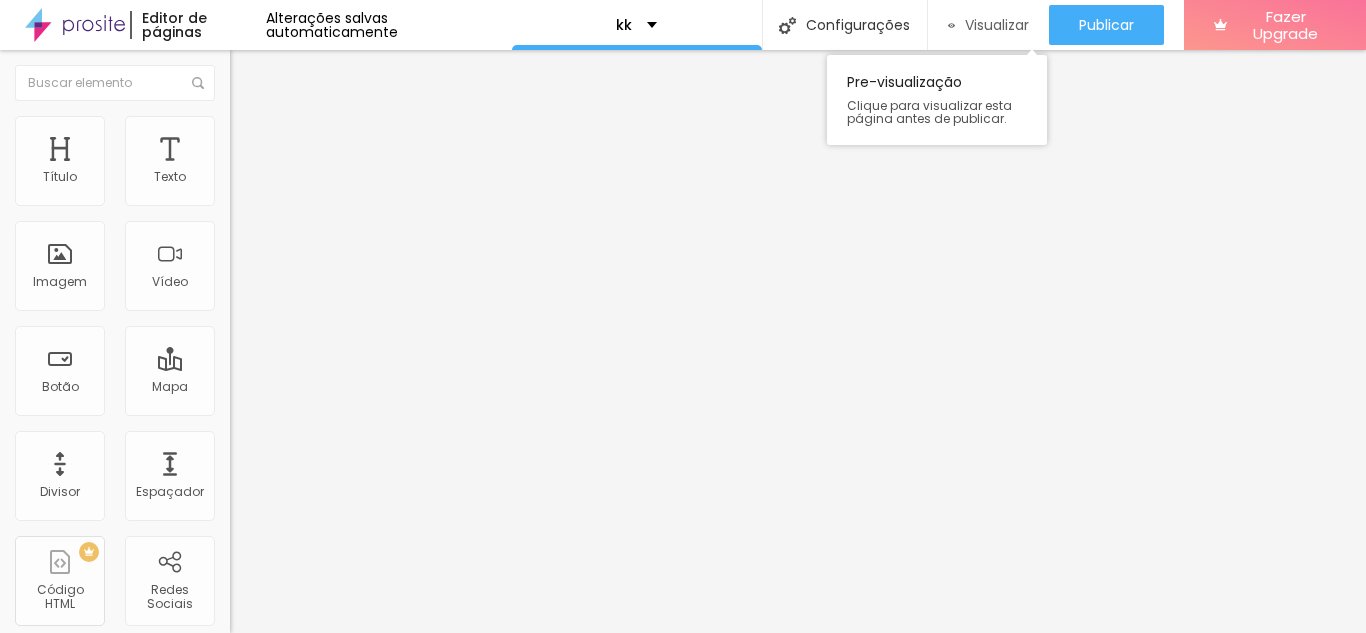 click on "Visualizar" at bounding box center (997, 25) 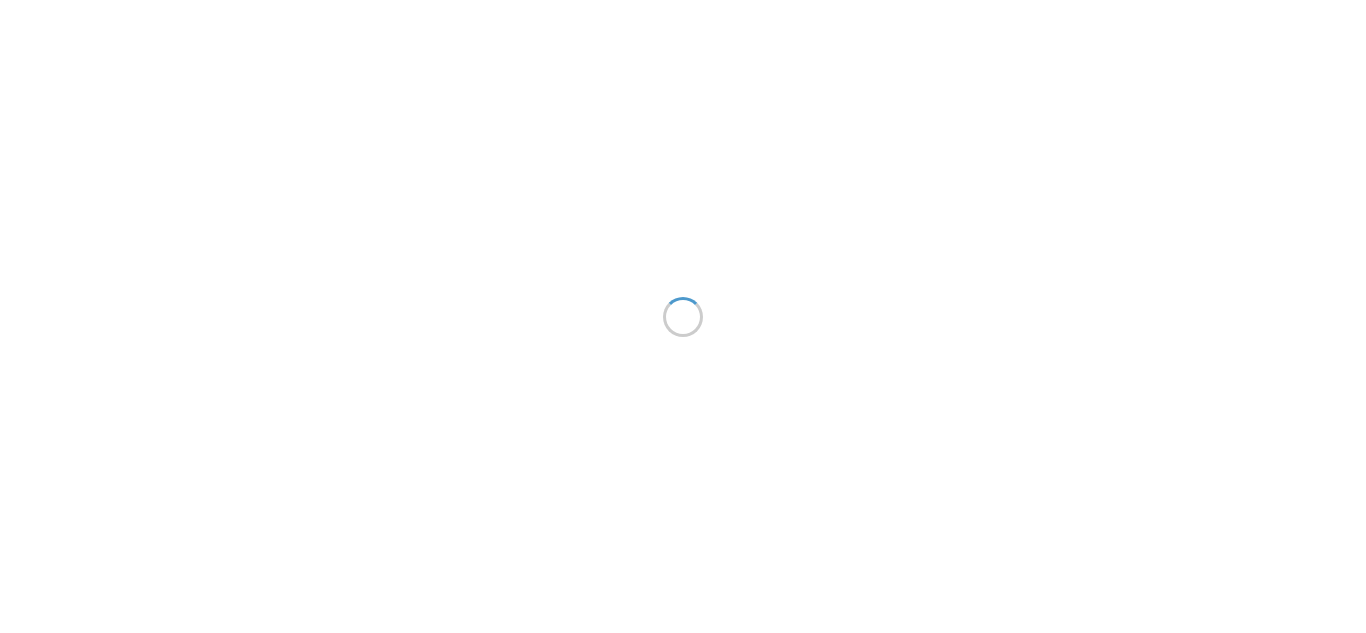 scroll, scrollTop: 0, scrollLeft: 0, axis: both 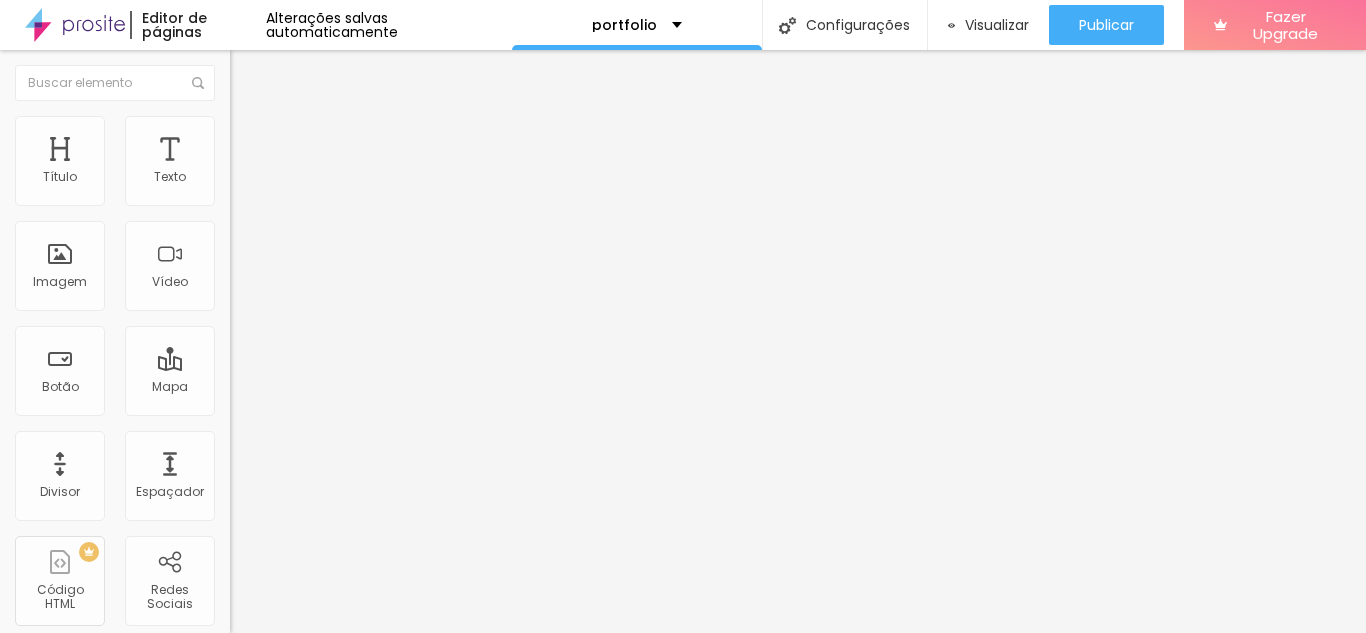 click on "Estilo" at bounding box center [345, 126] 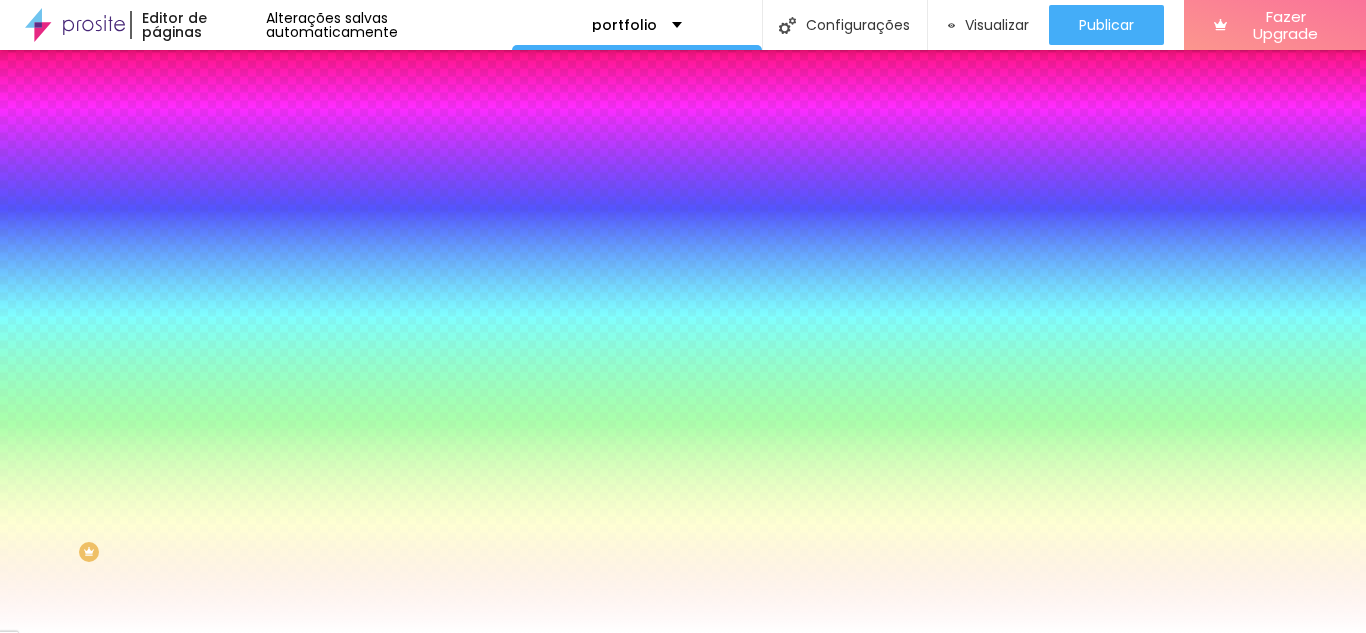 click at bounding box center [239, 105] 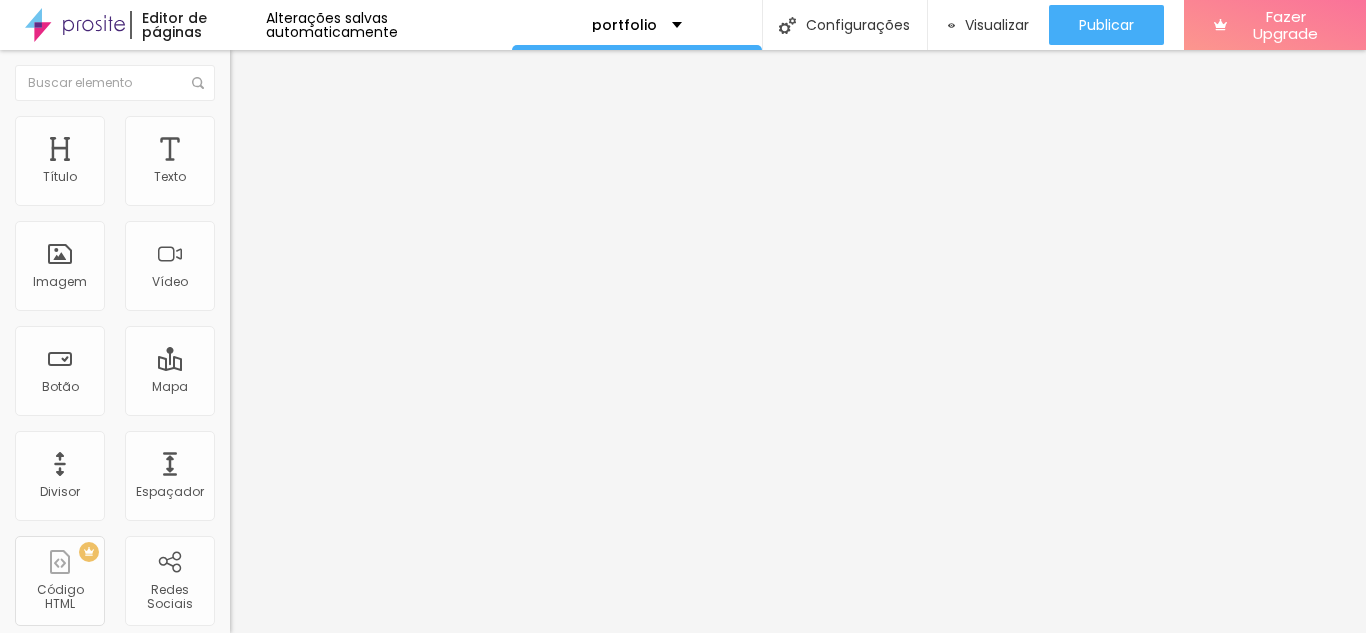 click at bounding box center (253, 73) 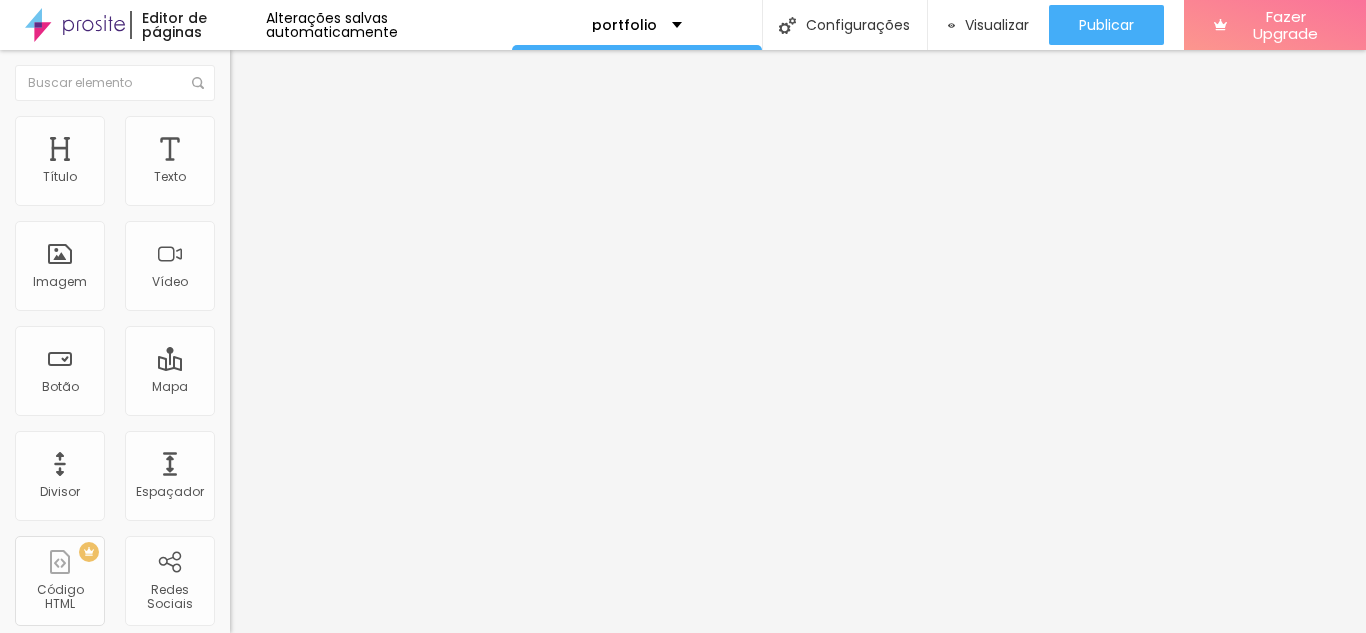 click on "Estilo" at bounding box center (345, 126) 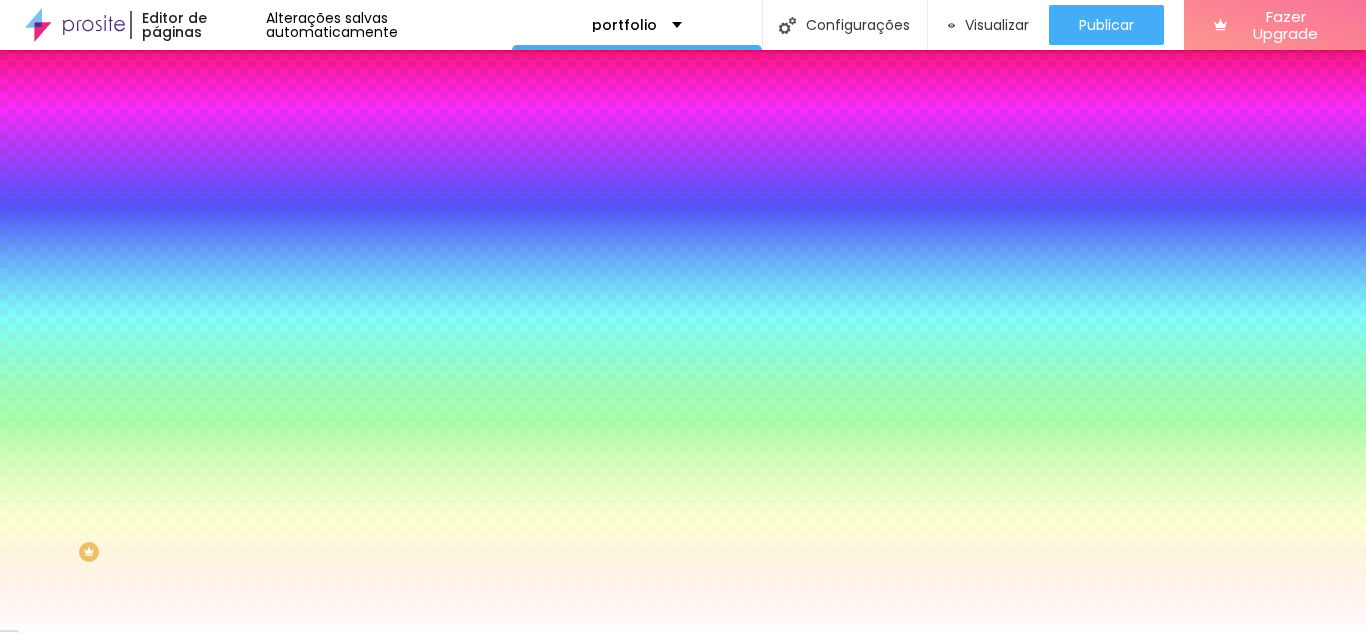 type on "82" 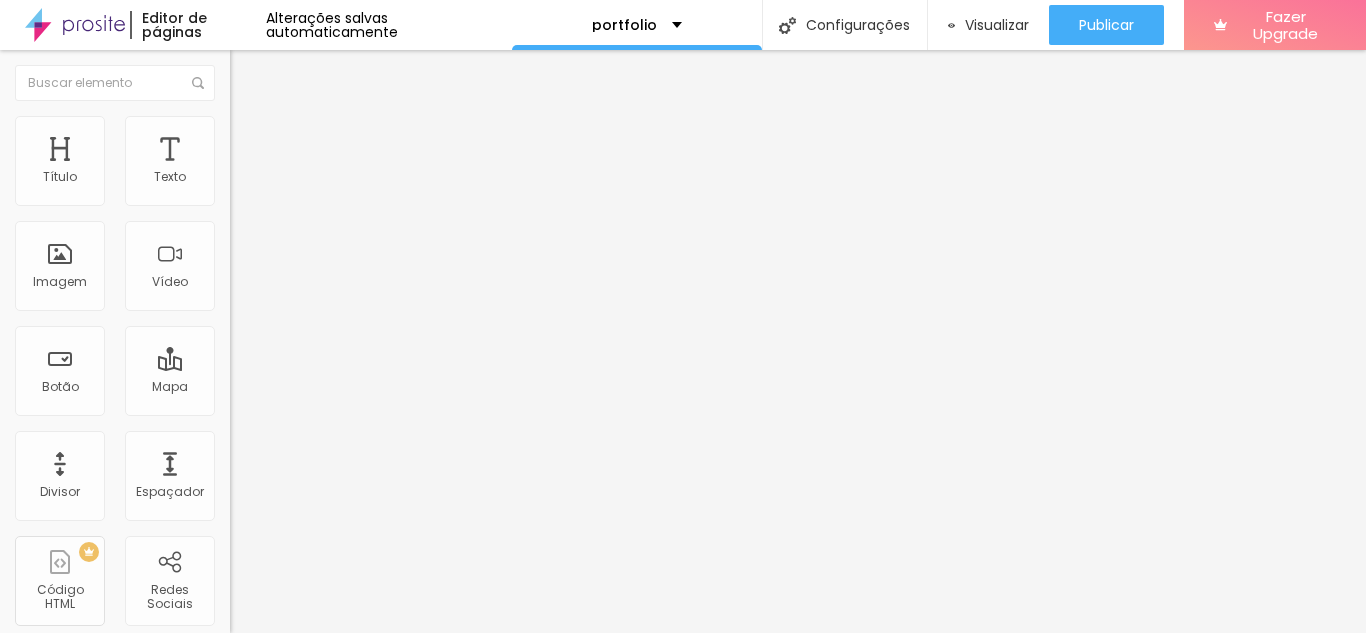type on "0" 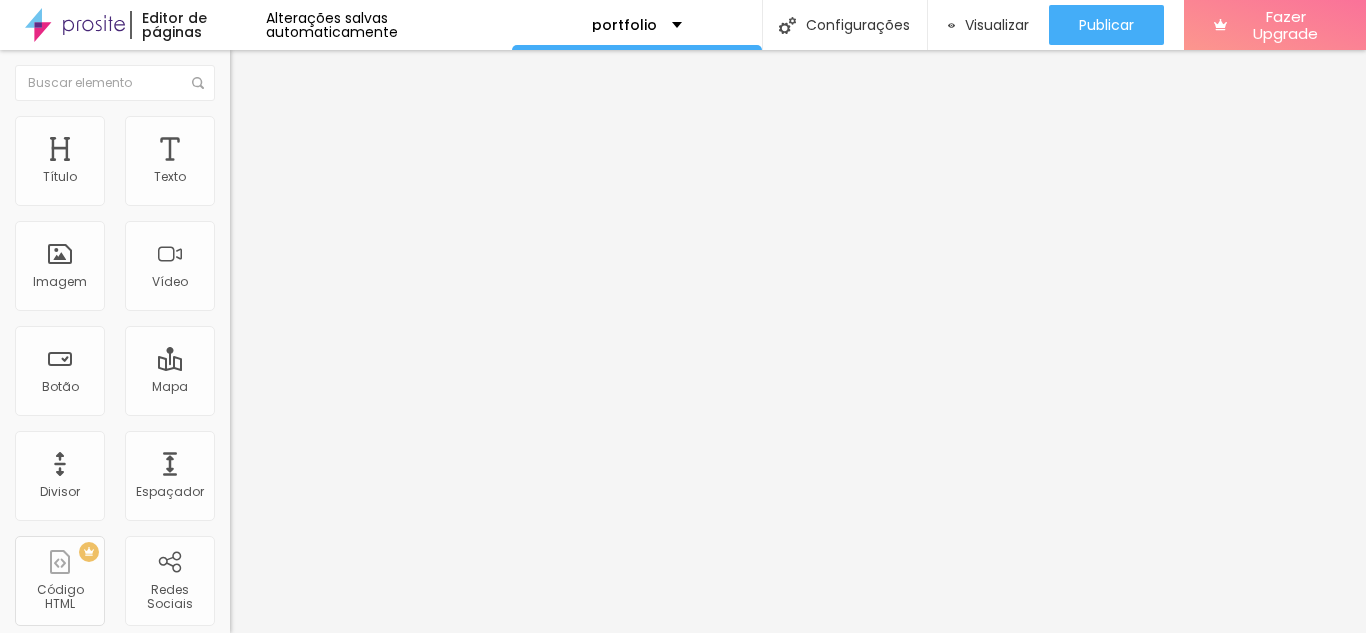 click at bounding box center [239, 145] 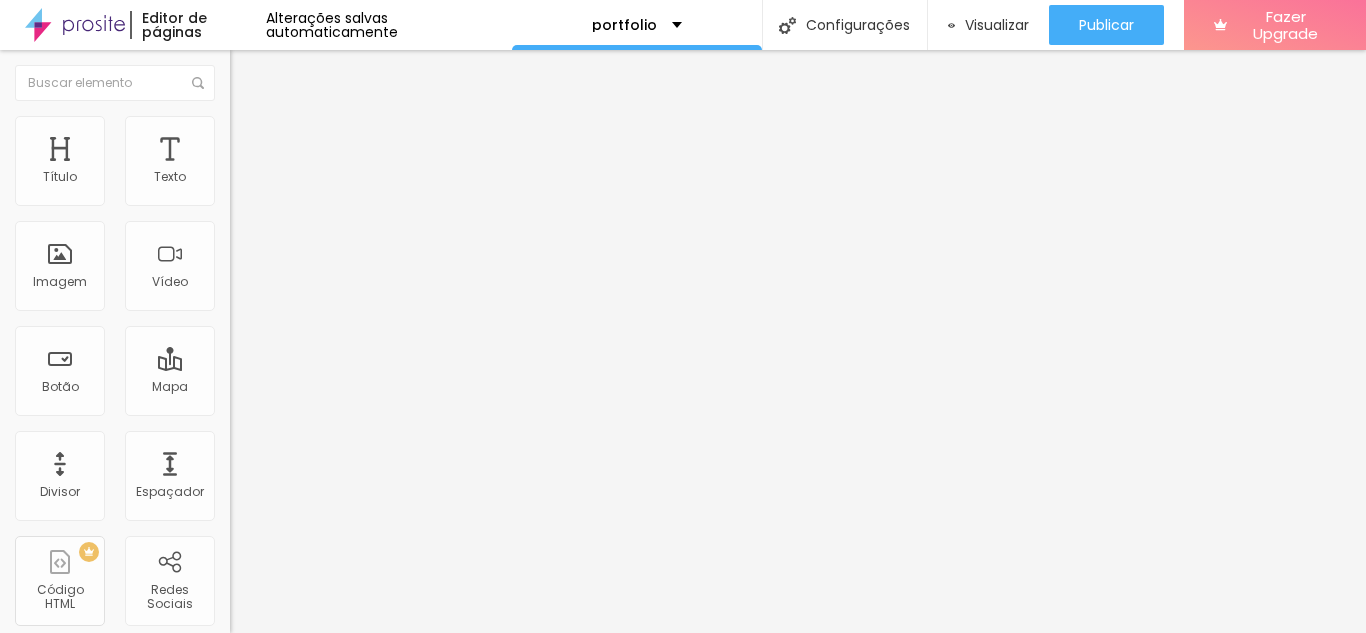 type on "13" 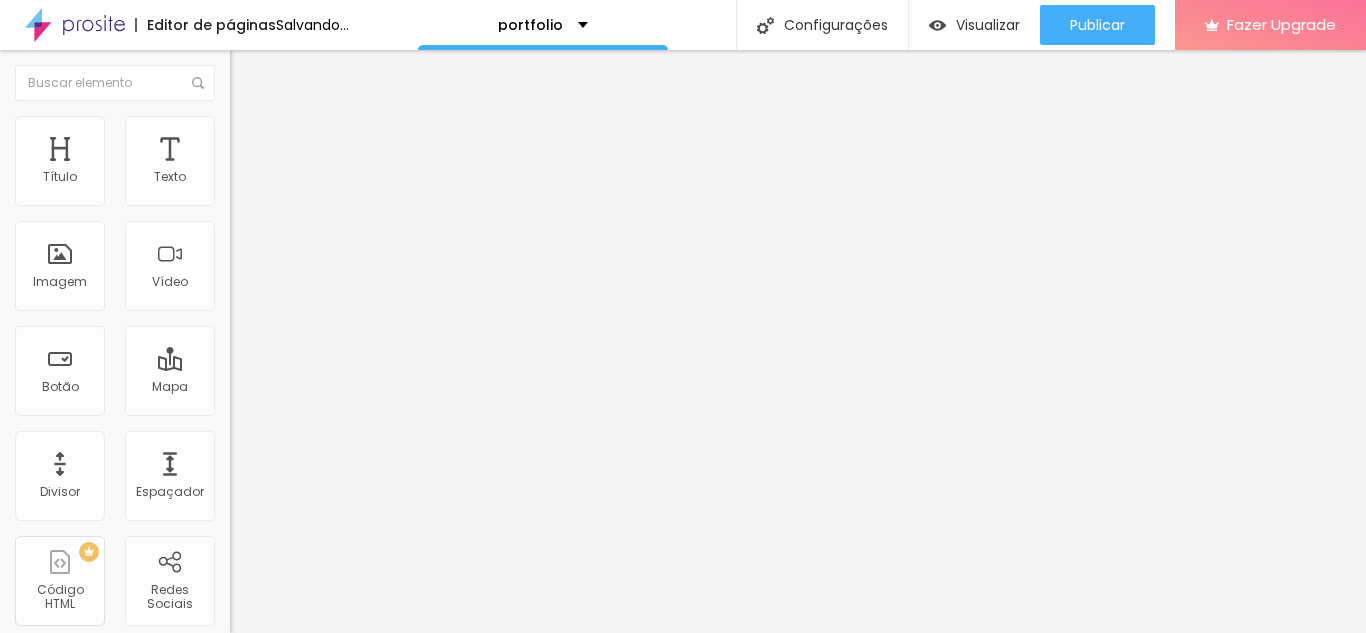 type on "19" 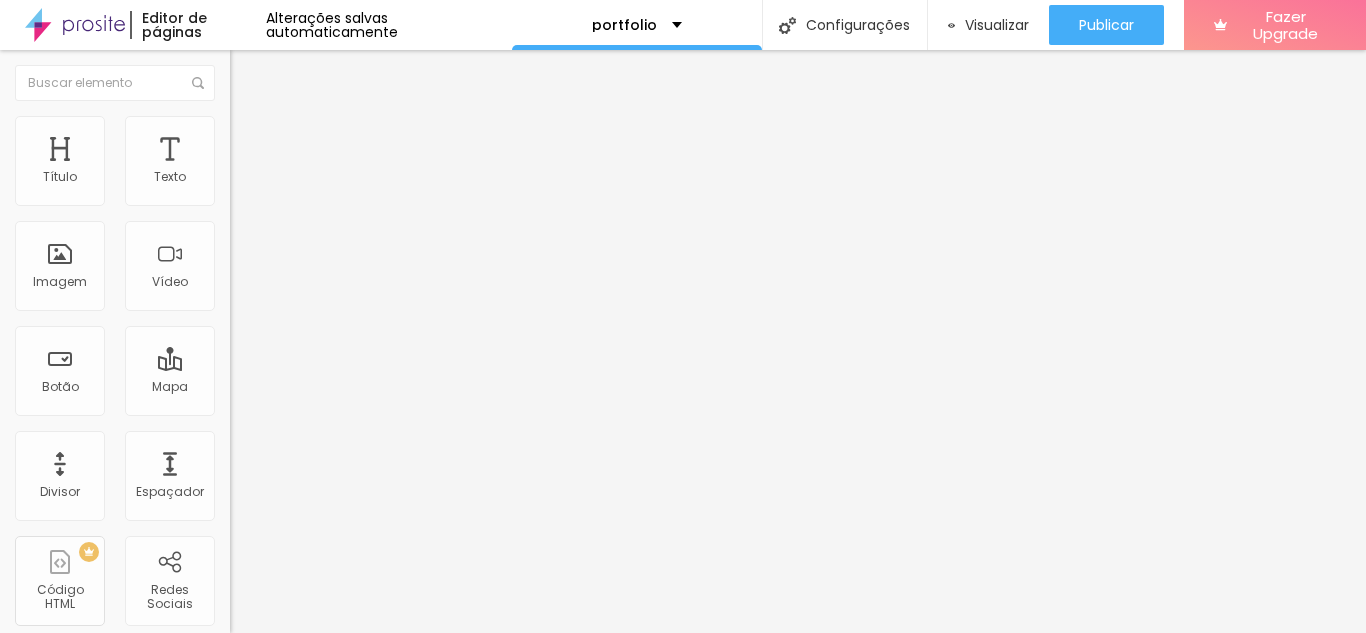 type on "84" 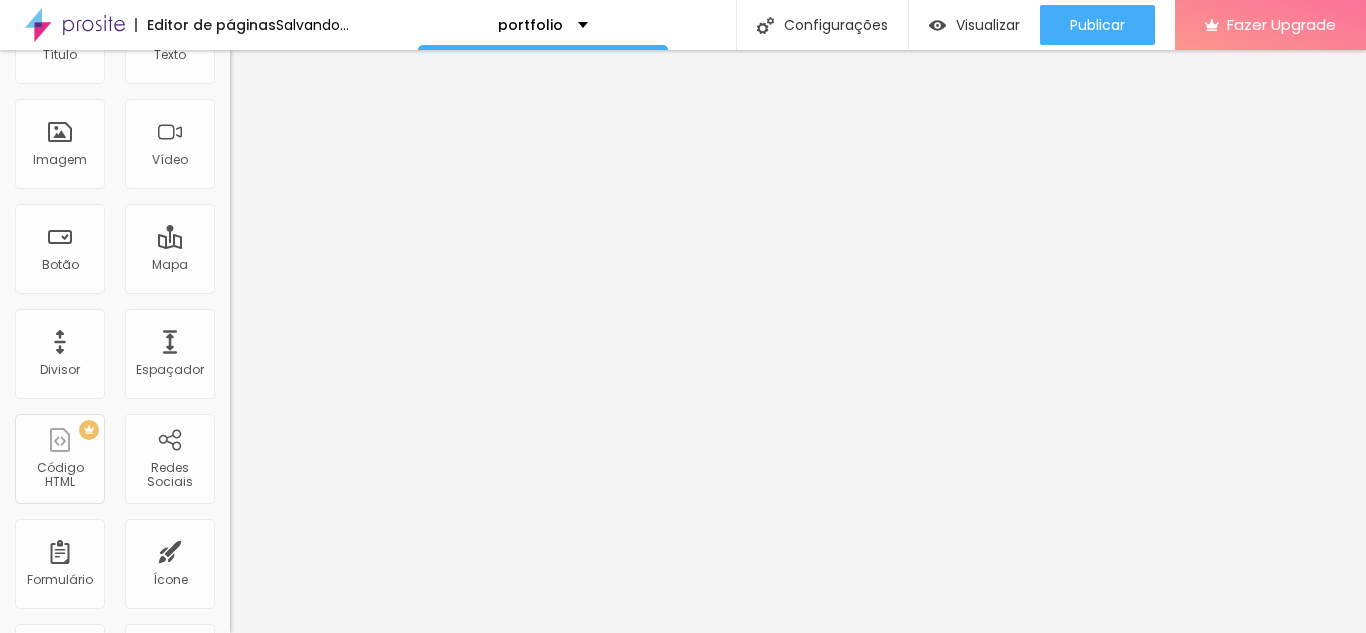 scroll, scrollTop: 0, scrollLeft: 0, axis: both 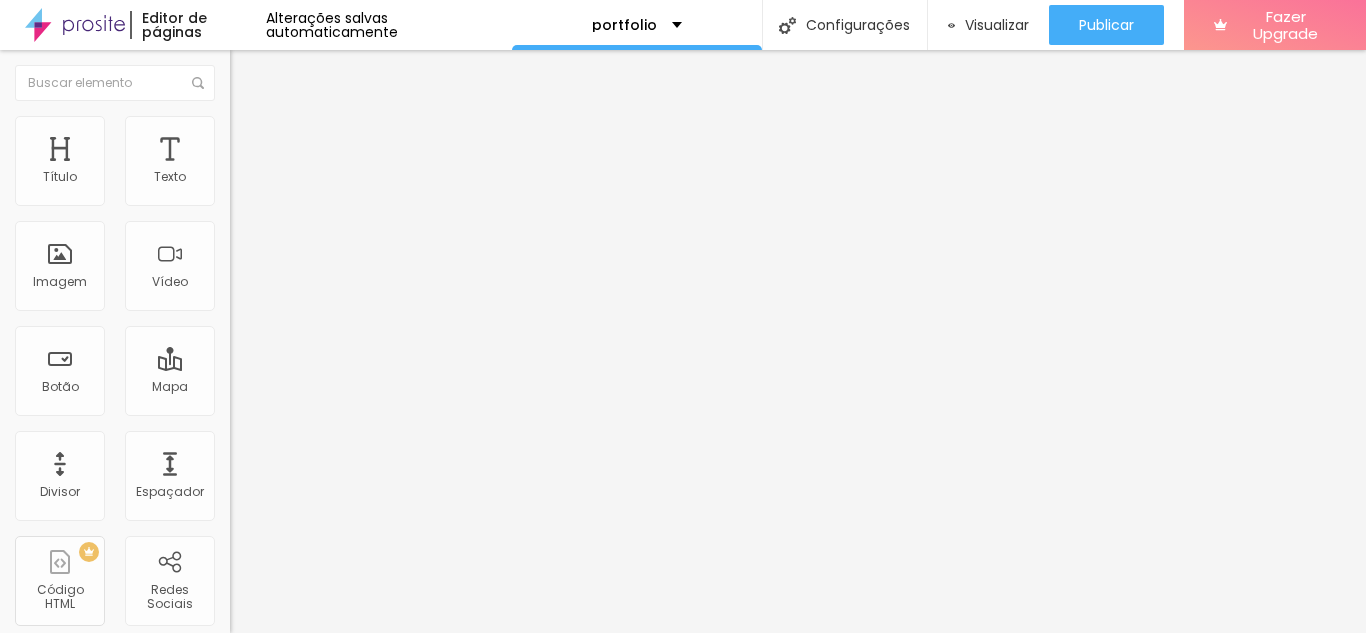 click on "Estilo" at bounding box center [263, 129] 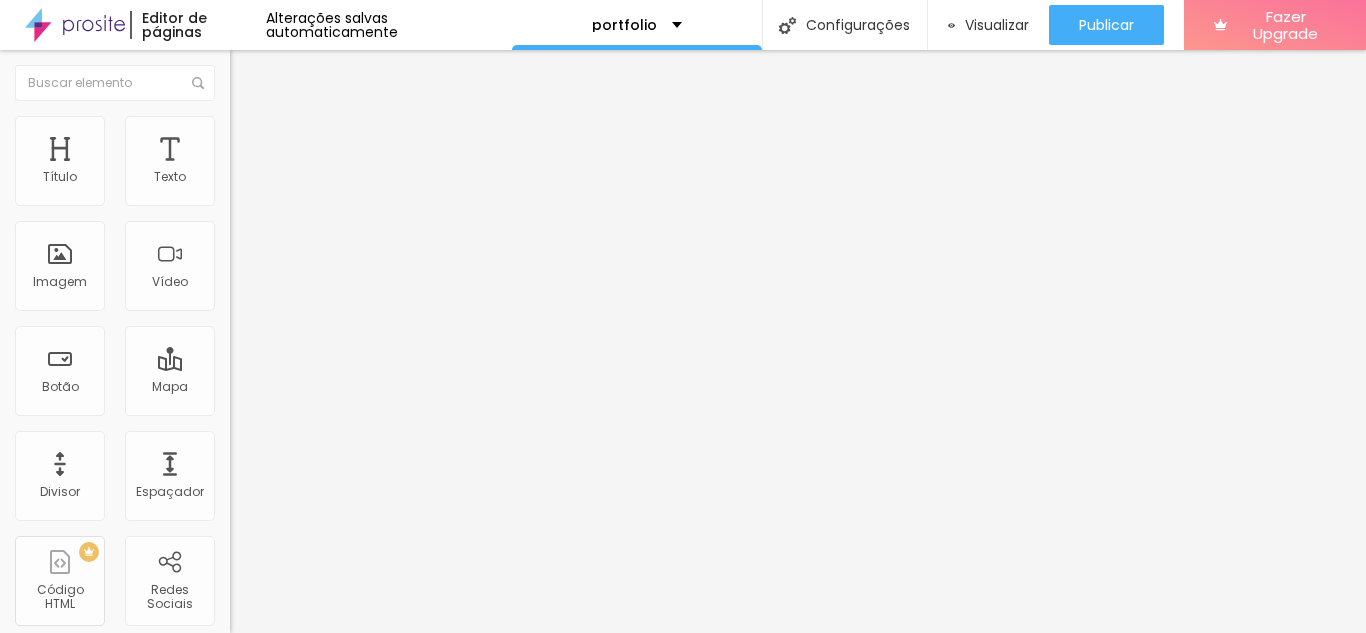 click at bounding box center [239, 105] 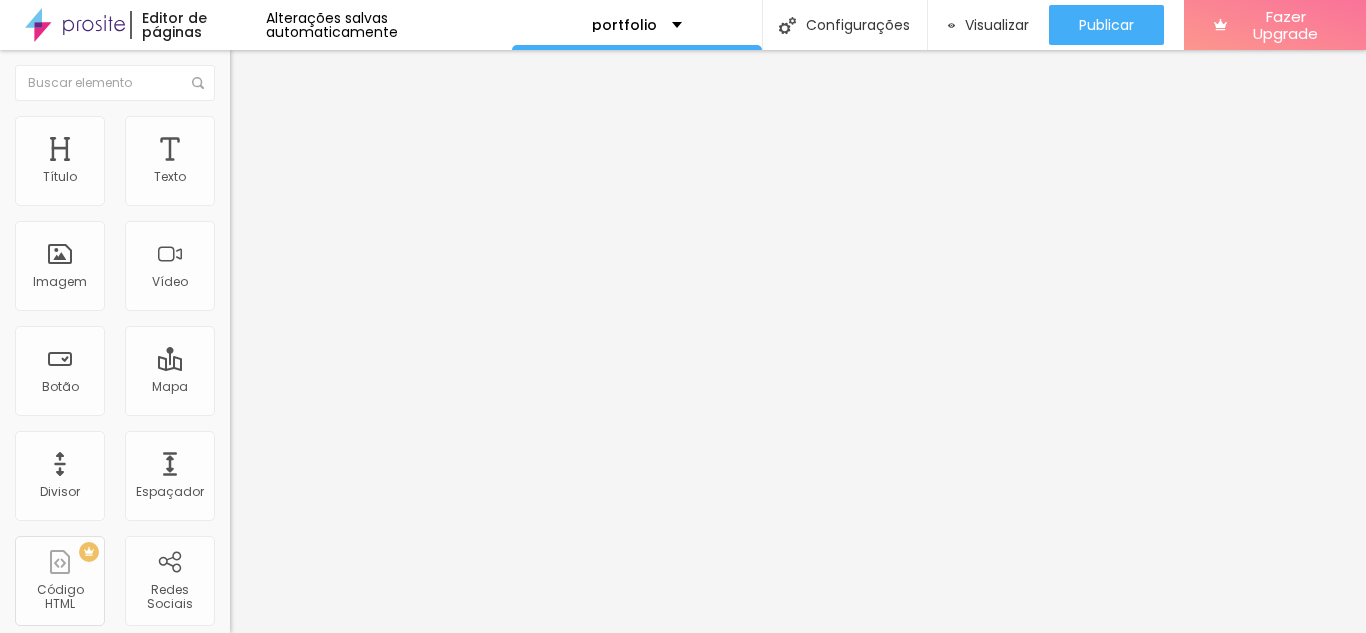 click on "Estilo" at bounding box center [263, 129] 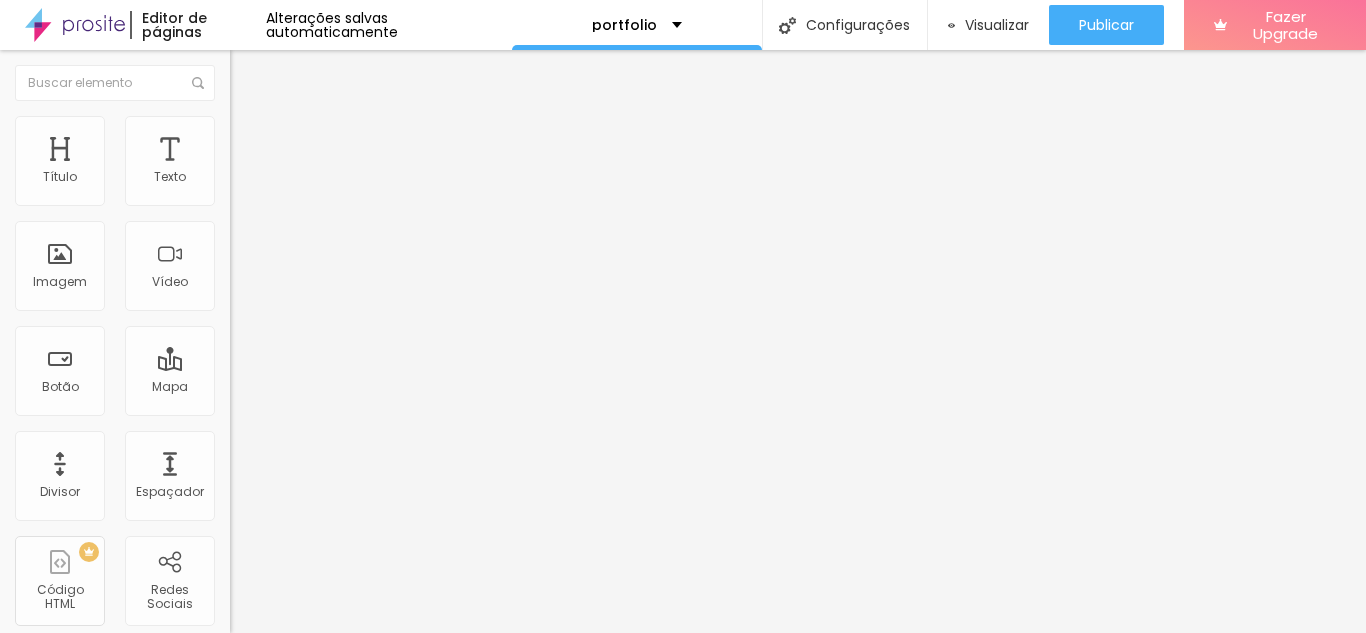 click on "Avançado" at bounding box center [281, 149] 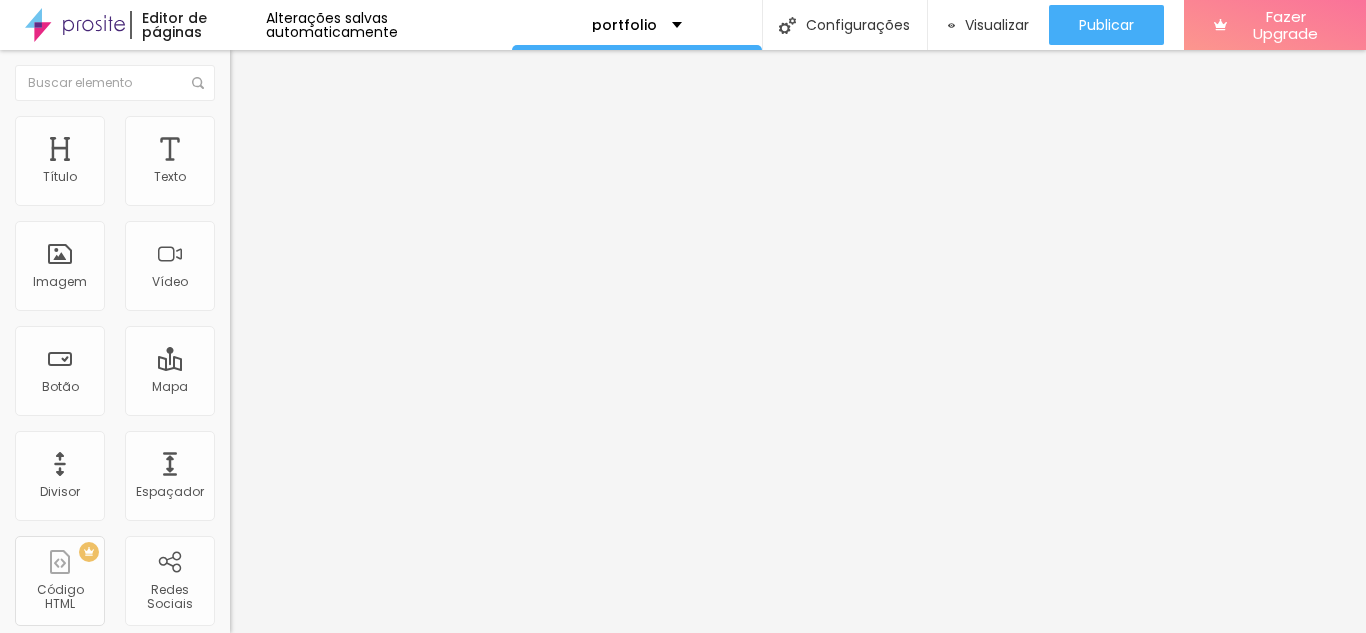 click on "Estilo" at bounding box center [263, 129] 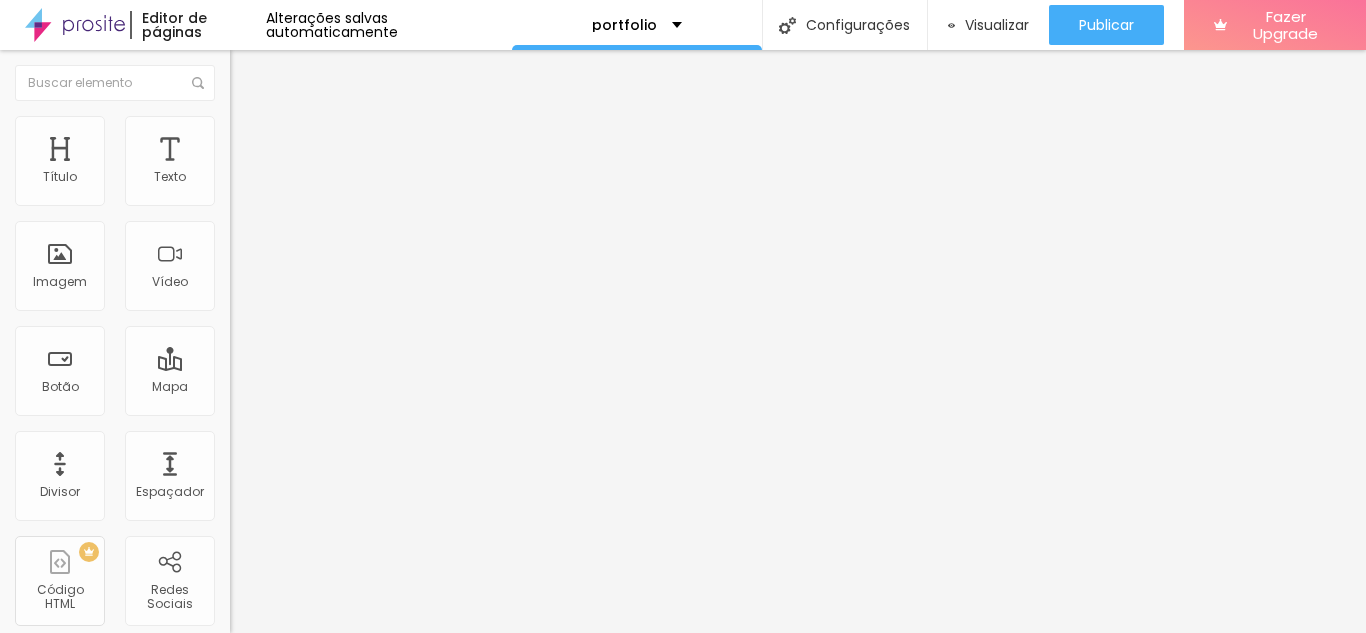 type on "85" 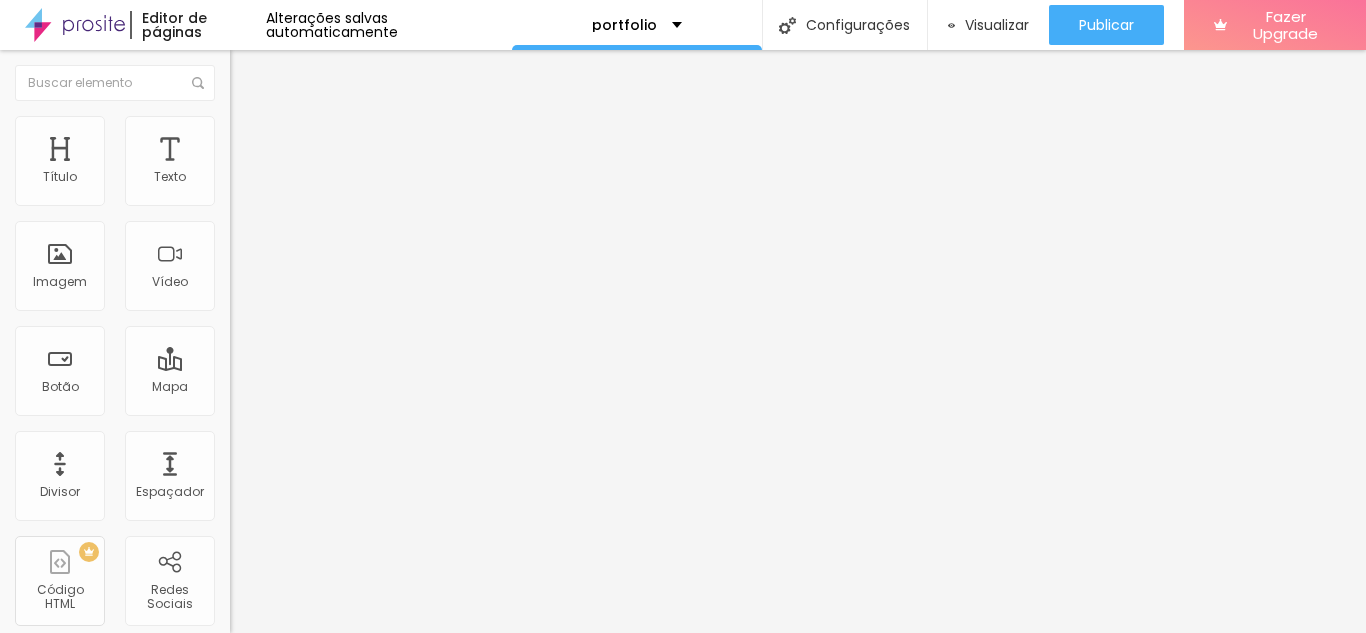 type on "55" 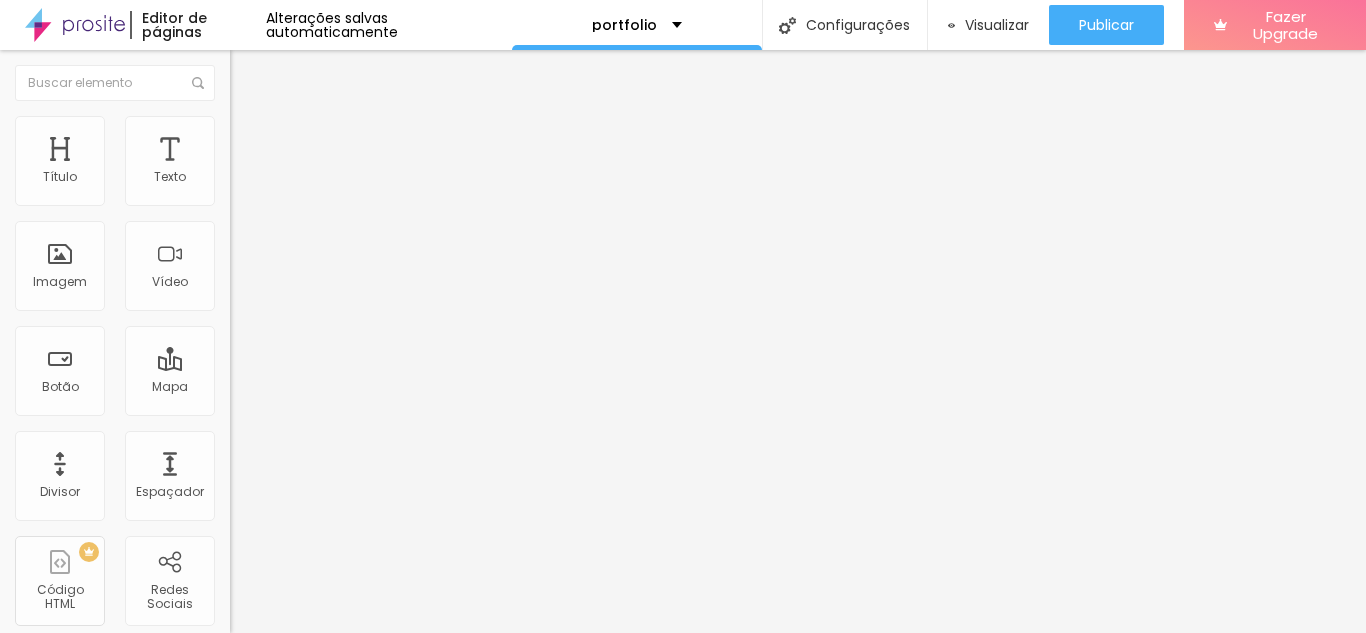 type on "25" 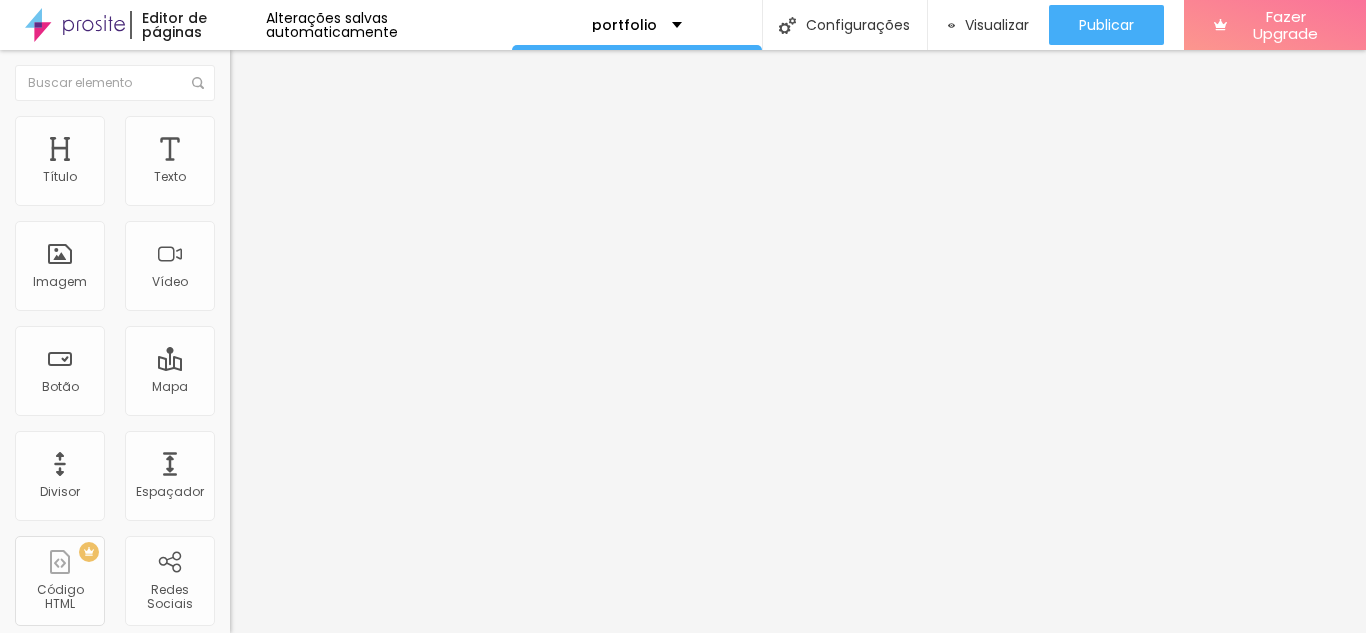 type on "25" 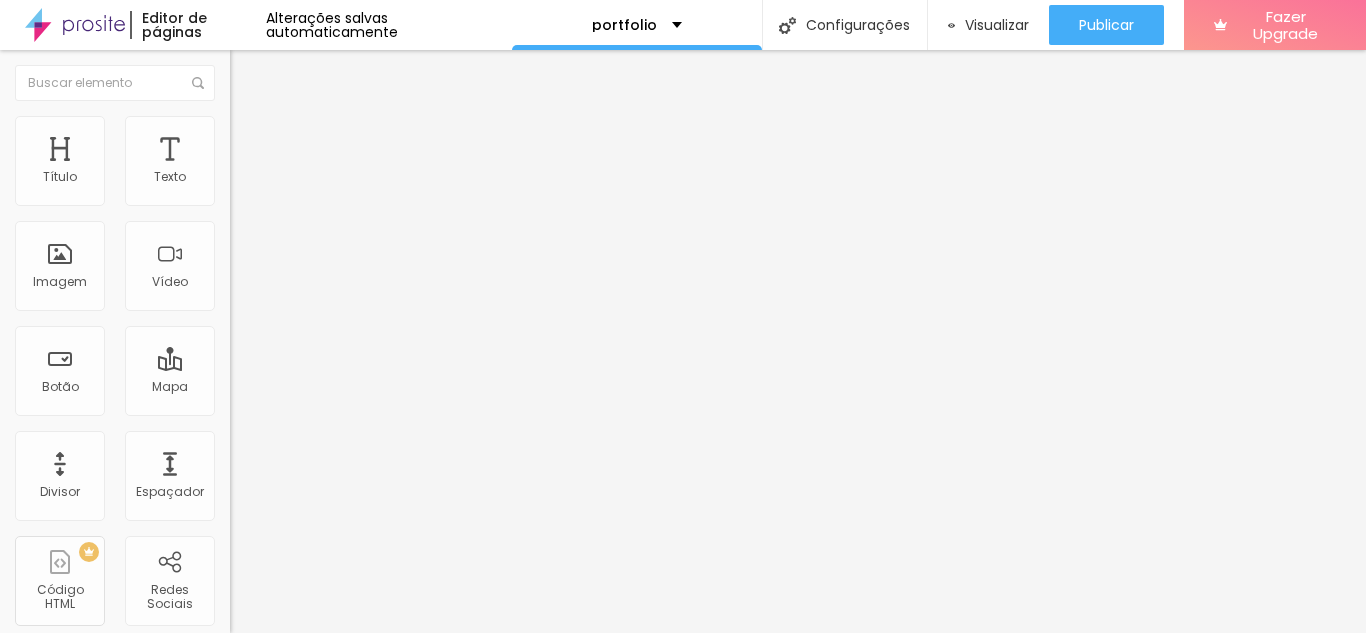 click on "Avançado" at bounding box center (345, 126) 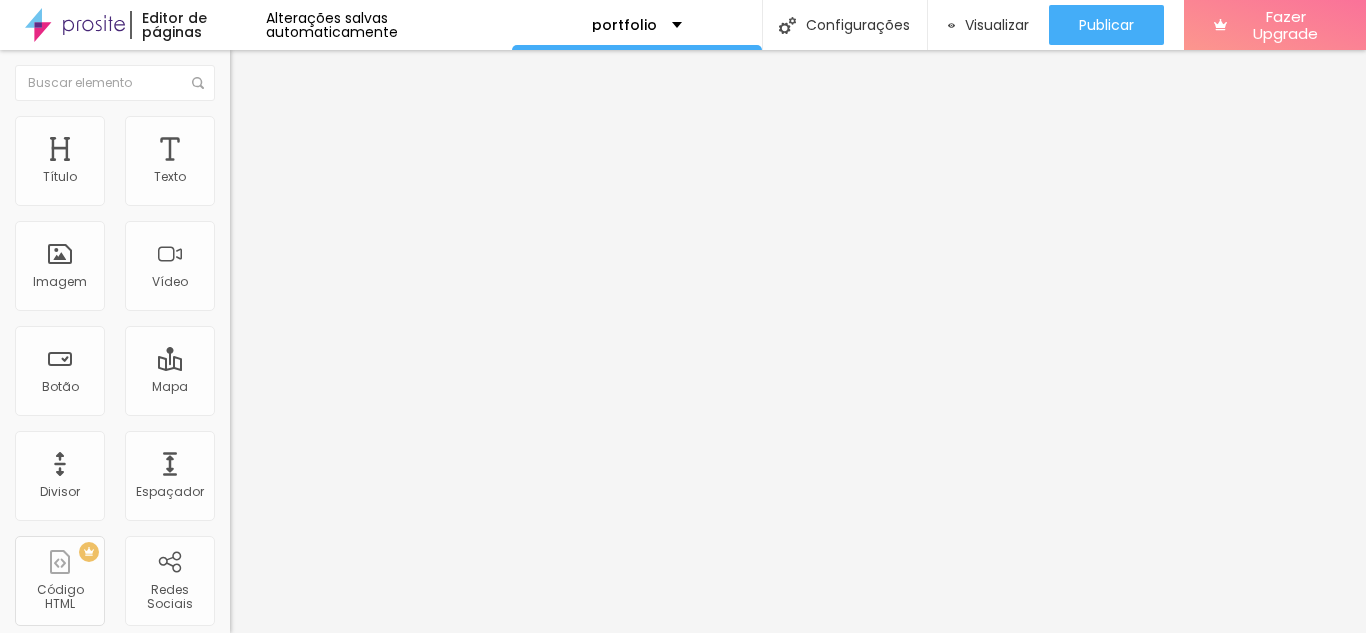type on "20" 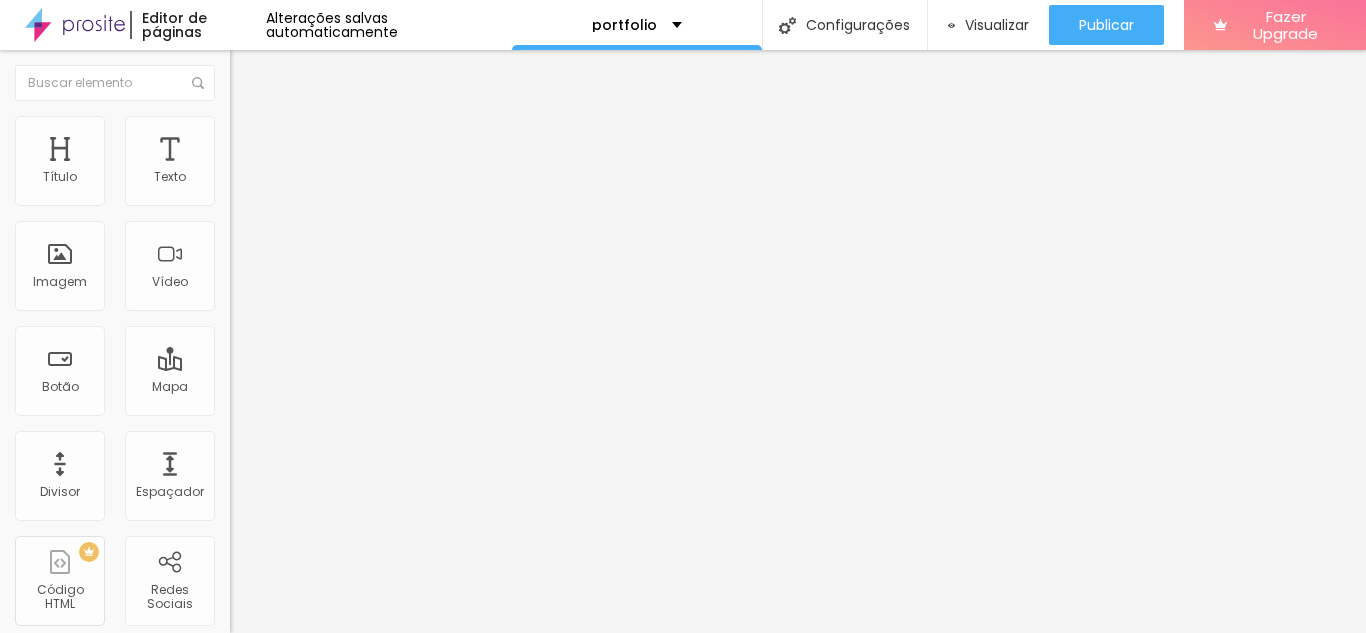 type on "10" 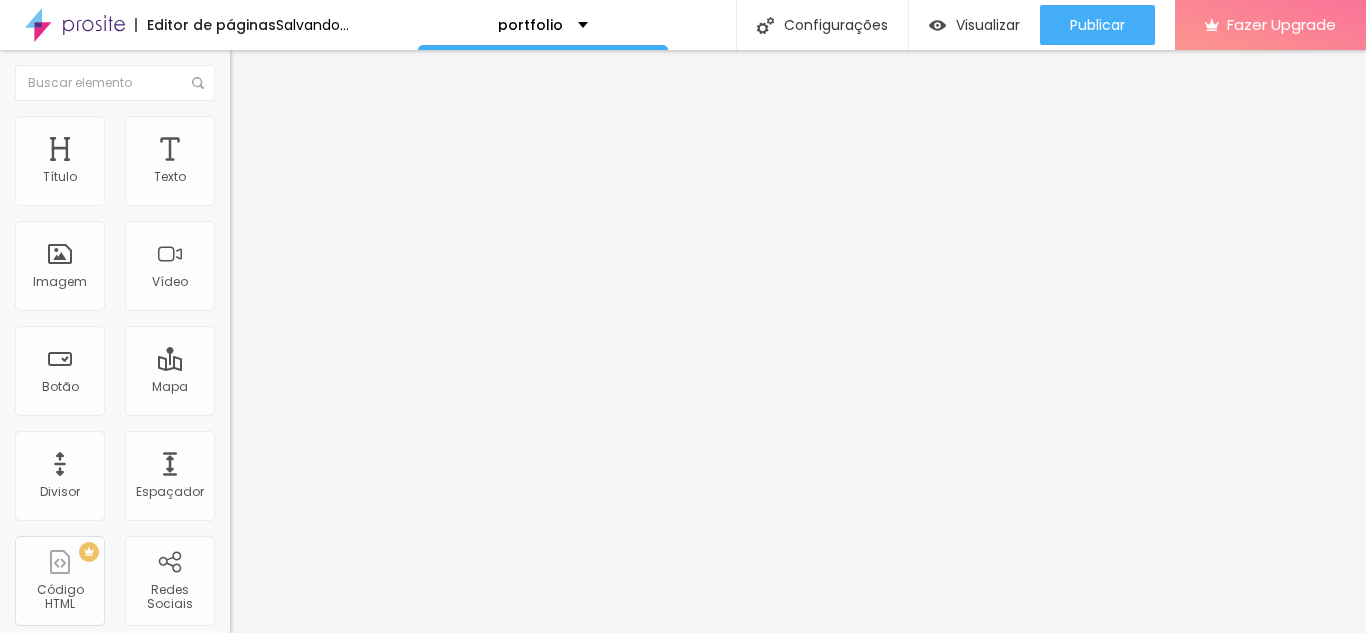 drag, startPoint x: 48, startPoint y: 212, endPoint x: 0, endPoint y: 213, distance: 48.010414 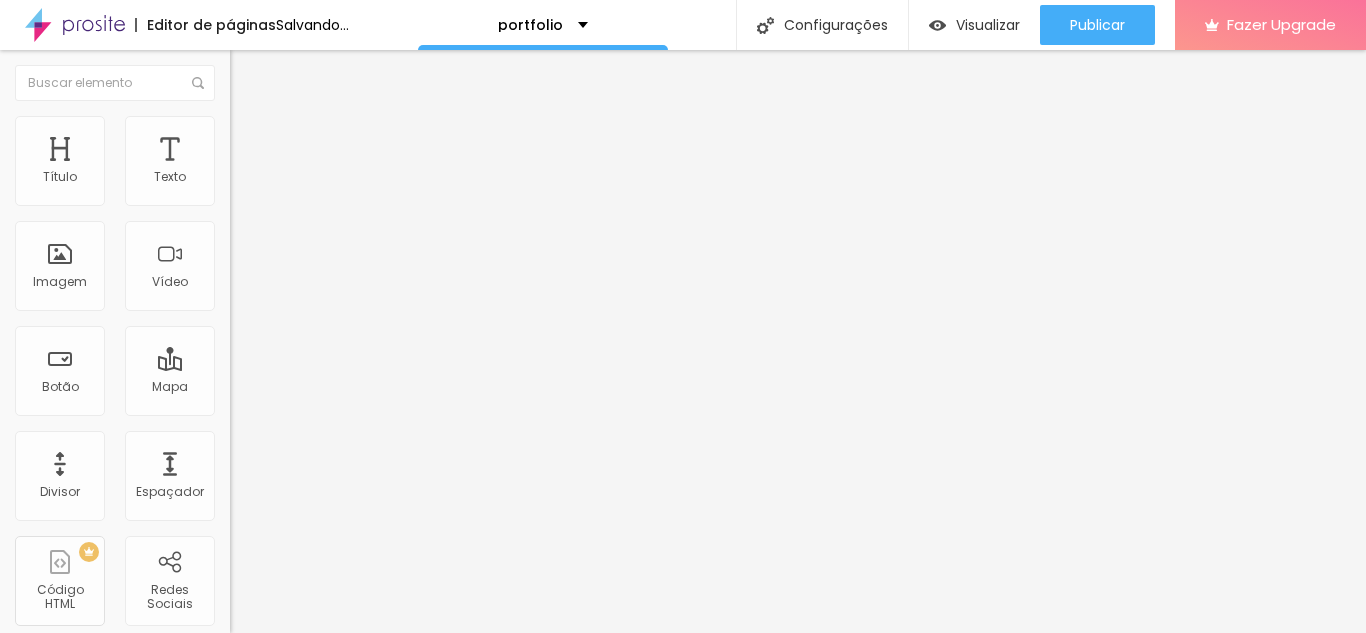 type on "10" 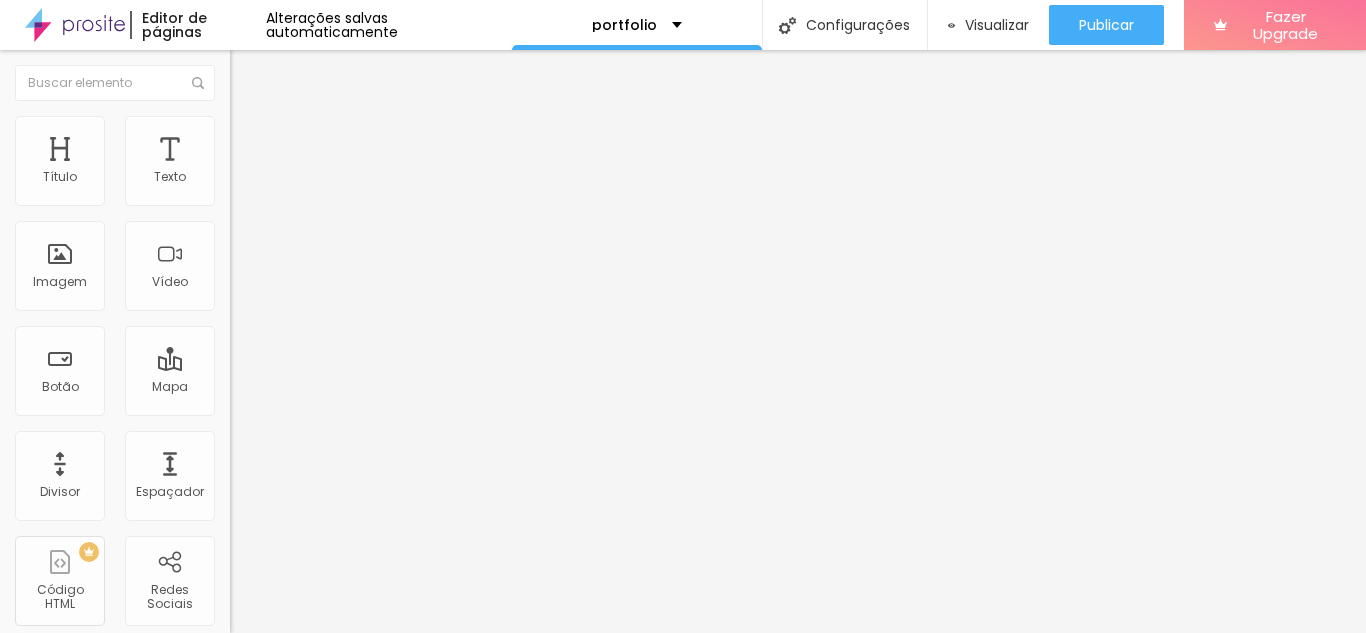 click on "Avançado" at bounding box center [345, 146] 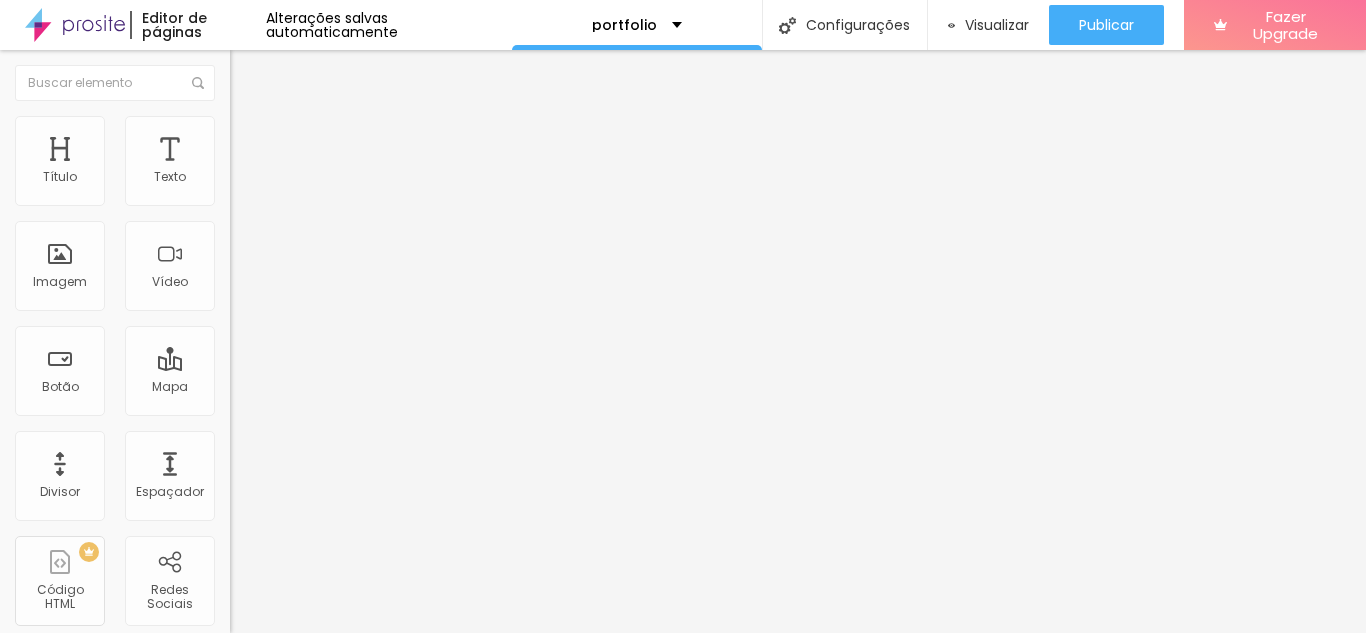 type on "55" 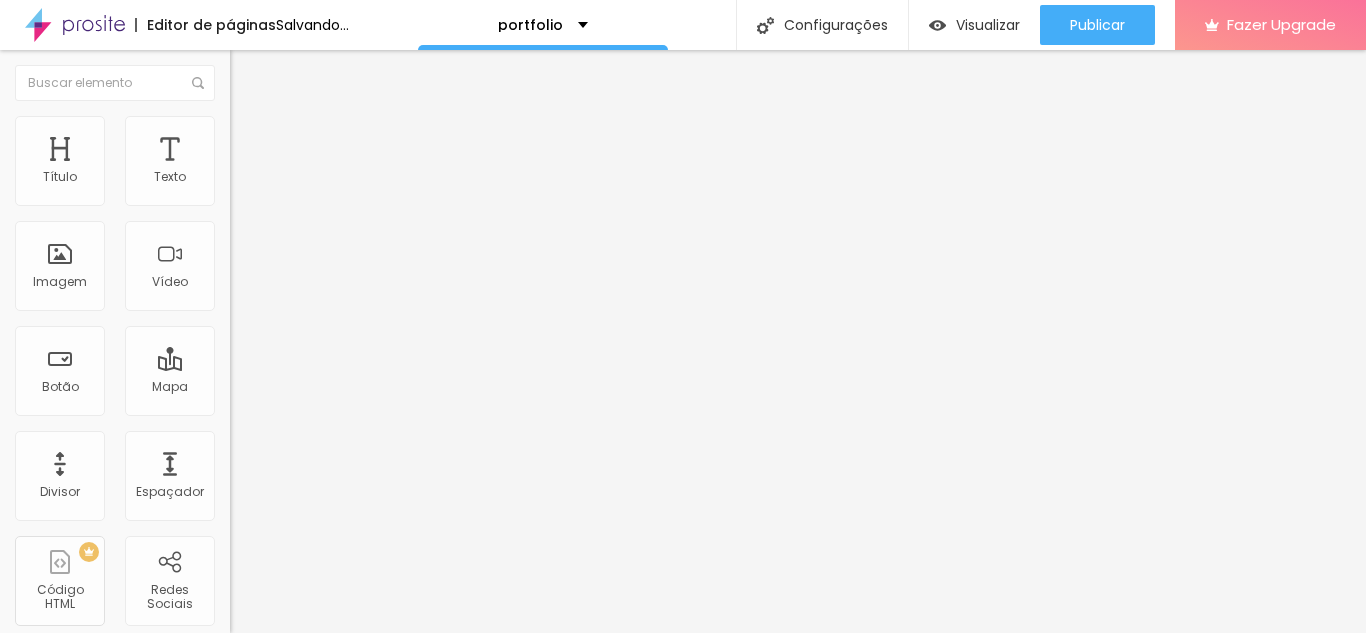 drag, startPoint x: 49, startPoint y: 191, endPoint x: 349, endPoint y: 215, distance: 300.95847 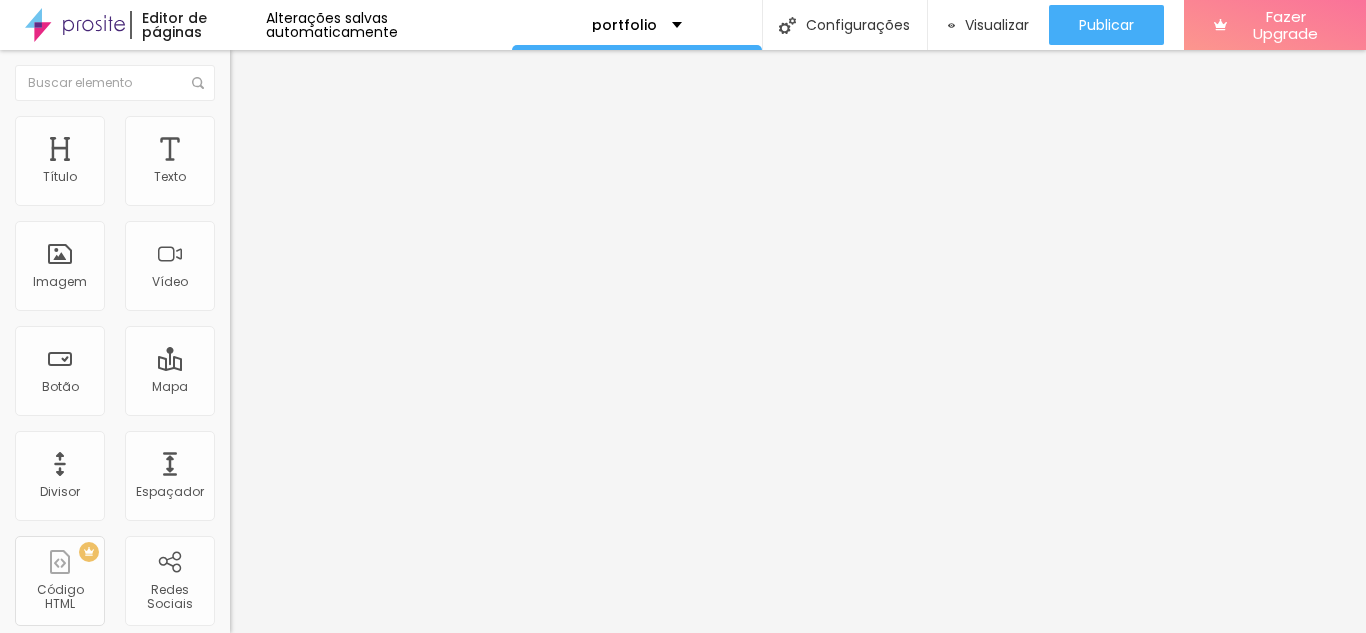 click on "Avançado" at bounding box center (345, 146) 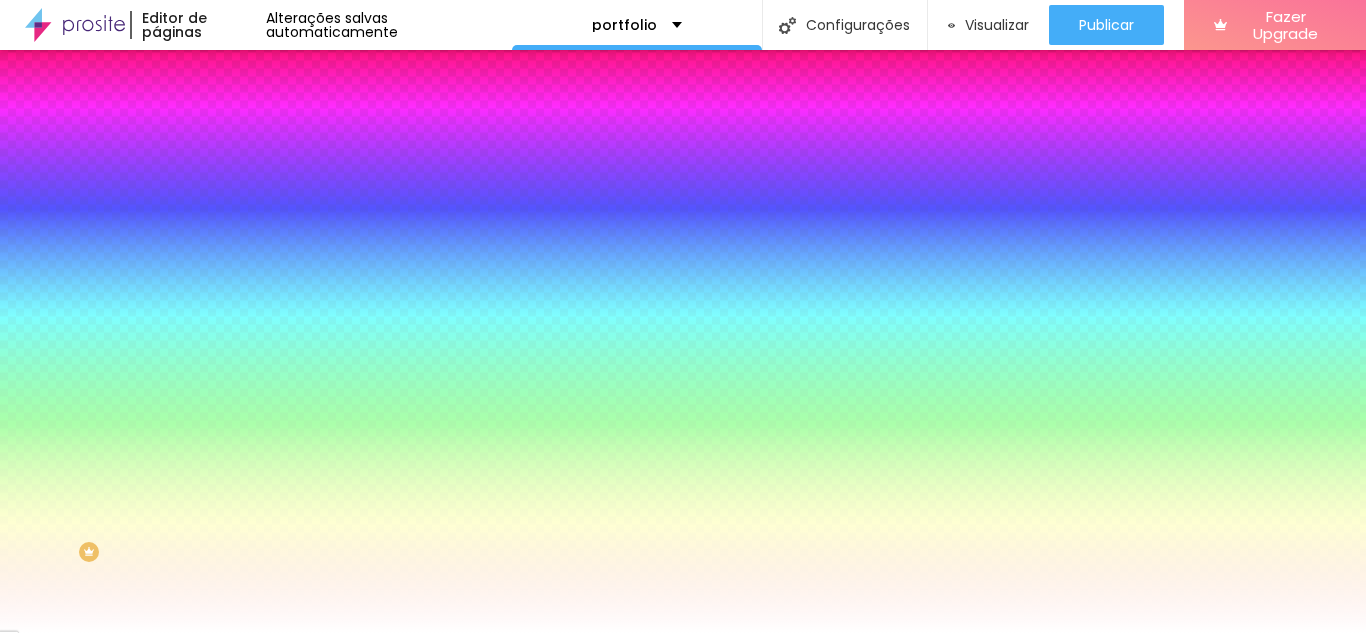click at bounding box center (345, 191) 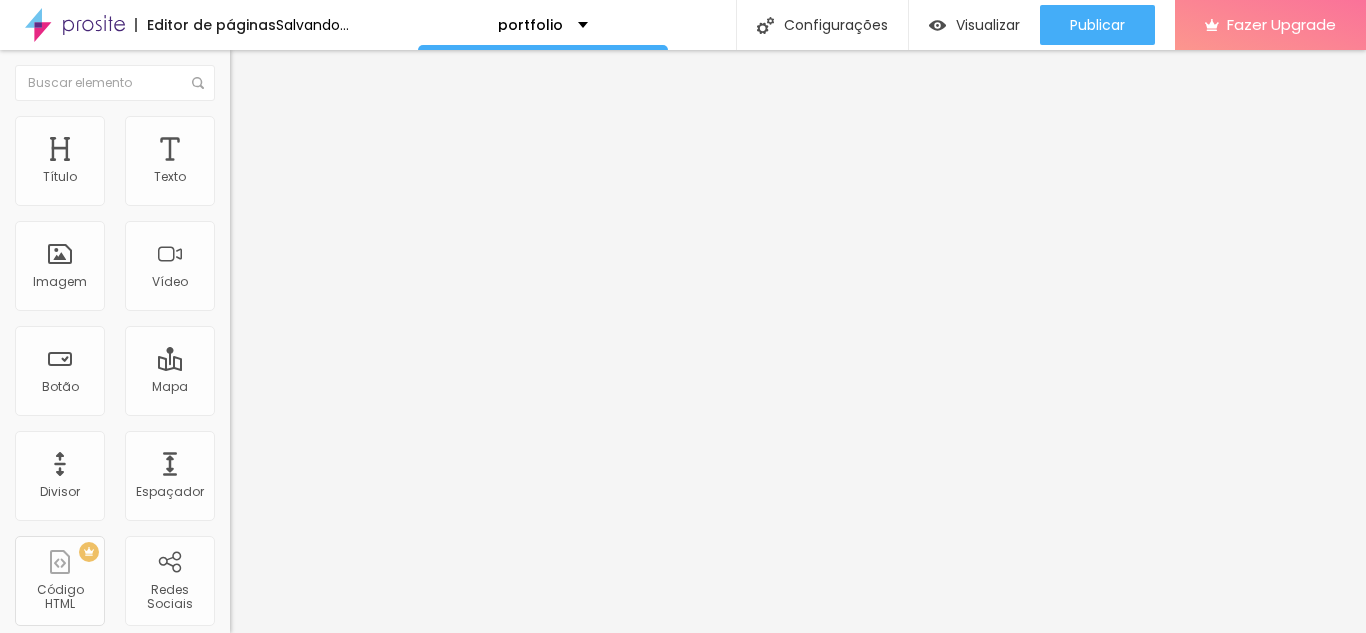 click on "Estilo" at bounding box center [345, 126] 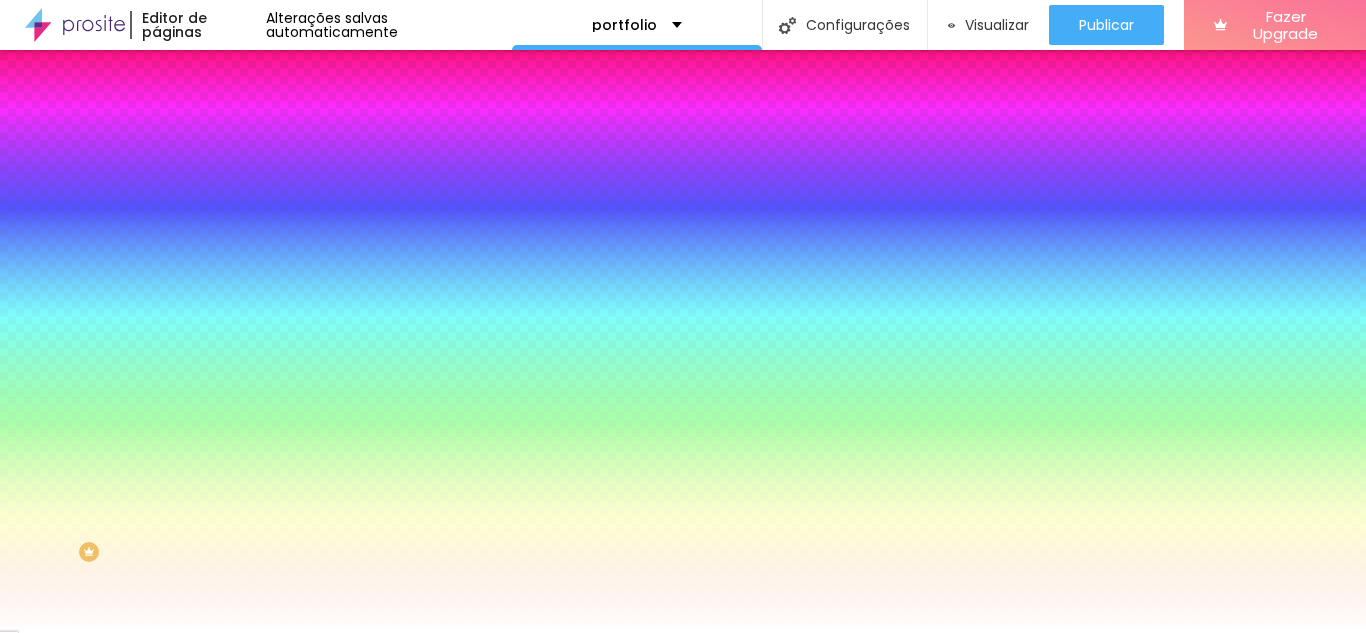 click on "Avançado" at bounding box center [345, 146] 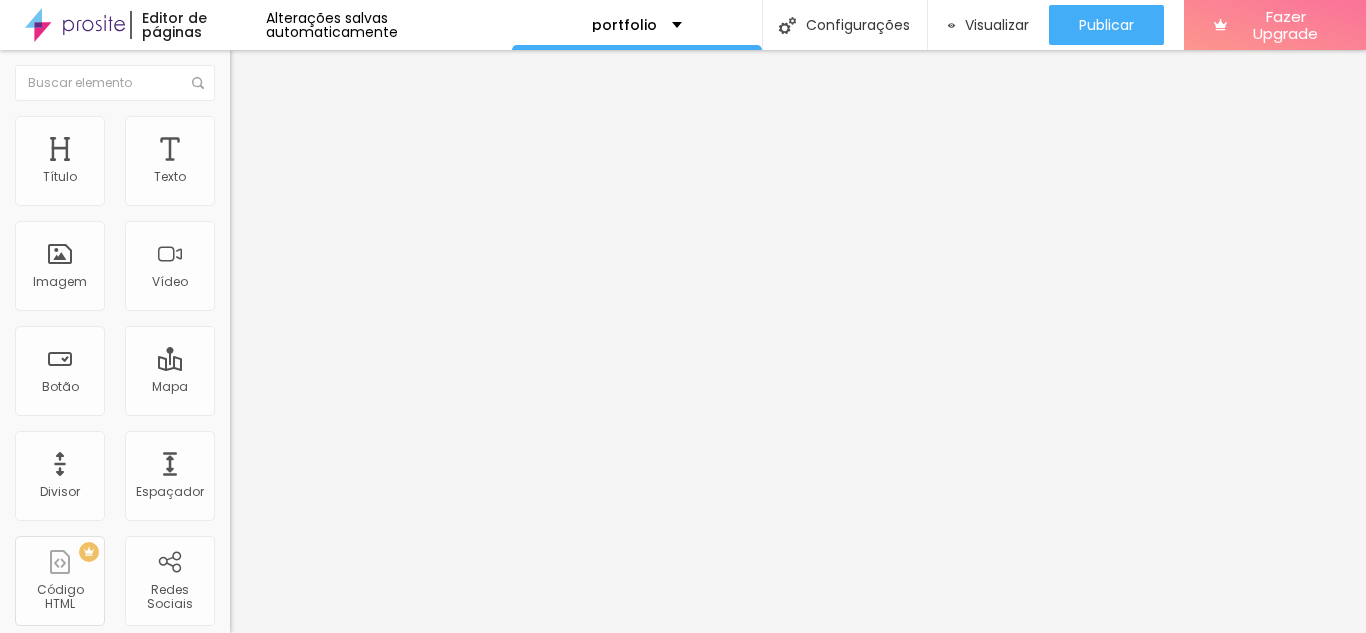 type on "15" 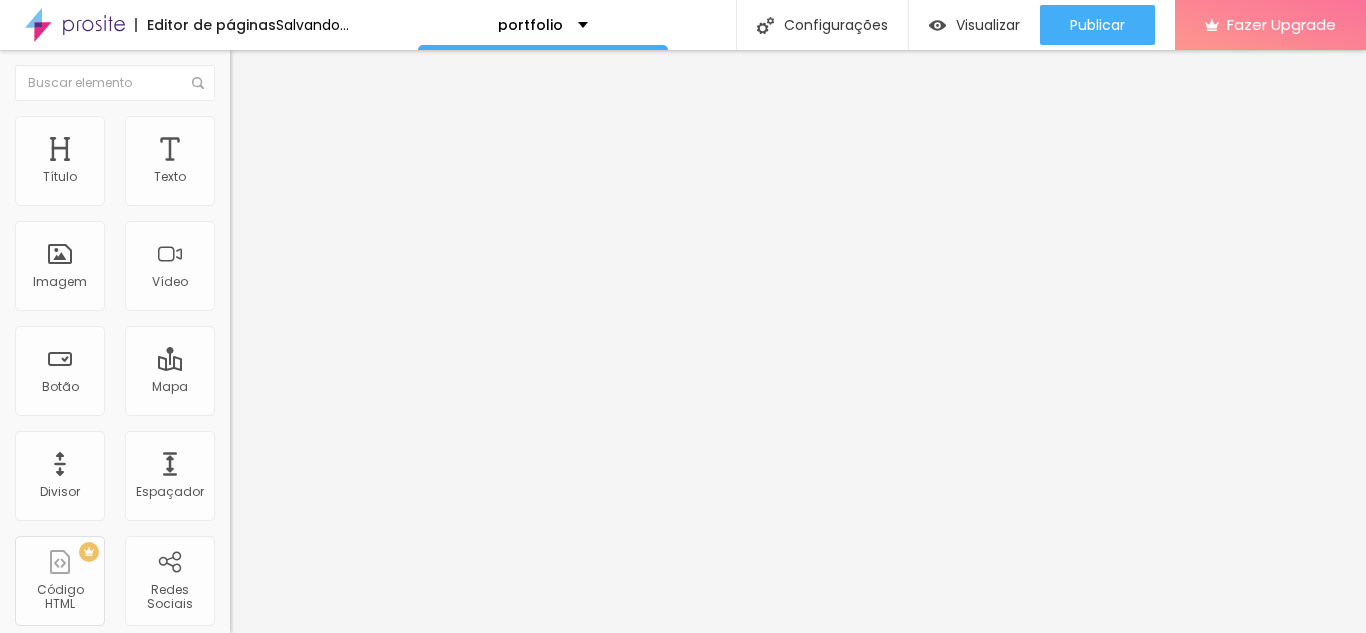 type on "10" 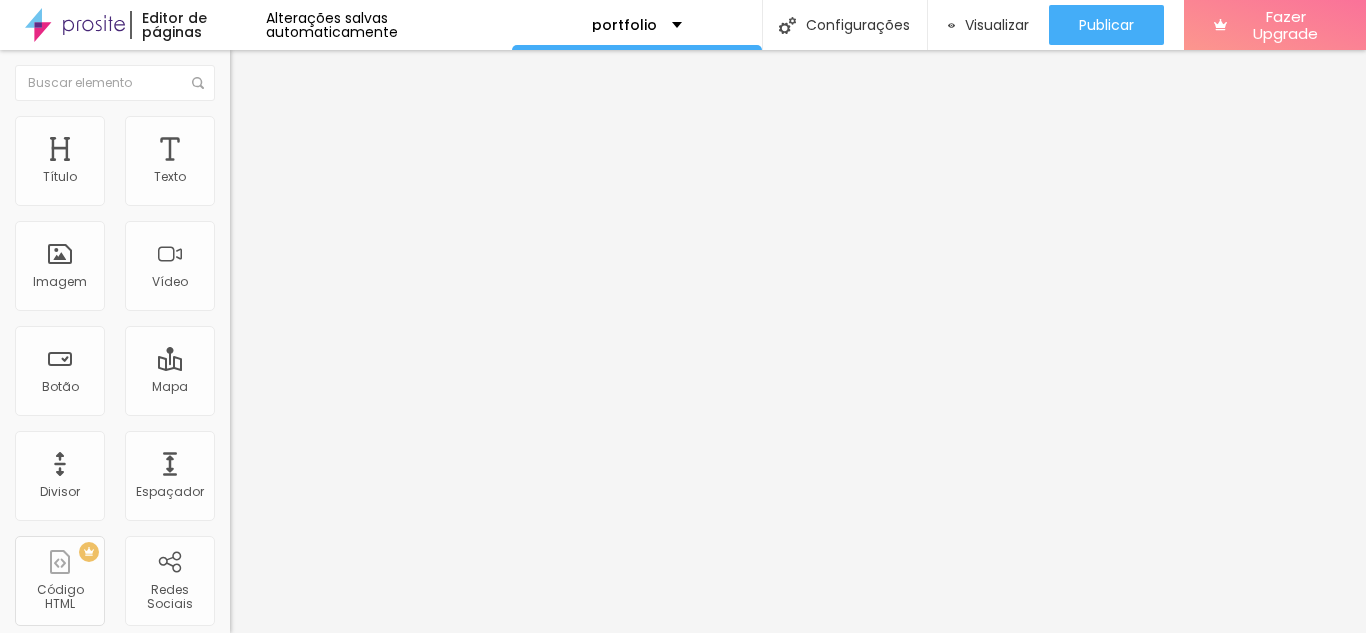 drag, startPoint x: 72, startPoint y: 199, endPoint x: 211, endPoint y: 199, distance: 139 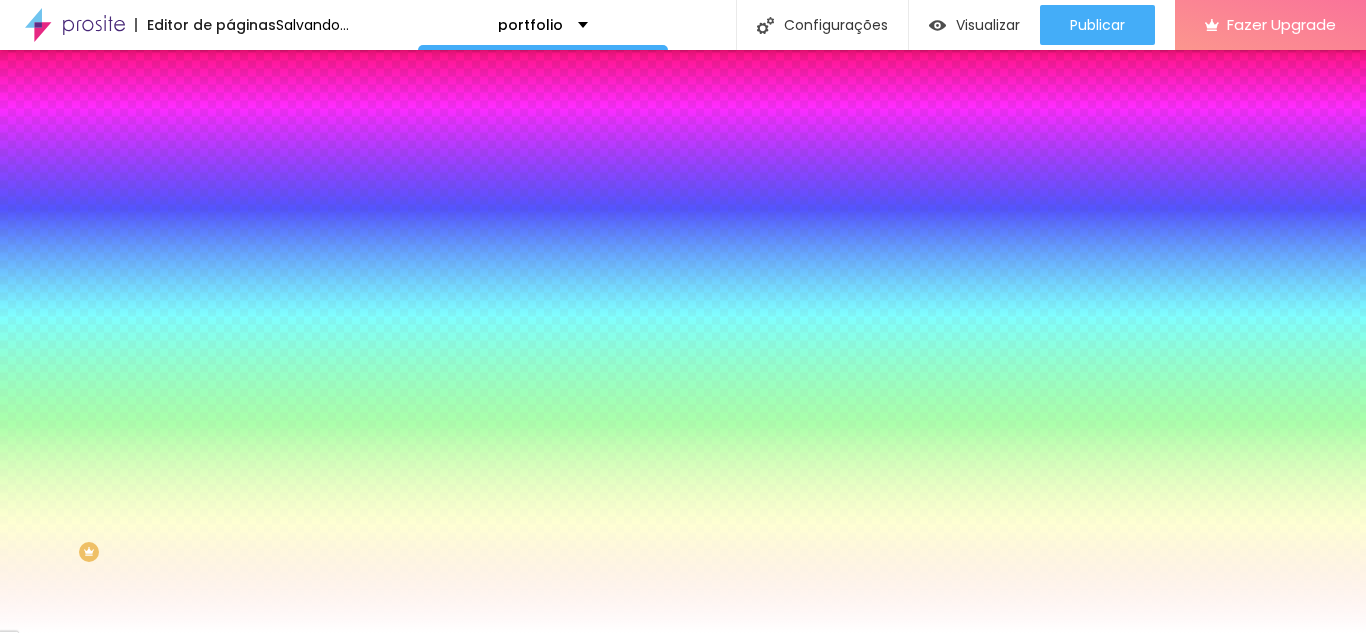 click on "Conteúdo" at bounding box center [345, 106] 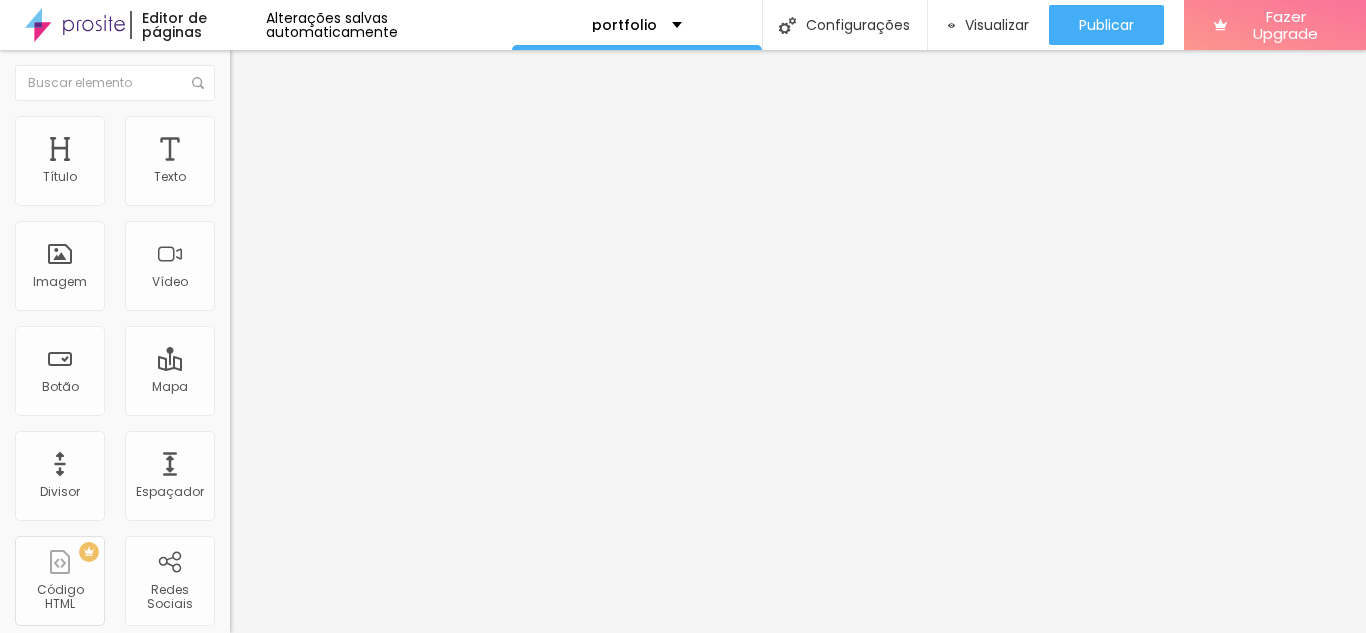 click on "Editar Coluna" at bounding box center (307, 73) 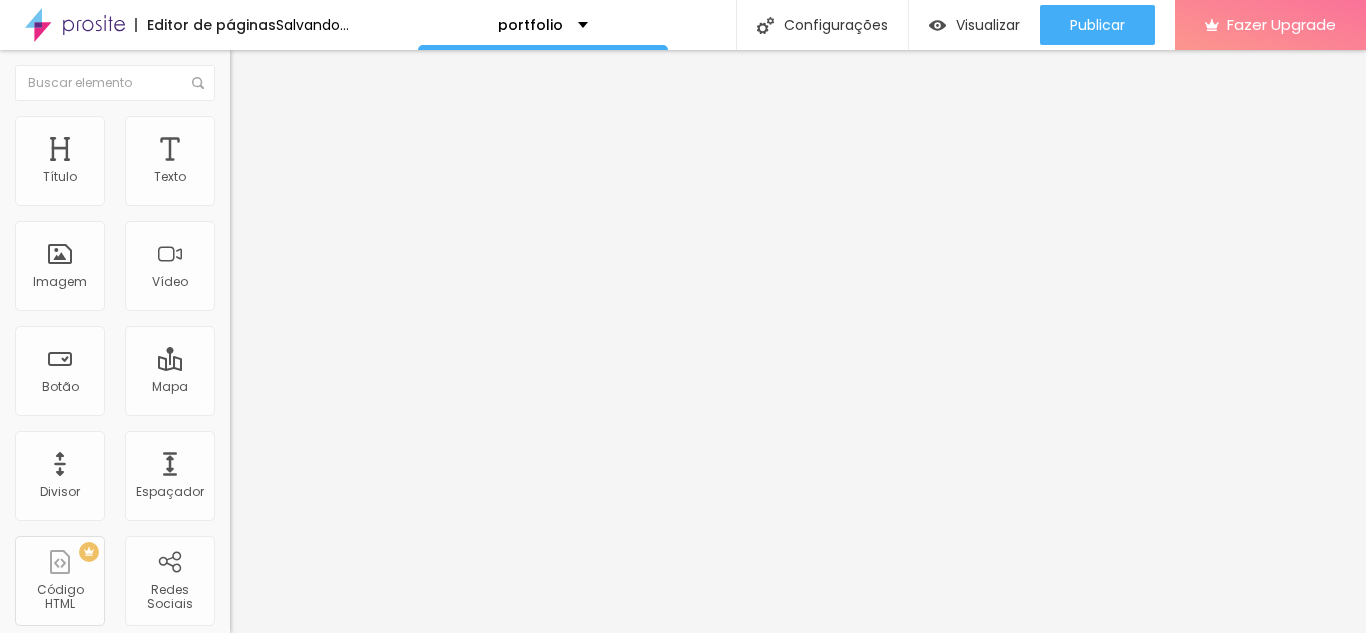 click on "Escolher" at bounding box center [107, 901] 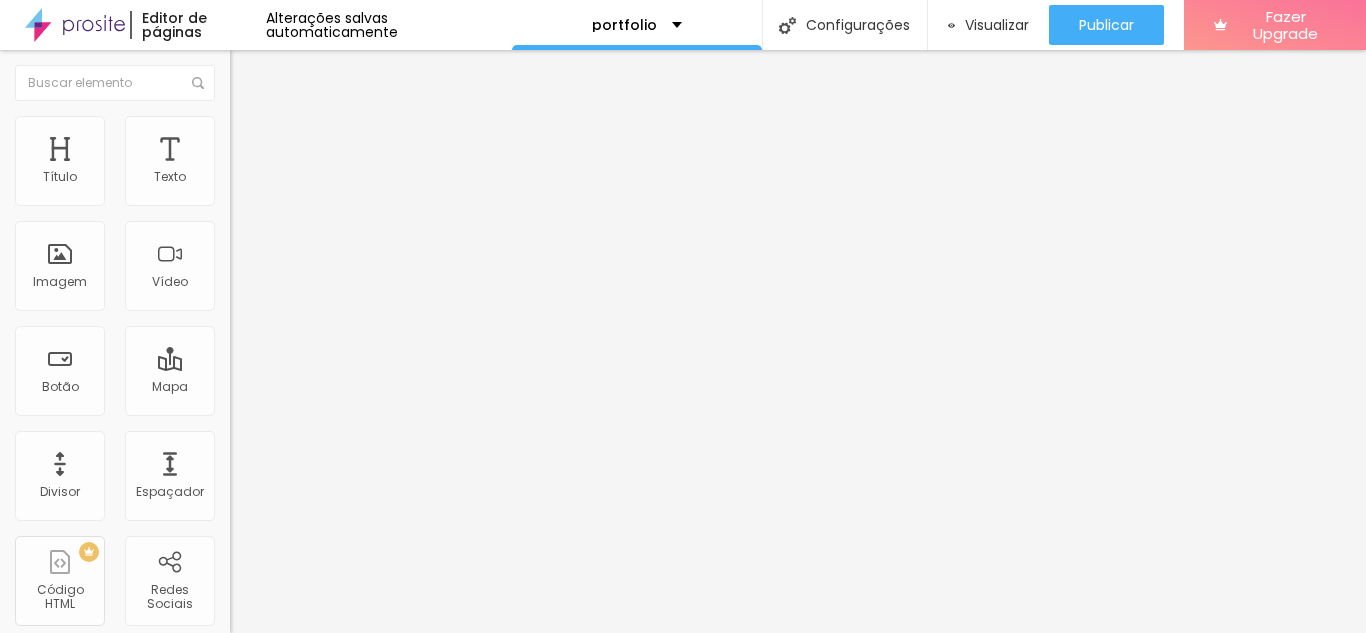 click on "Original" at bounding box center [254, 304] 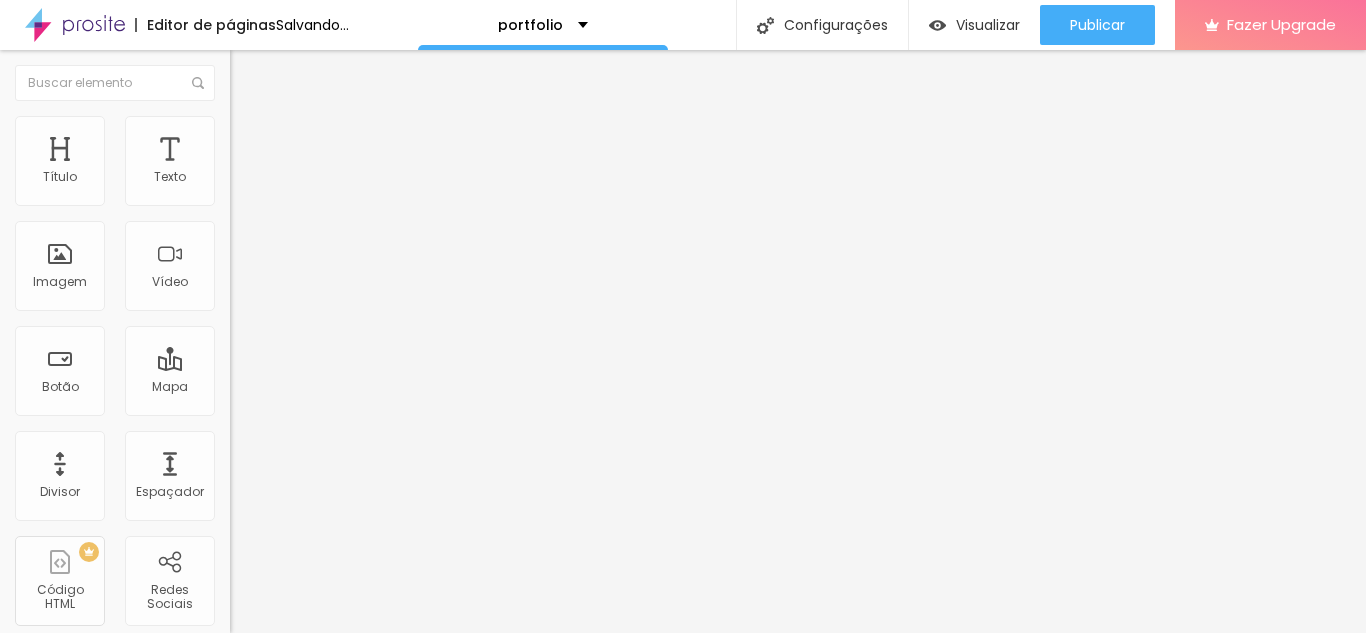 click on "Quadrado" at bounding box center [262, 347] 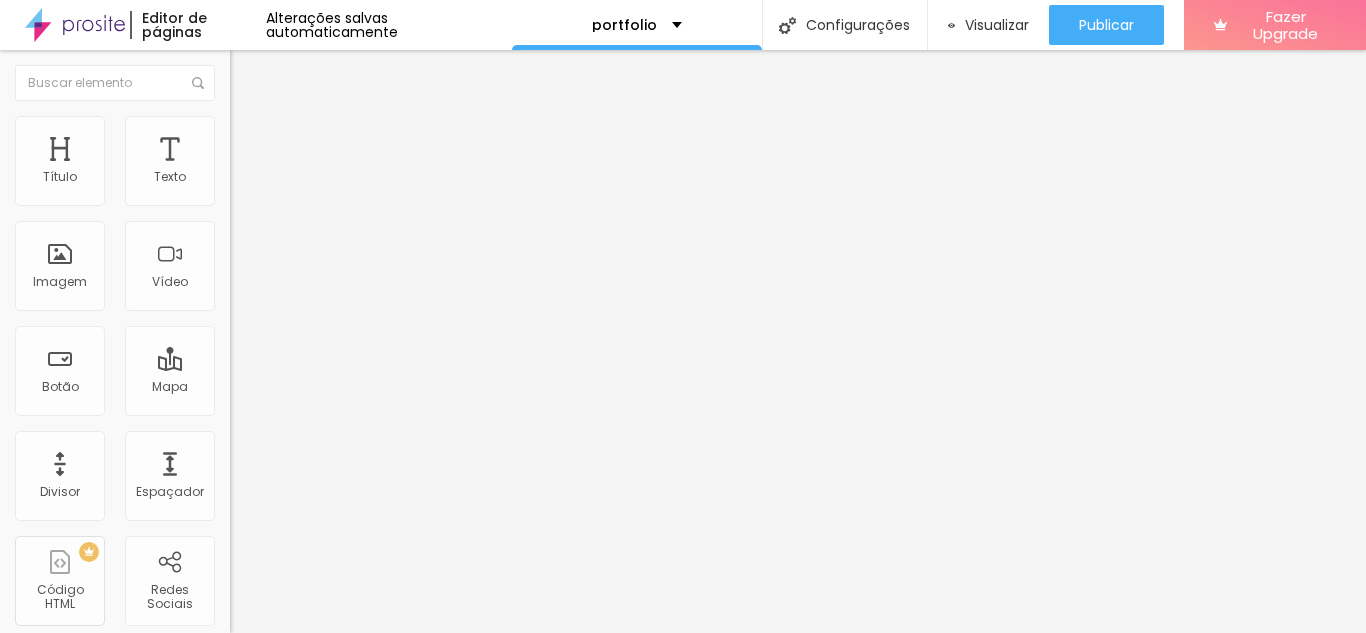 click on "Original" at bounding box center [345, 360] 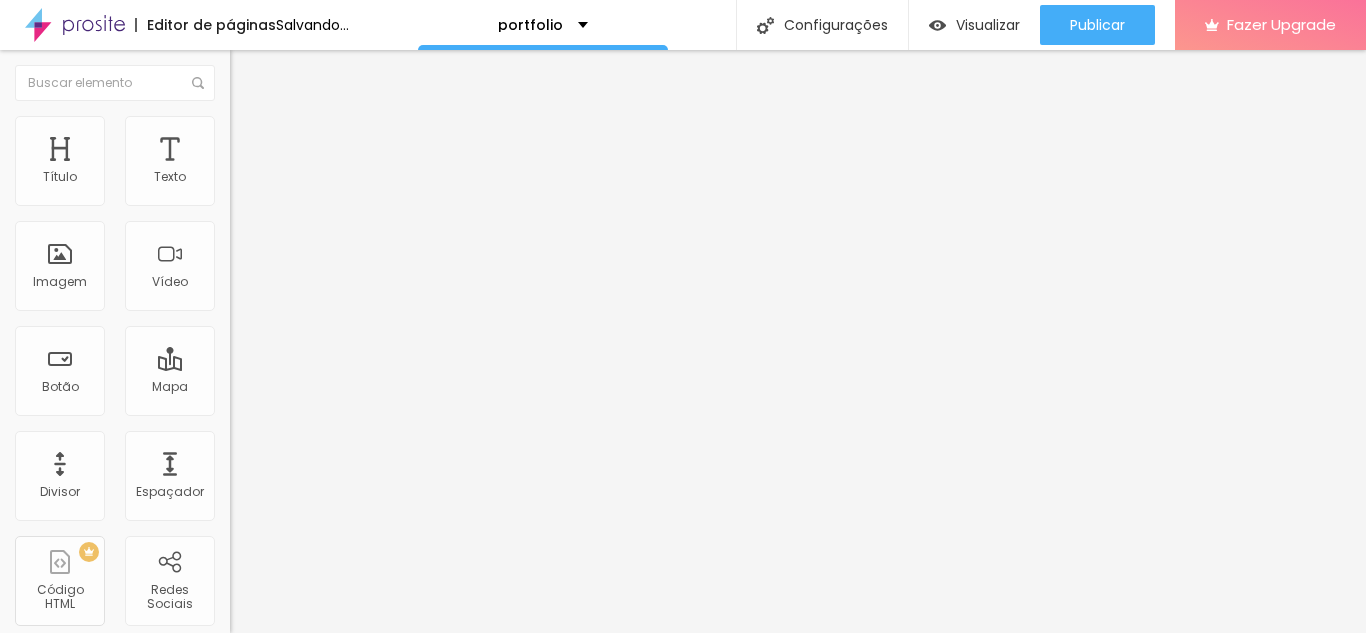 type on "35" 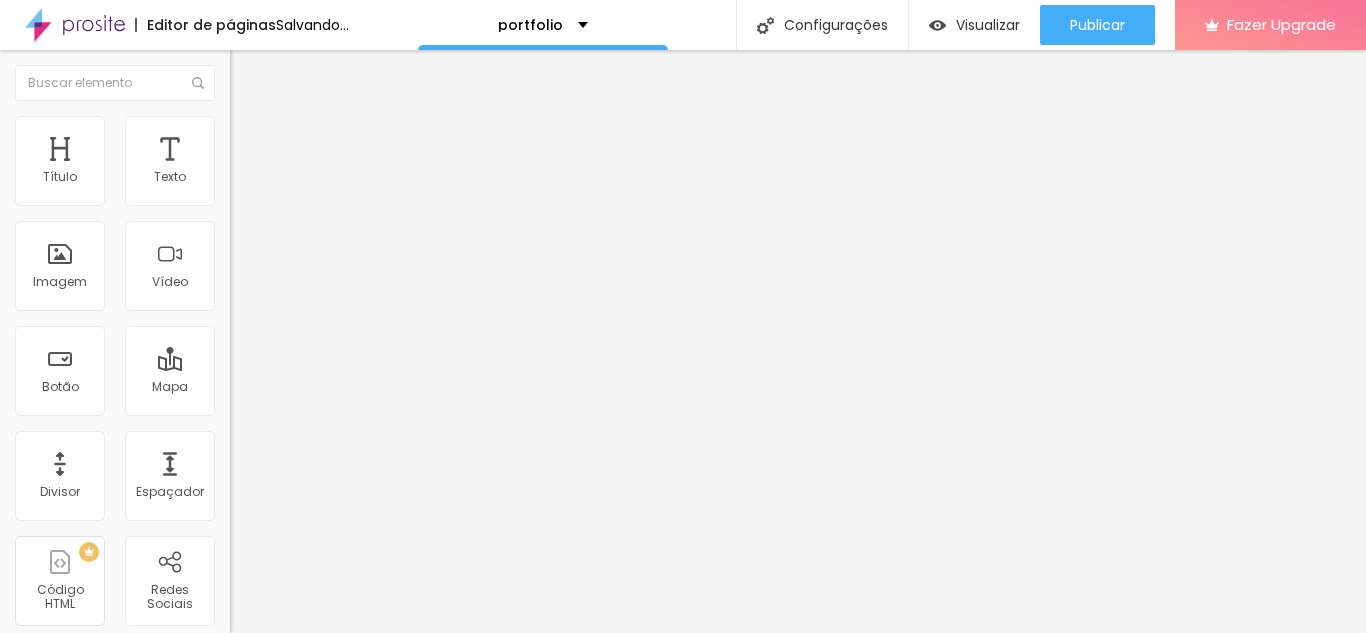 type on "25" 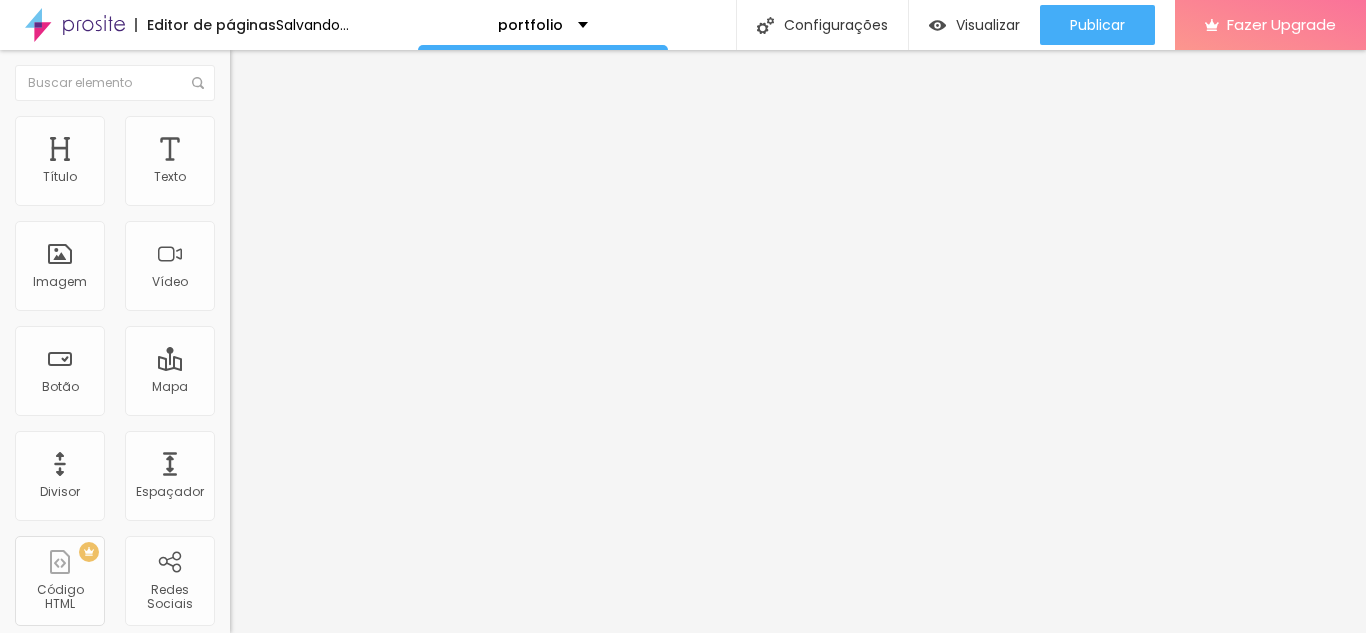 type on "15" 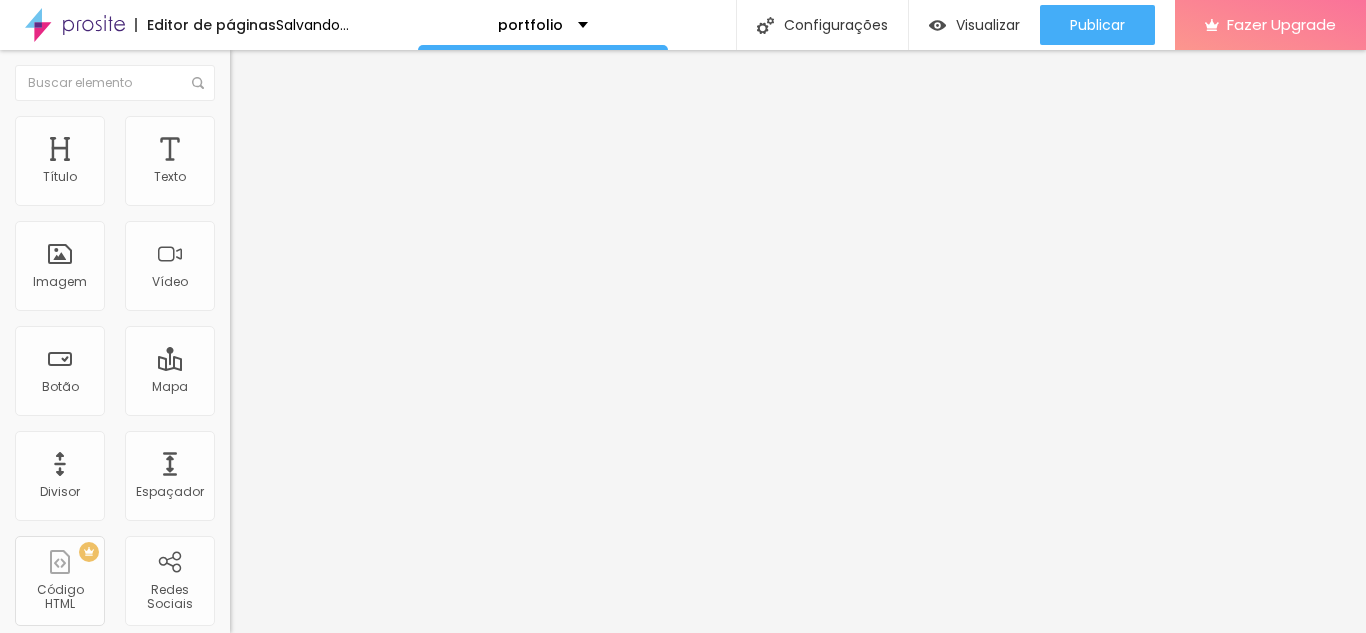 type on "15" 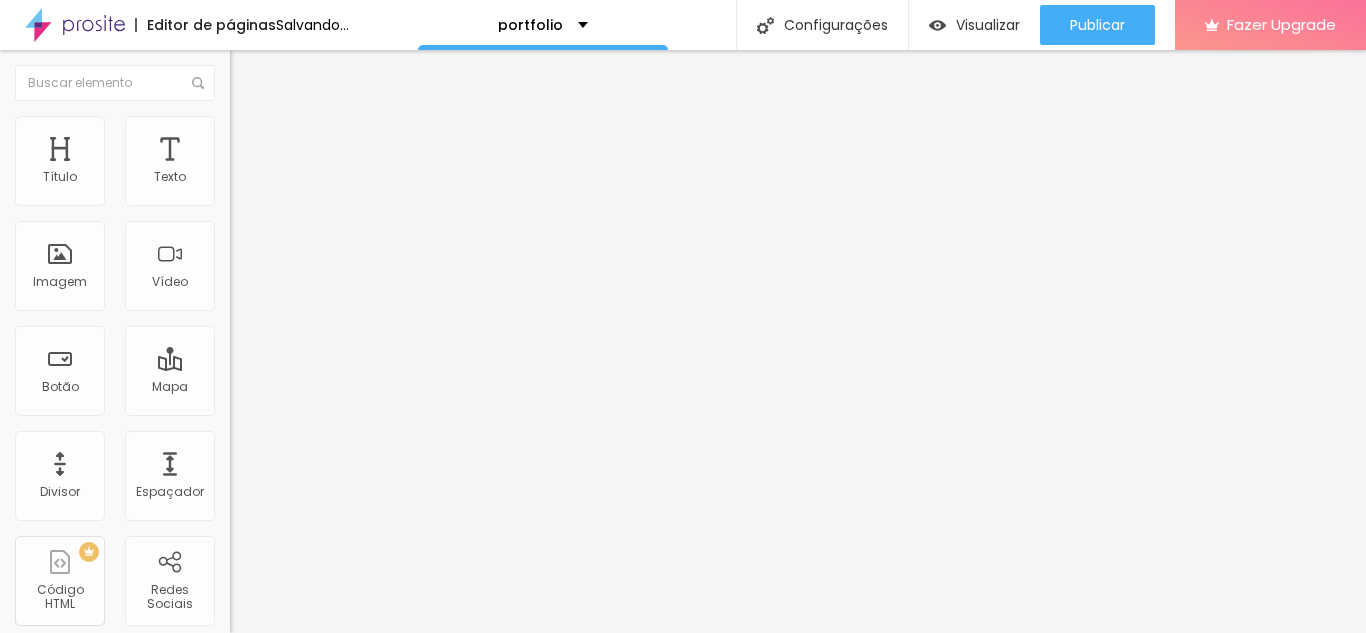 type on "10" 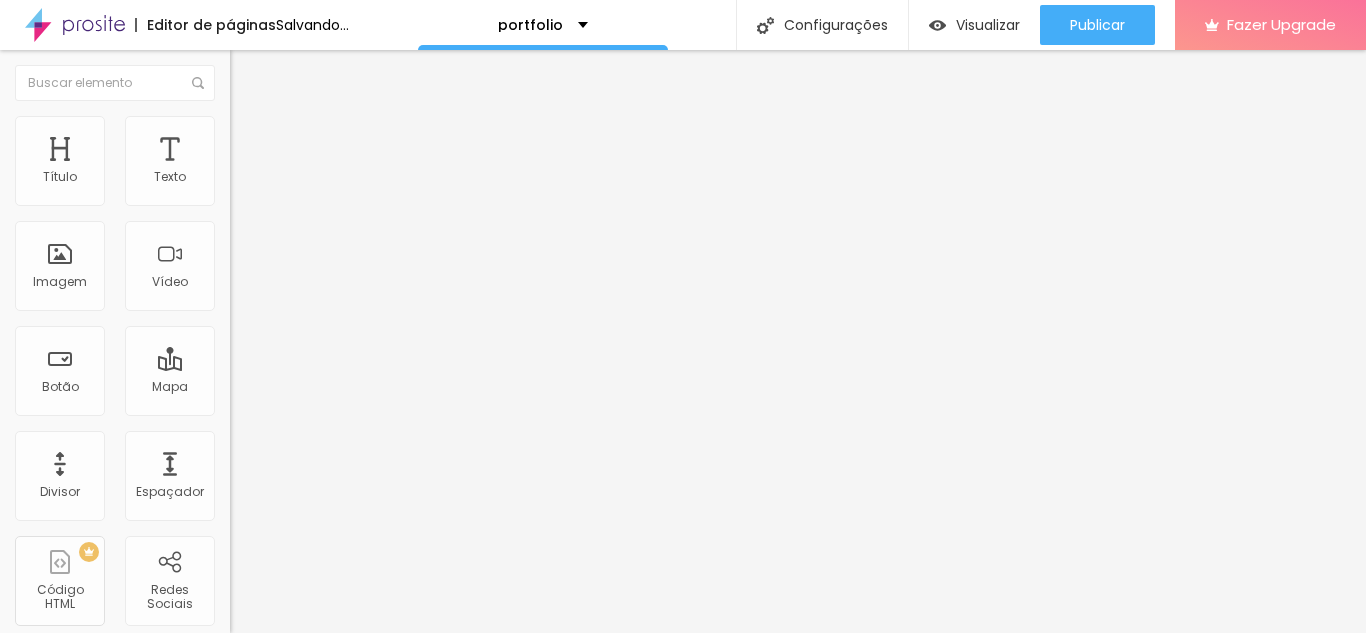 type on "10" 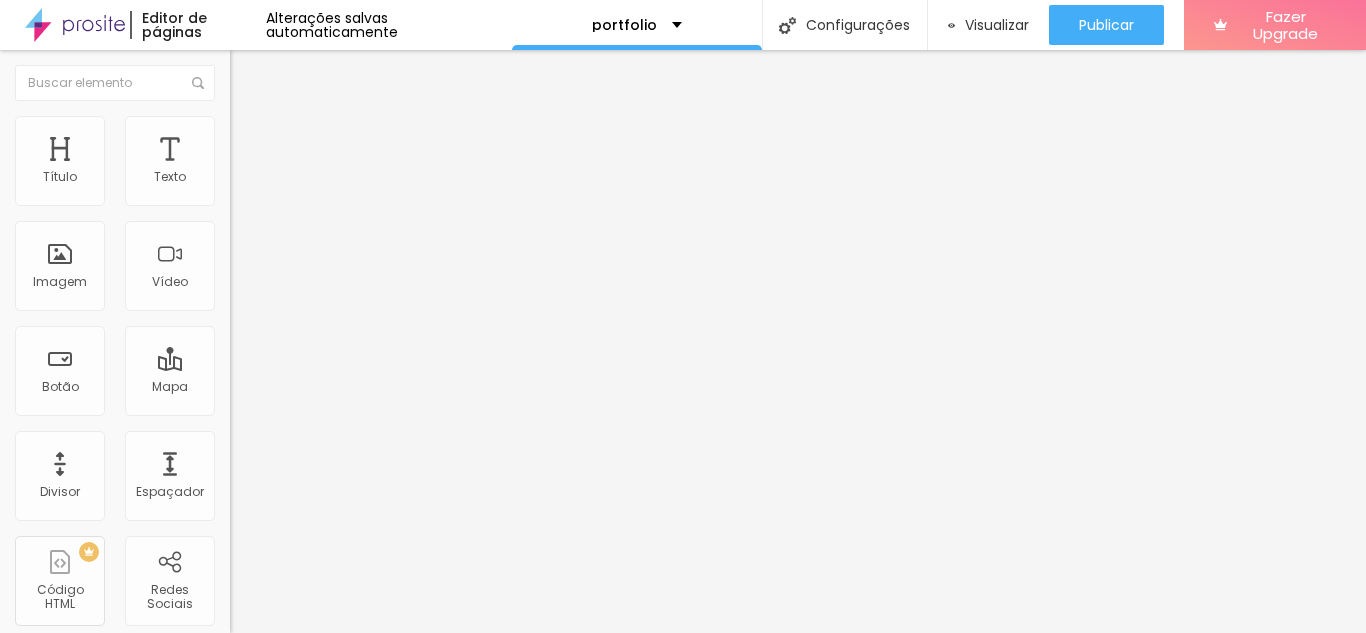 type on "20" 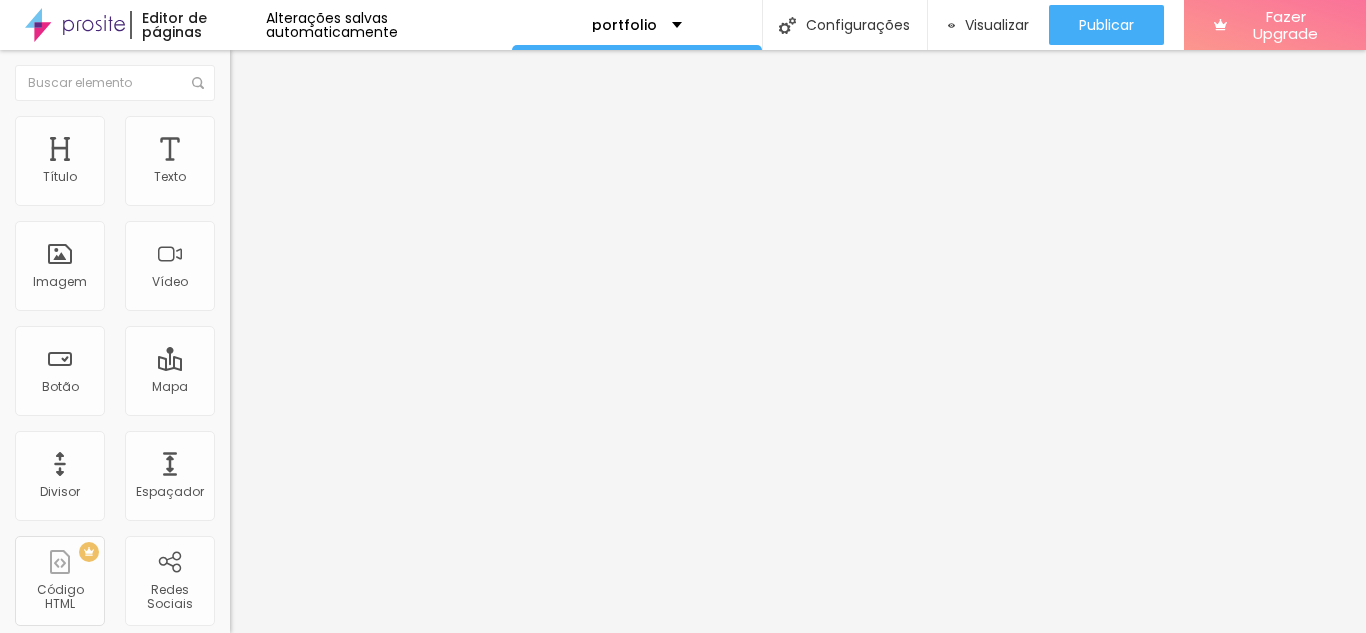 type on "20" 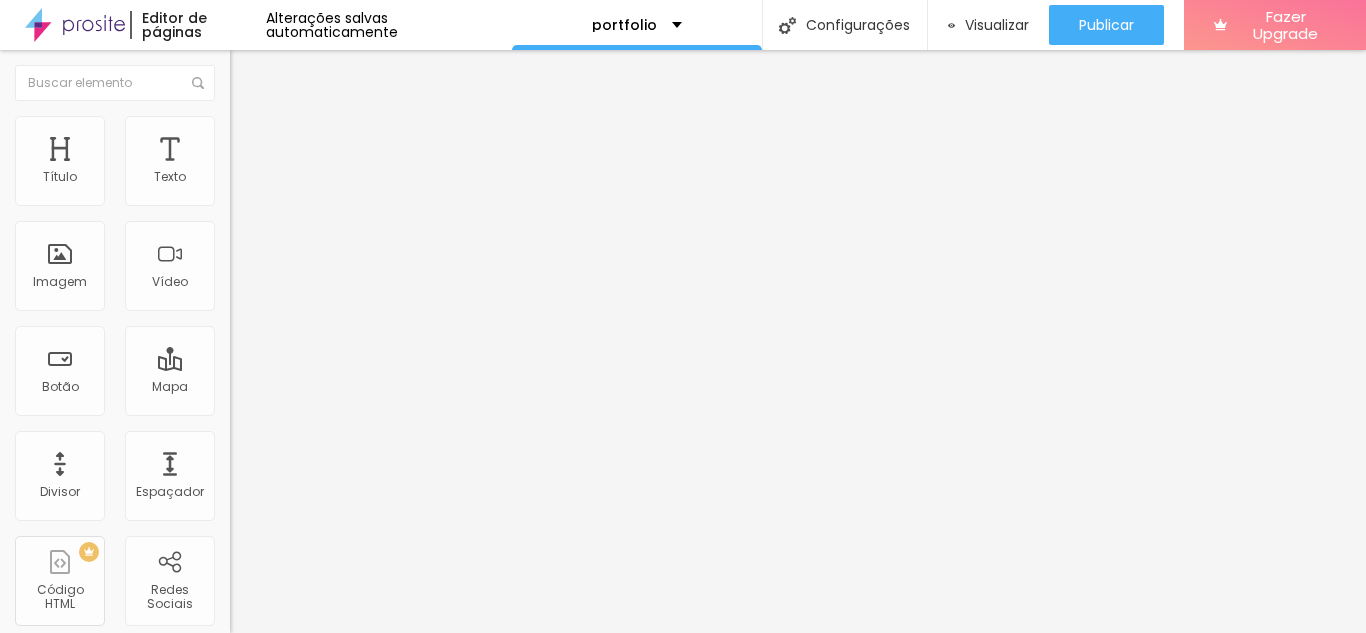 type on "85" 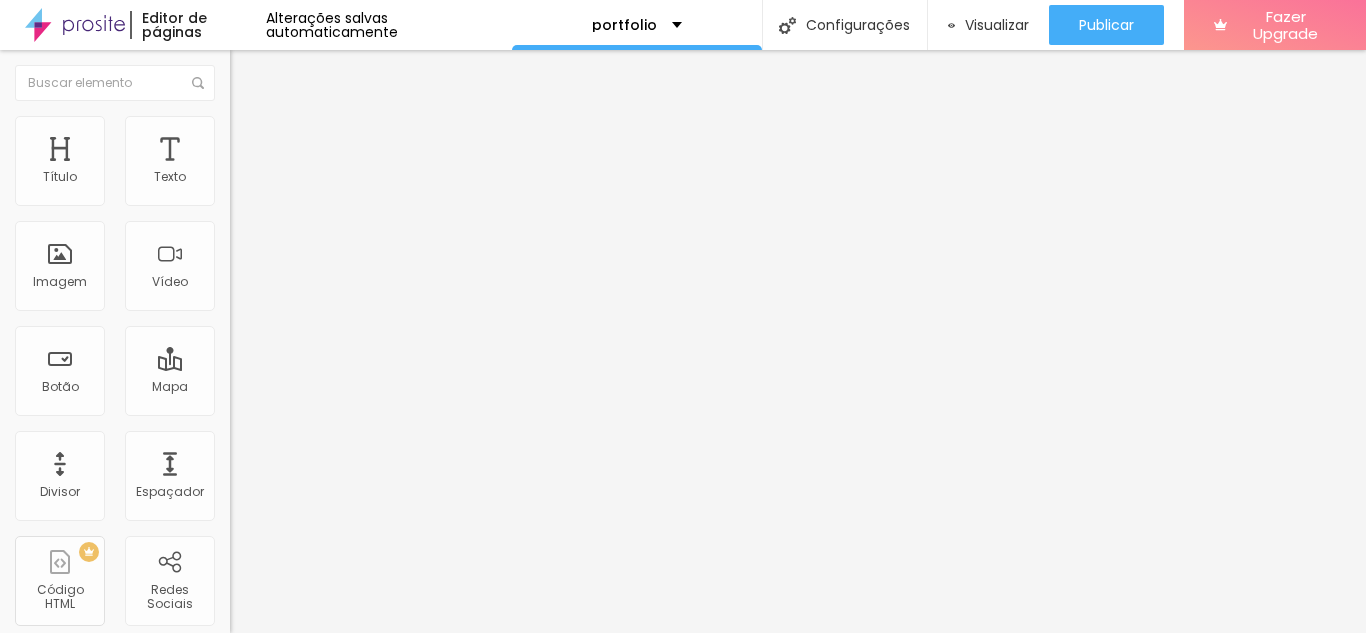 type on "100" 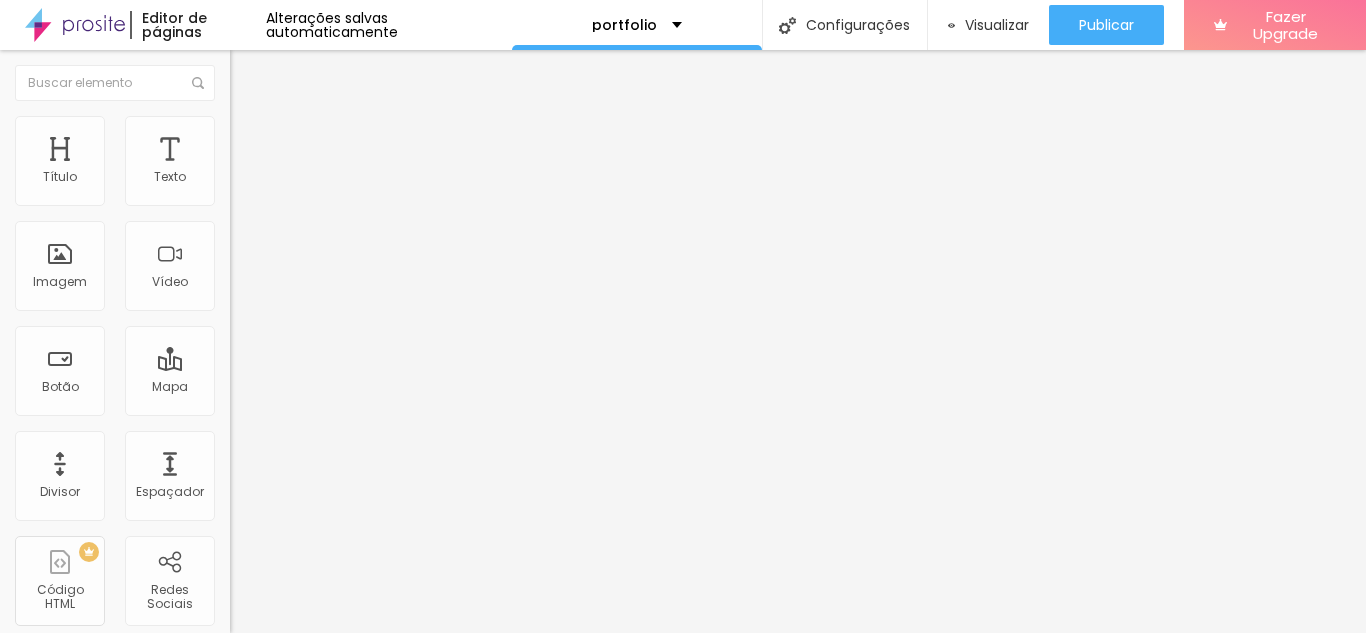 type on "100" 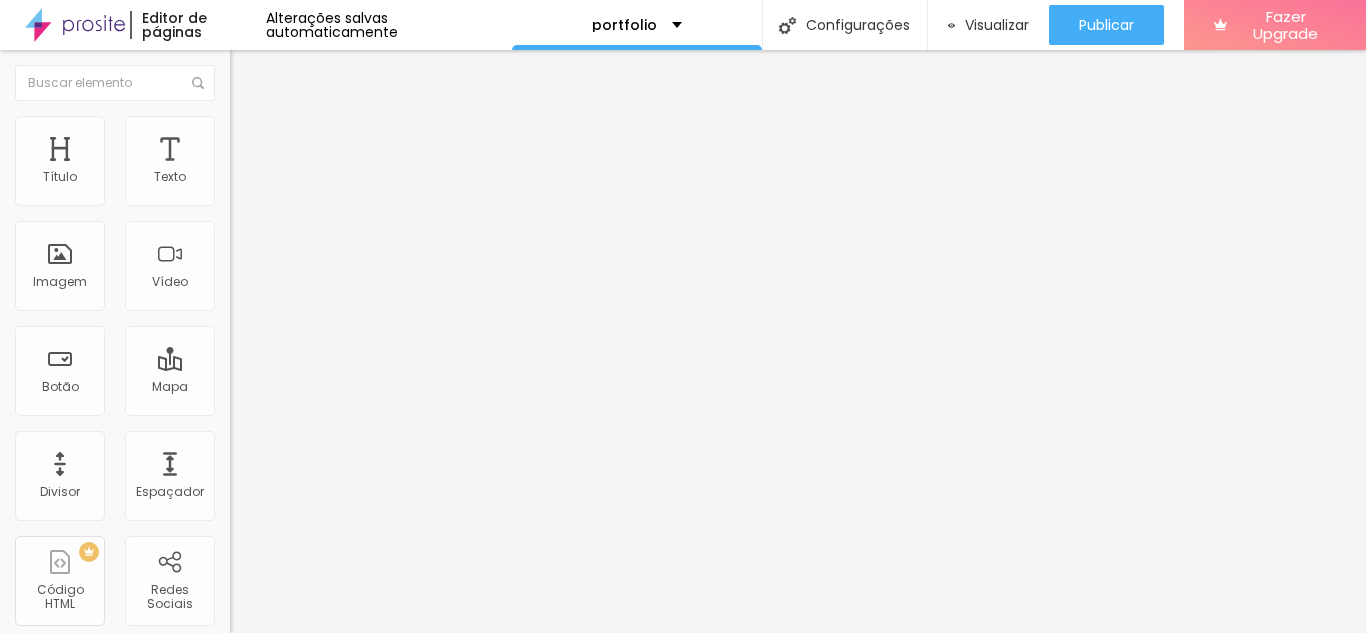 drag, startPoint x: 78, startPoint y: 215, endPoint x: 819, endPoint y: 270, distance: 743.0383 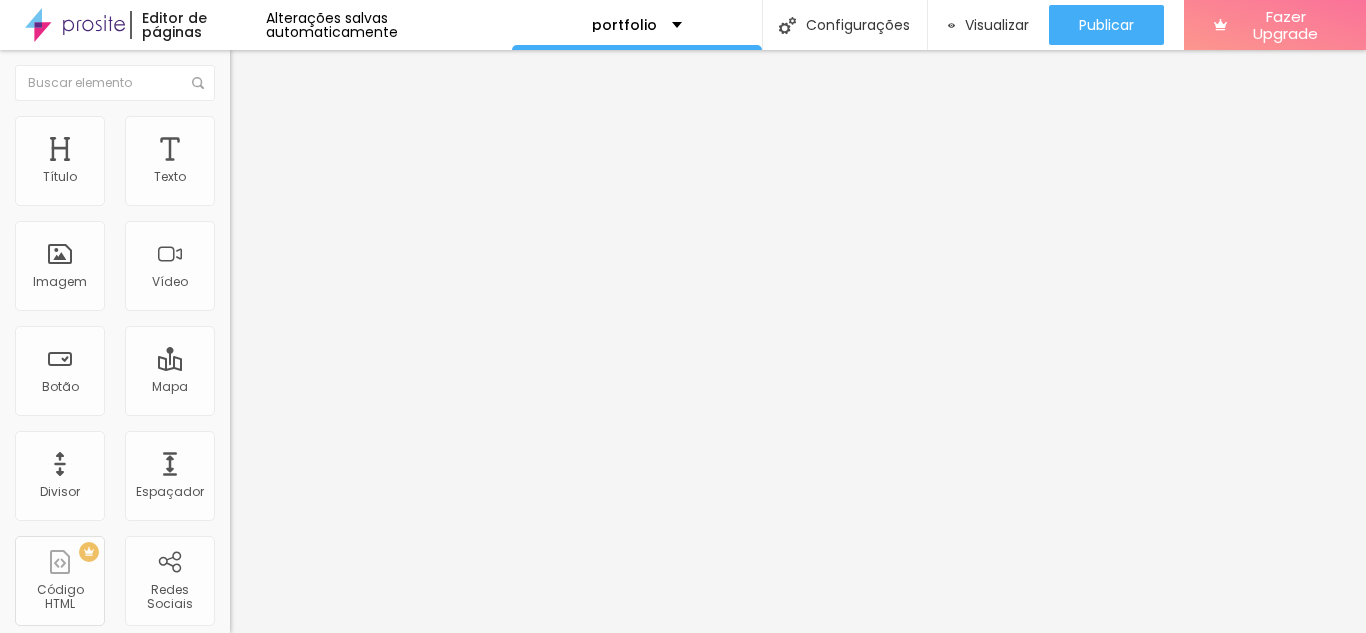 click at bounding box center [294, 197] 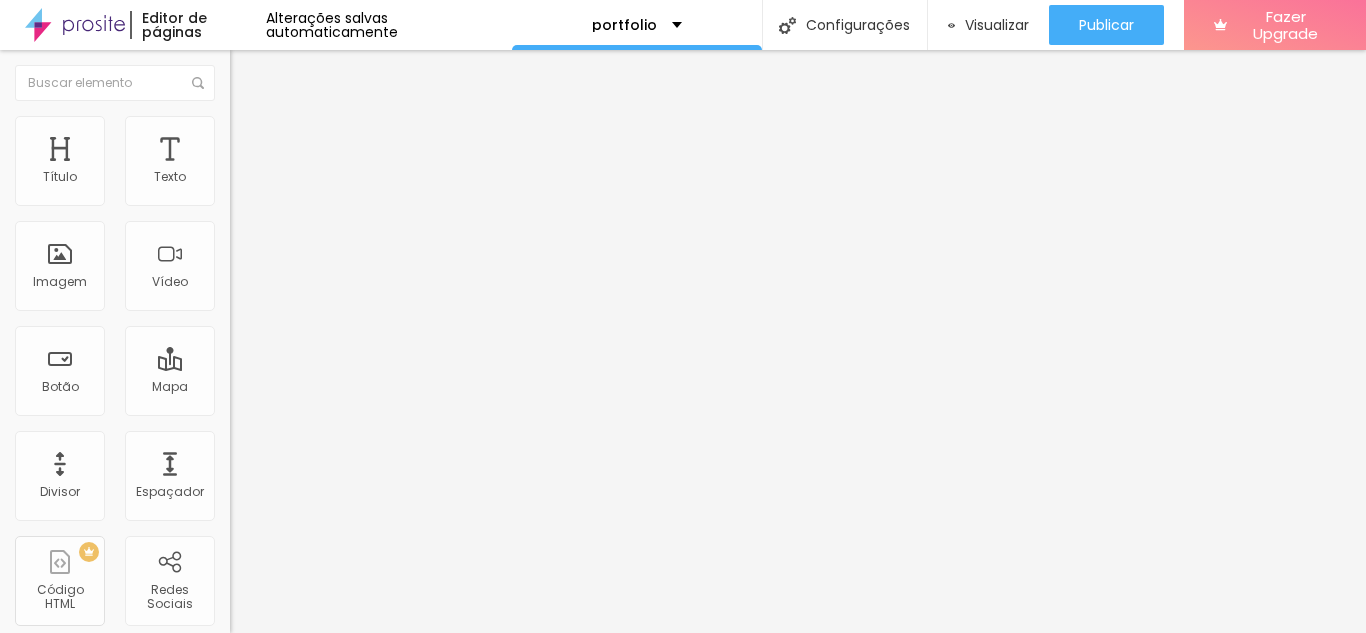 type on "0" 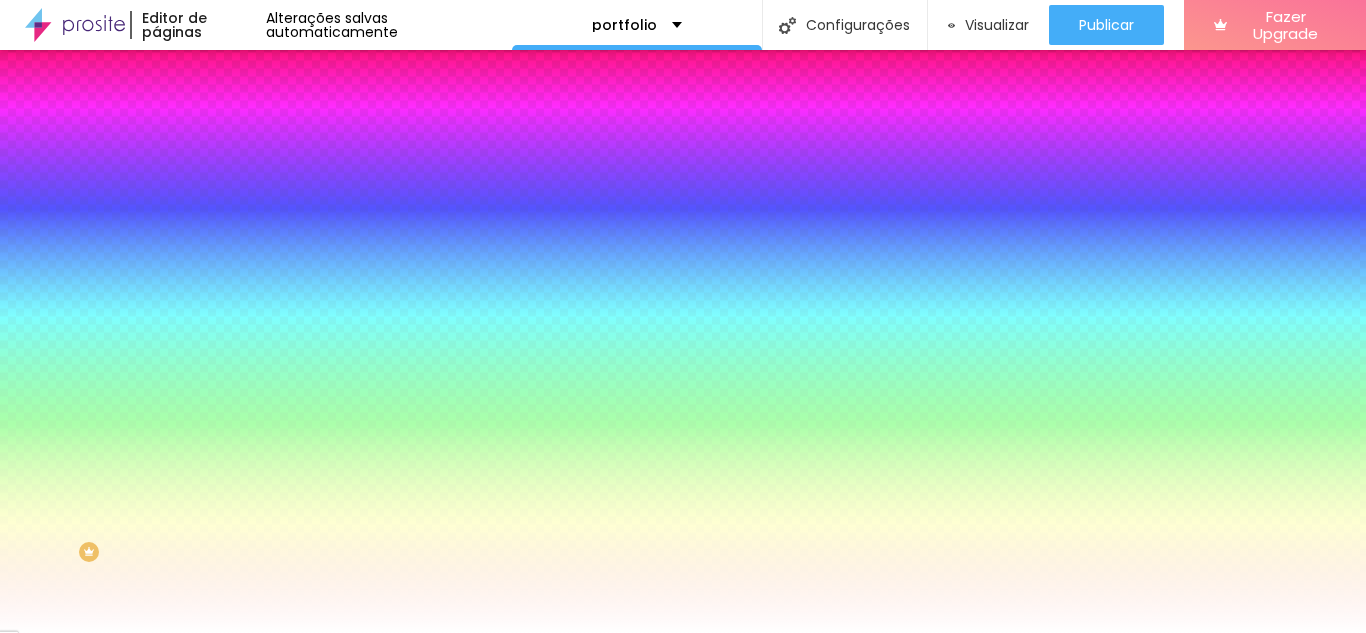 drag, startPoint x: 42, startPoint y: 239, endPoint x: 87, endPoint y: 208, distance: 54.644306 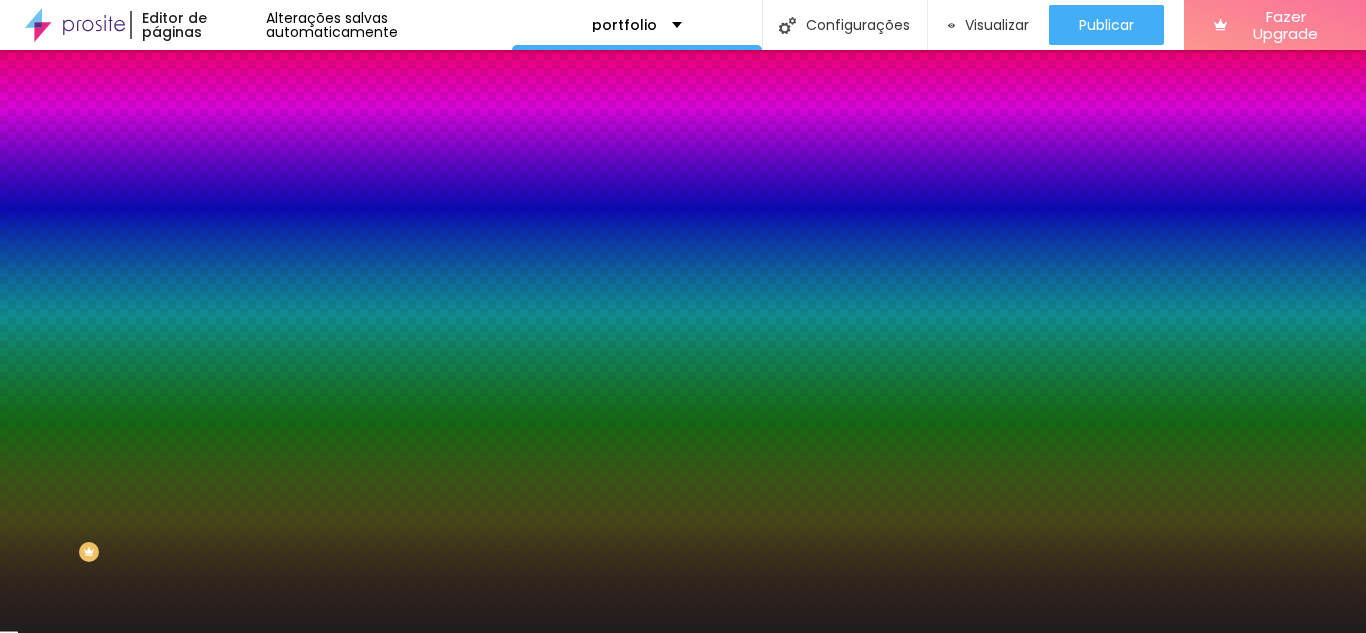type on "#000000" 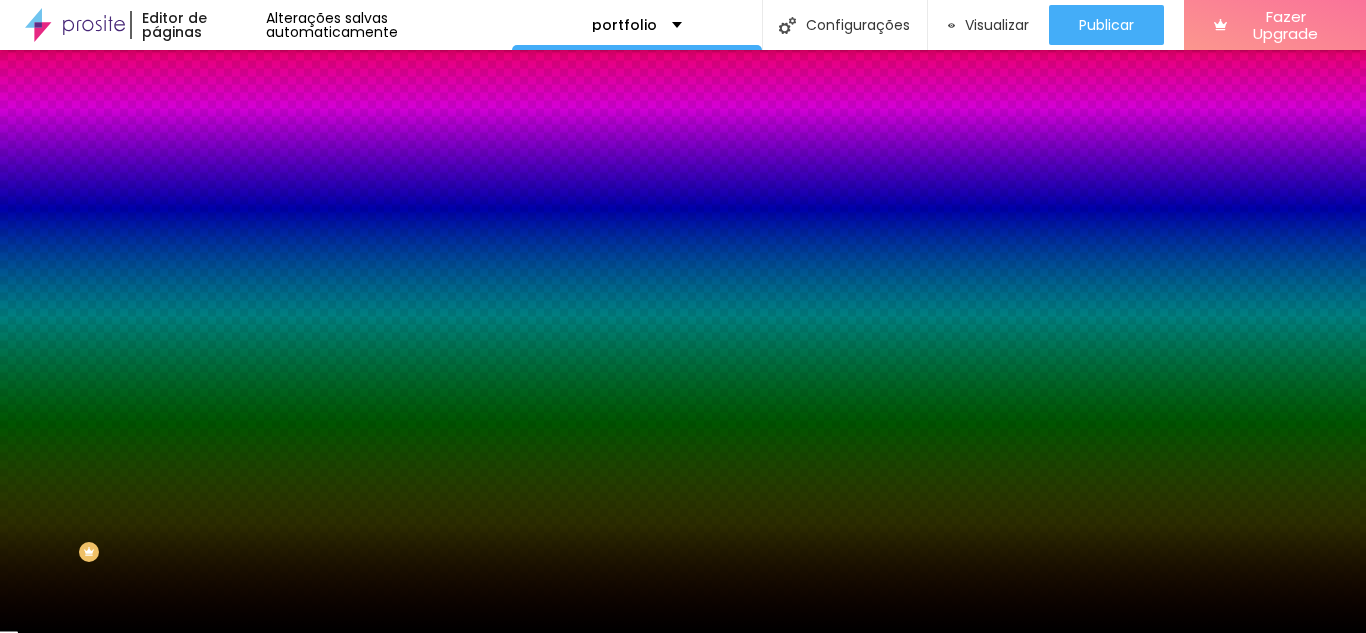 drag, startPoint x: 111, startPoint y: 275, endPoint x: 0, endPoint y: 419, distance: 181.81584 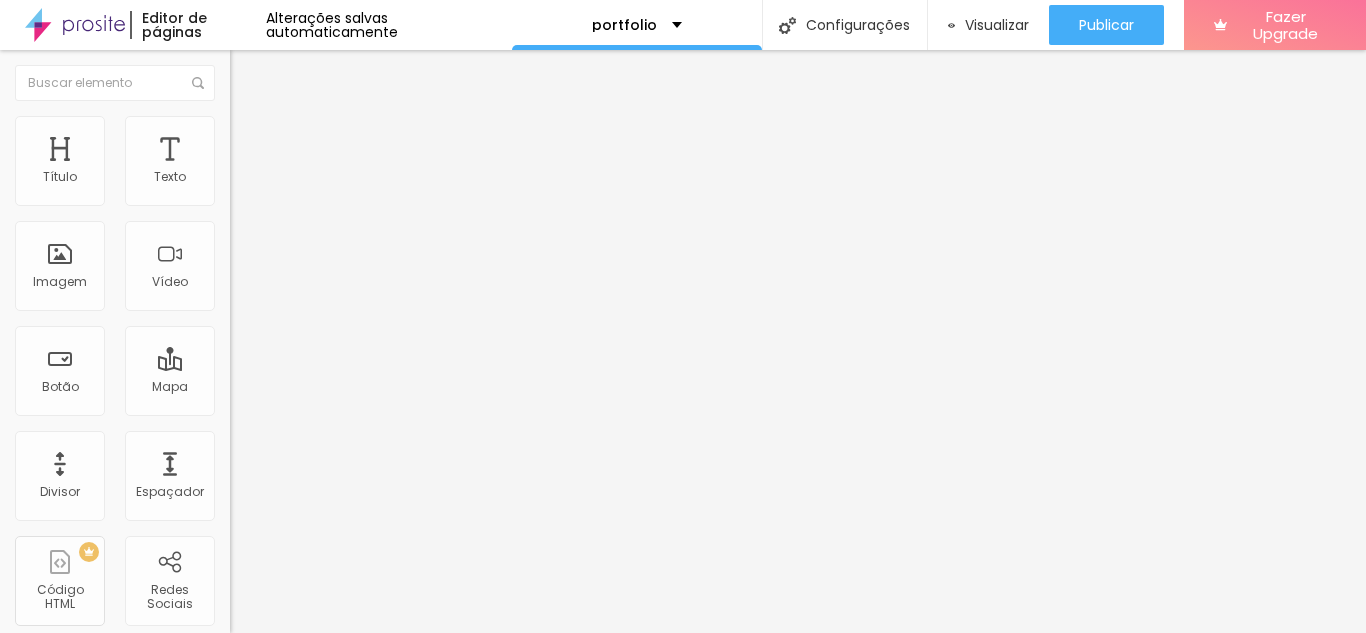 type on "40" 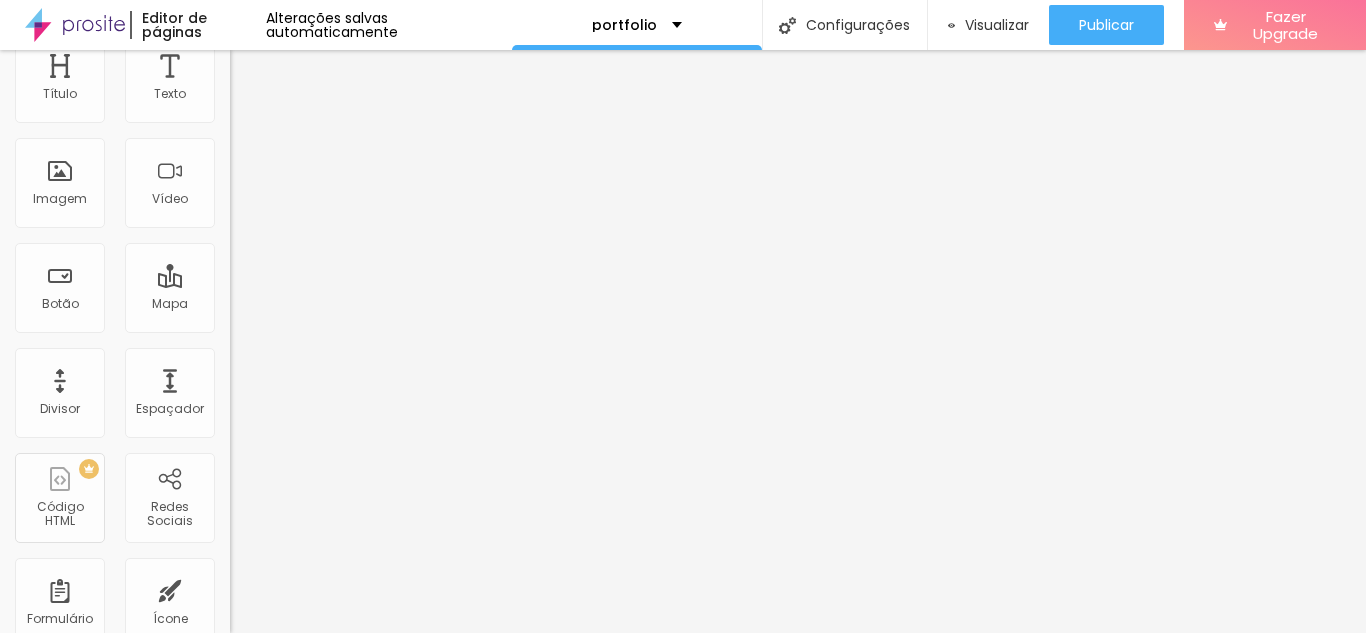 scroll, scrollTop: 0, scrollLeft: 0, axis: both 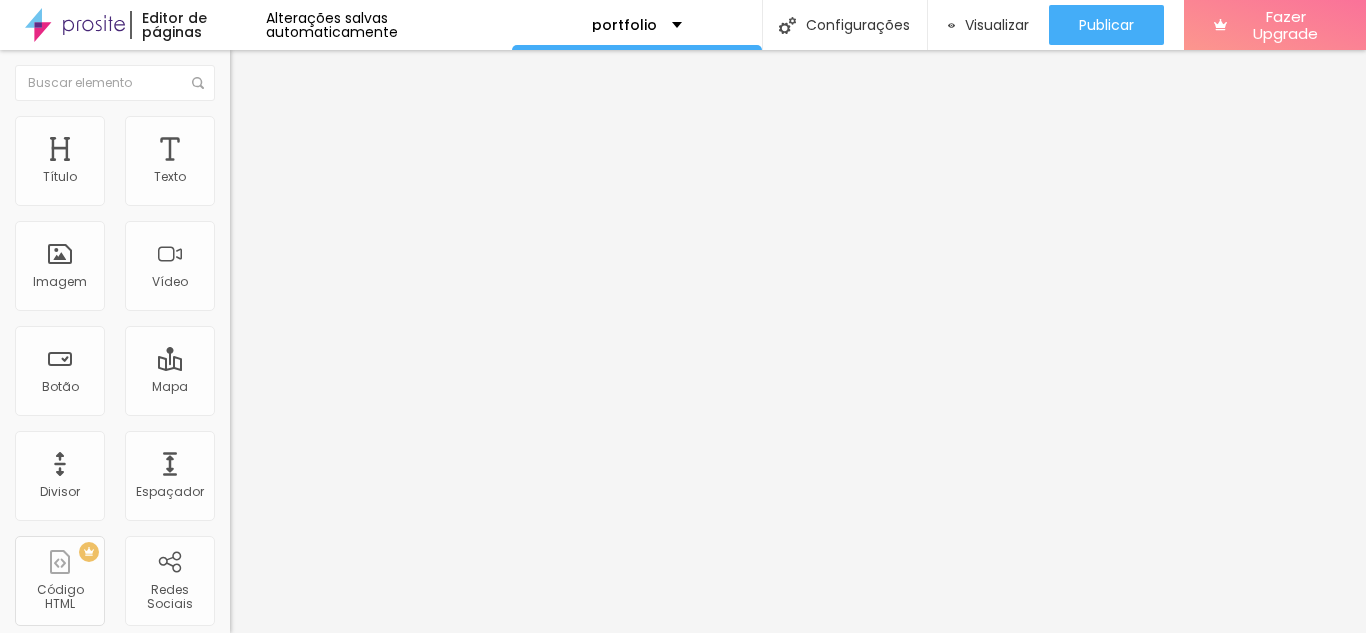 click on "Estilo" at bounding box center [345, 126] 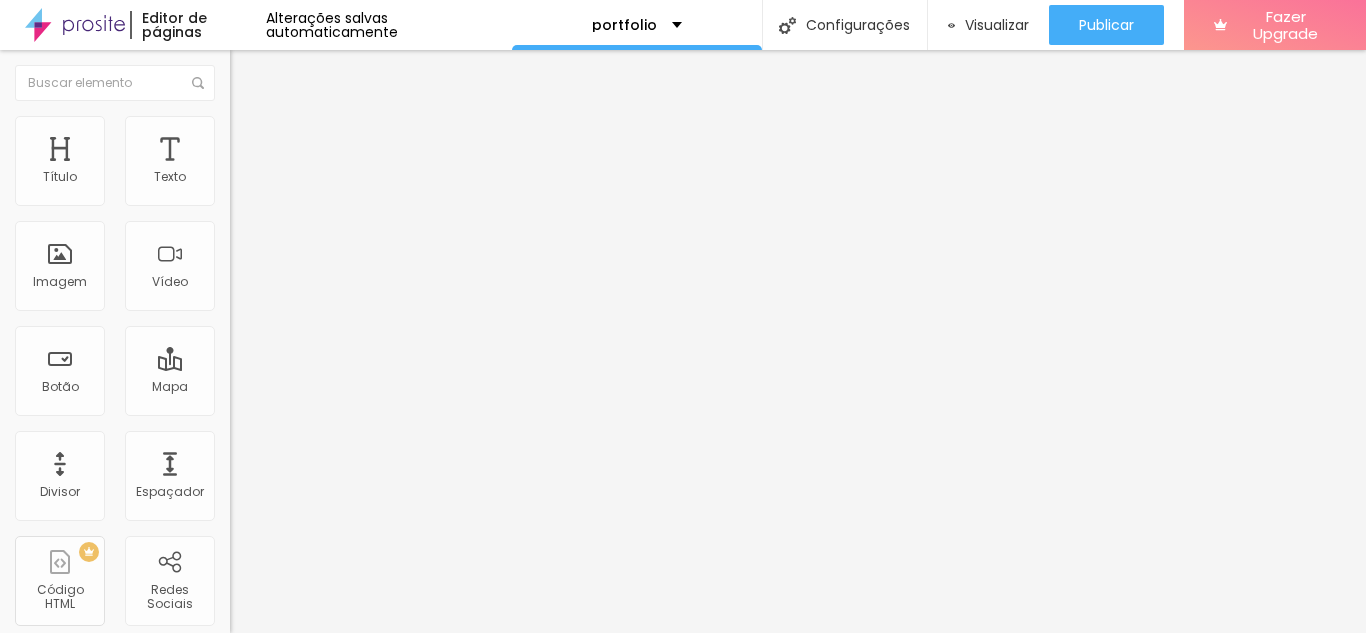 click 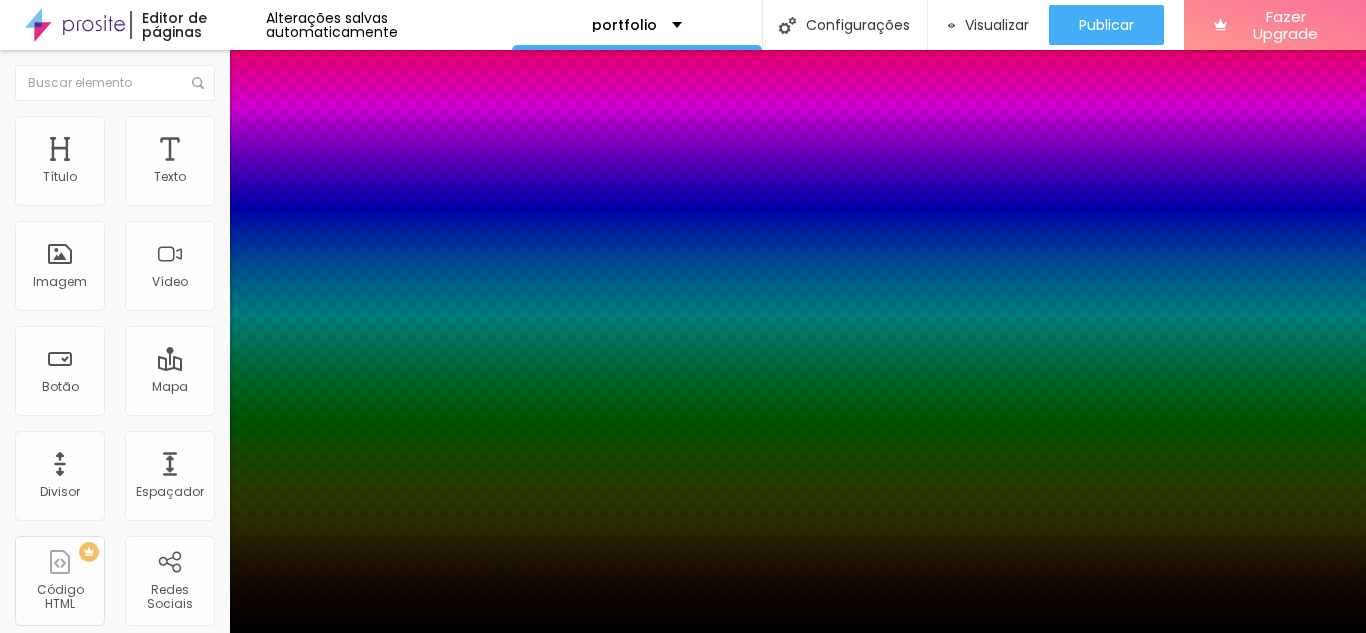 click at bounding box center [683, 645] 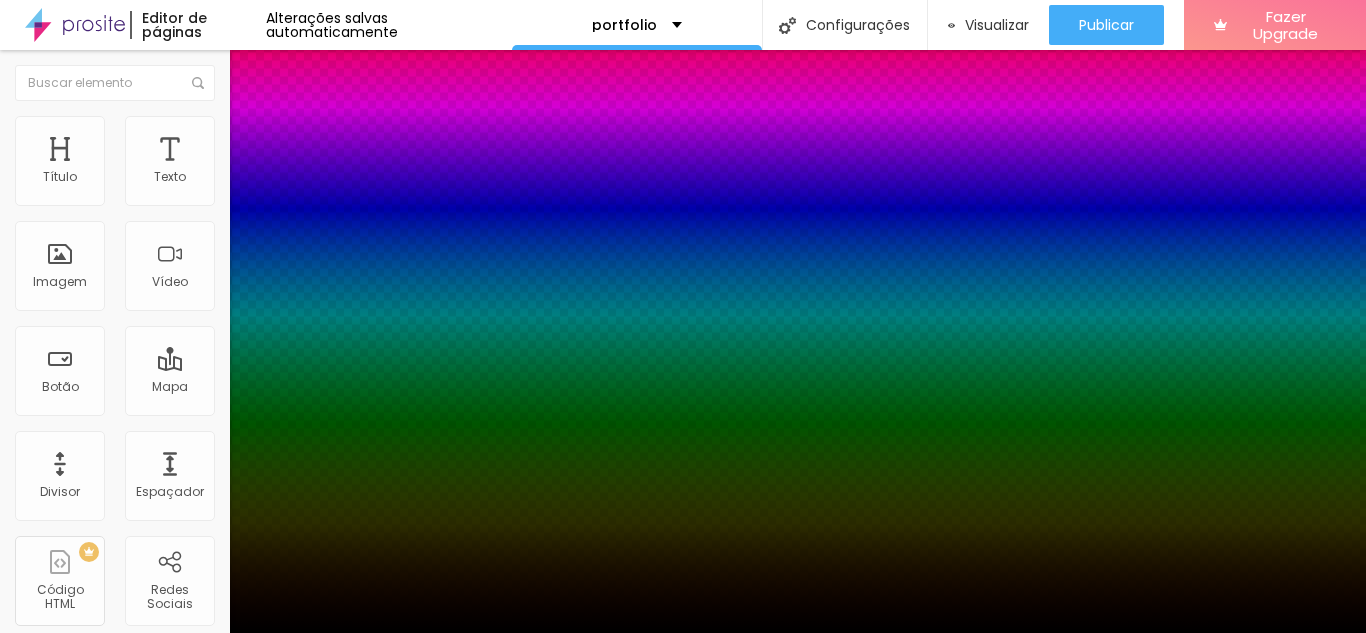 click at bounding box center [683, 645] 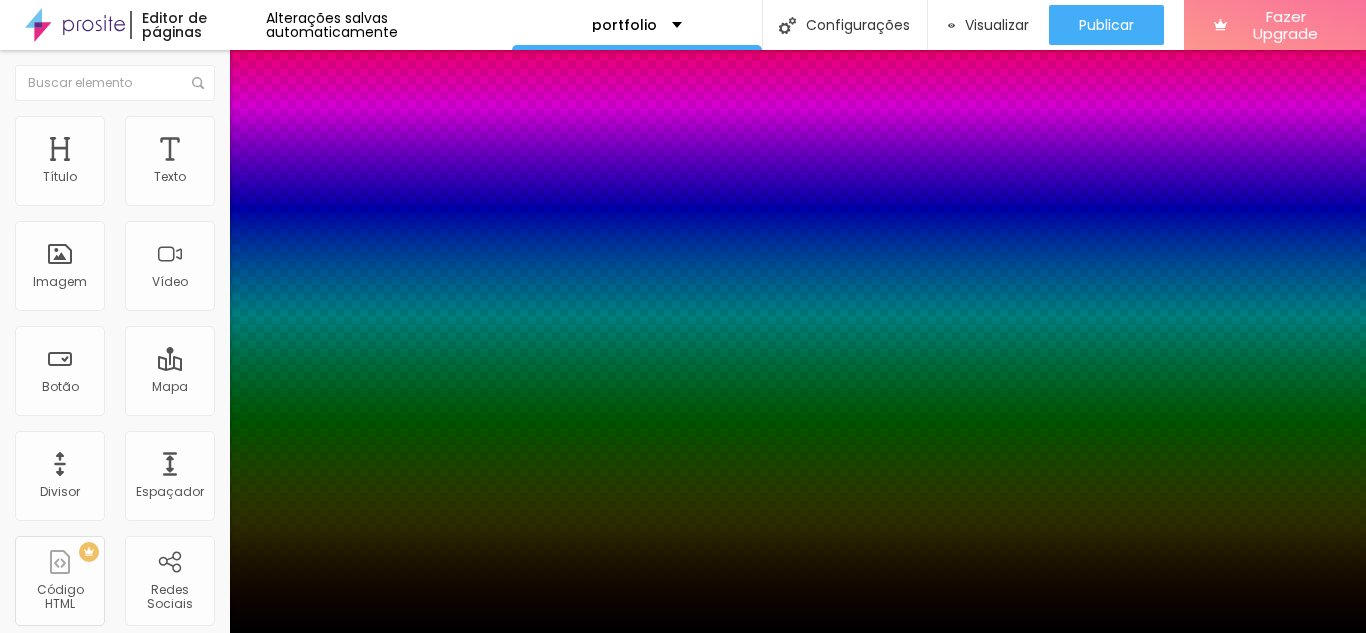drag, startPoint x: 103, startPoint y: 335, endPoint x: 193, endPoint y: 329, distance: 90.199776 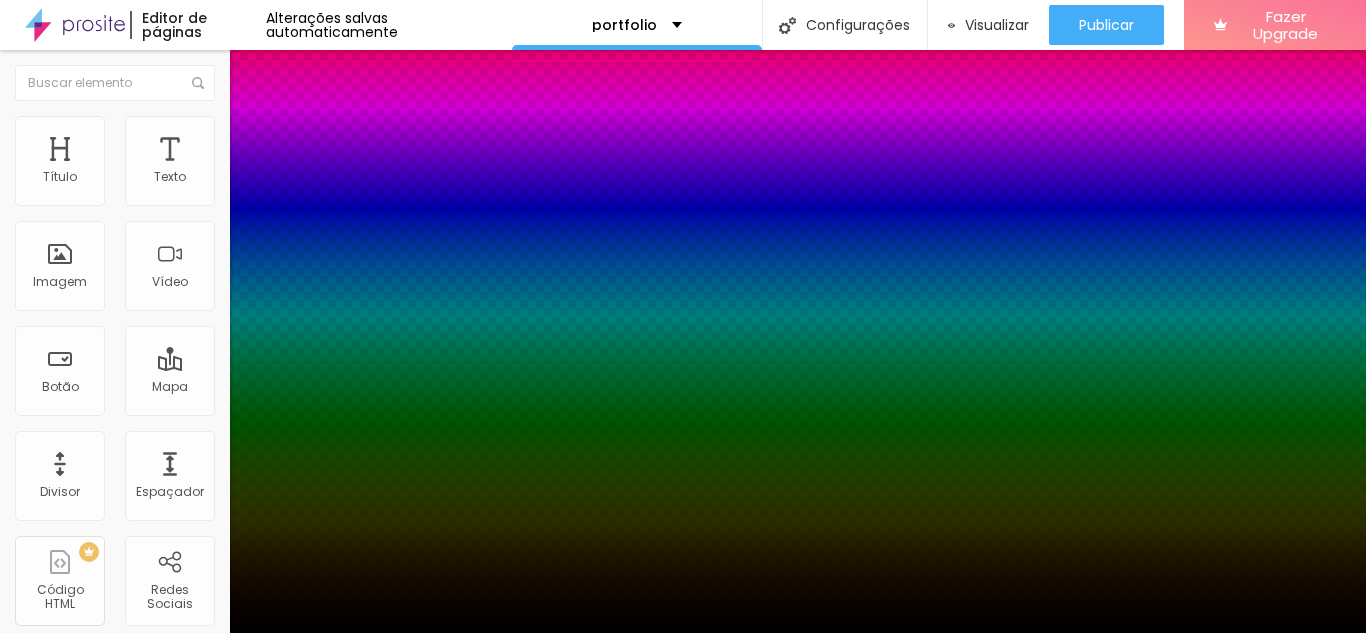 click at bounding box center [683, 633] 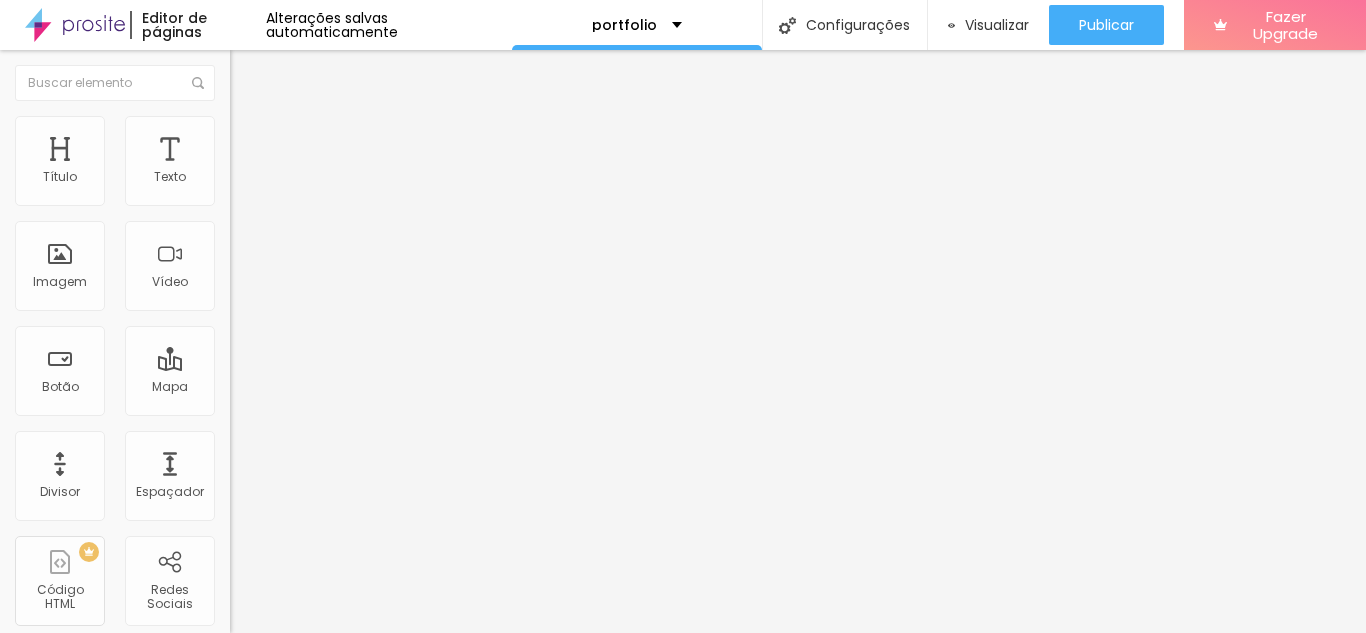 click on "Avançado" at bounding box center (281, 149) 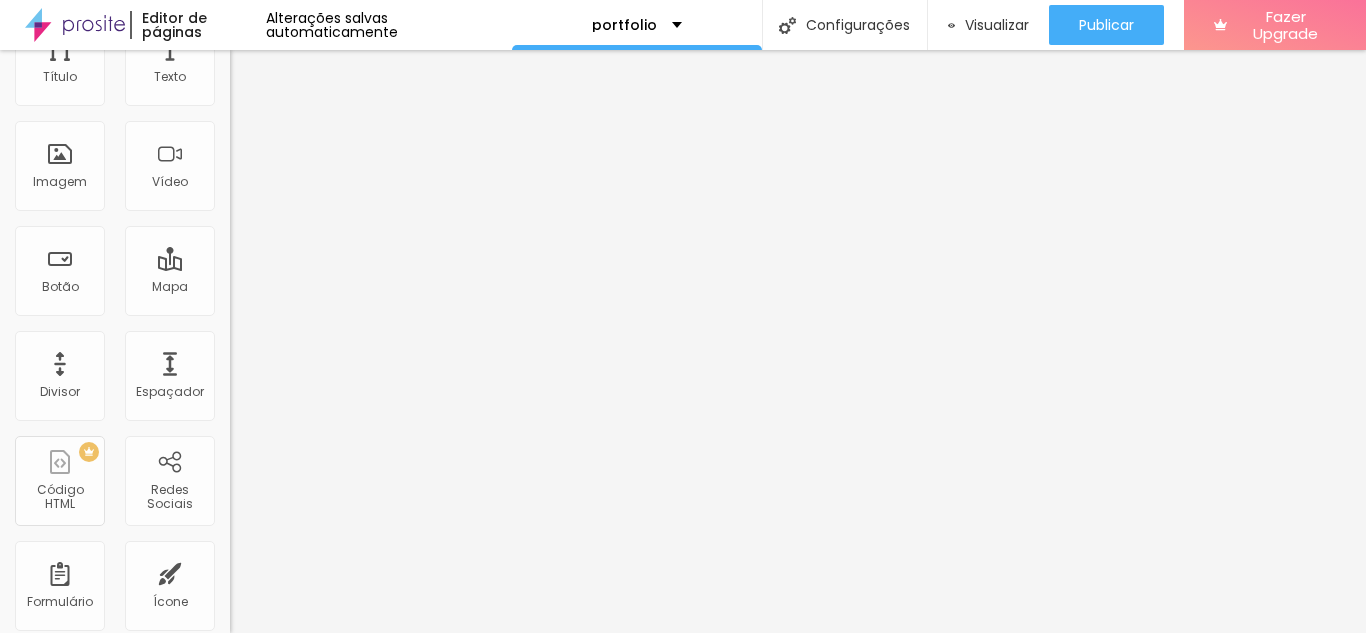 scroll, scrollTop: 0, scrollLeft: 0, axis: both 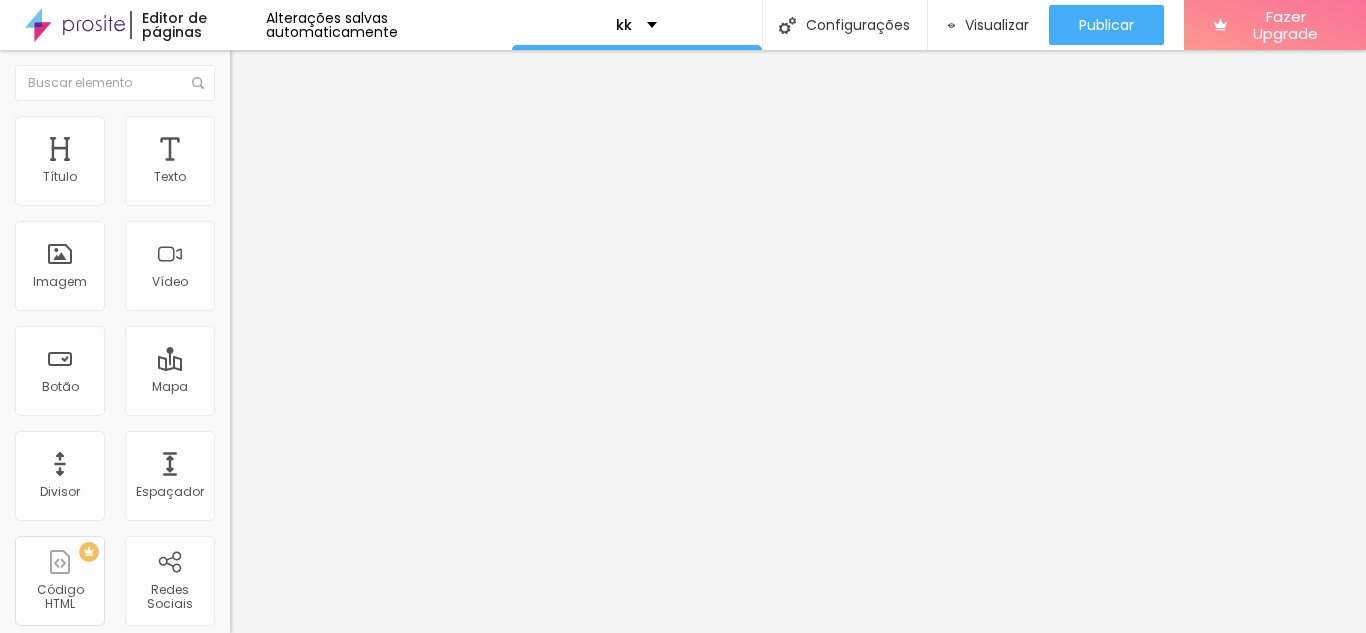 click at bounding box center (253, 73) 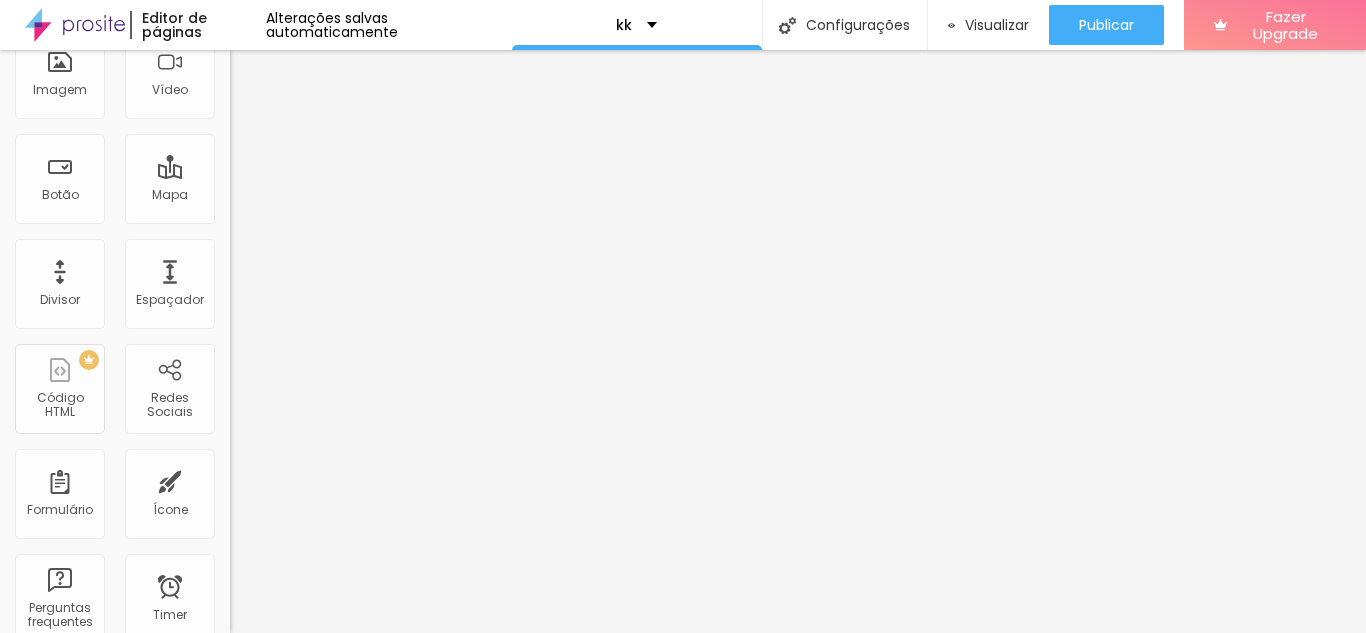 scroll, scrollTop: 0, scrollLeft: 0, axis: both 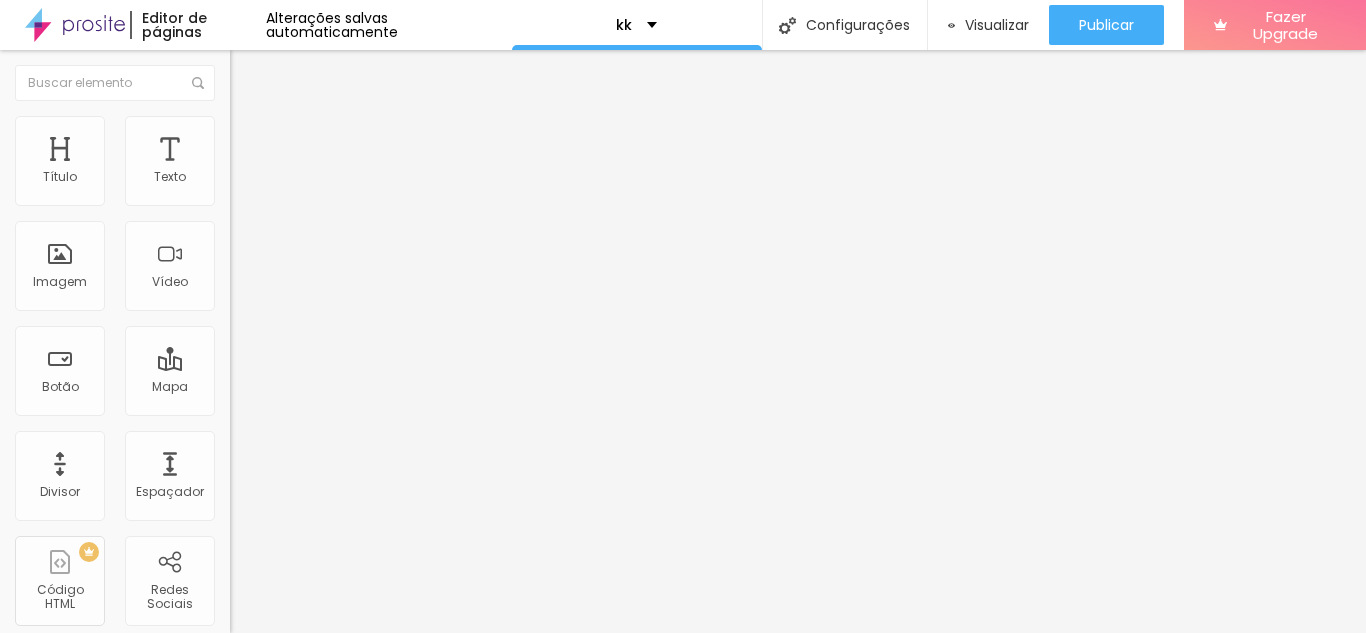 click on "Editar Coluna" at bounding box center [307, 73] 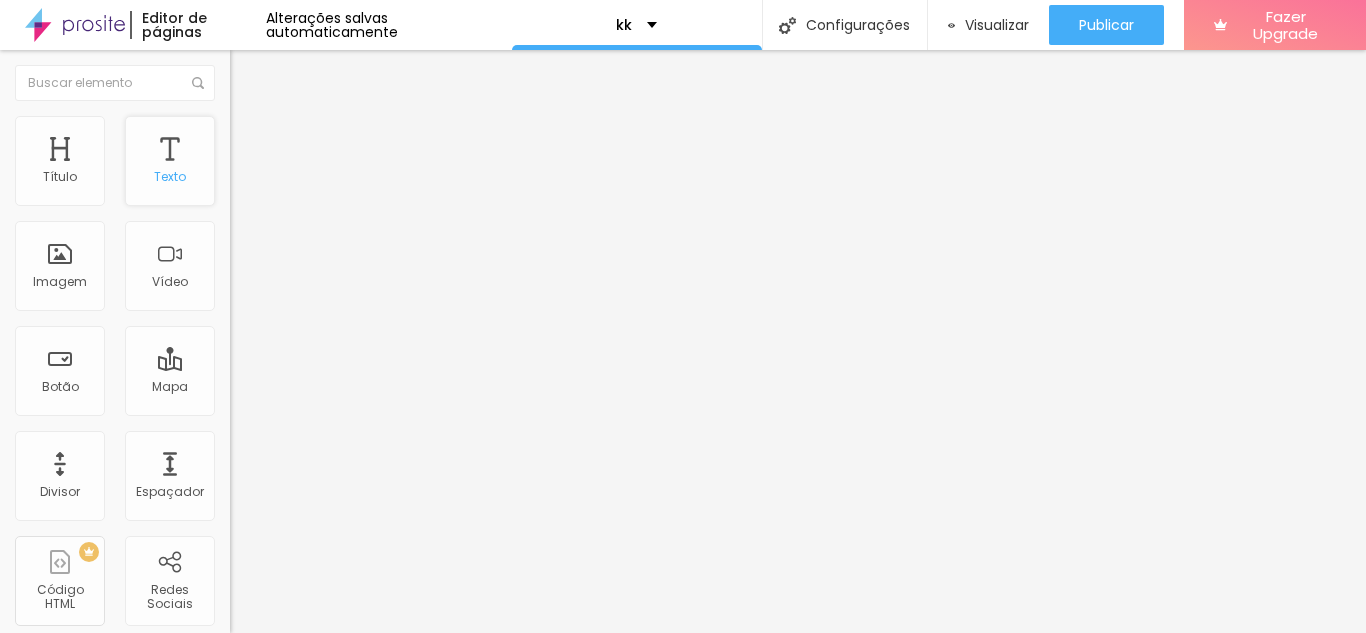 click on "Texto" at bounding box center (170, 161) 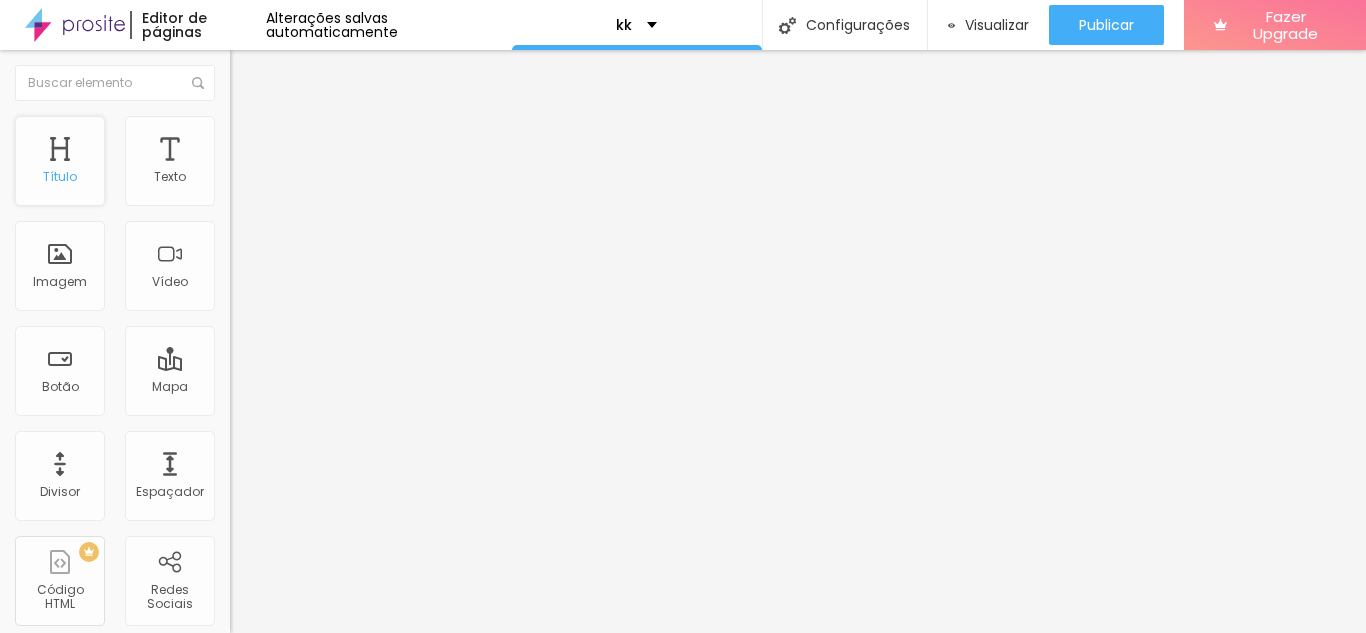 click on "Título" at bounding box center (60, 161) 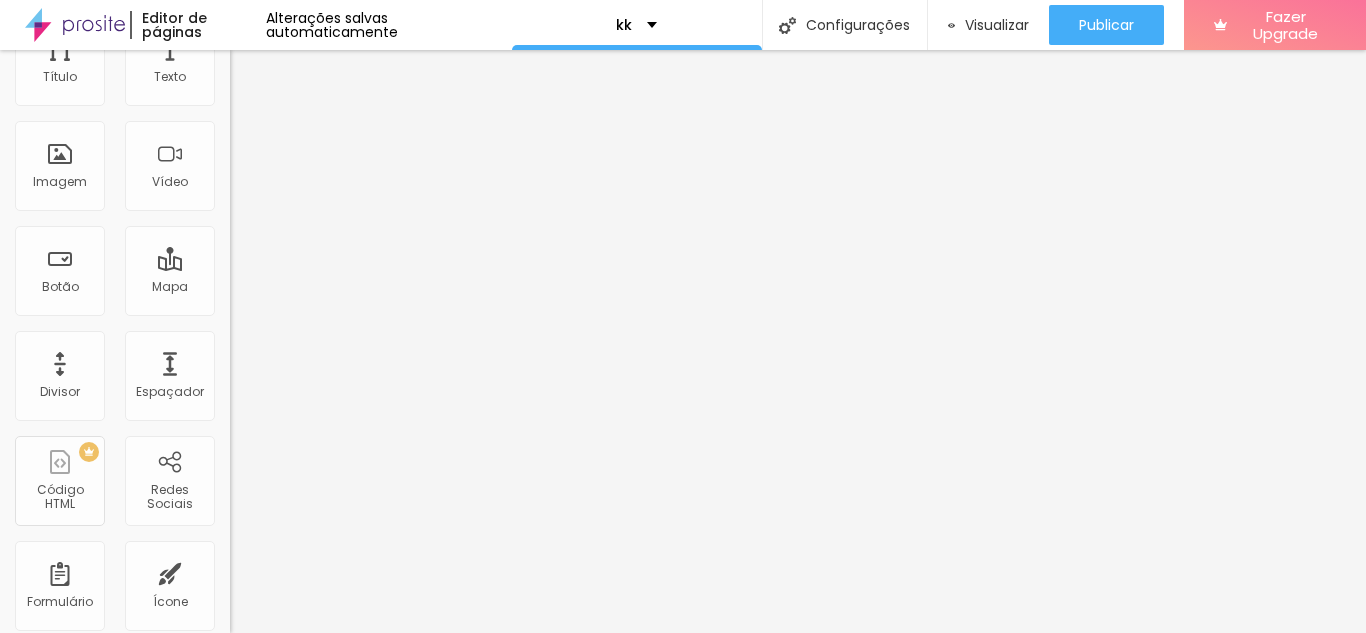 scroll, scrollTop: 200, scrollLeft: 0, axis: vertical 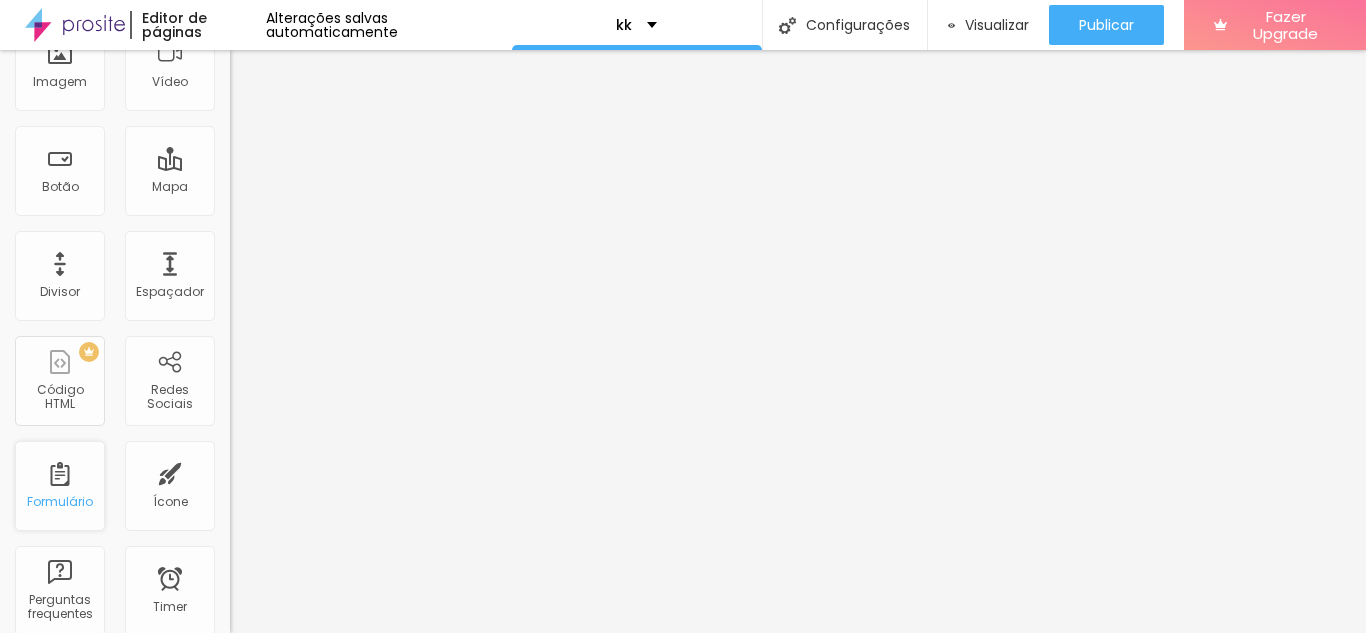 click on "Formulário" at bounding box center [60, 502] 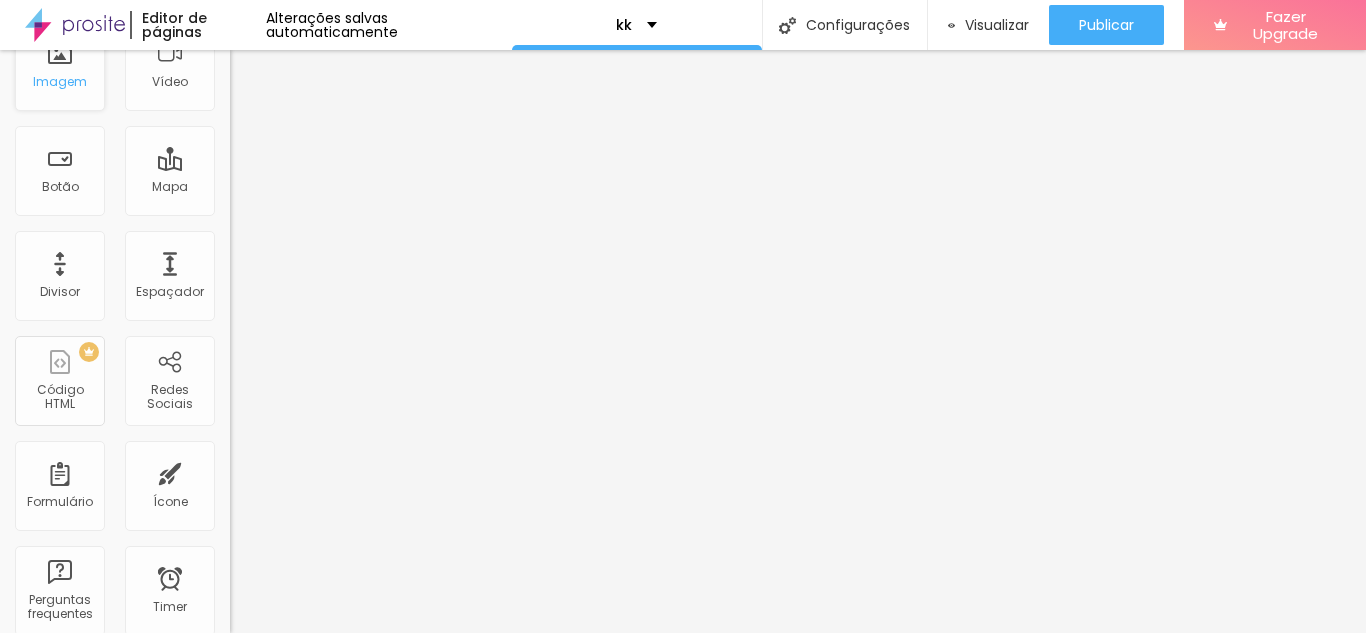 scroll, scrollTop: 0, scrollLeft: 0, axis: both 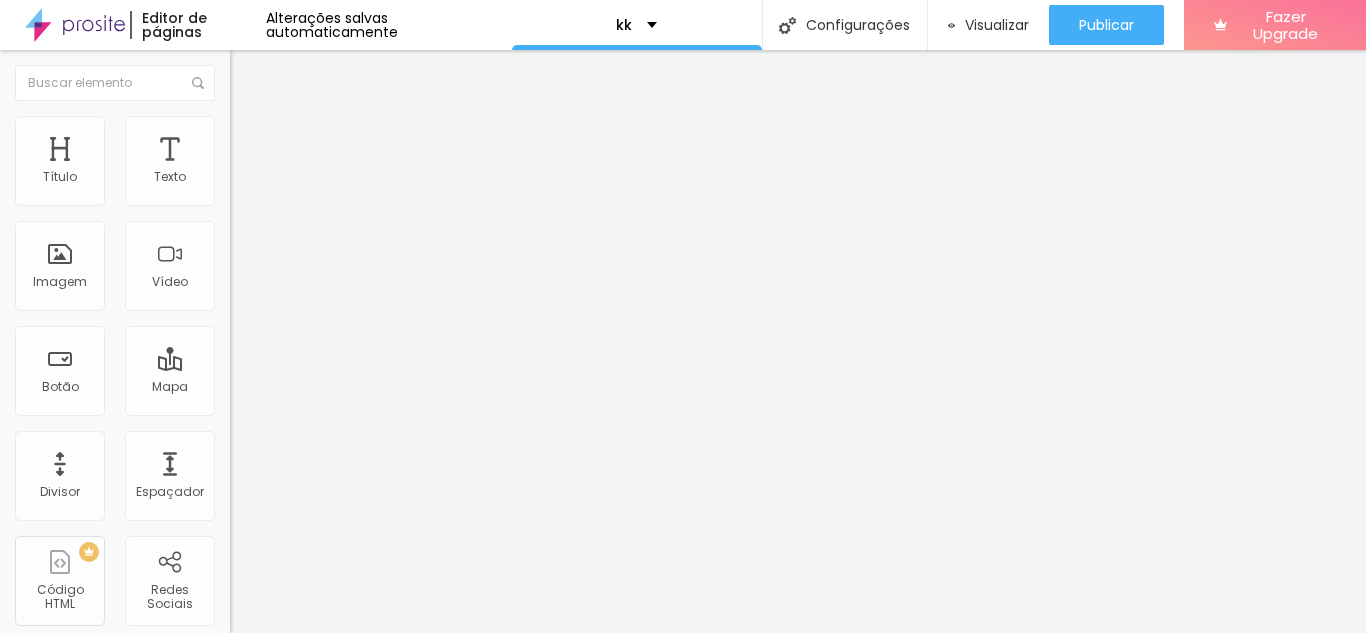 click at bounding box center [239, 145] 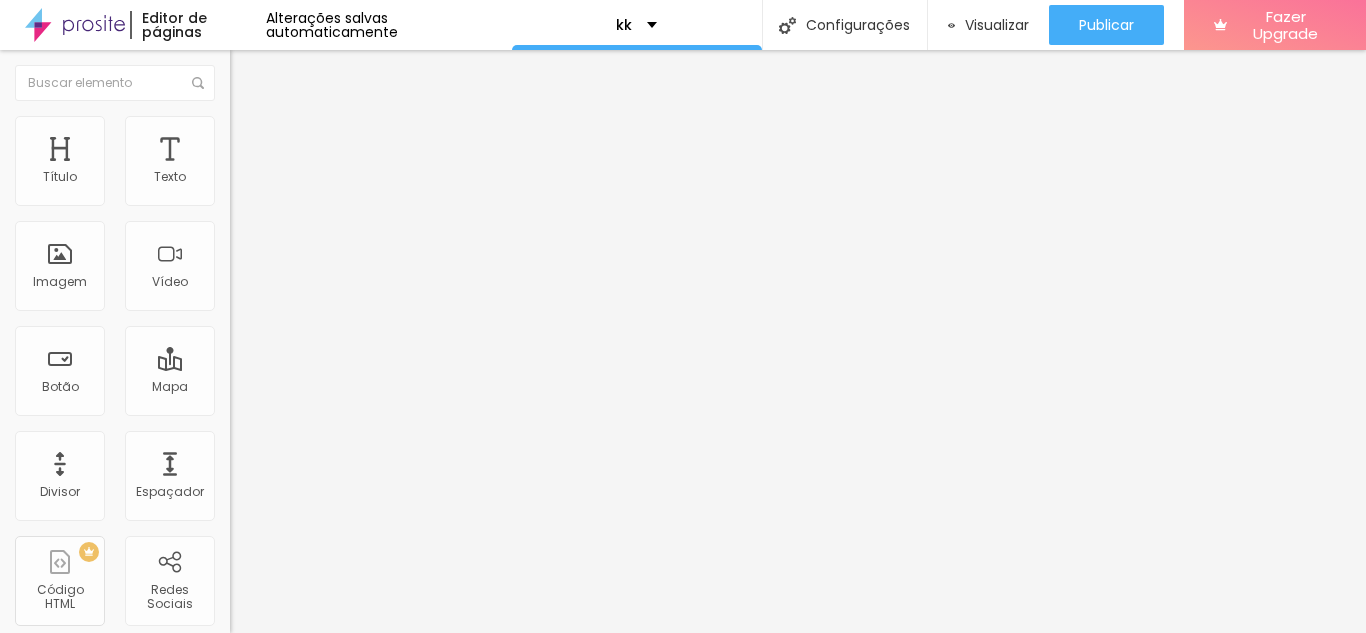 click on "Editar Coluna" at bounding box center (345, 73) 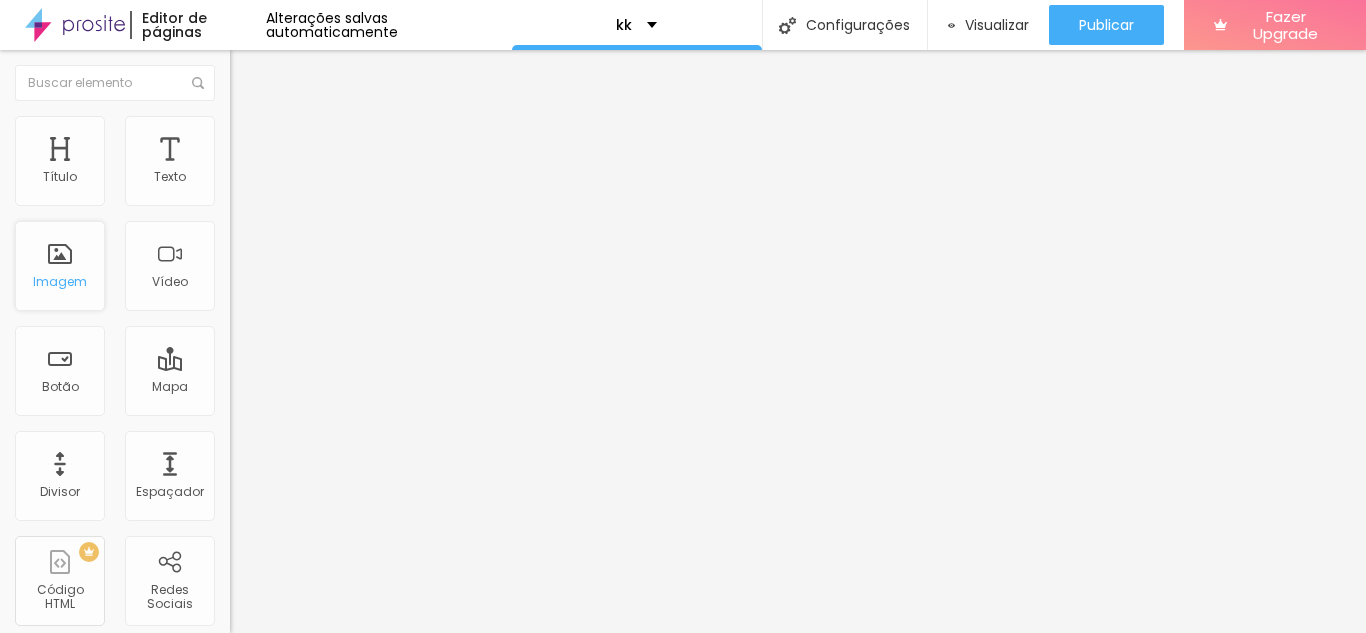 click on "Imagem" at bounding box center (60, 266) 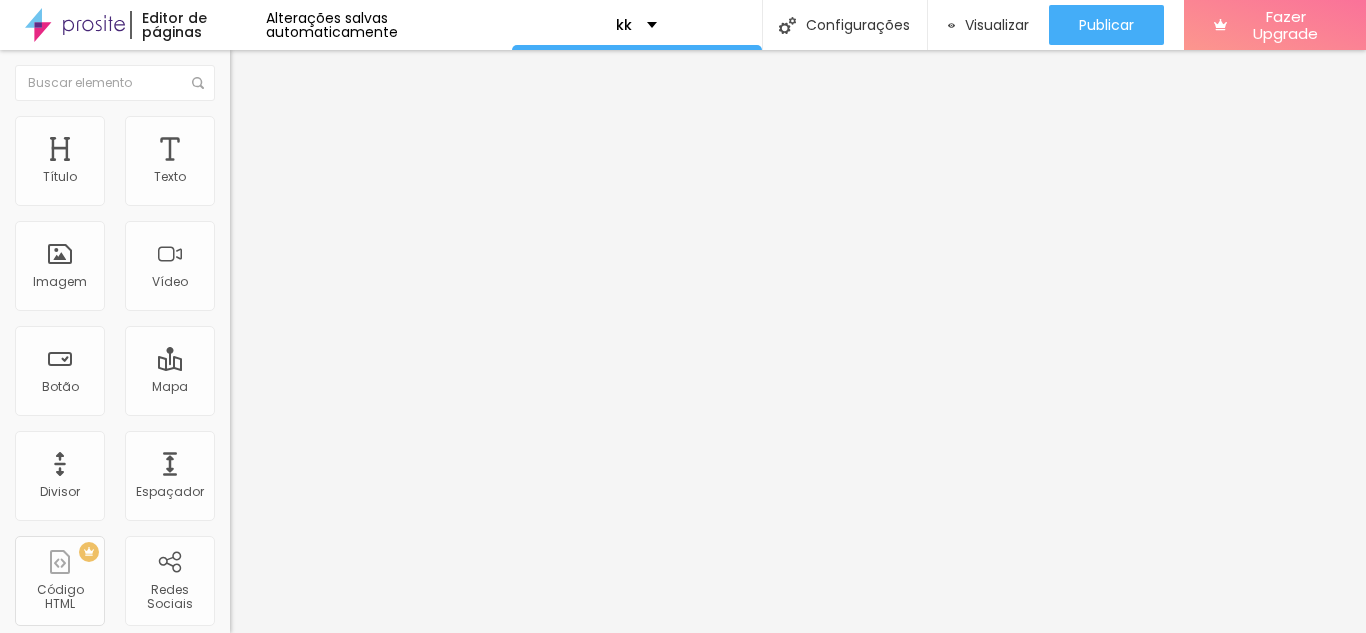 click at bounding box center [239, 125] 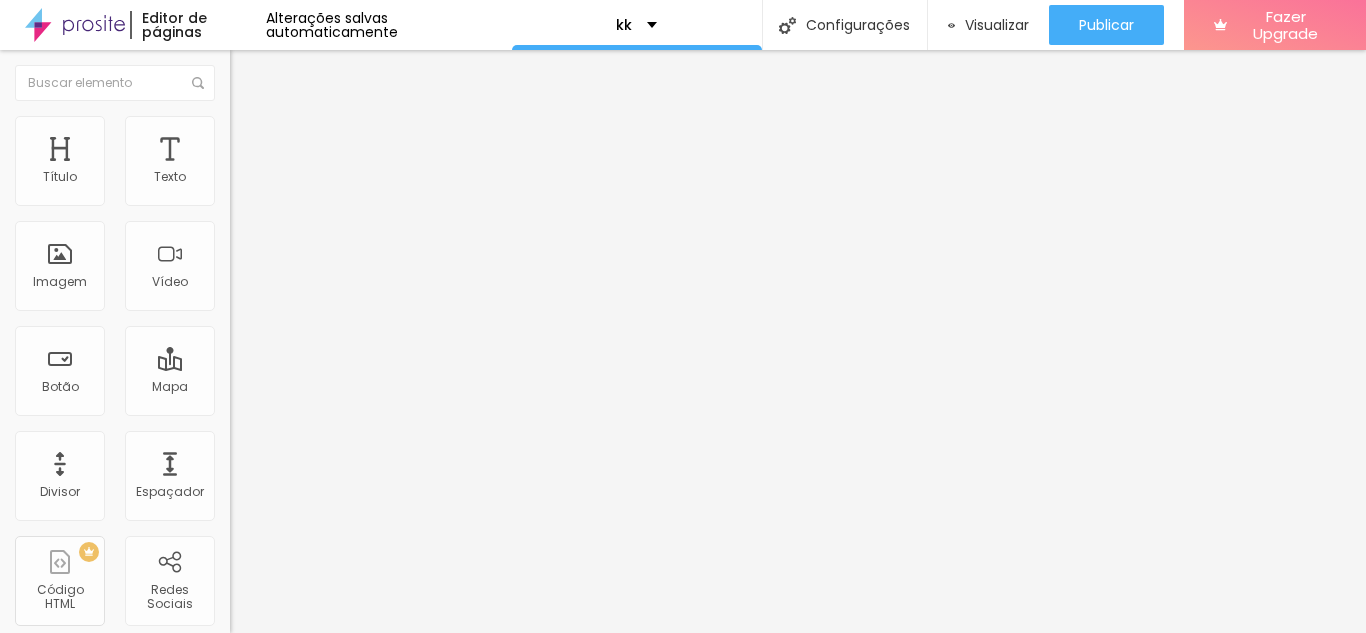 click on "Avançado" at bounding box center (345, 146) 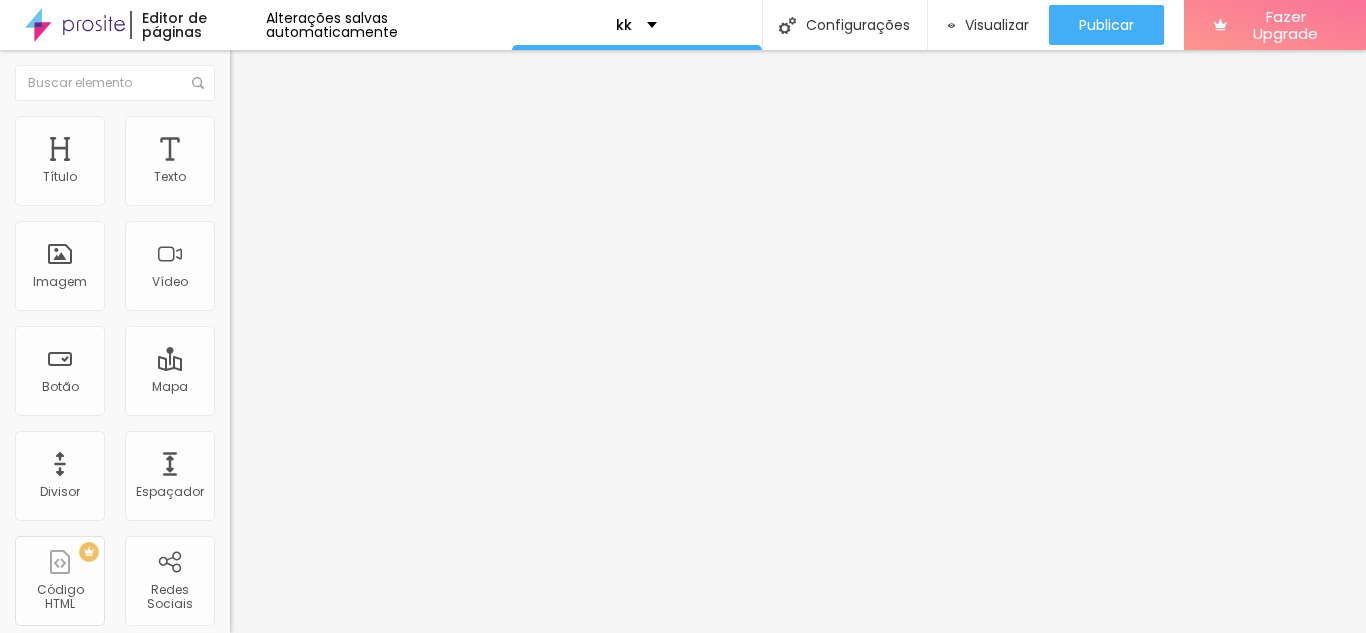 type on "85" 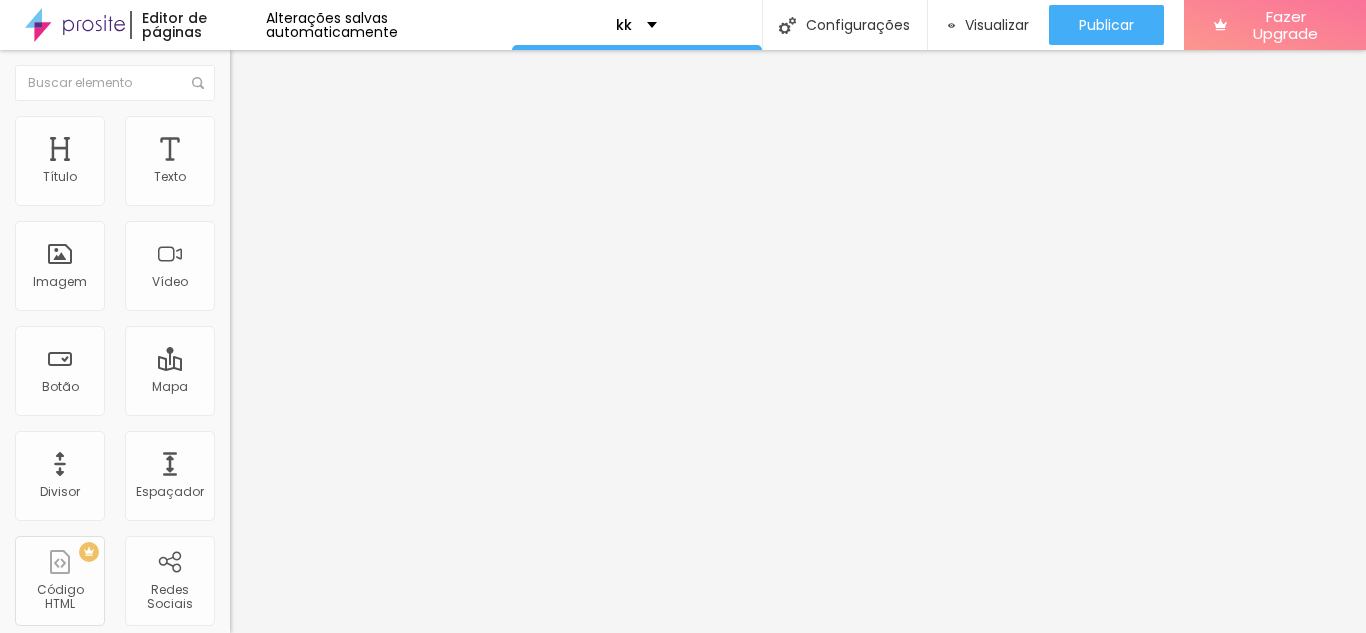 type on "50" 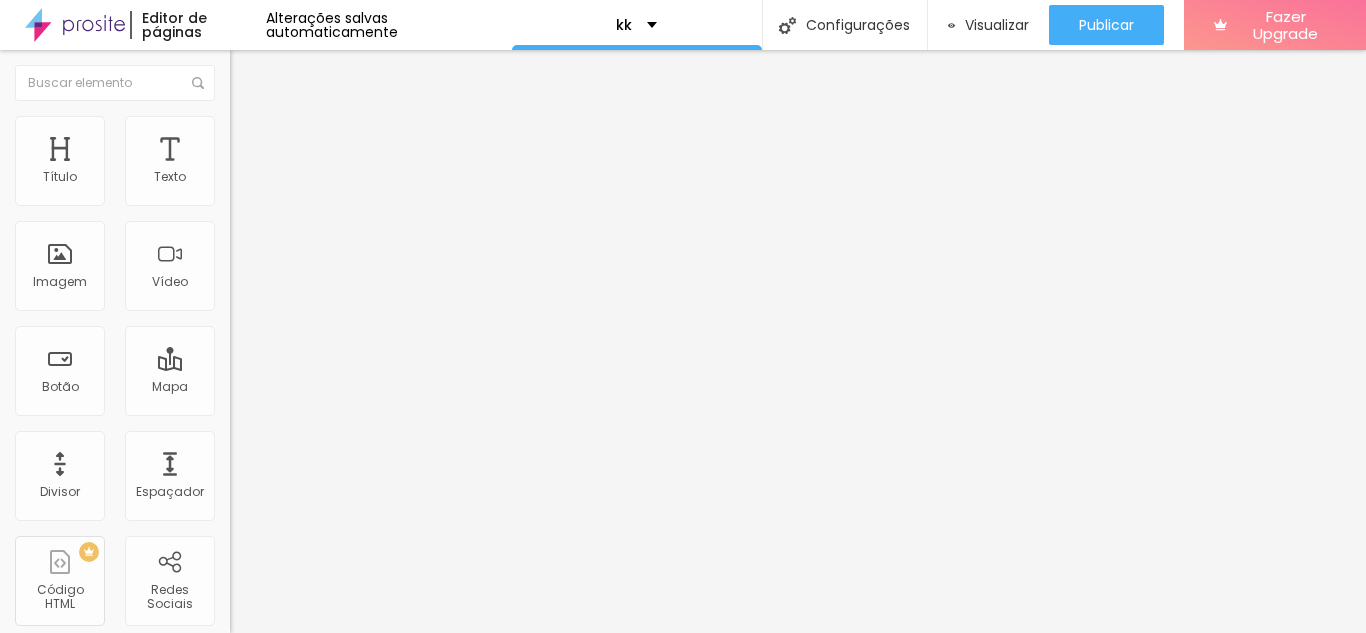type on "45" 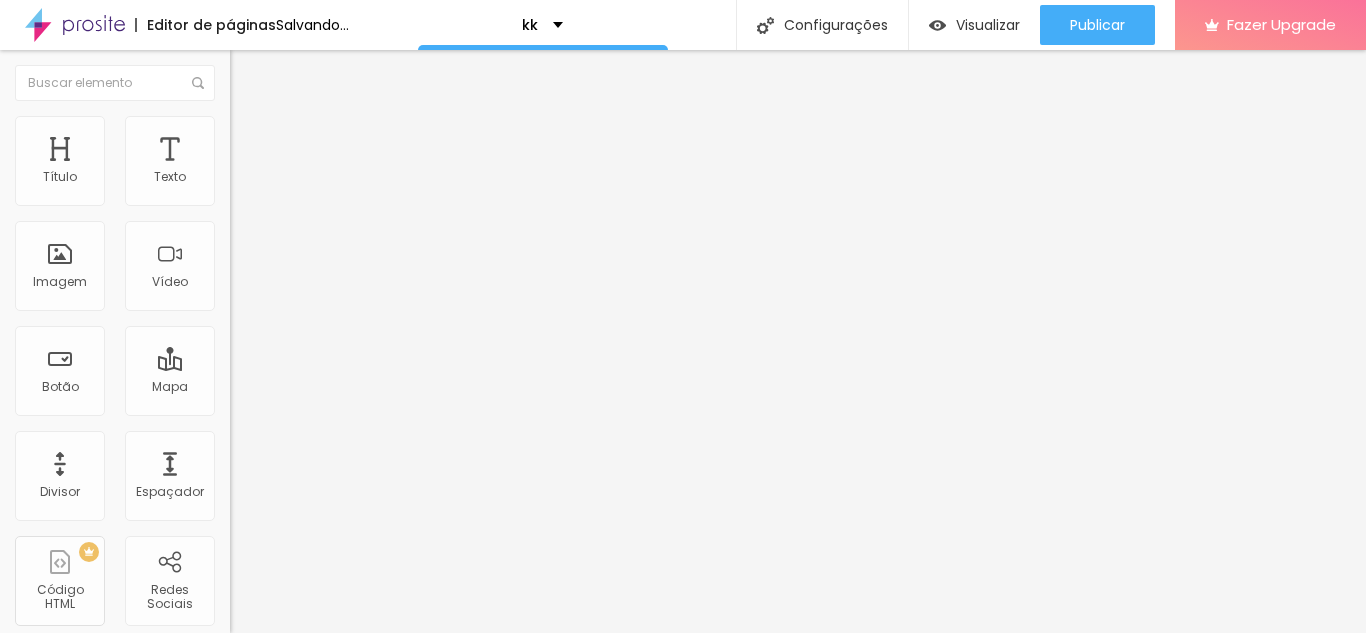 drag, startPoint x: 174, startPoint y: 211, endPoint x: 62, endPoint y: 222, distance: 112.53888 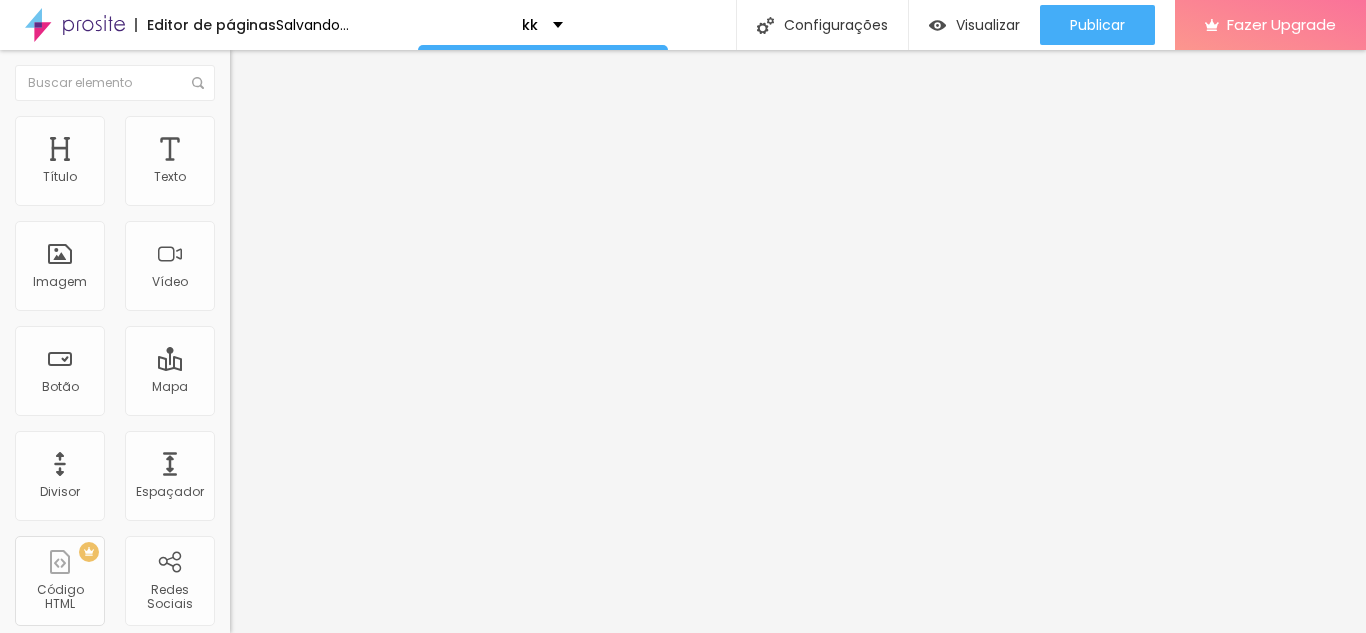 type on "30" 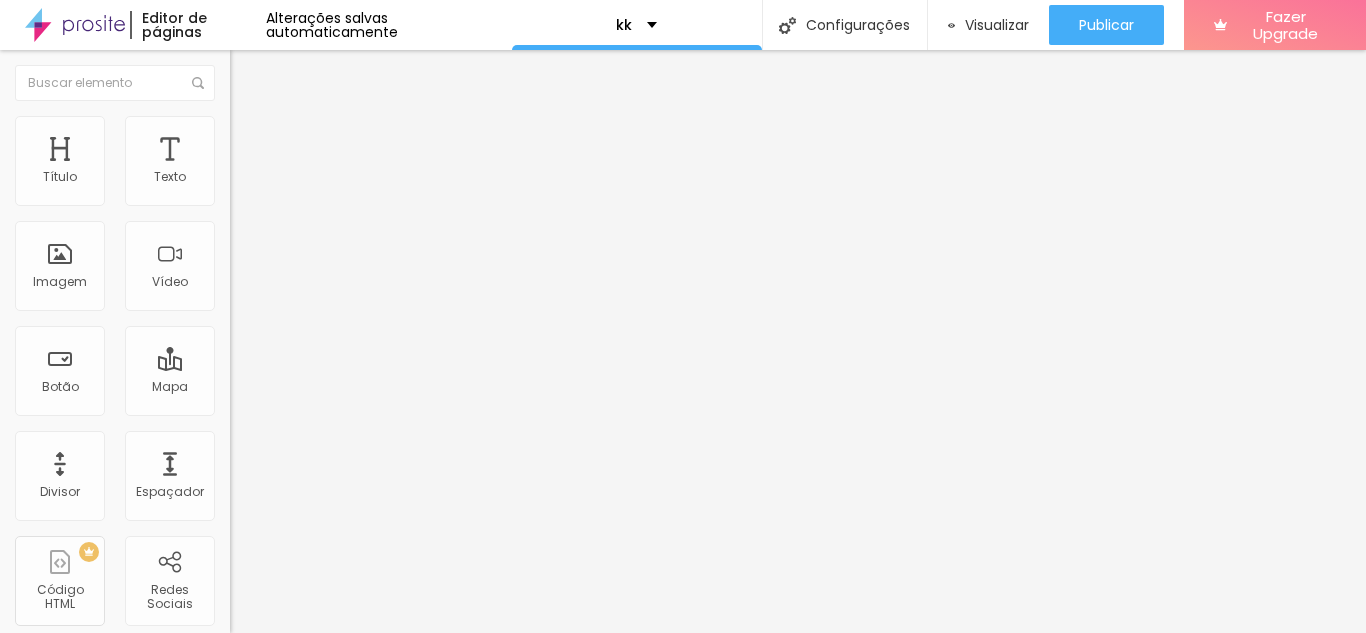 click at bounding box center [239, 105] 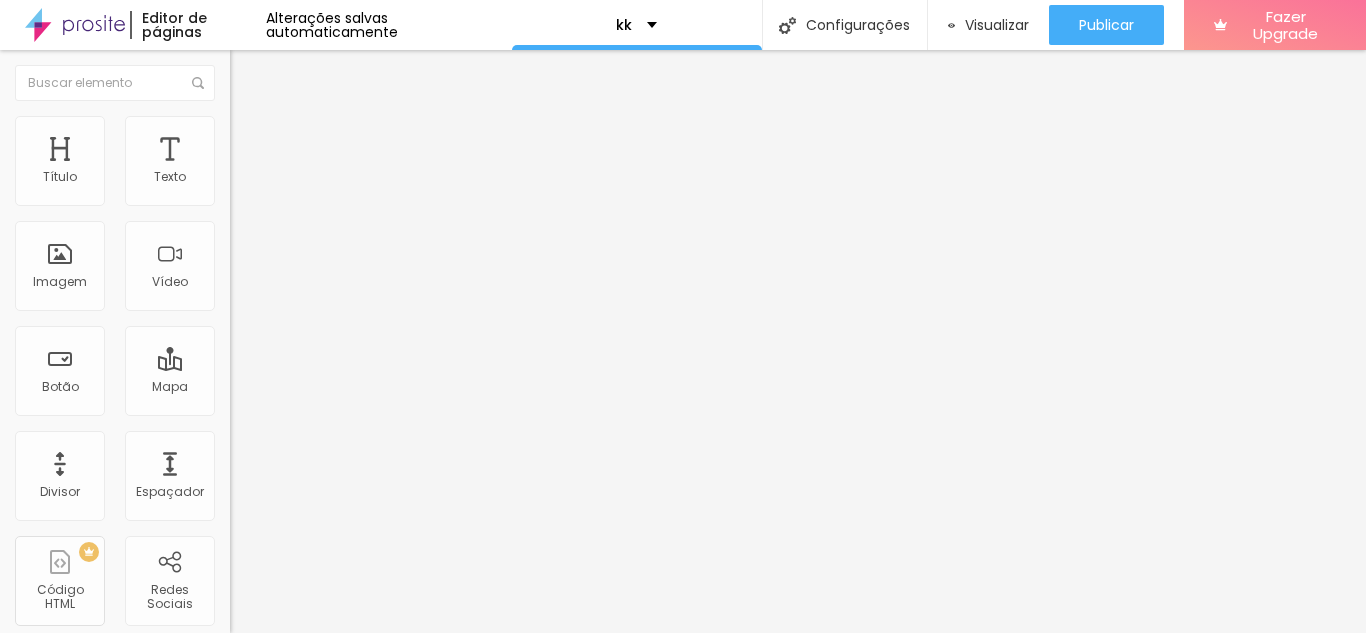 click on "Adicionar imagem" at bounding box center [345, 163] 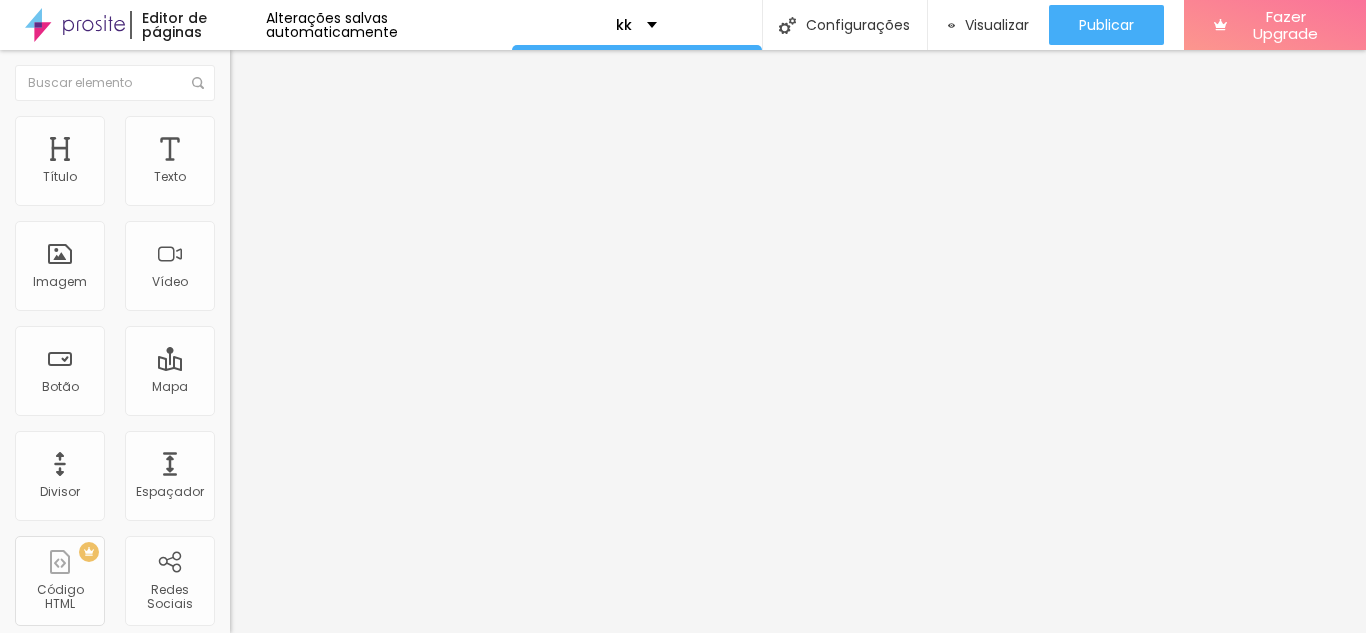 click at bounding box center (683, 772) 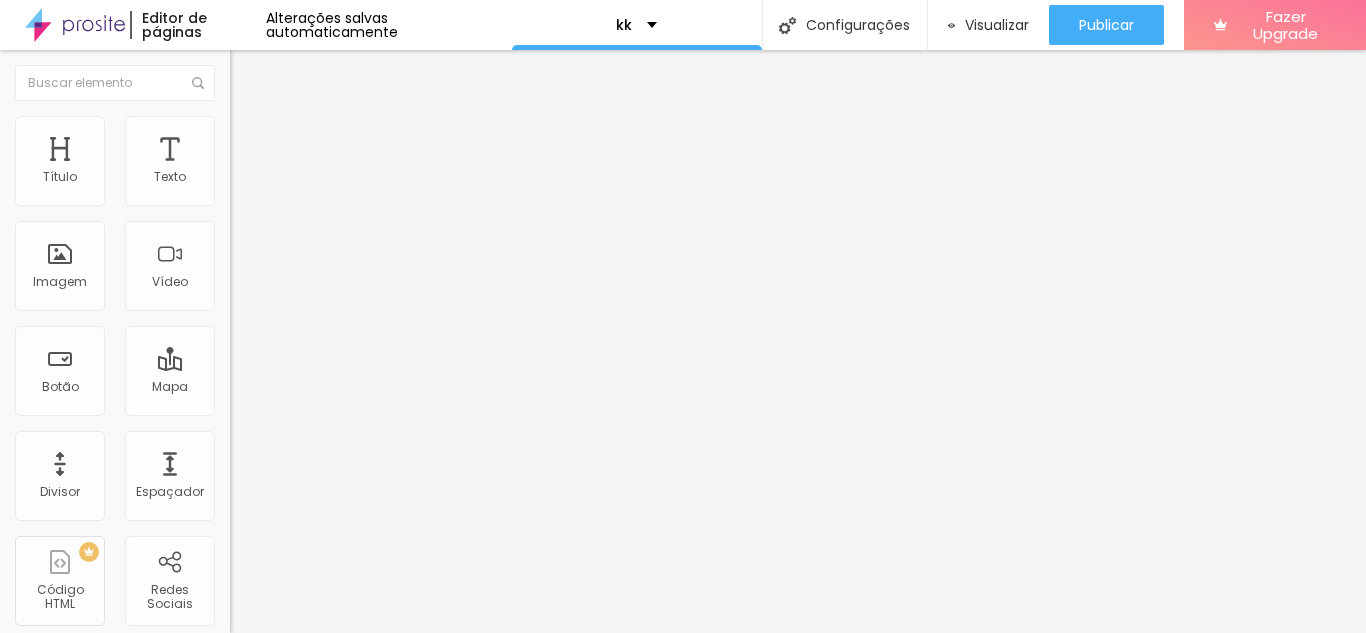click at bounding box center [239, 145] 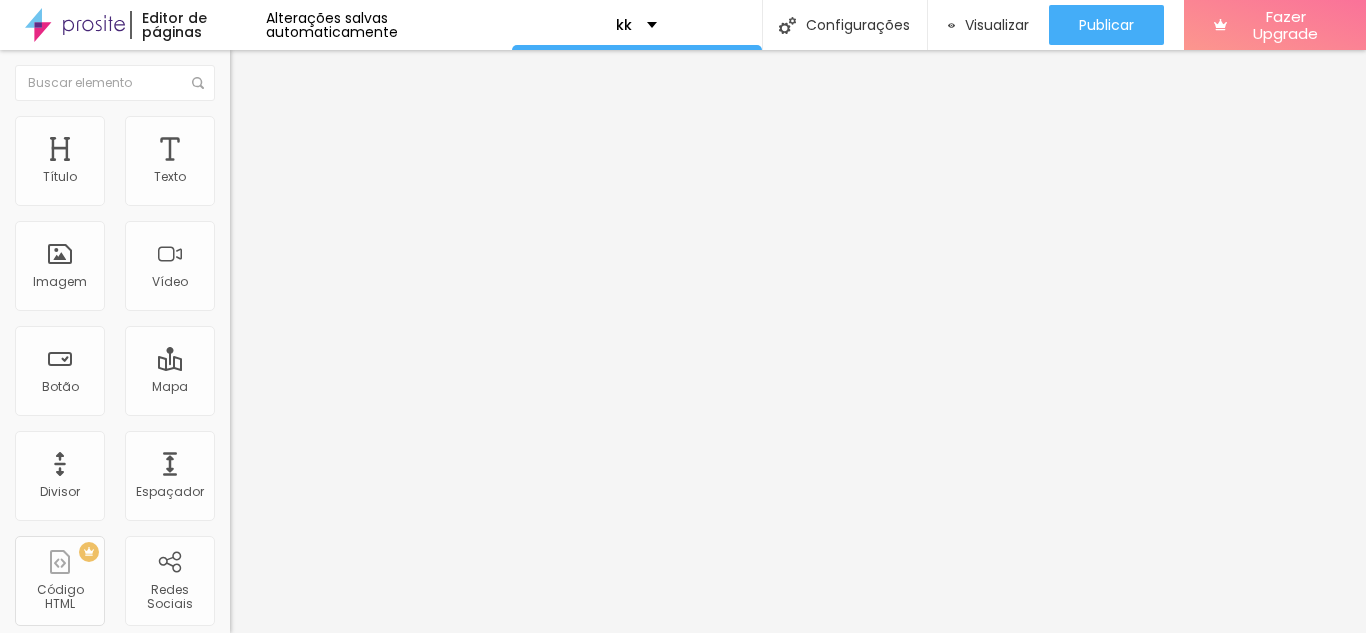 type on "20" 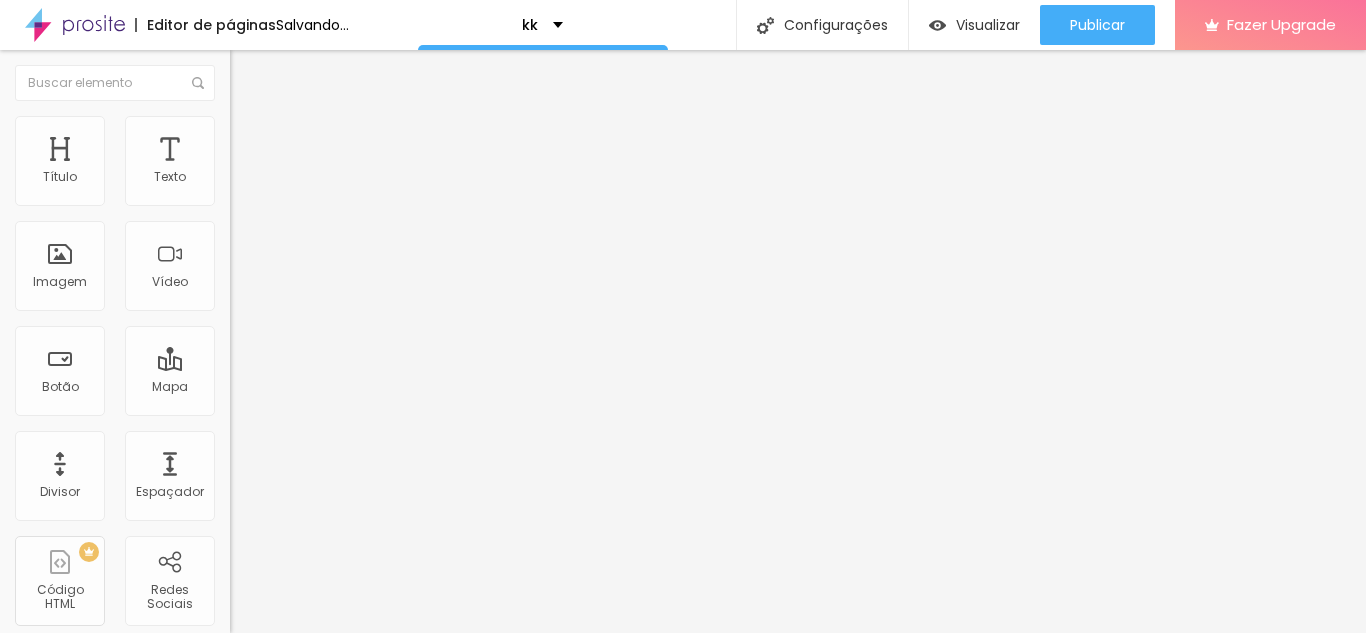 type on "15" 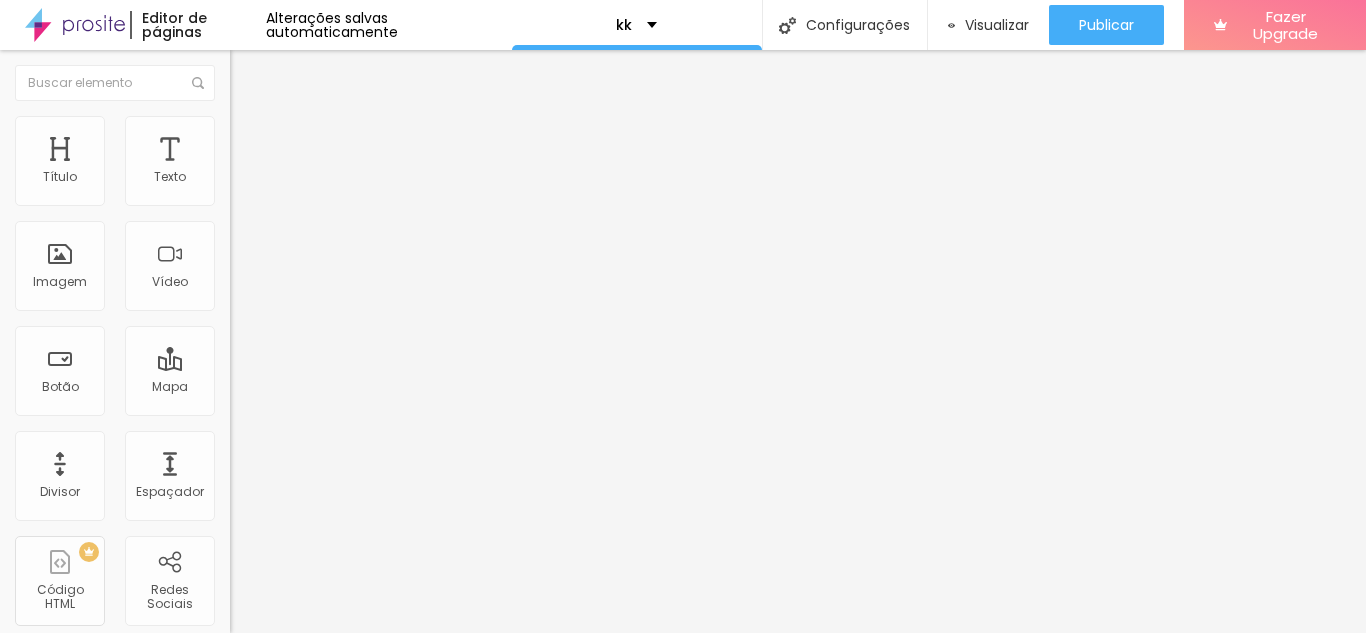 drag, startPoint x: 59, startPoint y: 212, endPoint x: 33, endPoint y: 216, distance: 26.305893 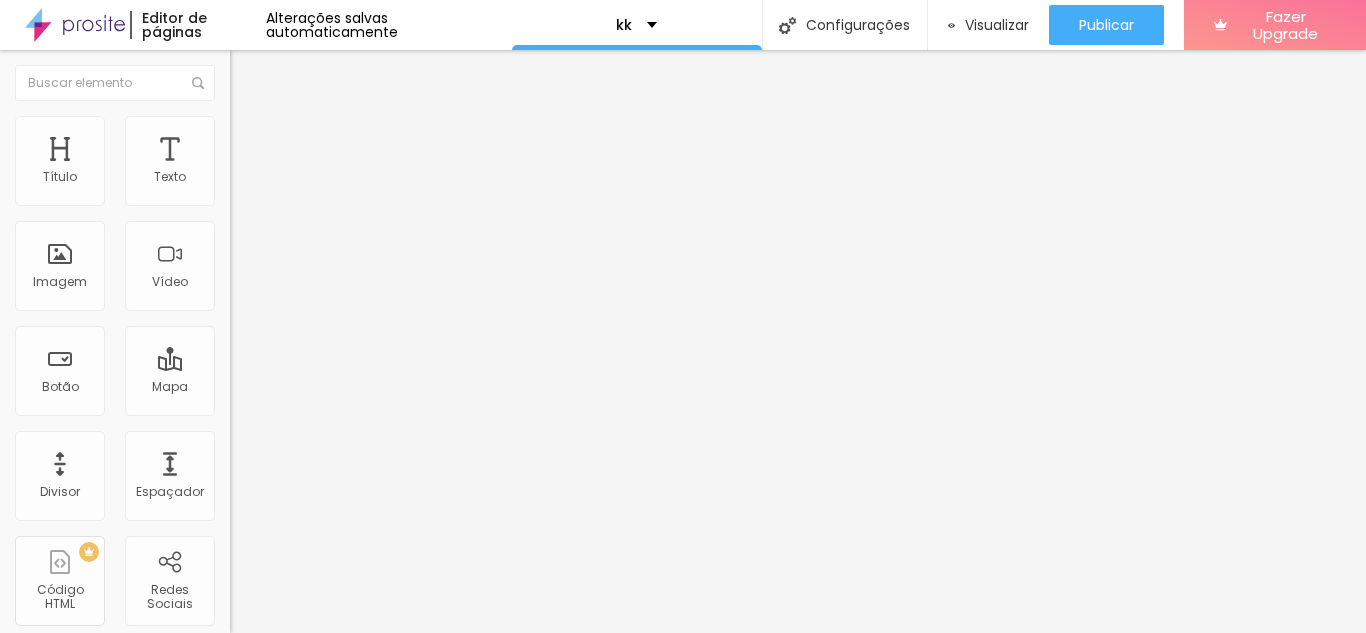 type on "15" 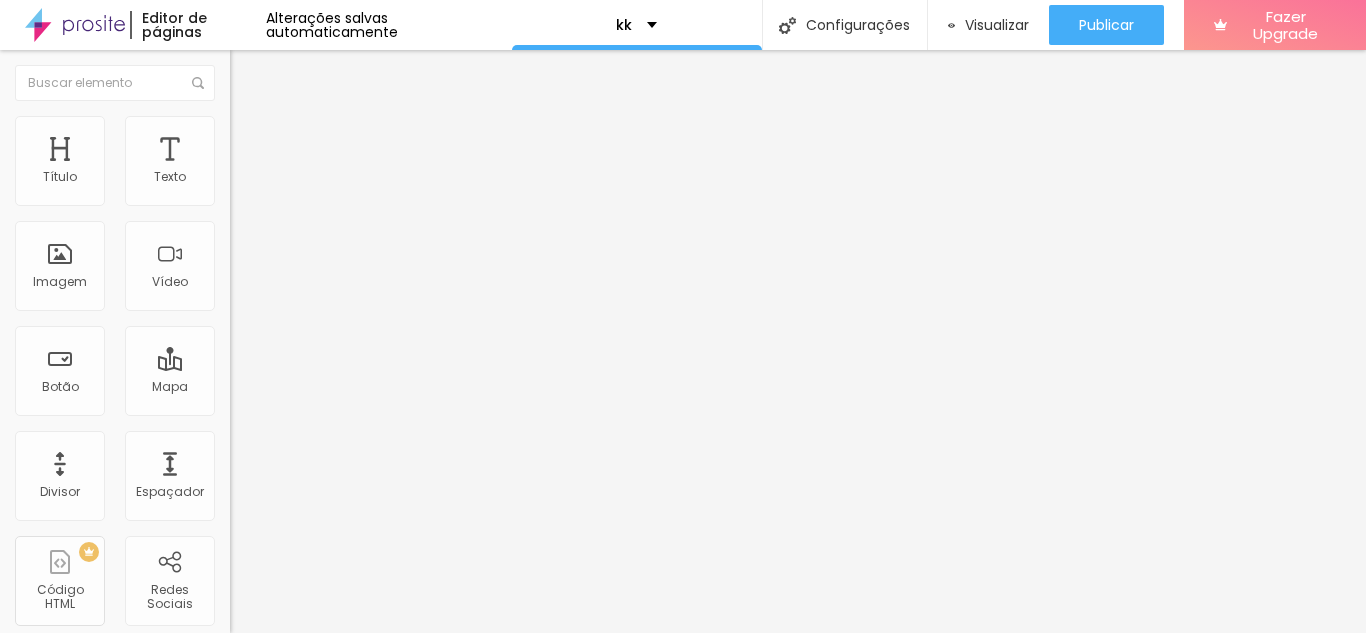 click at bounding box center (239, 145) 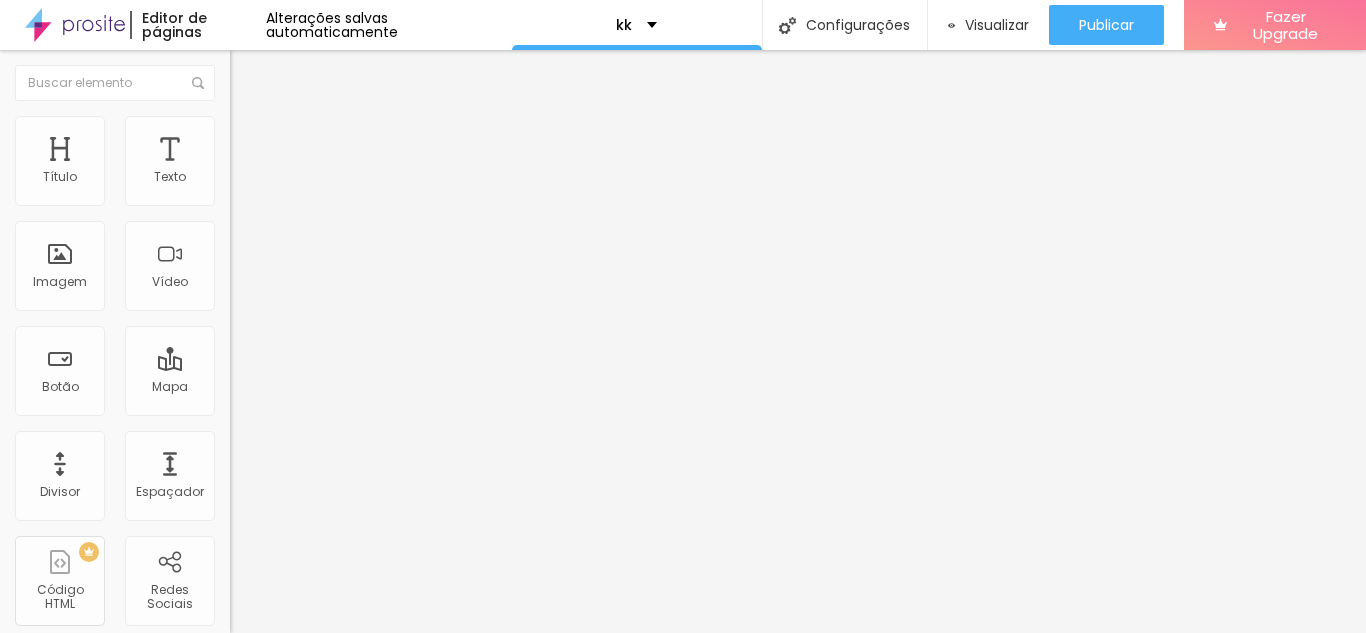 click on "Conteúdo Estilo Avançado" at bounding box center [345, 126] 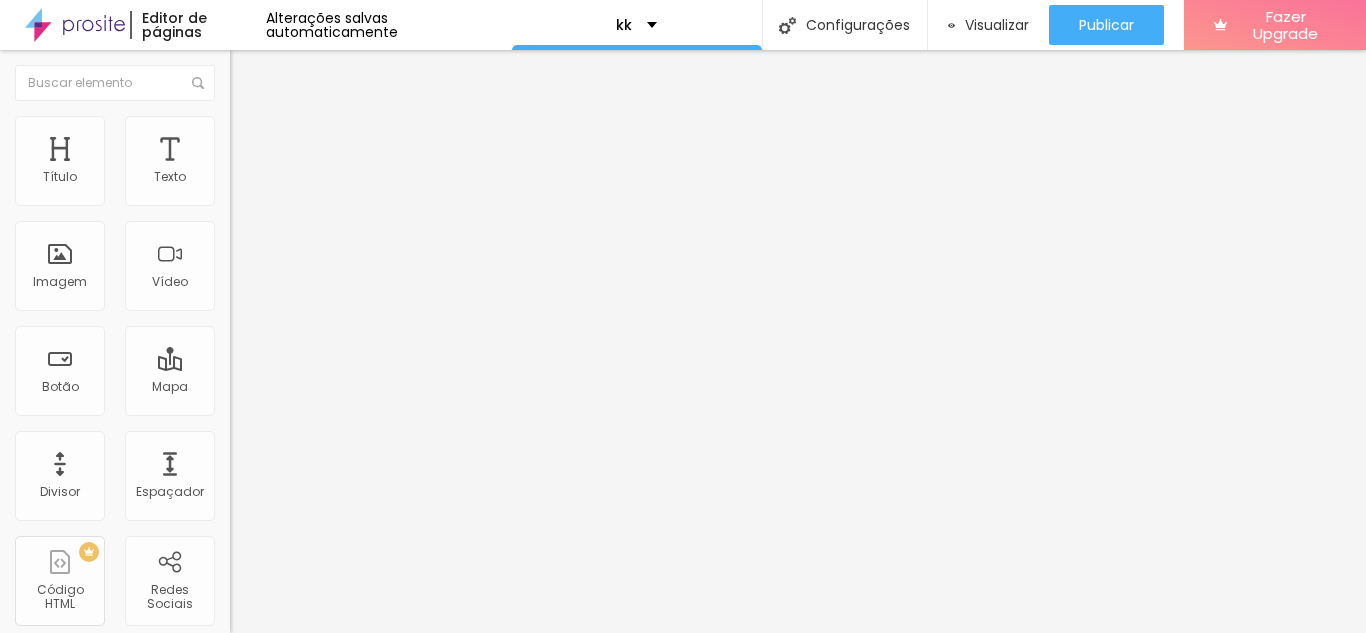 click on "Avançado" at bounding box center [345, 146] 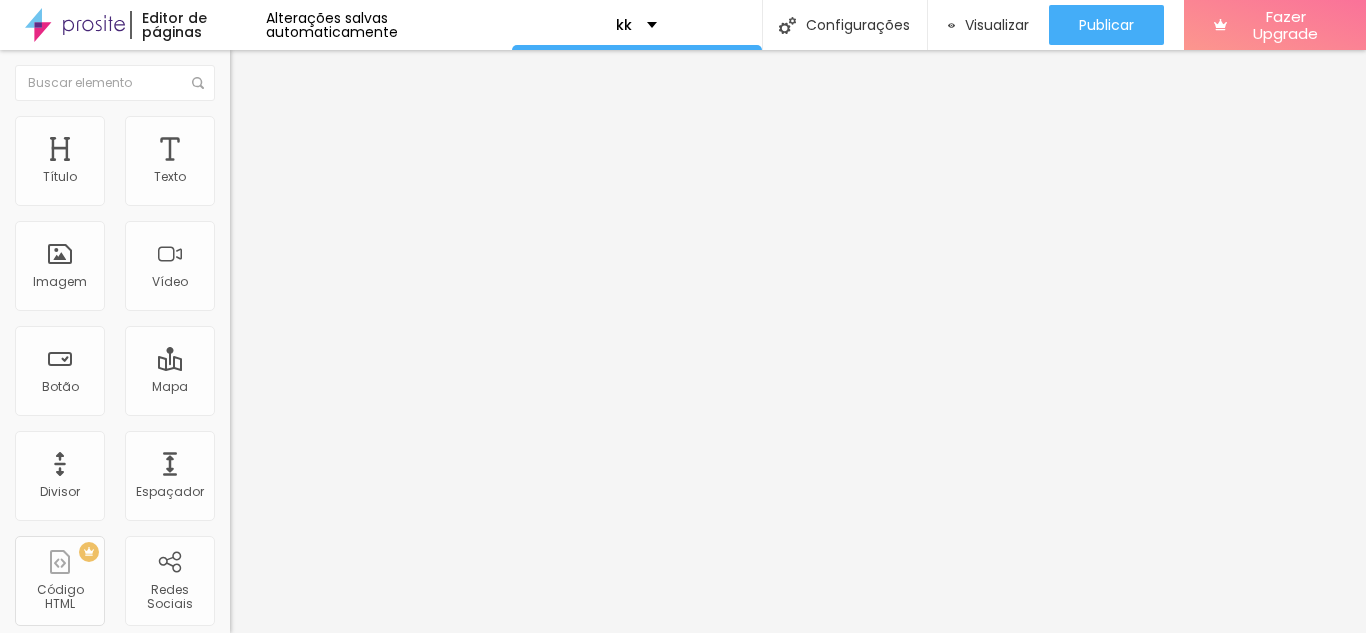 type on "20" 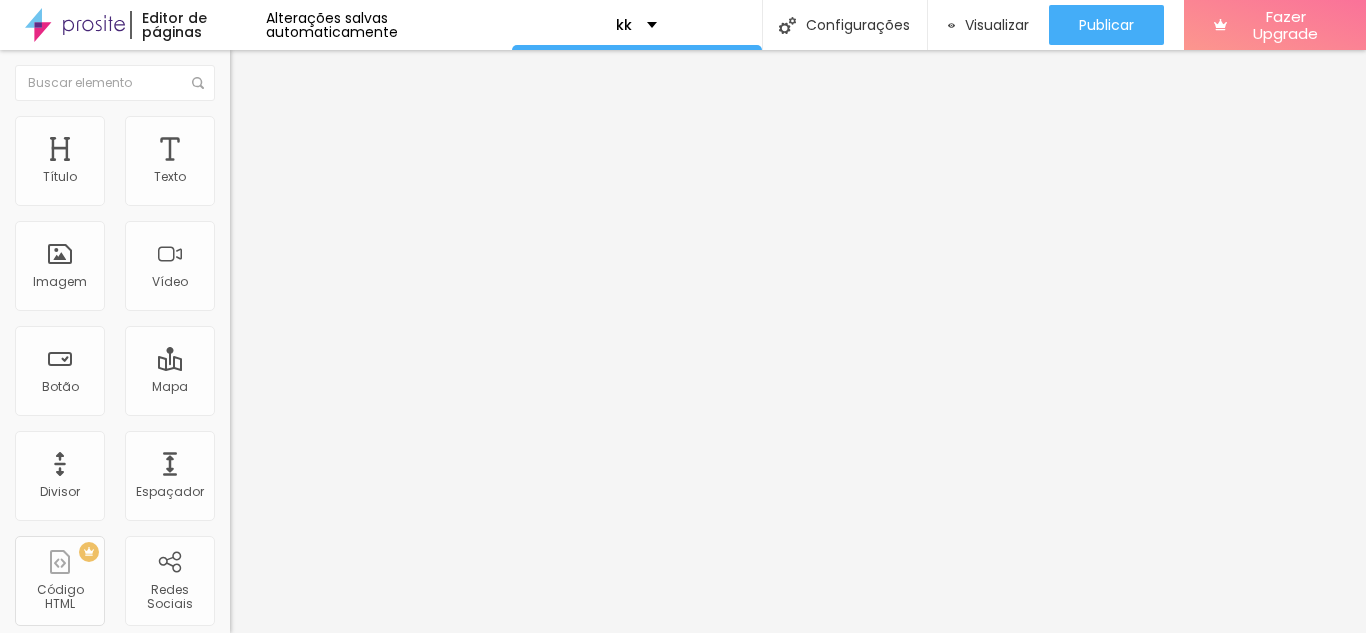 type on "25" 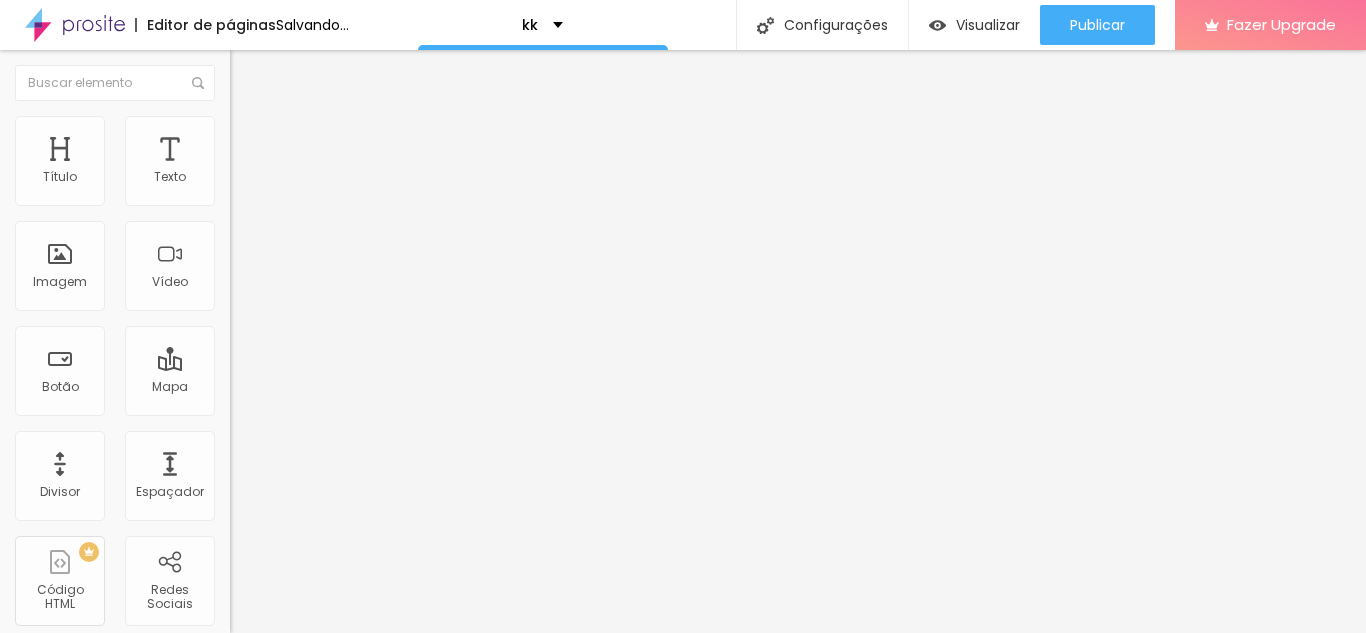 type on "60" 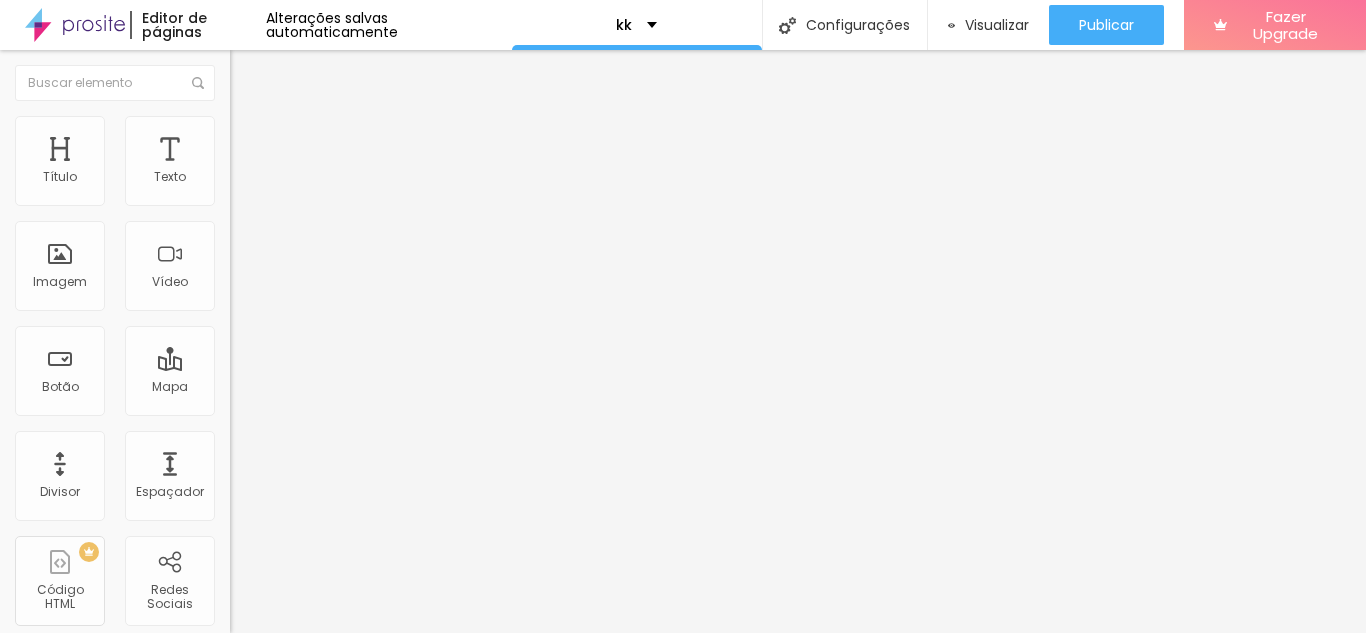 type on "75" 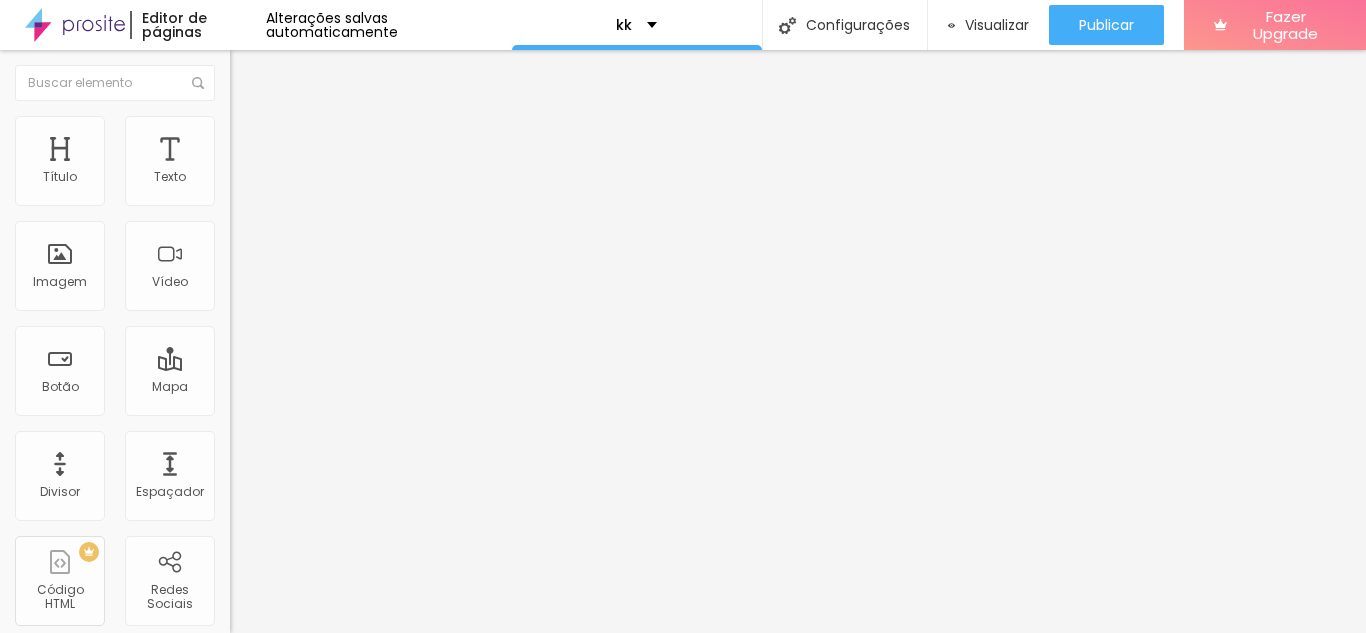 type on "75" 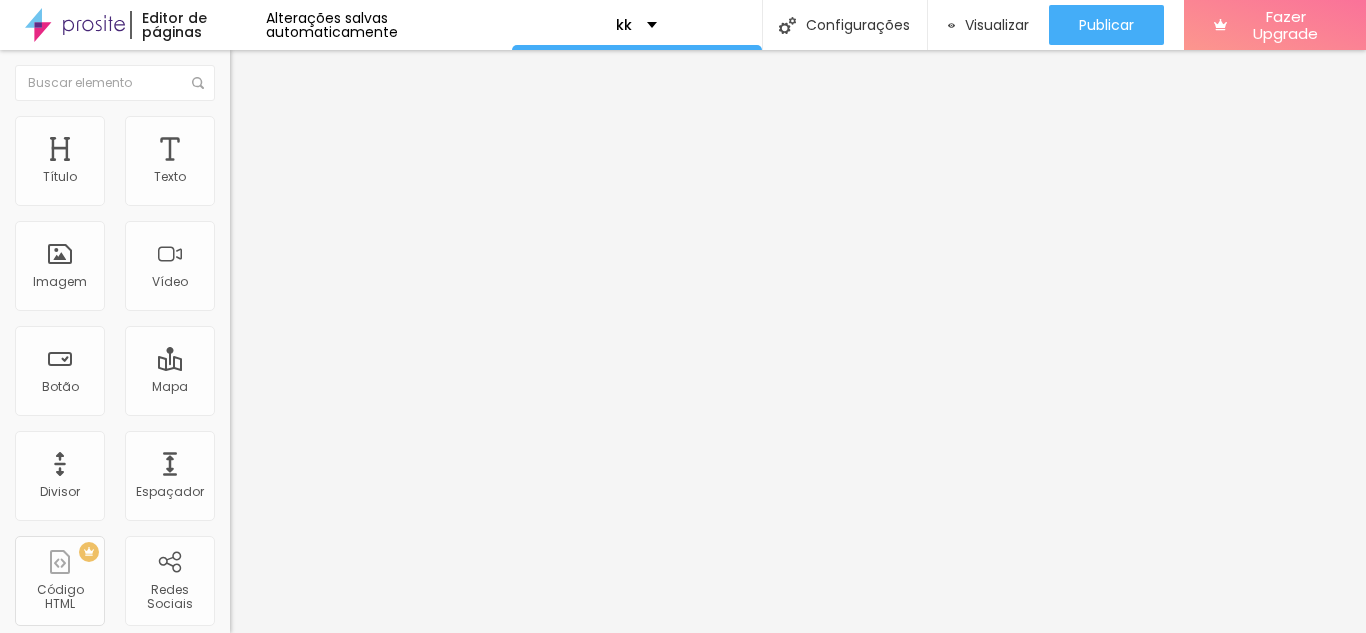 type on "70" 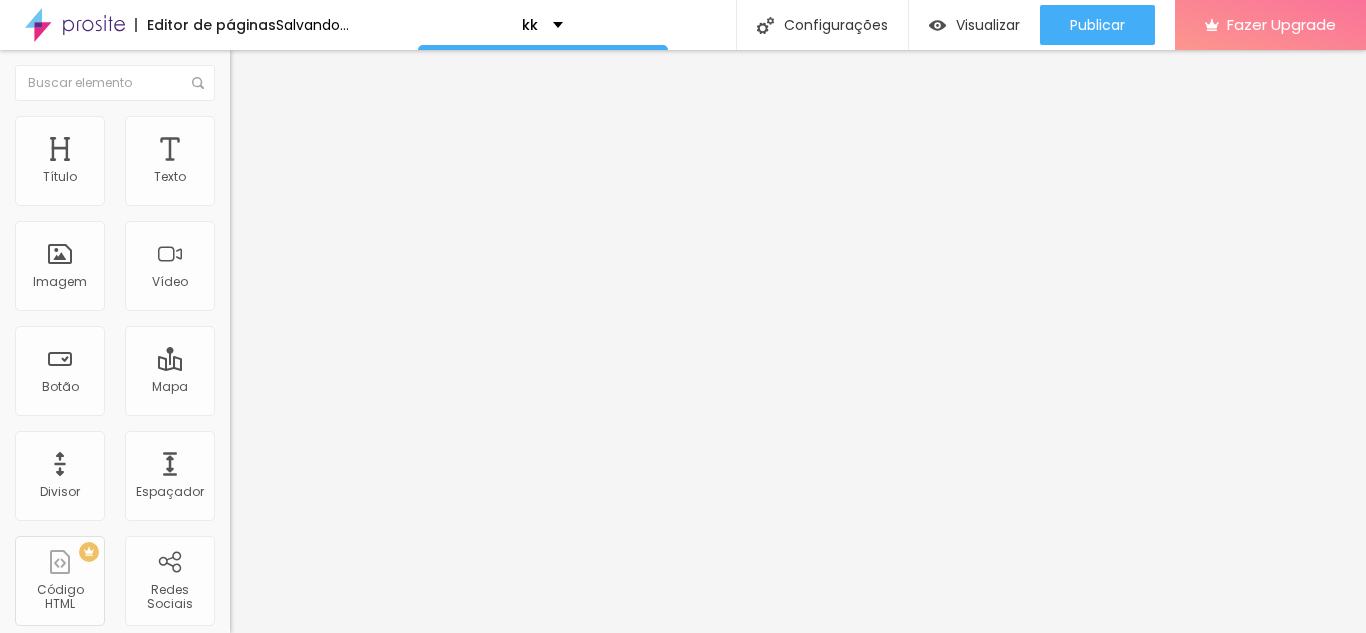 type on "95" 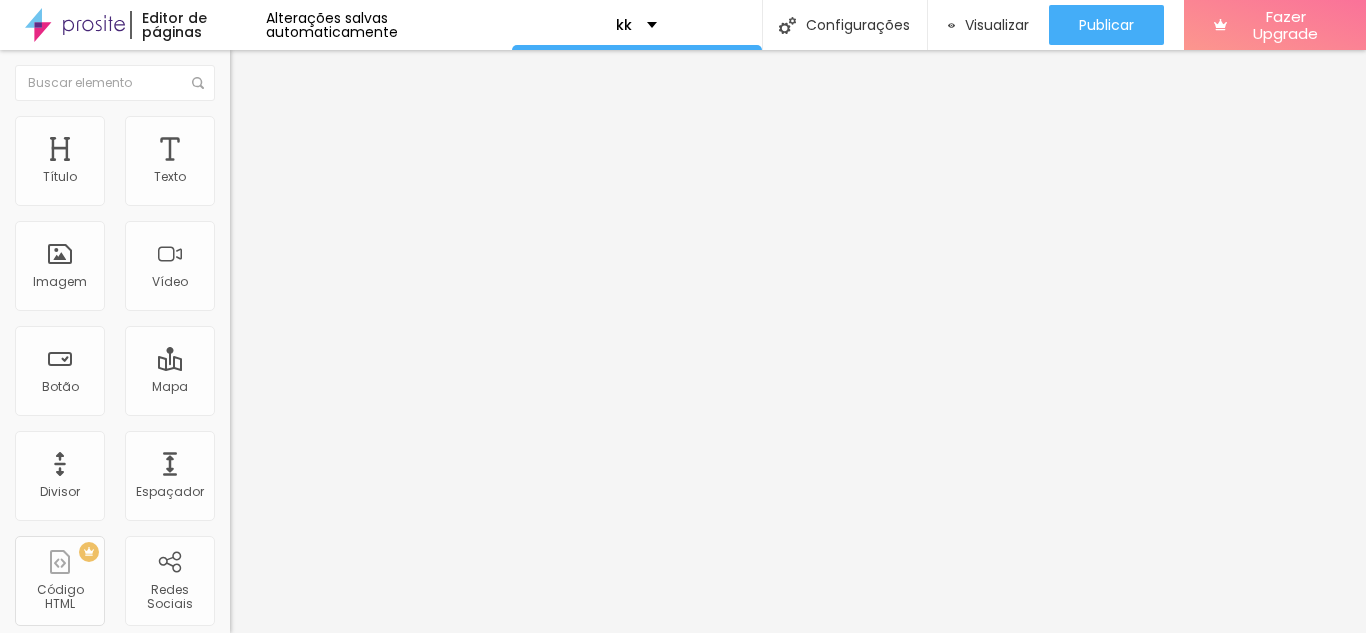 drag, startPoint x: 41, startPoint y: 210, endPoint x: 151, endPoint y: 221, distance: 110.54863 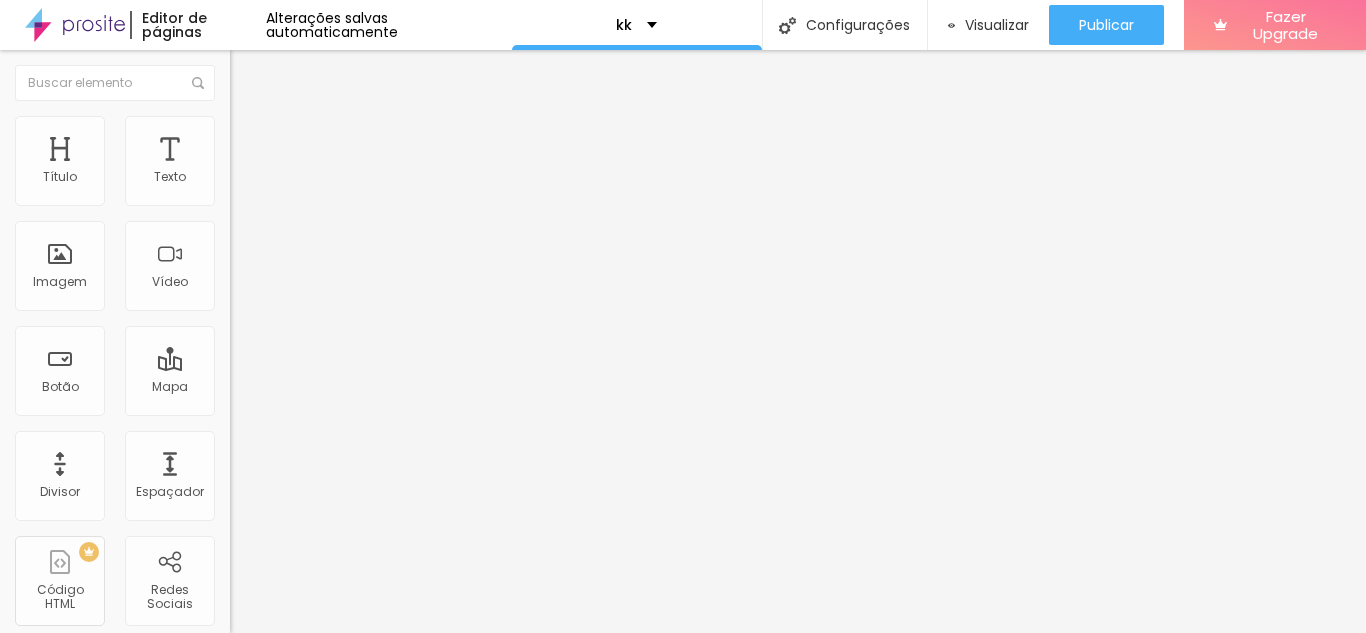 type on "75" 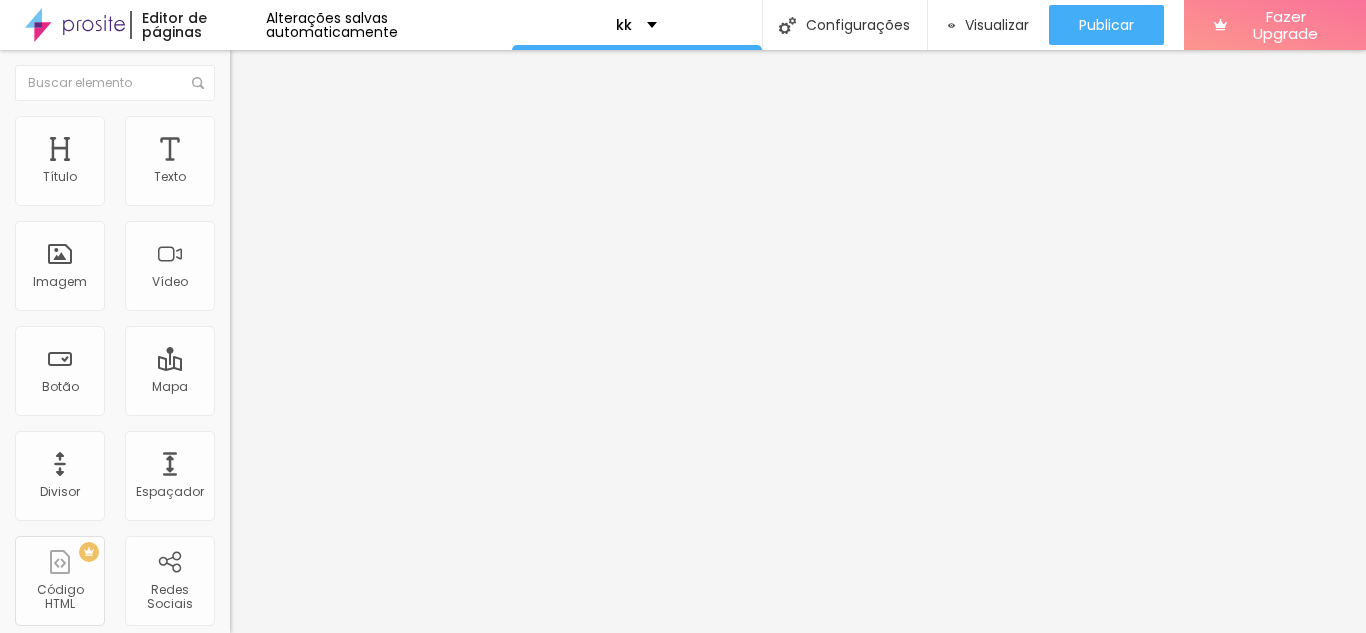 click on "Adicionar imagem" at bounding box center (294, 163) 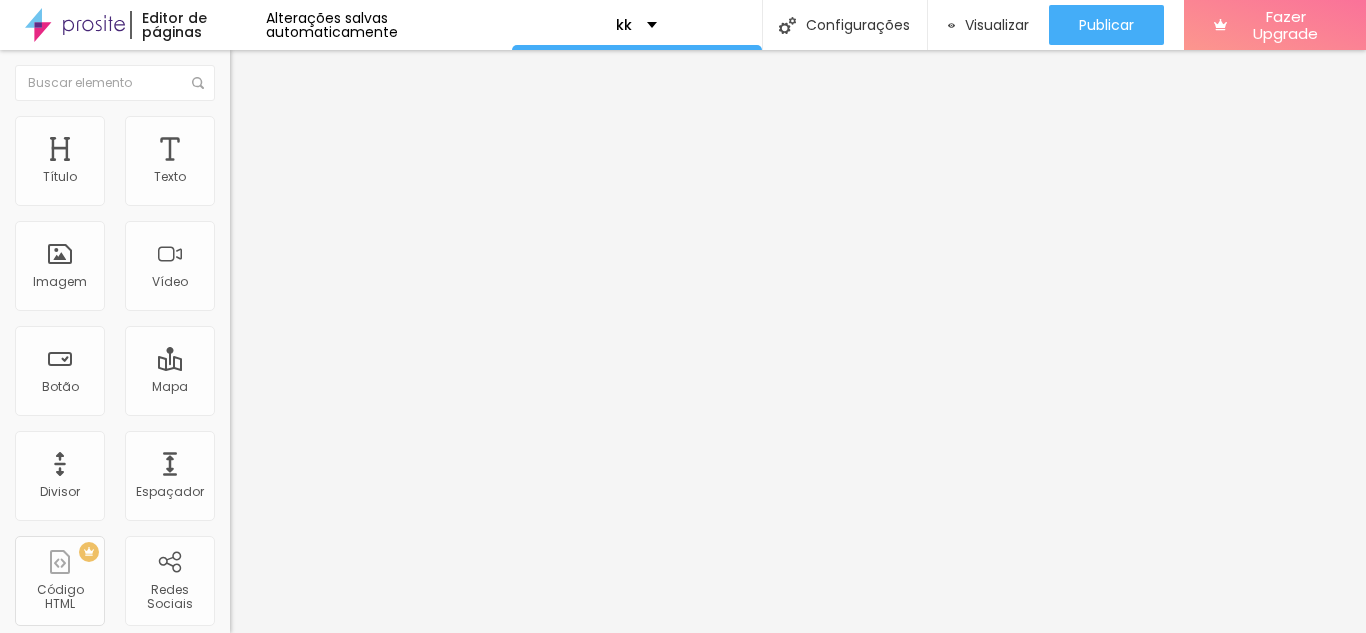type on "85" 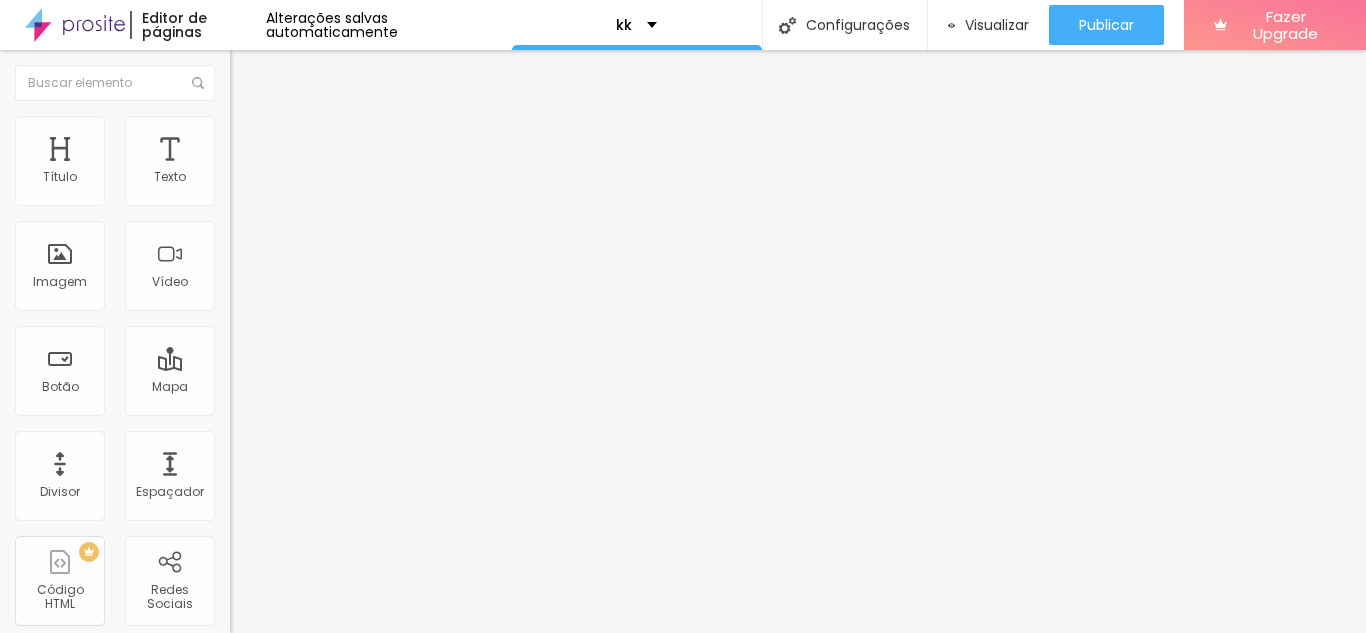 type on "80" 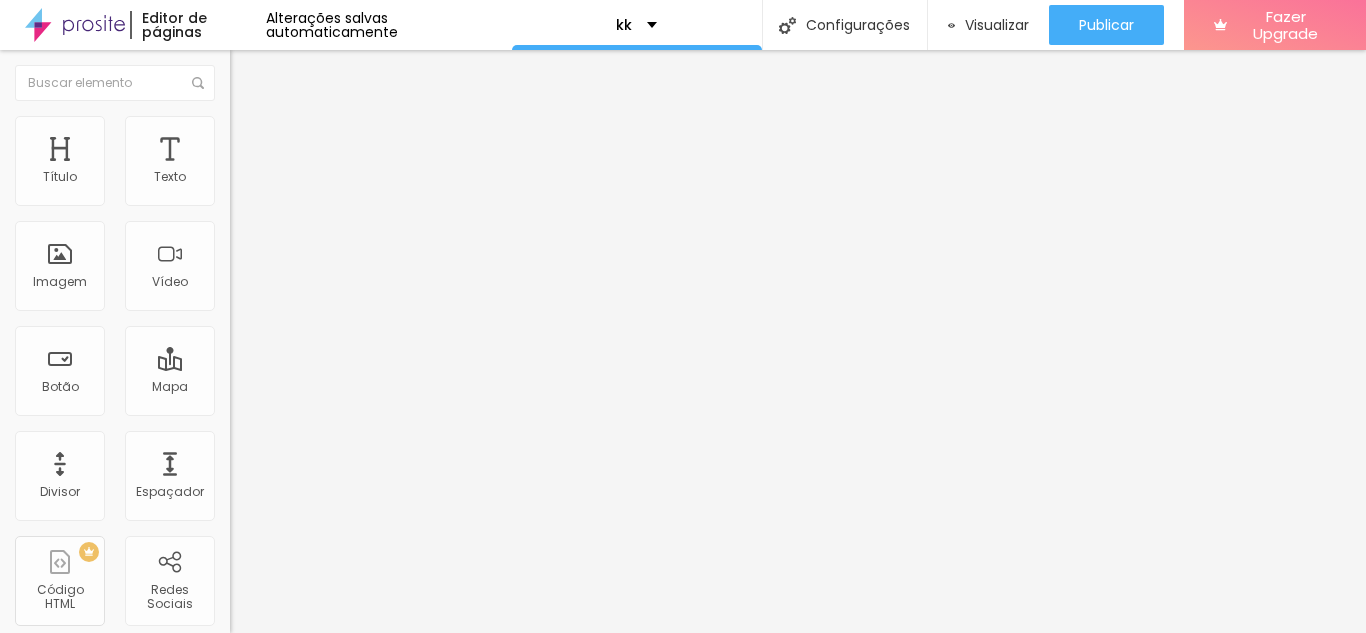 type on "70" 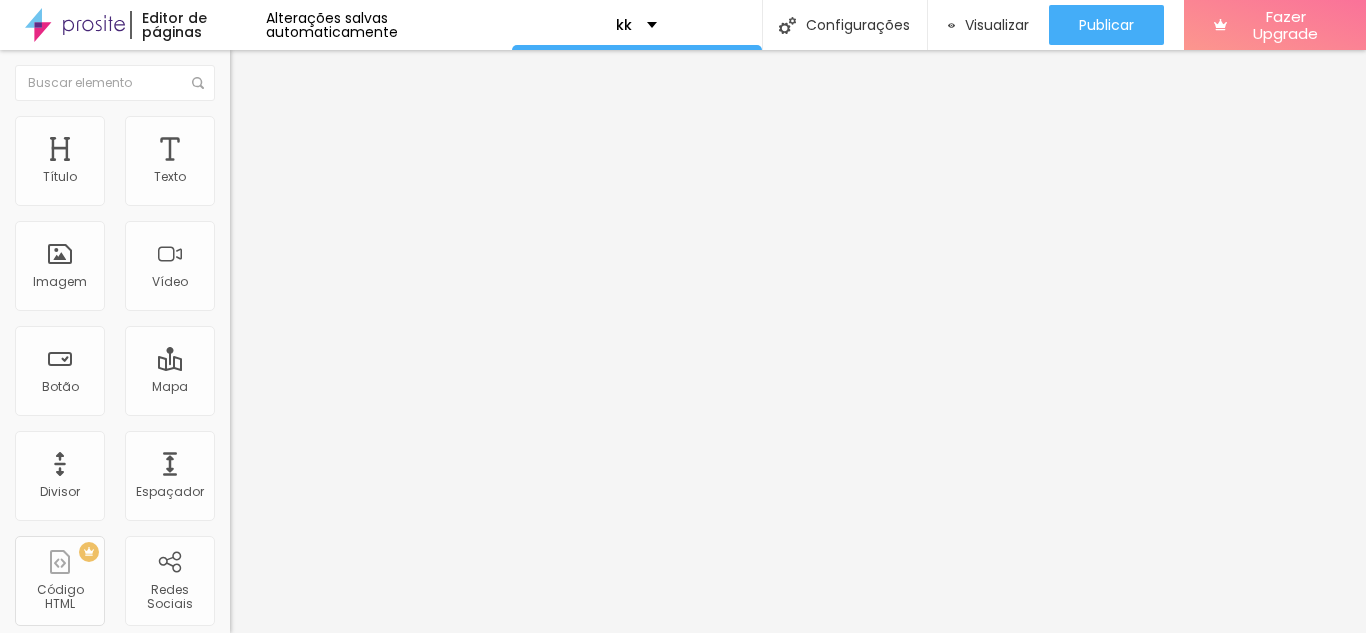 type on "70" 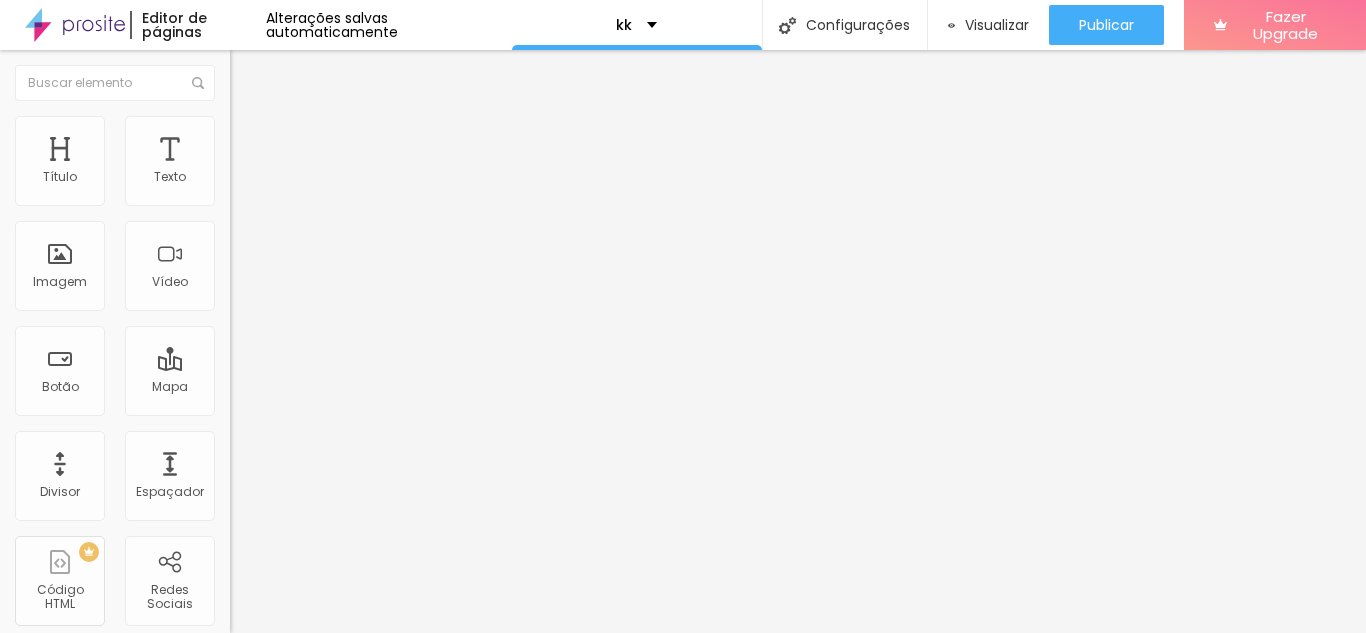 type on "75" 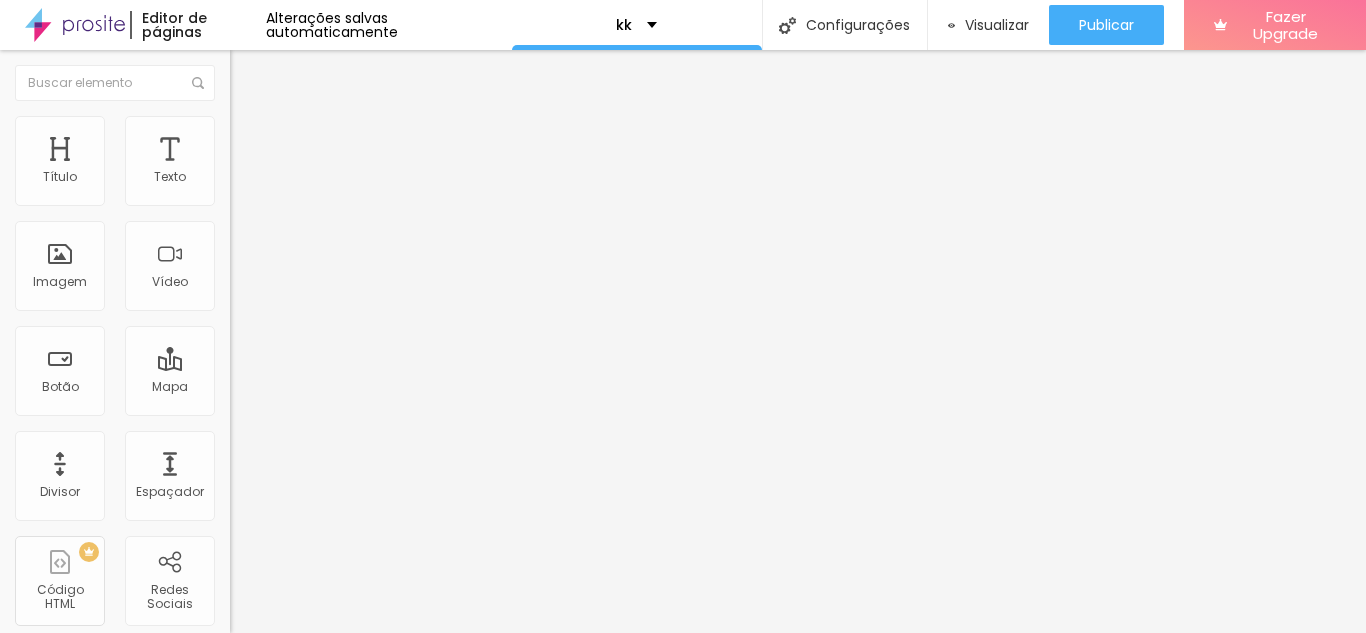 type on "80" 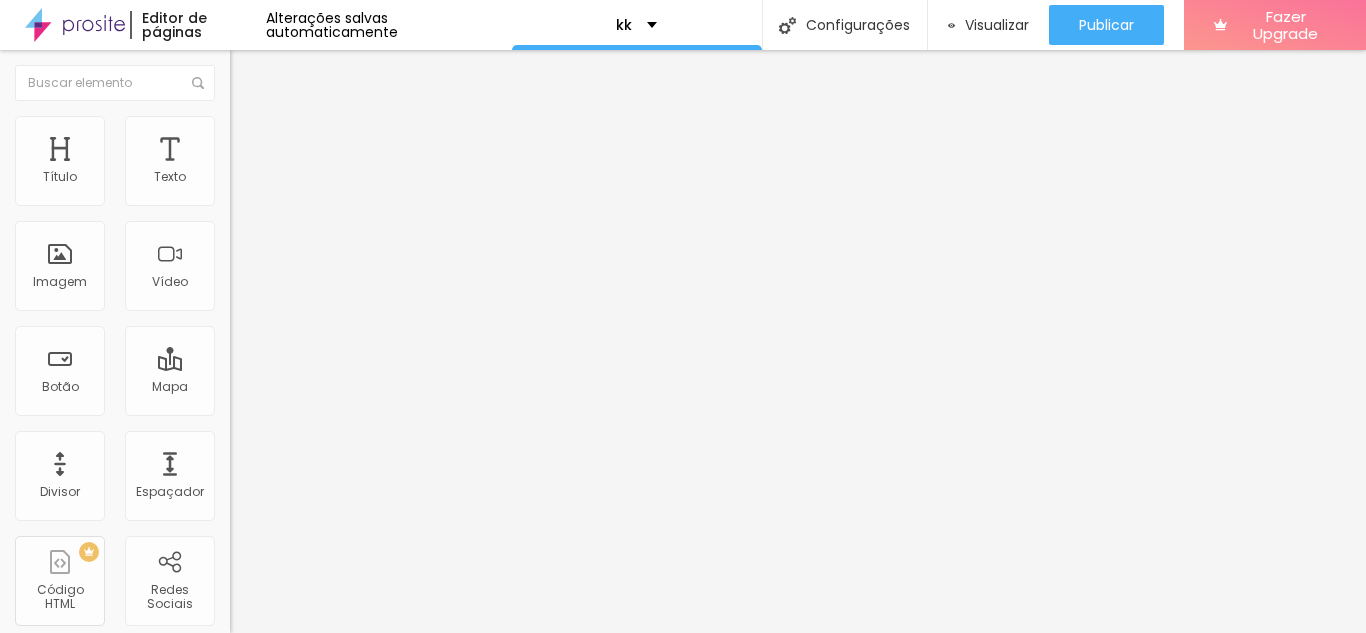 type on "80" 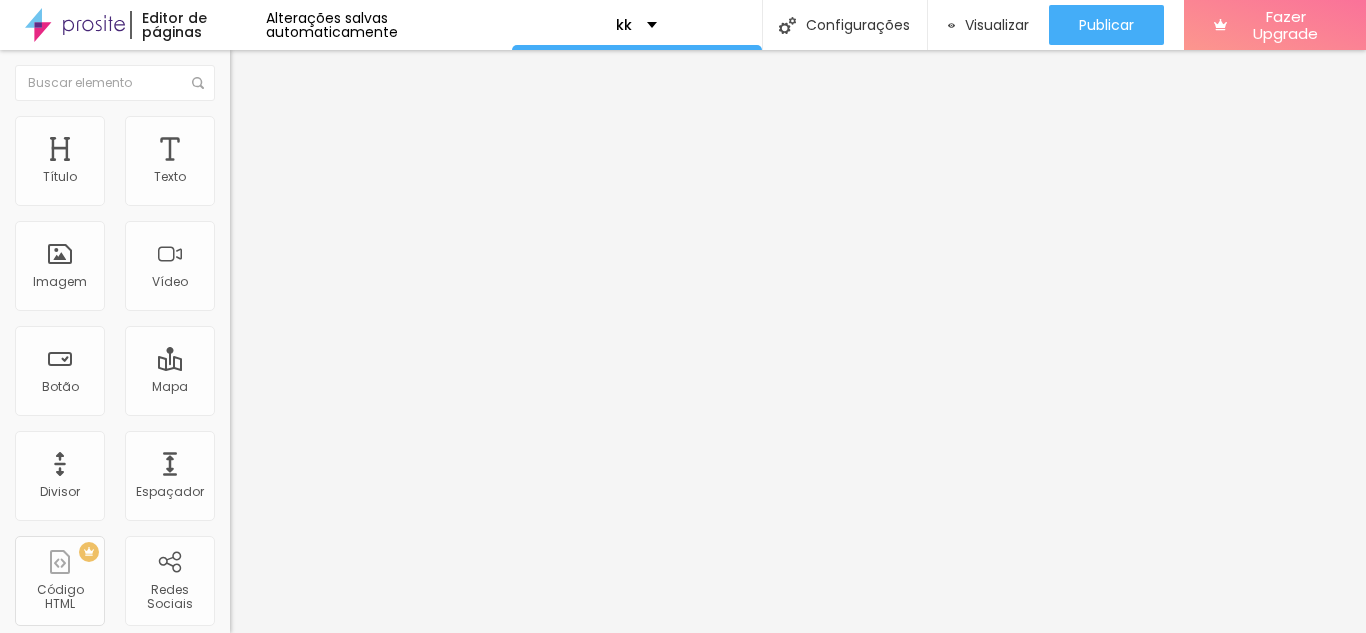 type on "85" 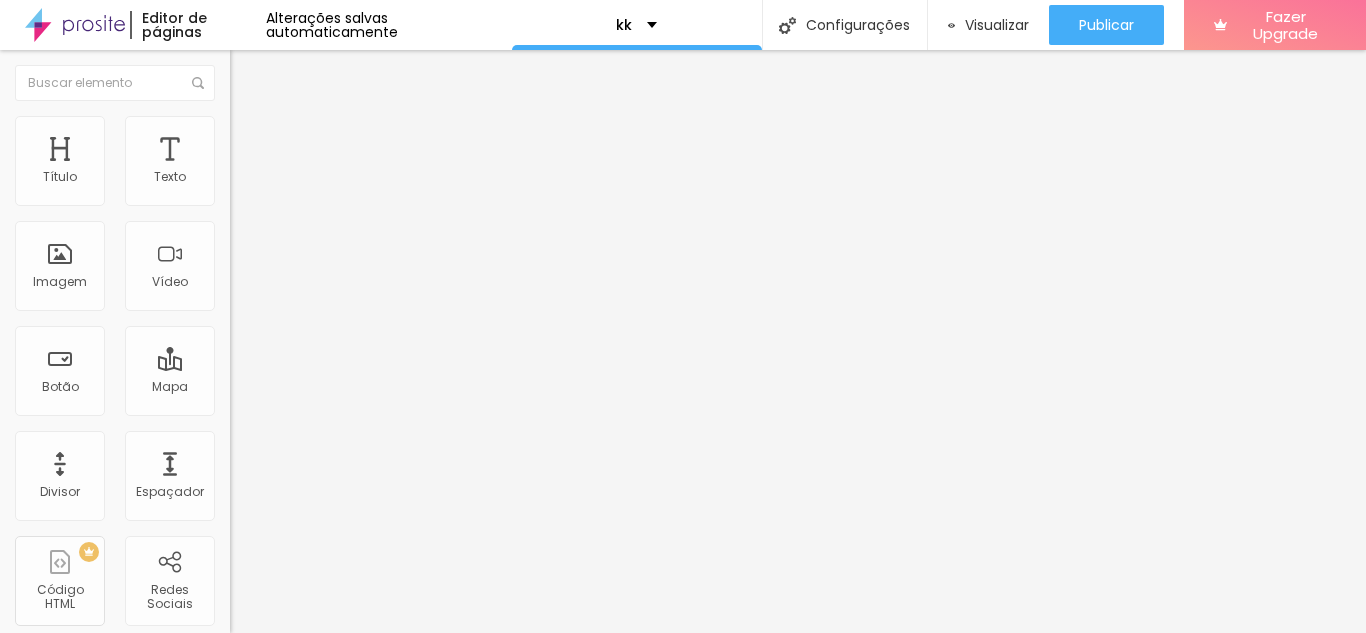 click on "Original" at bounding box center [254, 304] 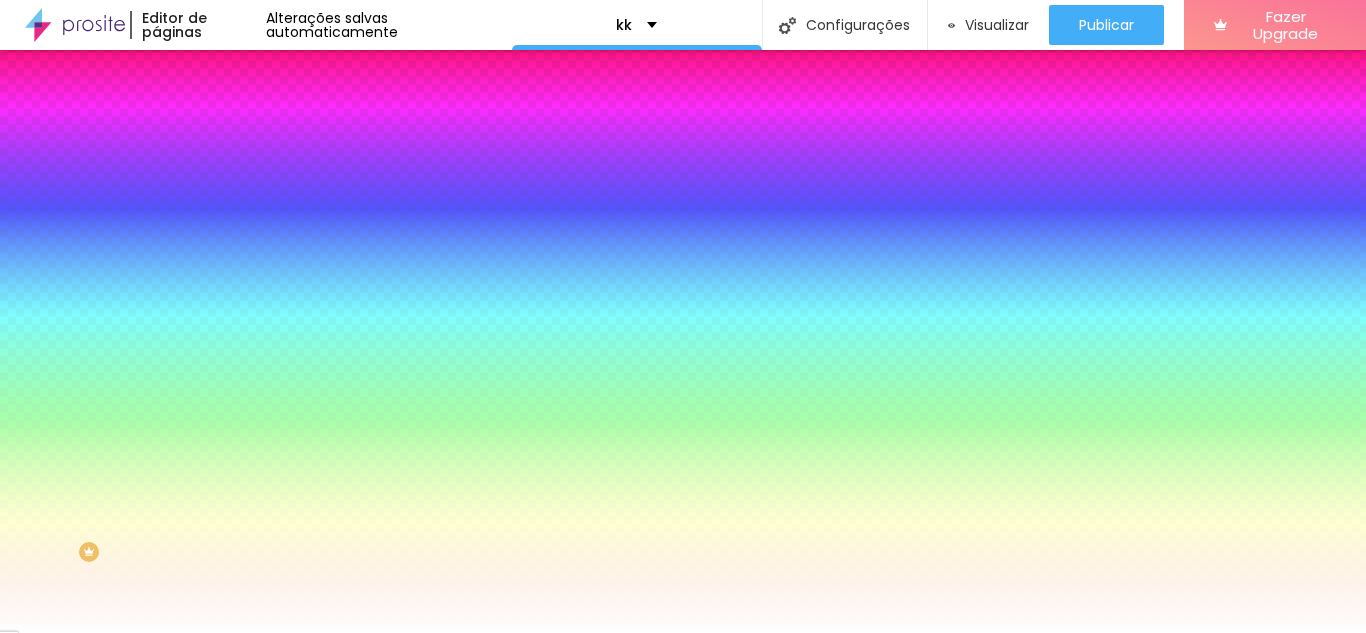 click at bounding box center [239, 145] 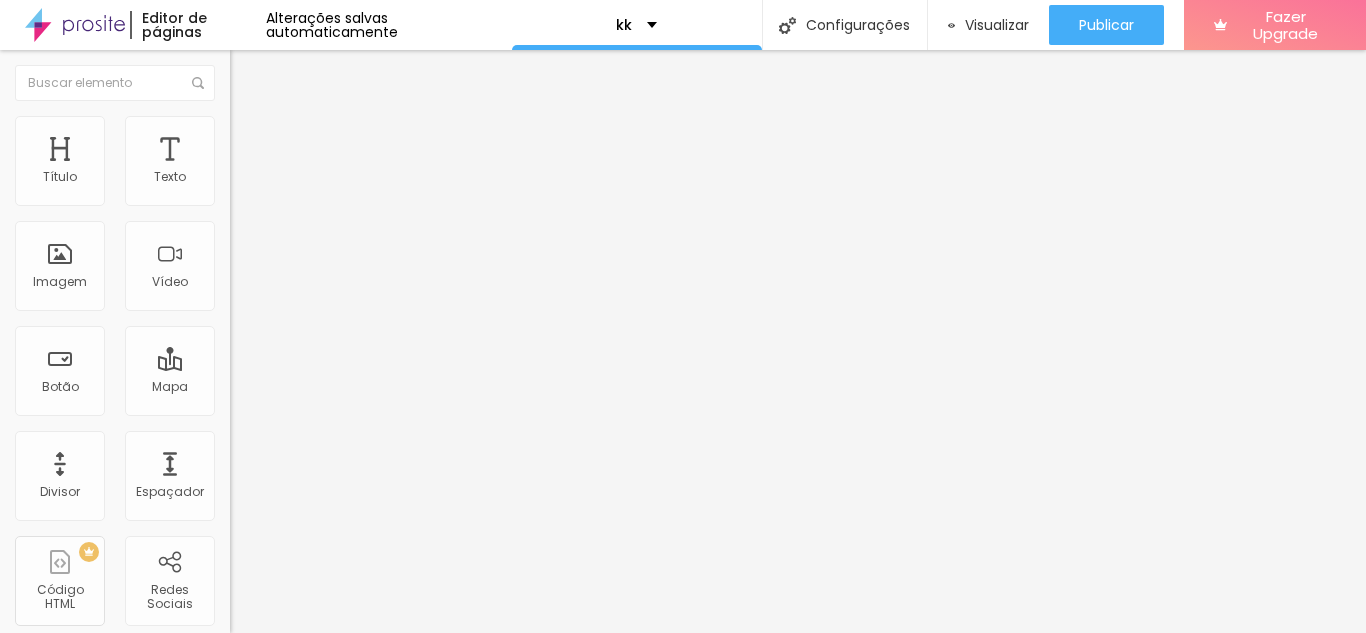 type on "15" 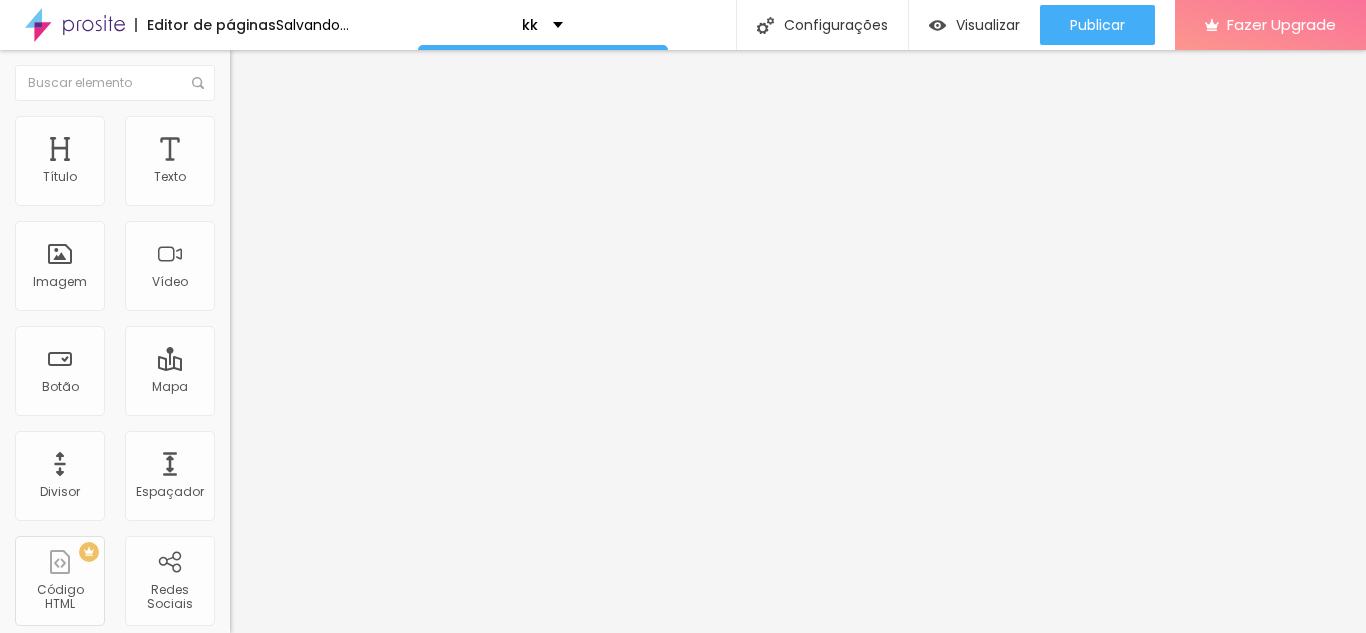 scroll, scrollTop: 83, scrollLeft: 0, axis: vertical 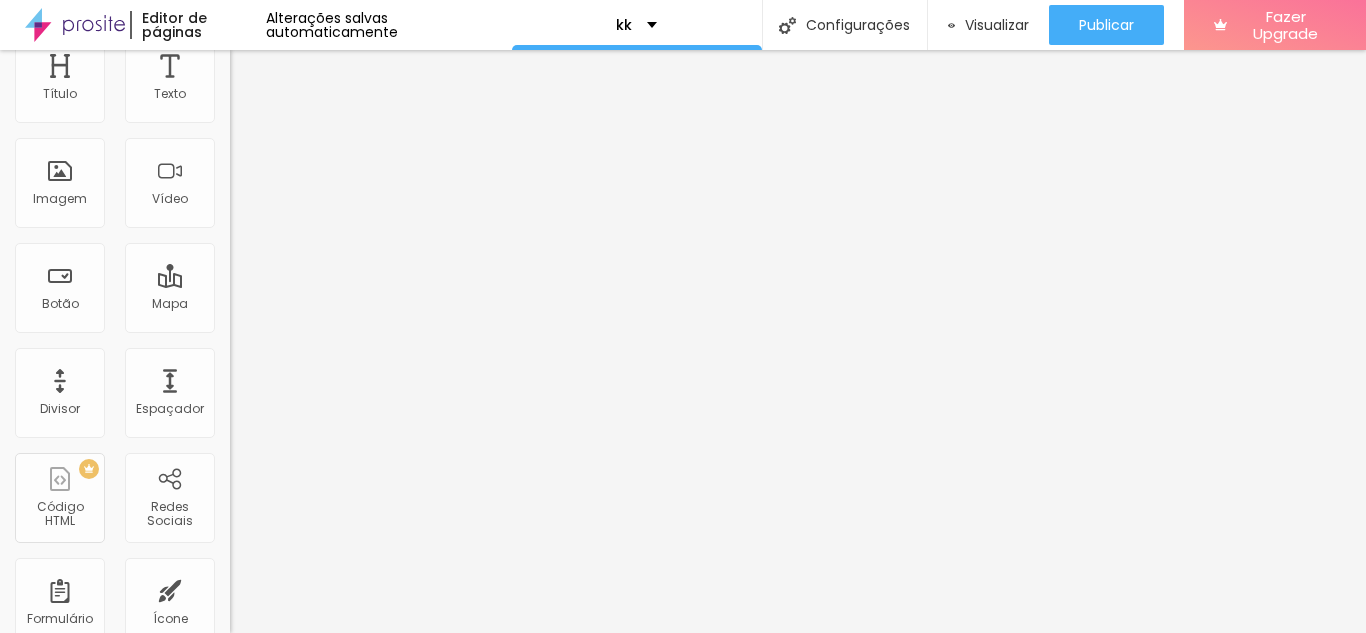 click at bounding box center (345, 518) 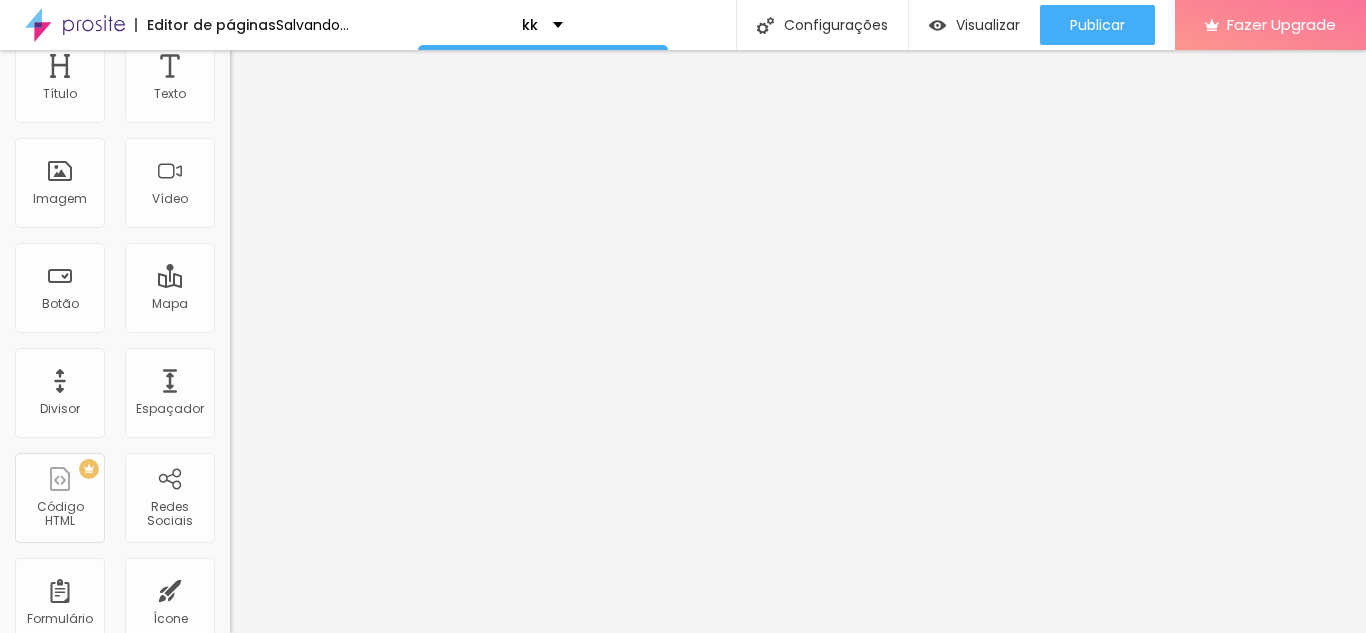 click at bounding box center [345, 506] 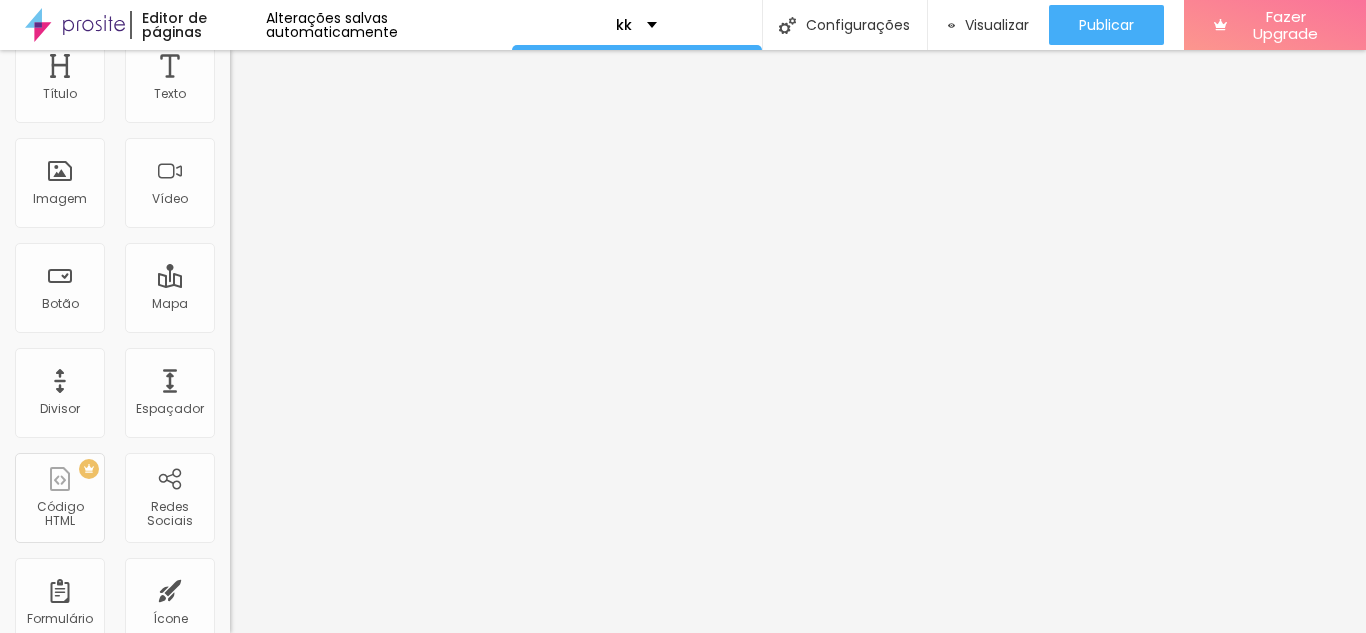 click on "Desktop" at bounding box center [345, 512] 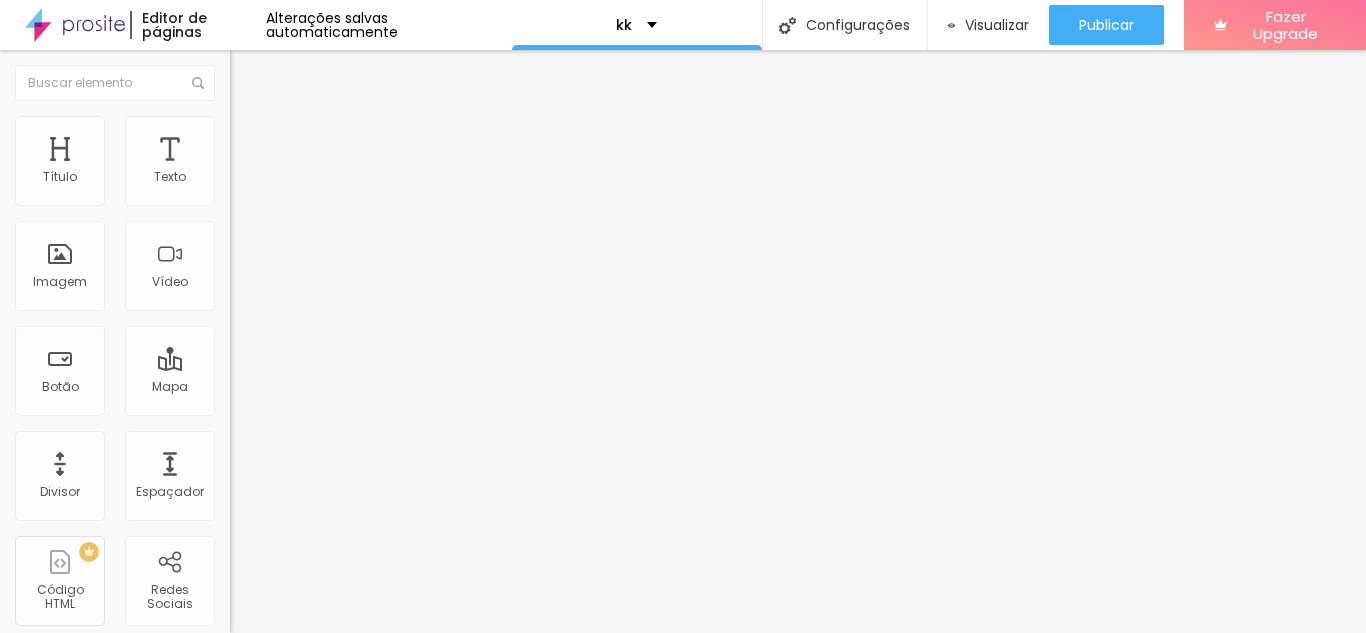 click on "Estilo" at bounding box center [263, 129] 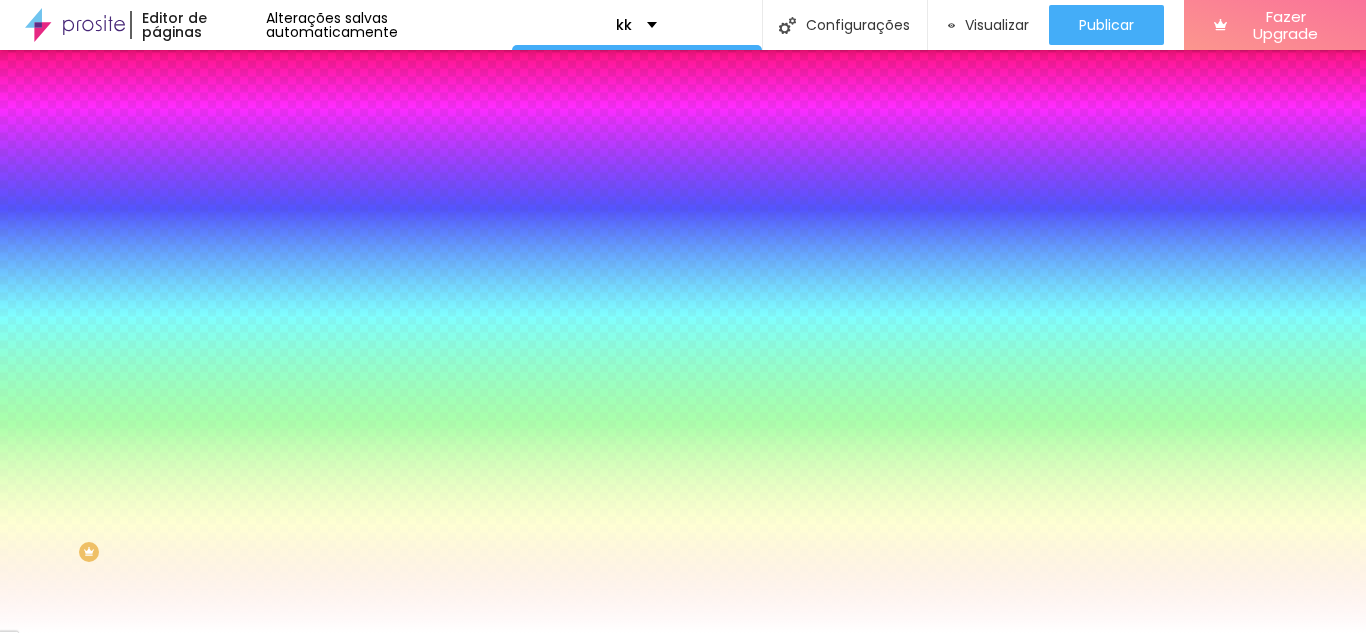 click at bounding box center [345, 191] 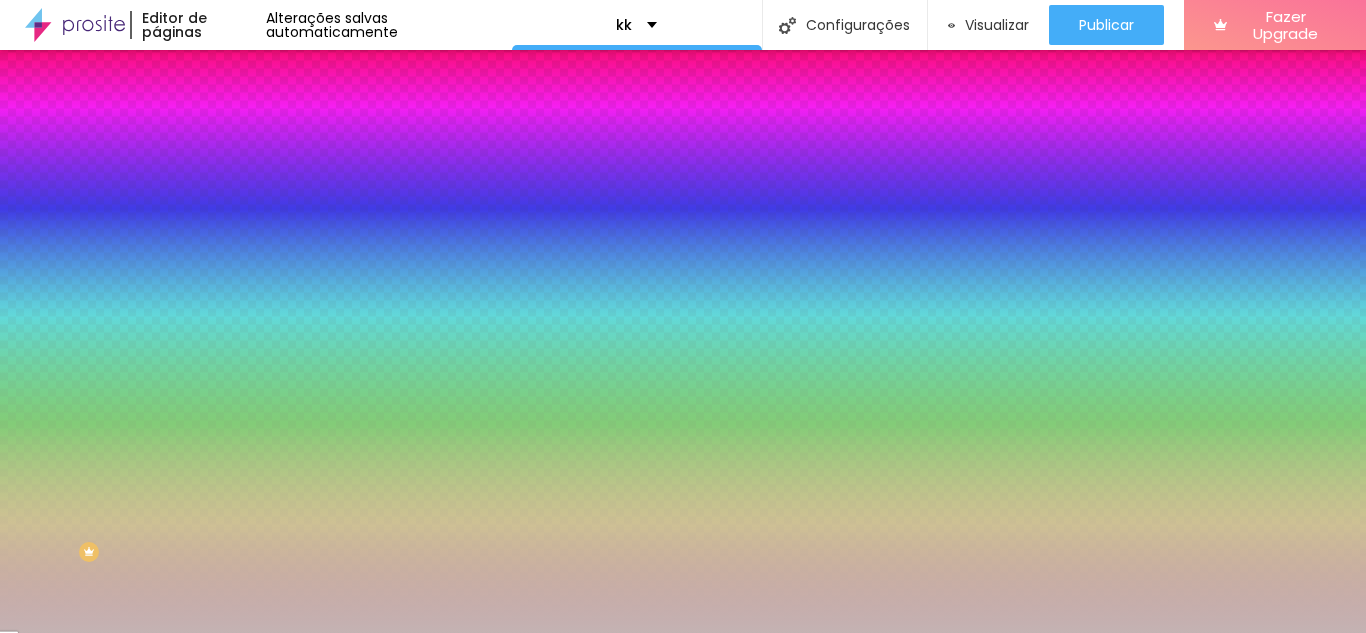 type on "#FFFFFF" 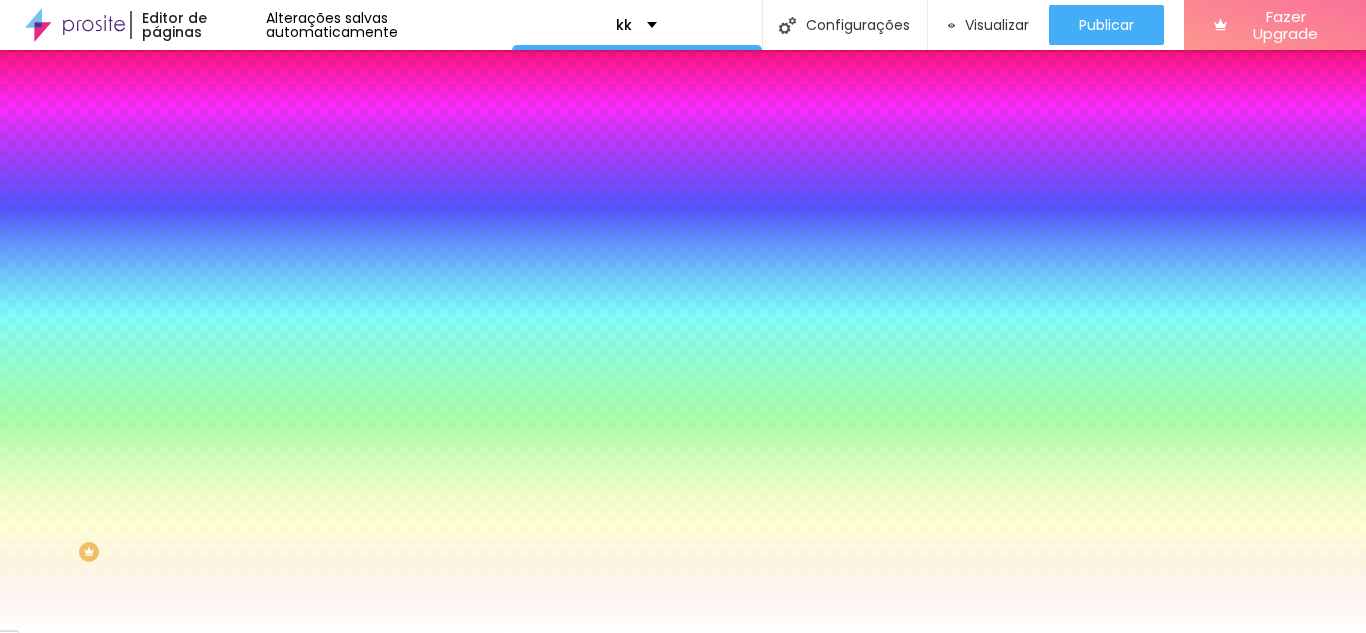 drag, startPoint x: 67, startPoint y: 352, endPoint x: 0, endPoint y: 188, distance: 177.15813 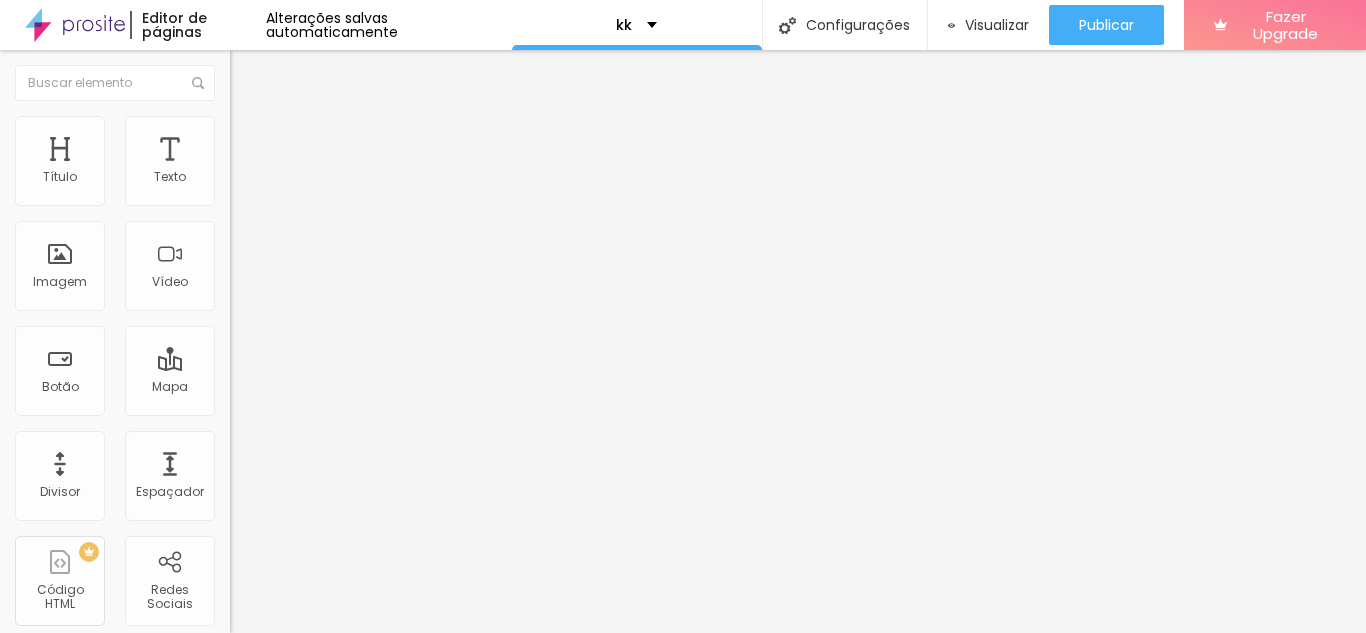 click at bounding box center [239, 125] 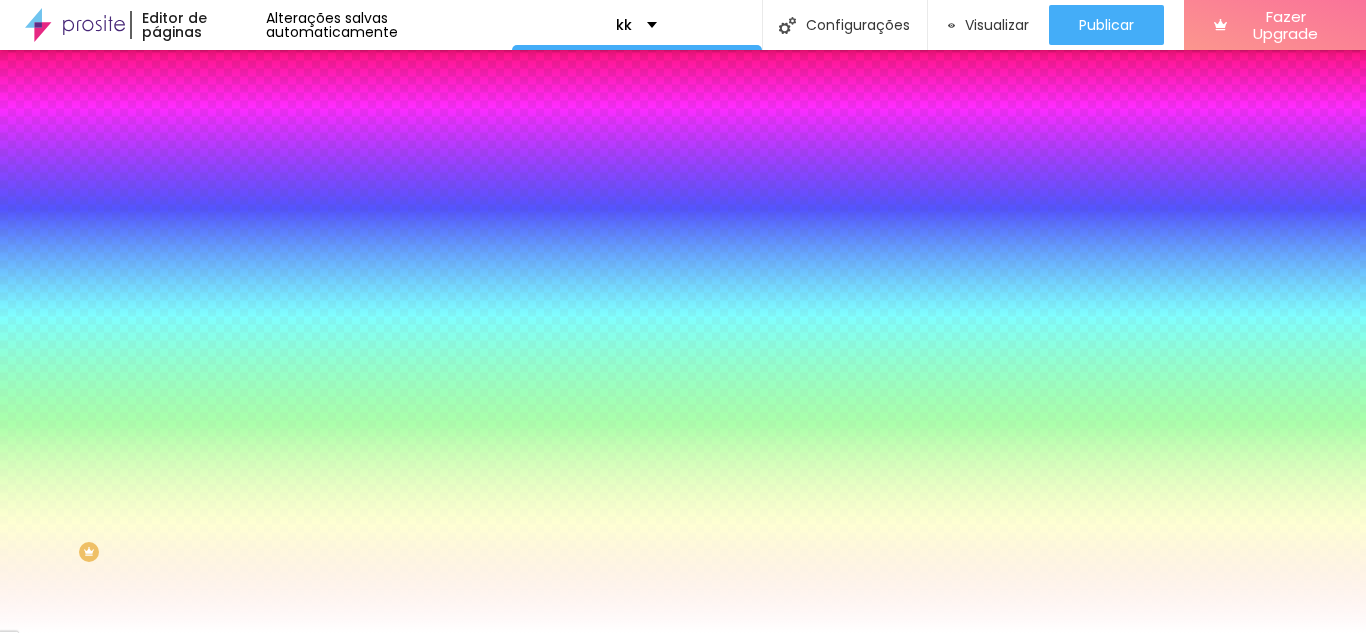 click at bounding box center (239, 145) 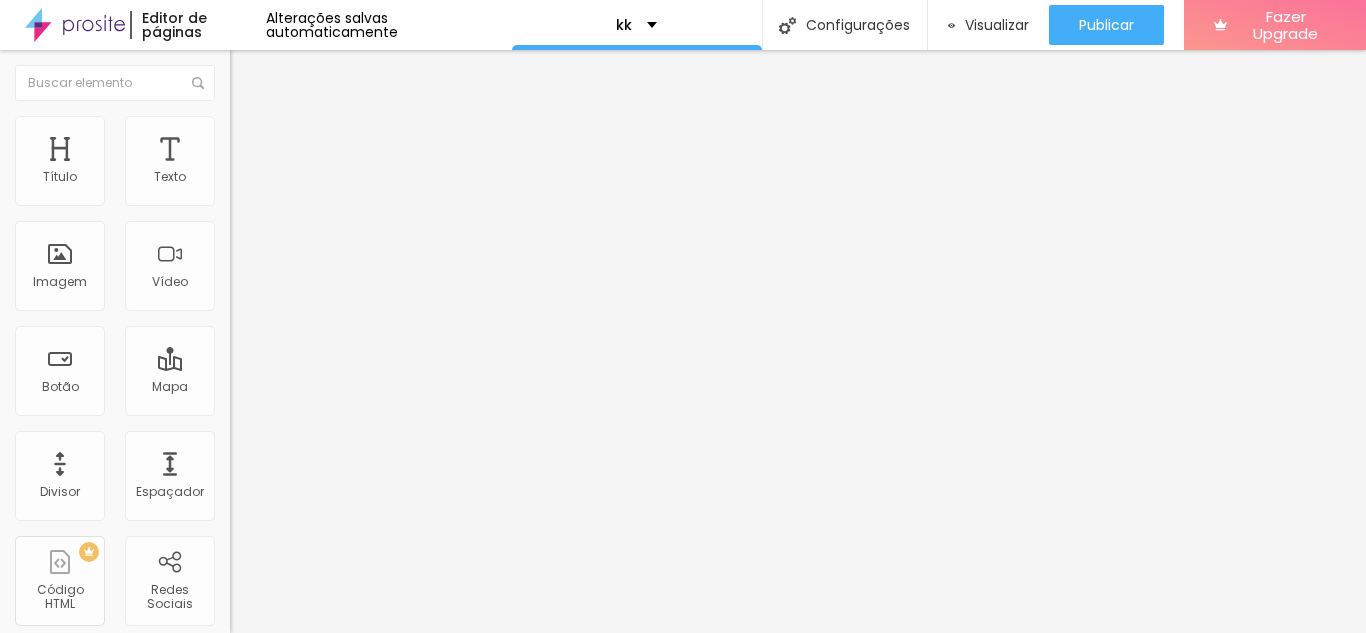 type on "15" 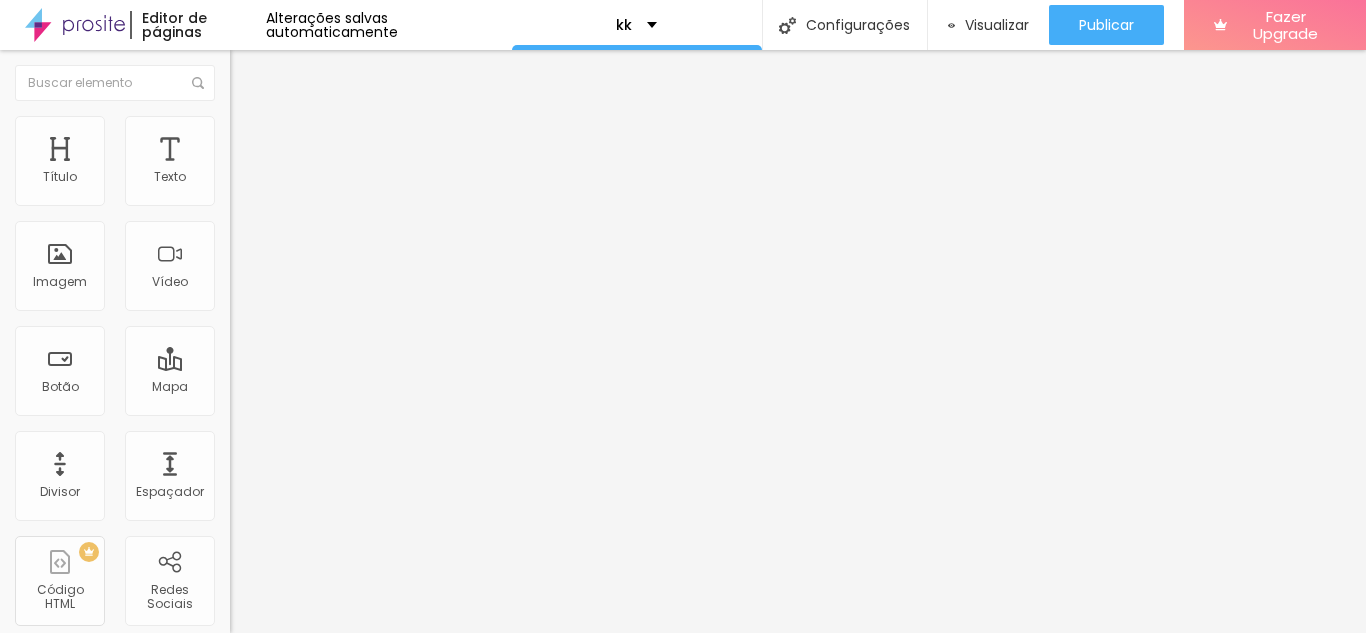 click on "Estilo" at bounding box center (263, 129) 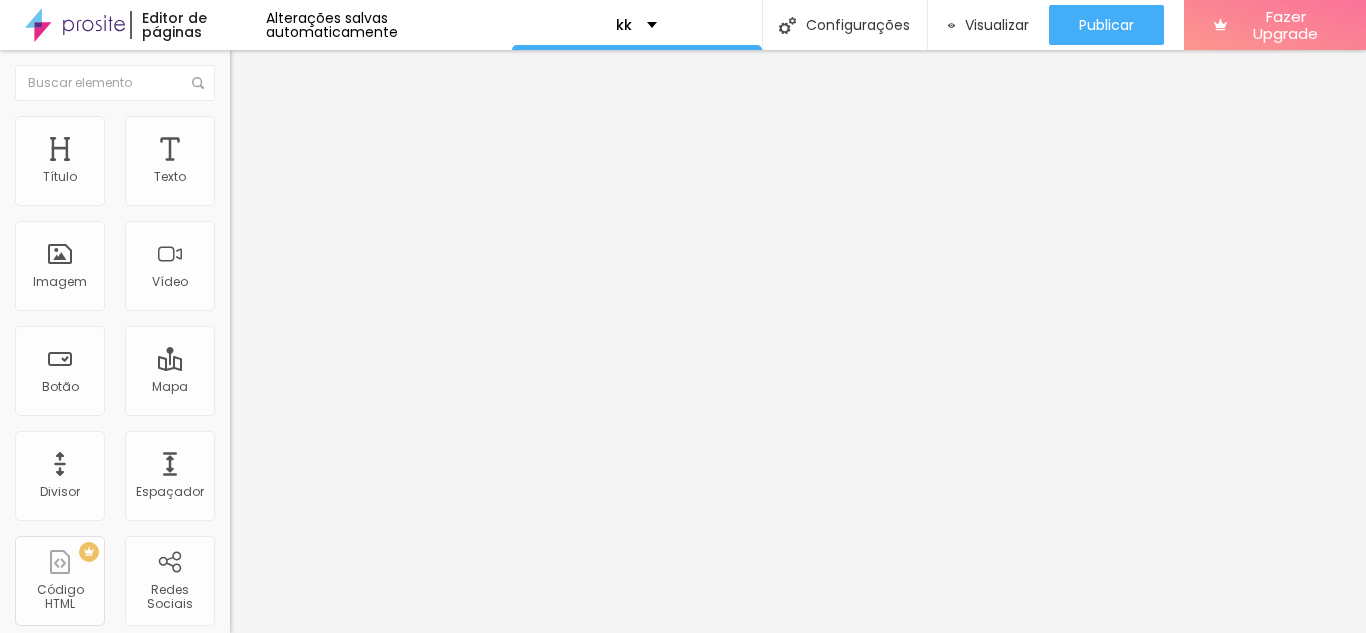 type on "14" 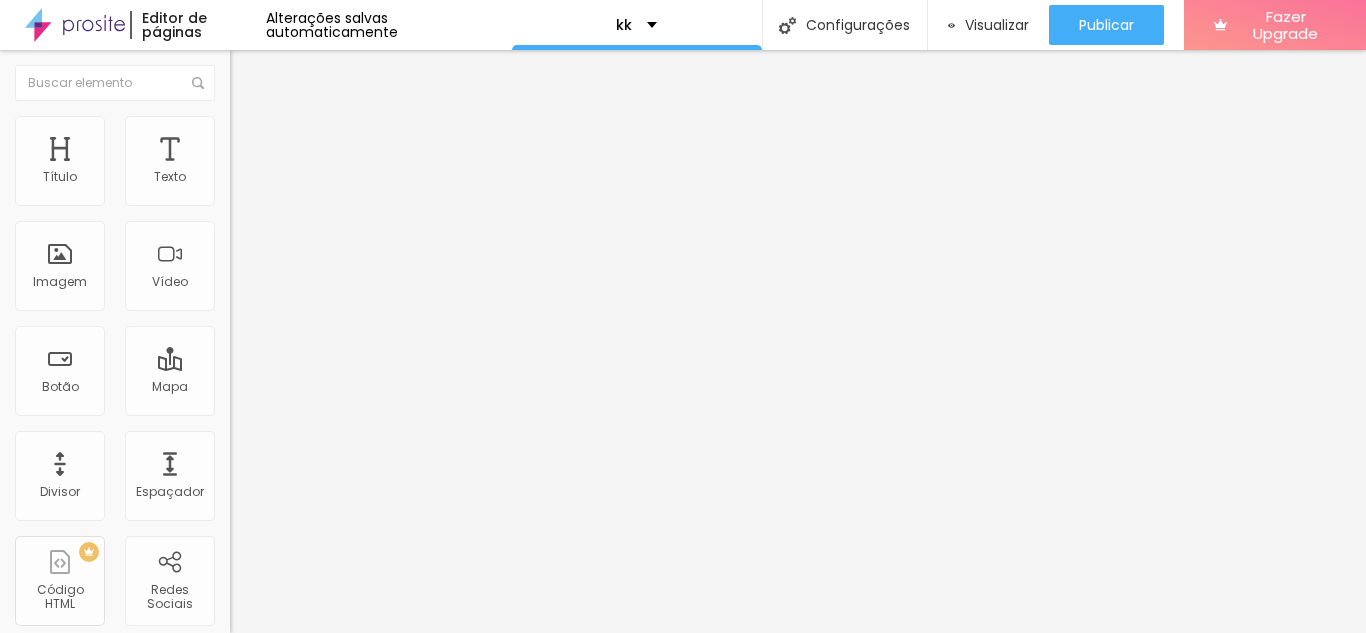 type on "135" 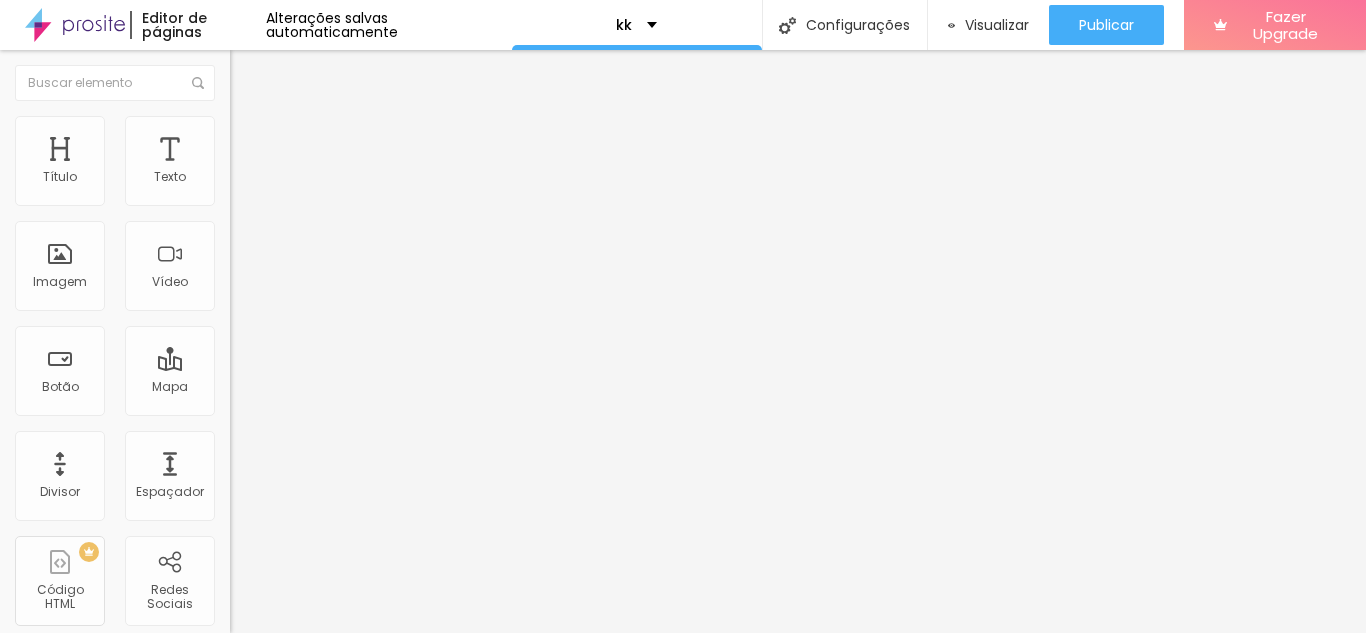 type on "135" 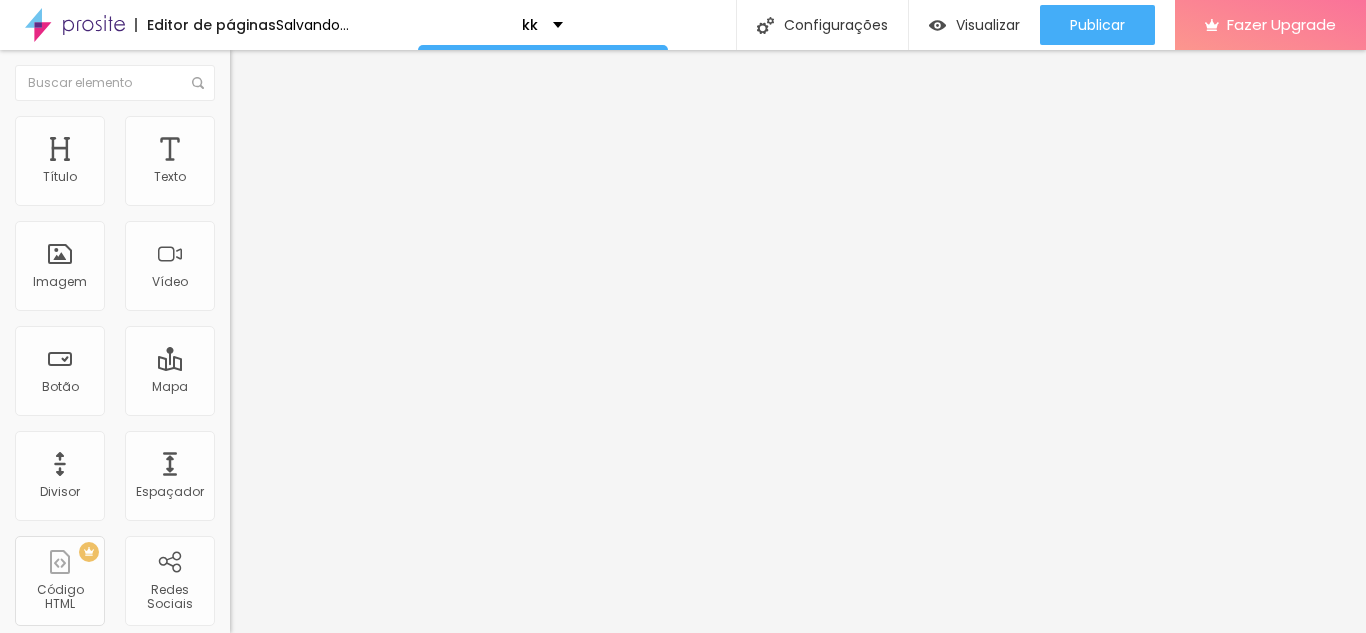 type on "138" 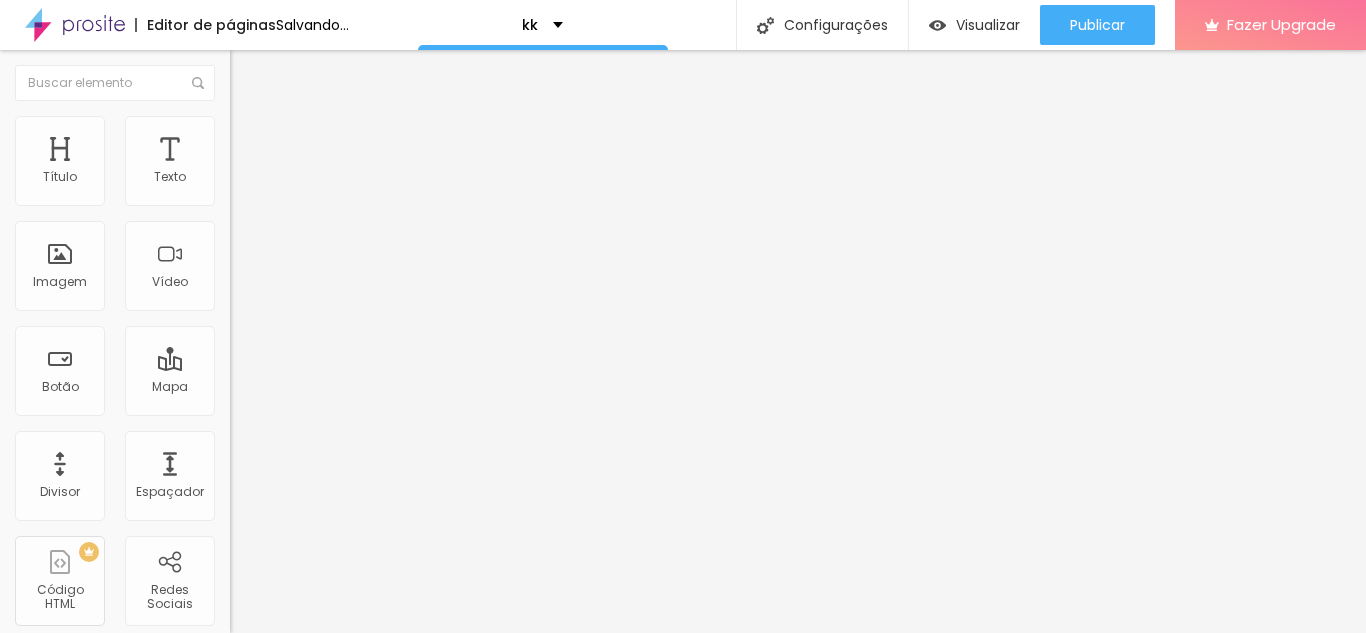 type on "138" 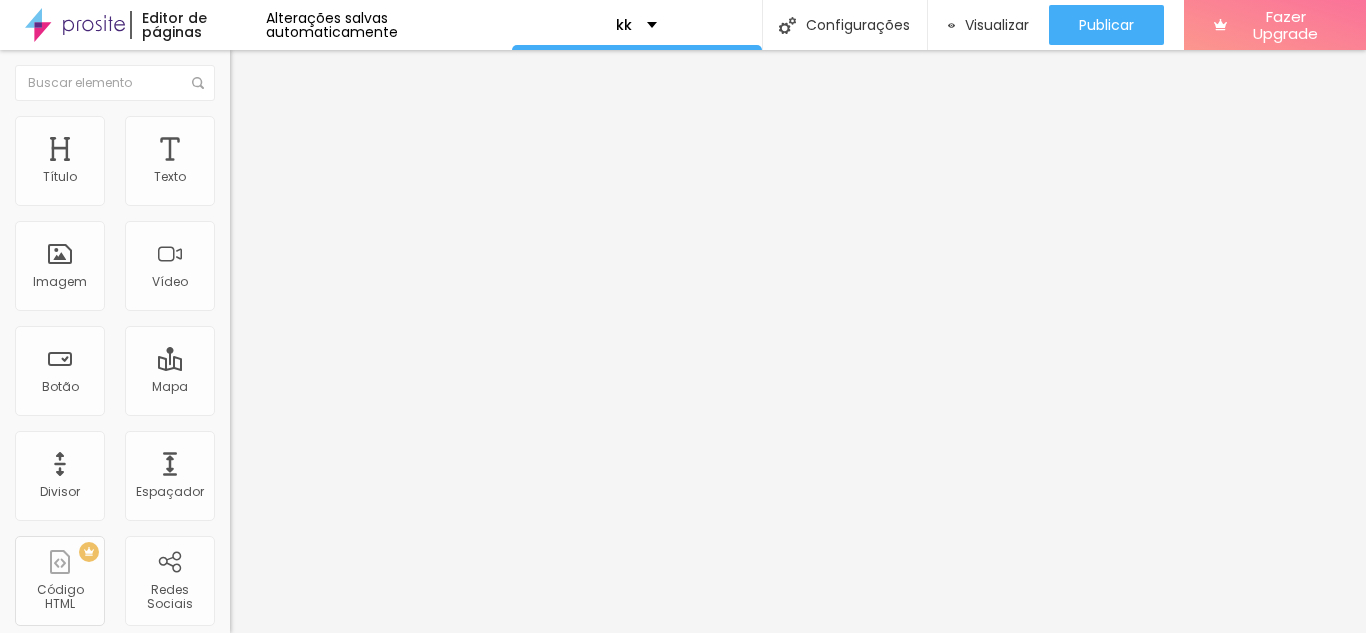 type on "156" 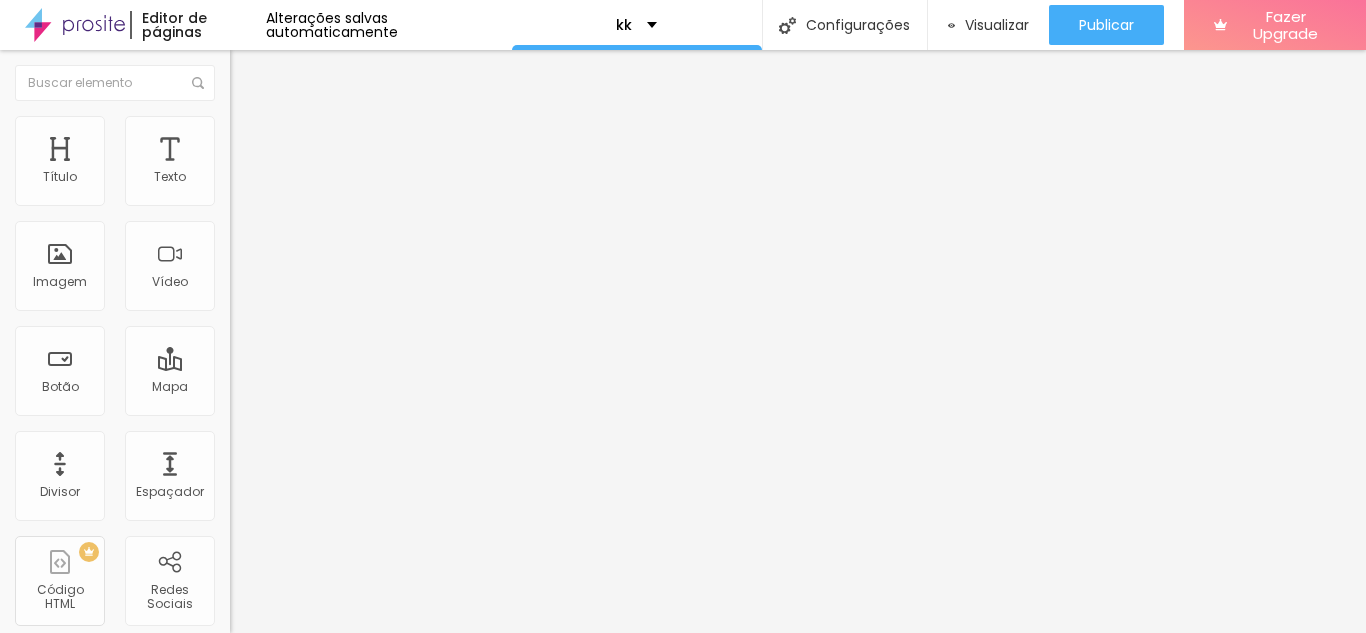 type on "156" 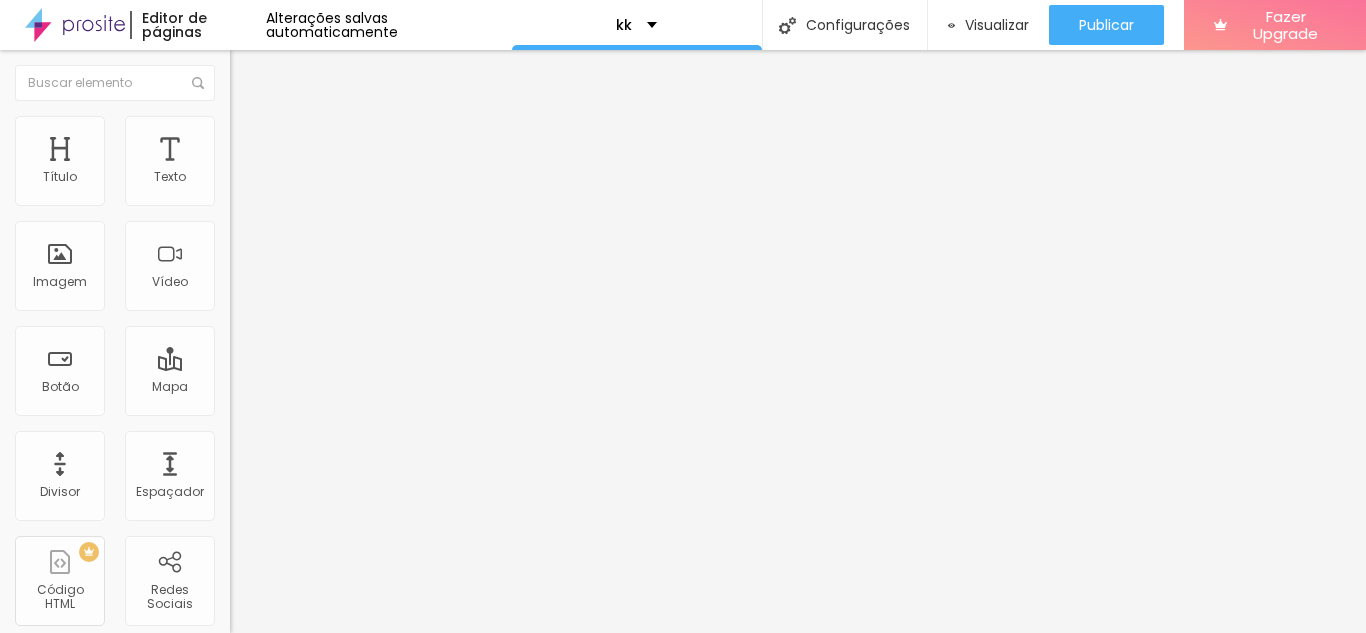 type on "181" 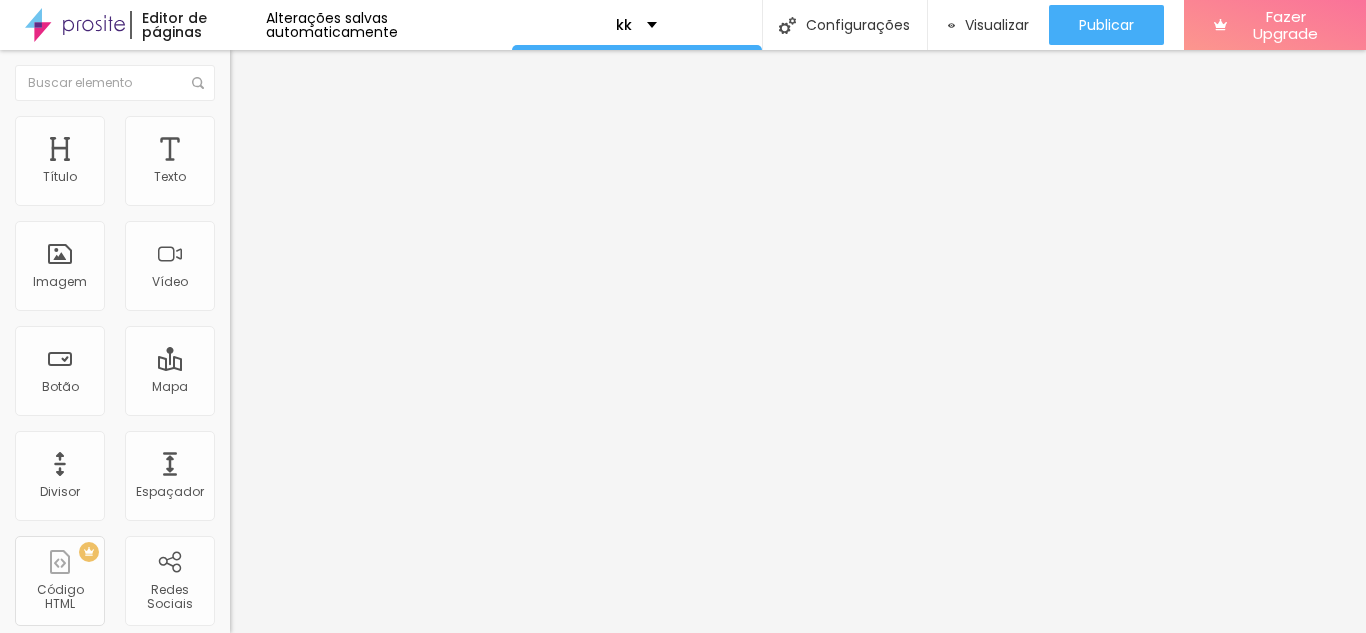 type on "161" 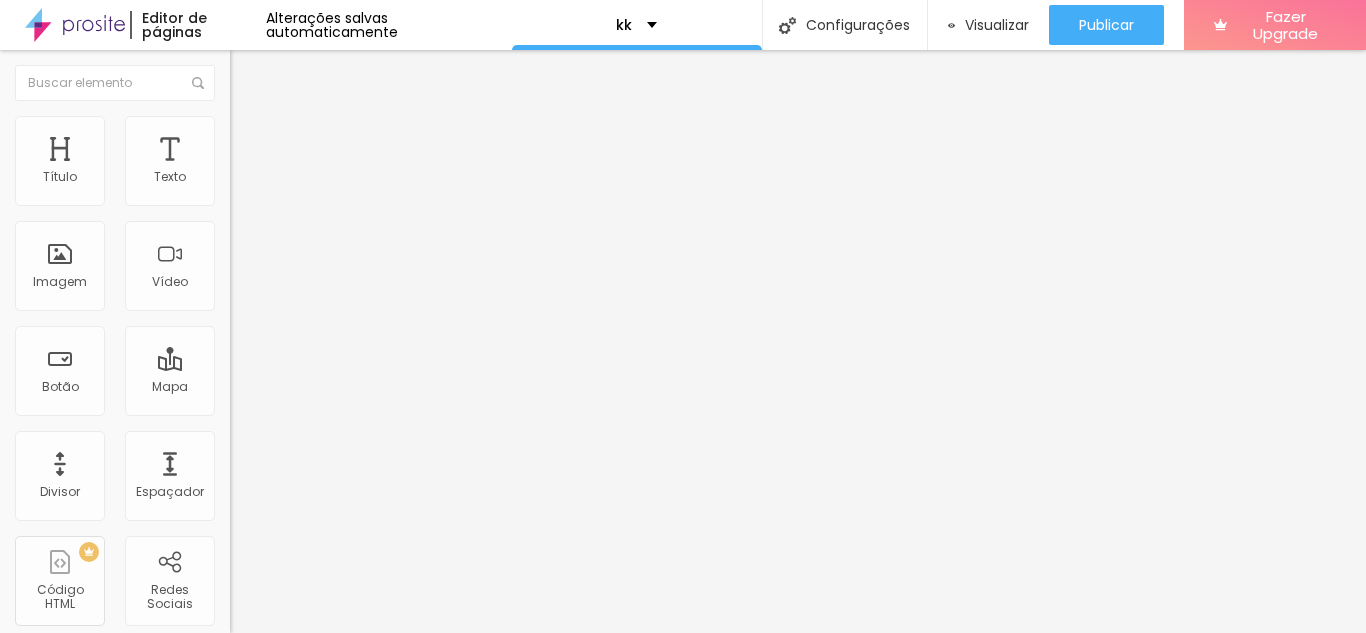 type on "145" 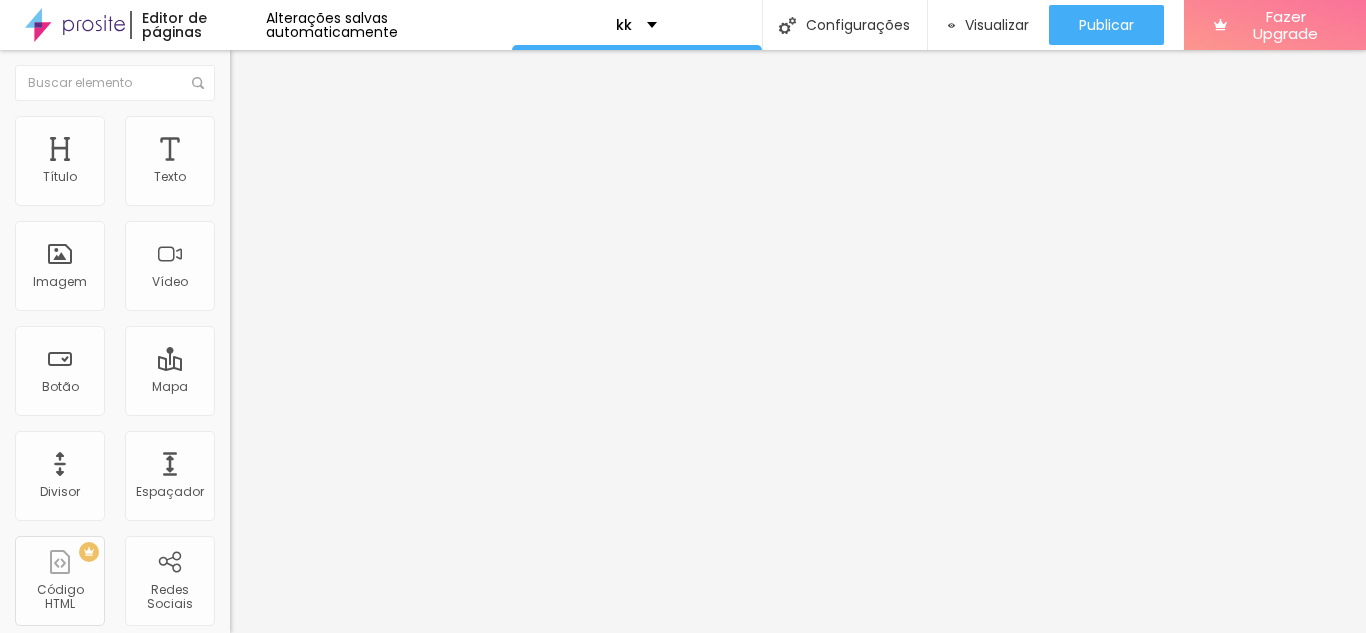 type on "142" 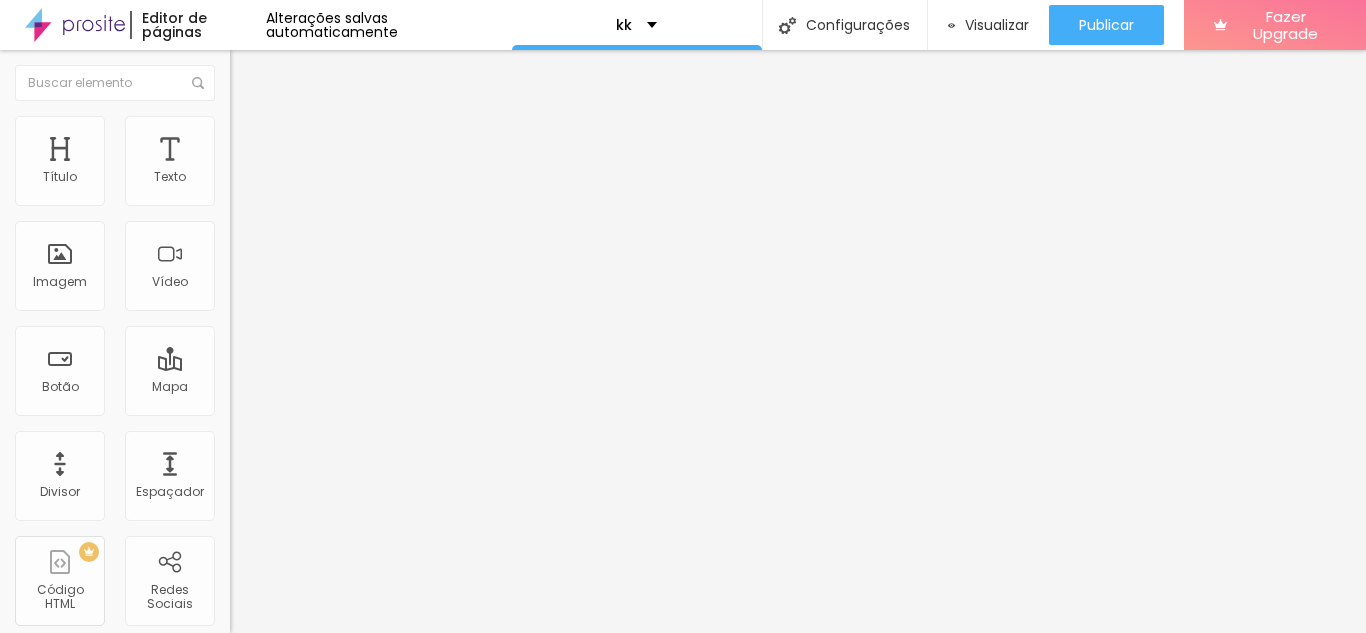 type on "114" 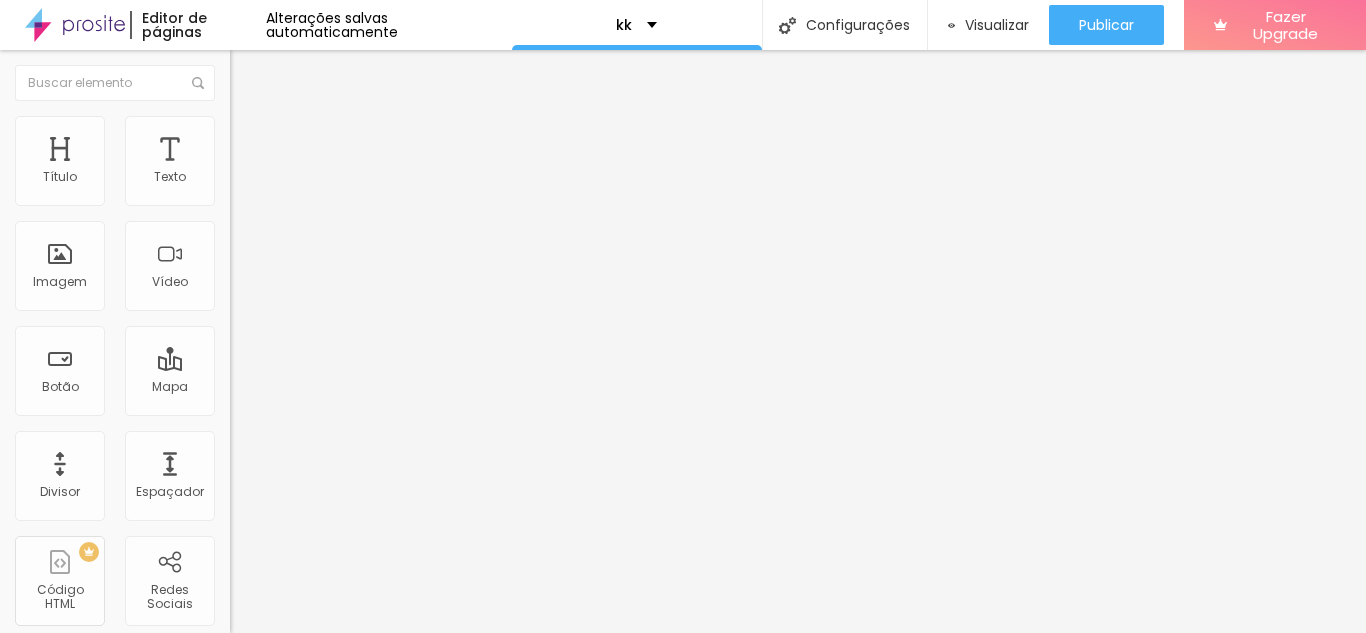 type on "114" 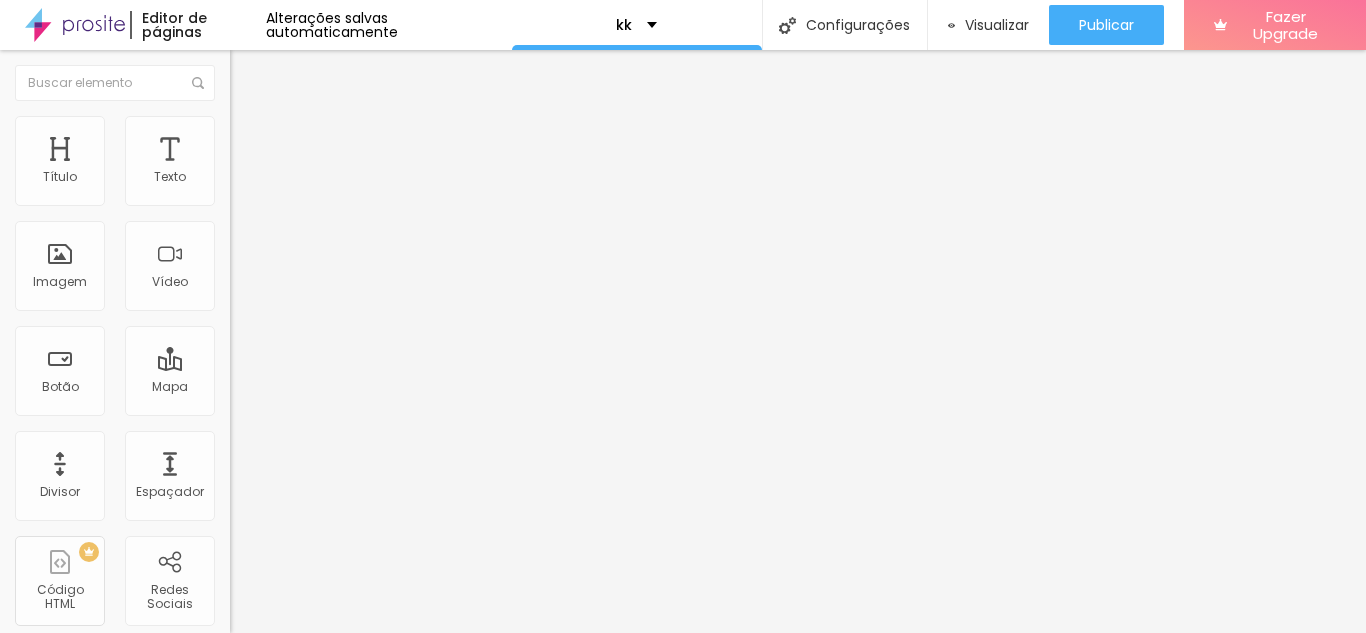 type on "109" 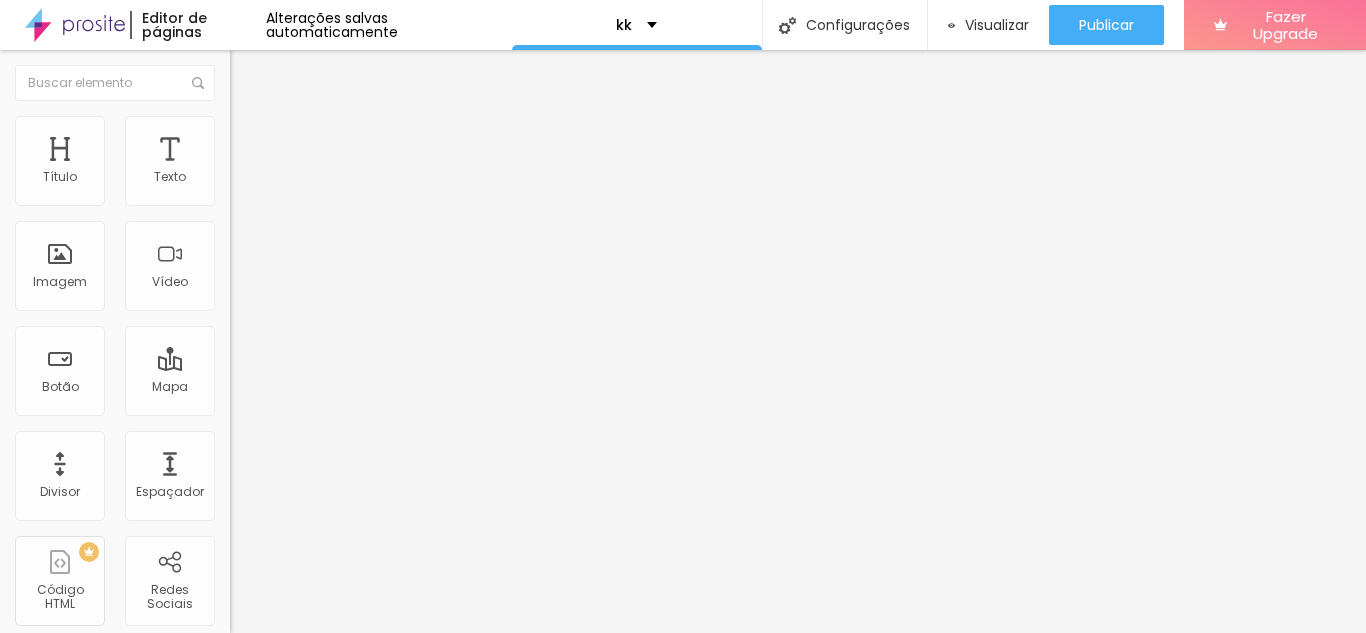 type on "109" 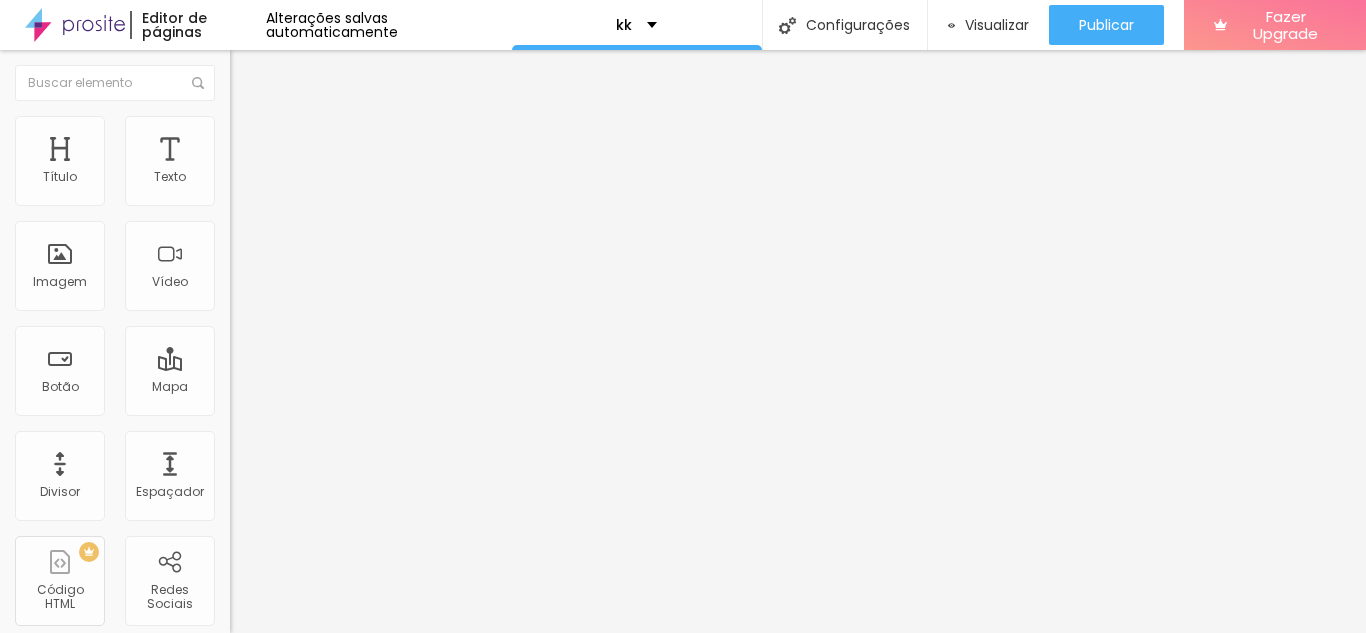 type on "89" 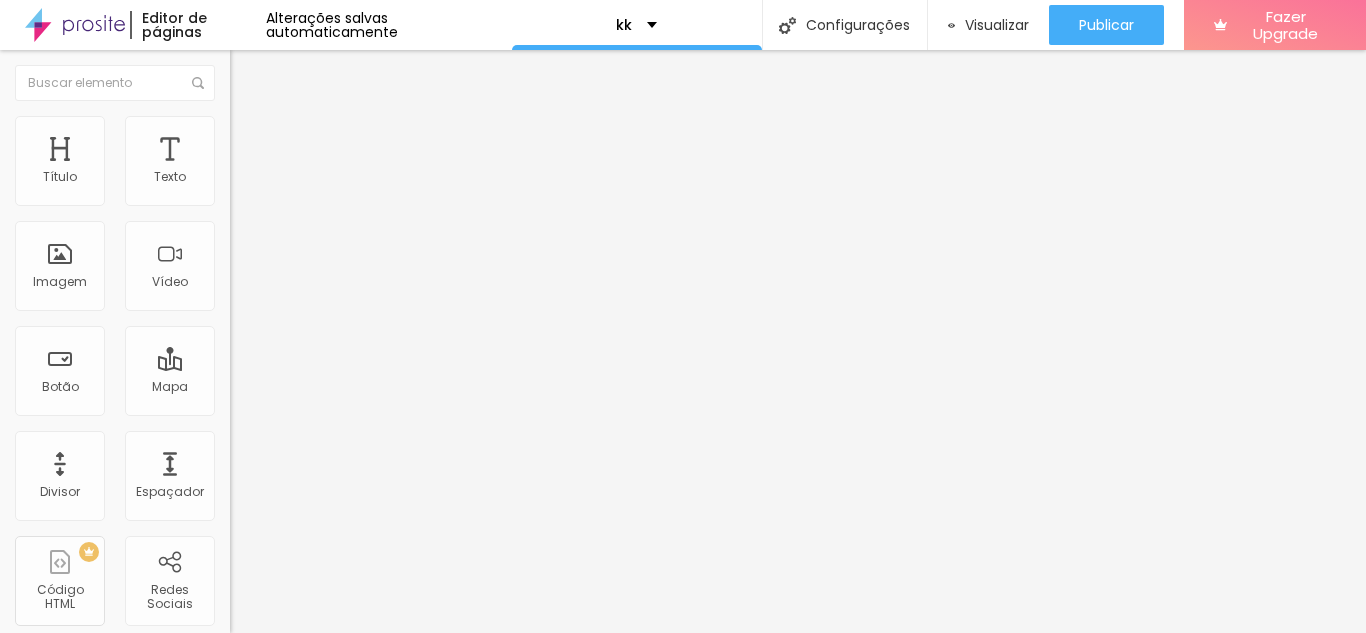 type 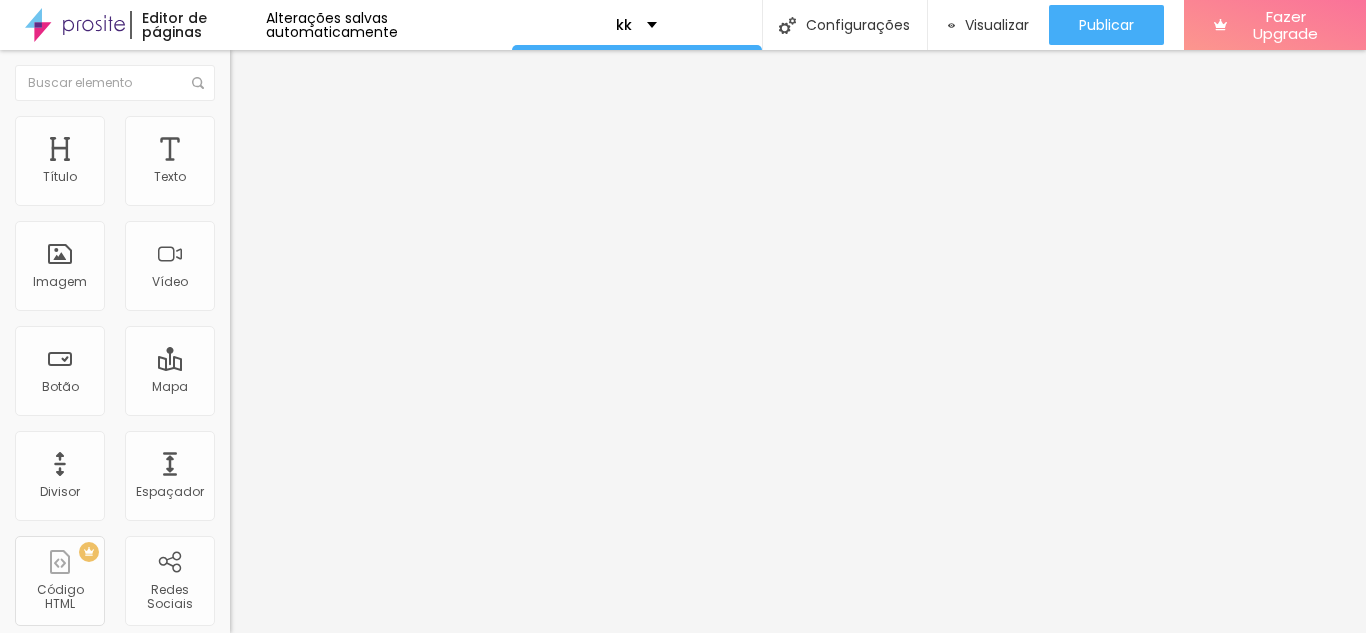 drag, startPoint x: 119, startPoint y: 256, endPoint x: 54, endPoint y: 279, distance: 68.94926 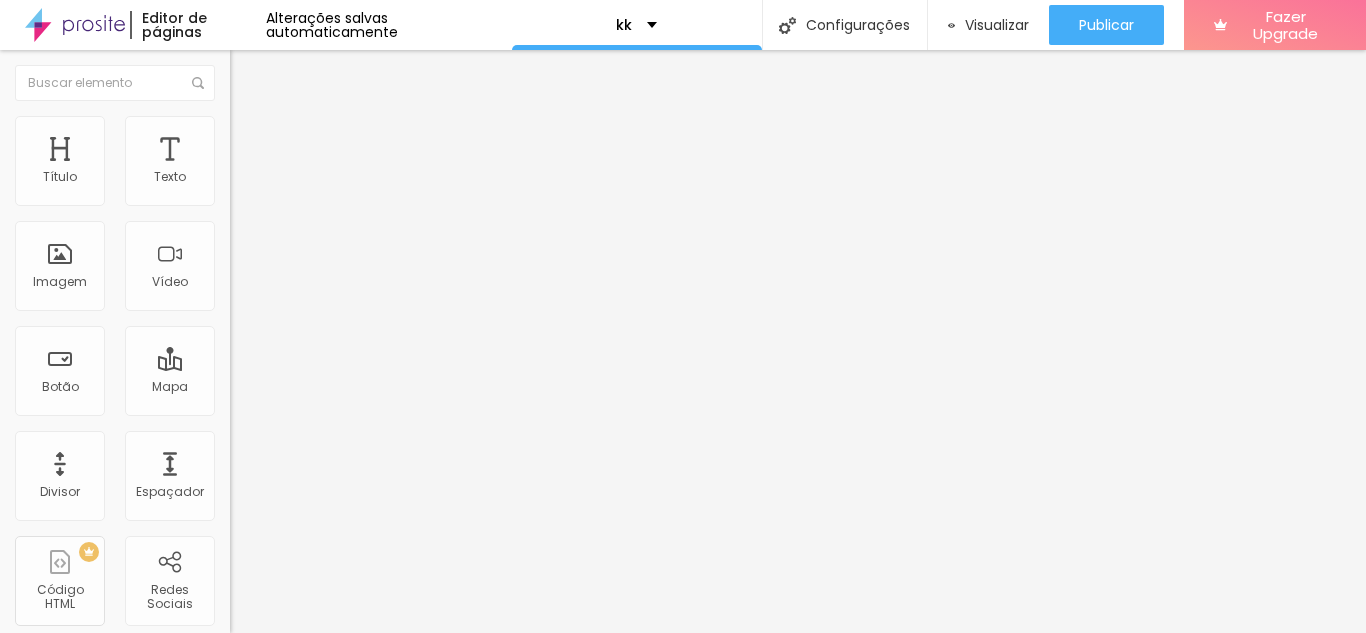 click at bounding box center (294, 447) 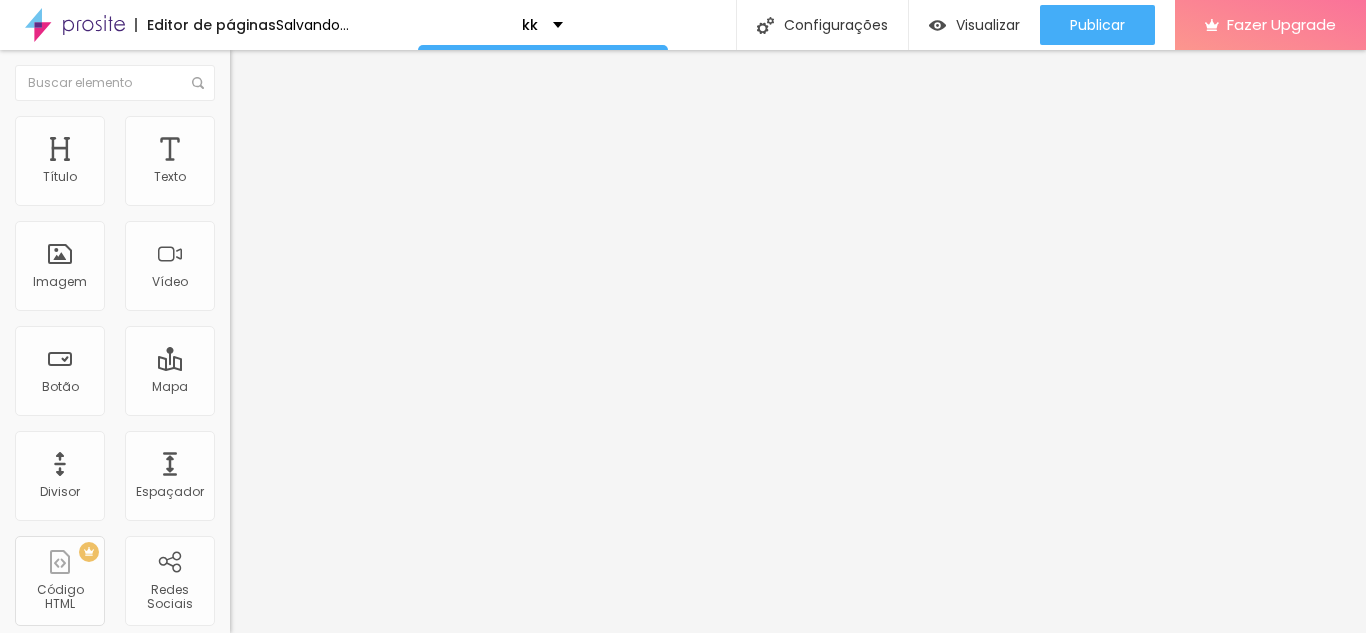 drag, startPoint x: 155, startPoint y: 212, endPoint x: 138, endPoint y: 220, distance: 18.788294 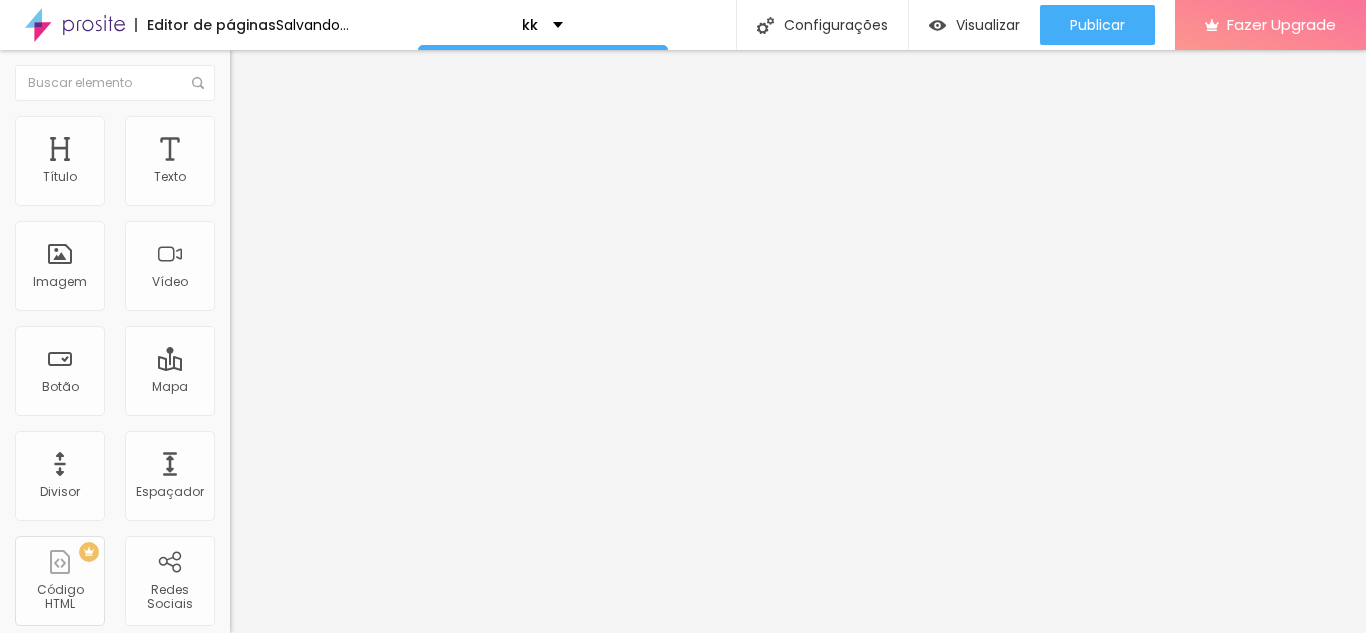 click at bounding box center [294, 197] 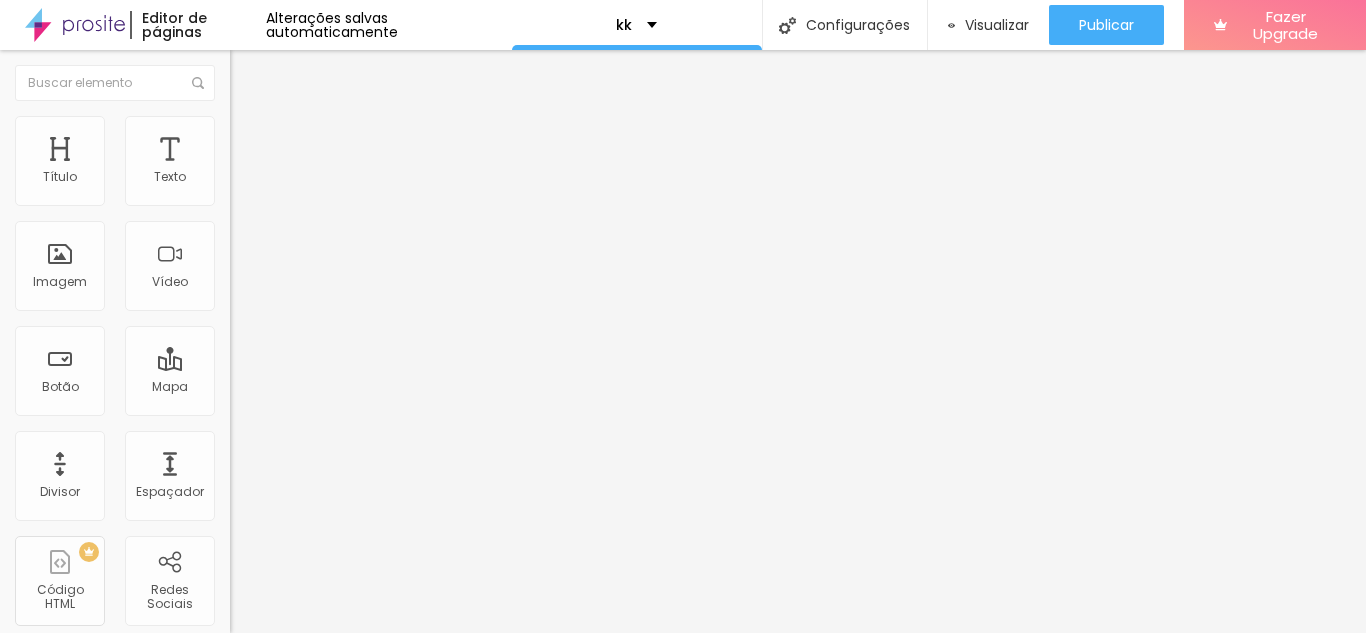click on "Editar Imagem Conteúdo Estilo Avançado Tamanho [NUMBER] px % [NUMBER] Borda arredondada Sombra DESATIVADO Voltar ao padrão" at bounding box center (345, 341) 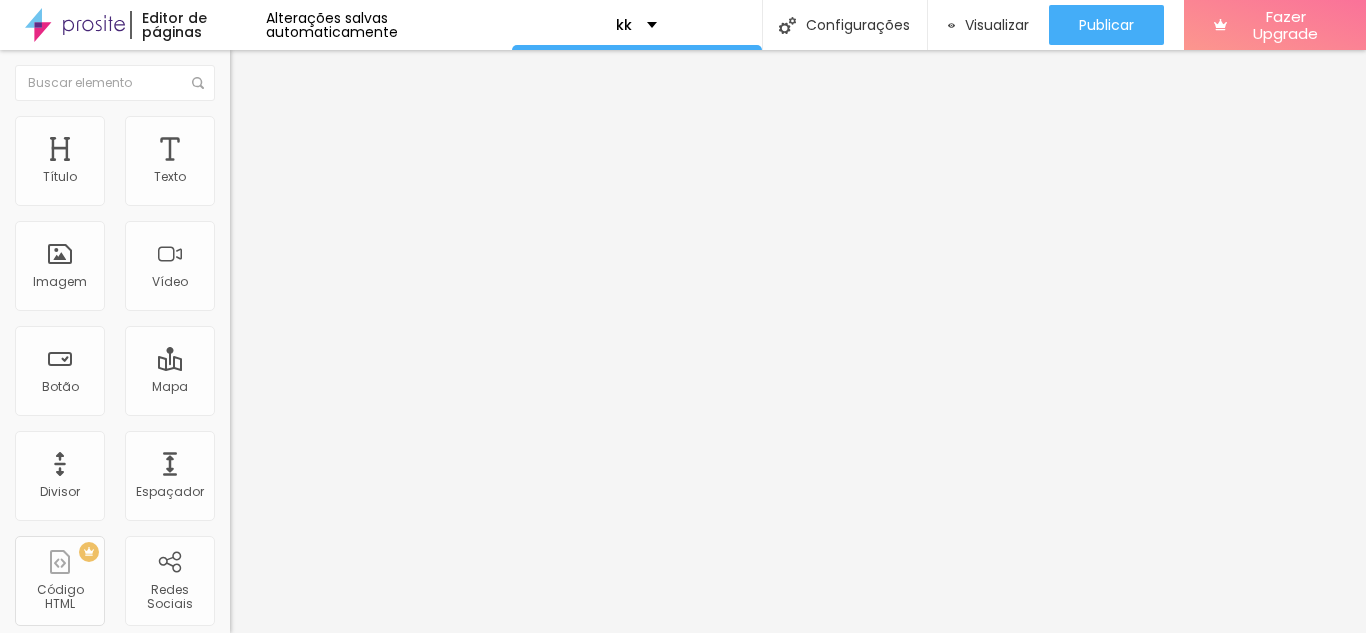 drag, startPoint x: 61, startPoint y: 196, endPoint x: 0, endPoint y: 209, distance: 62.369865 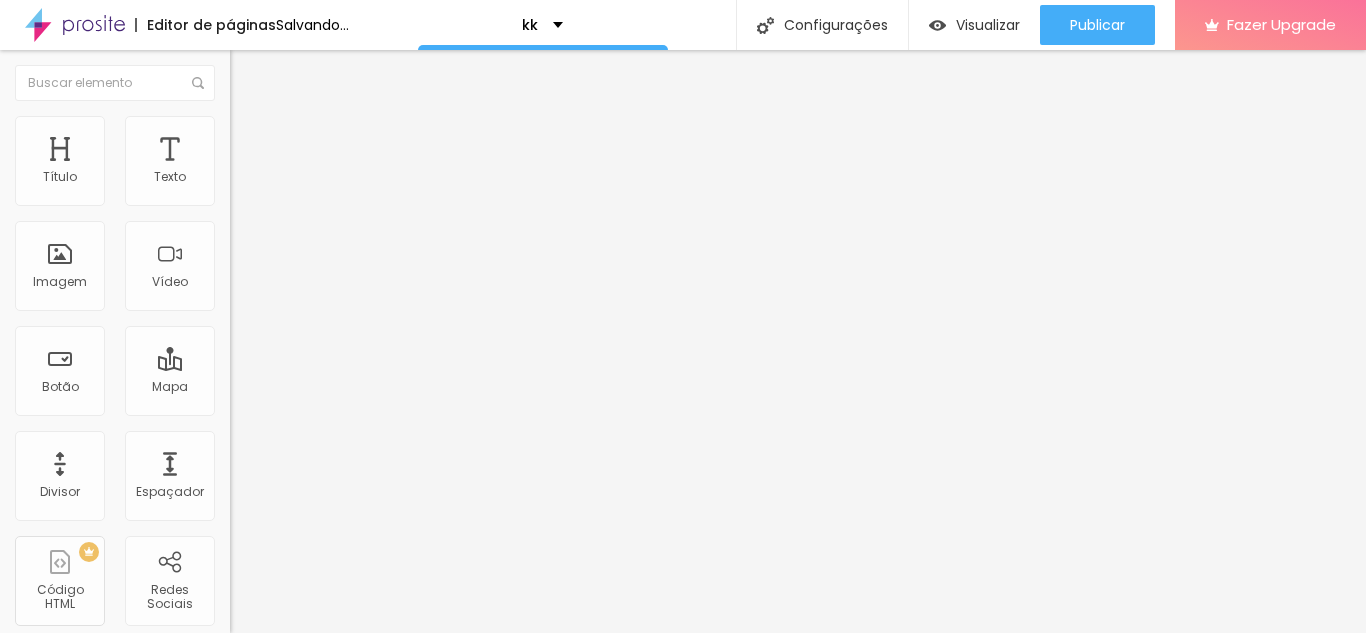 drag, startPoint x: 53, startPoint y: 233, endPoint x: 0, endPoint y: 232, distance: 53.009434 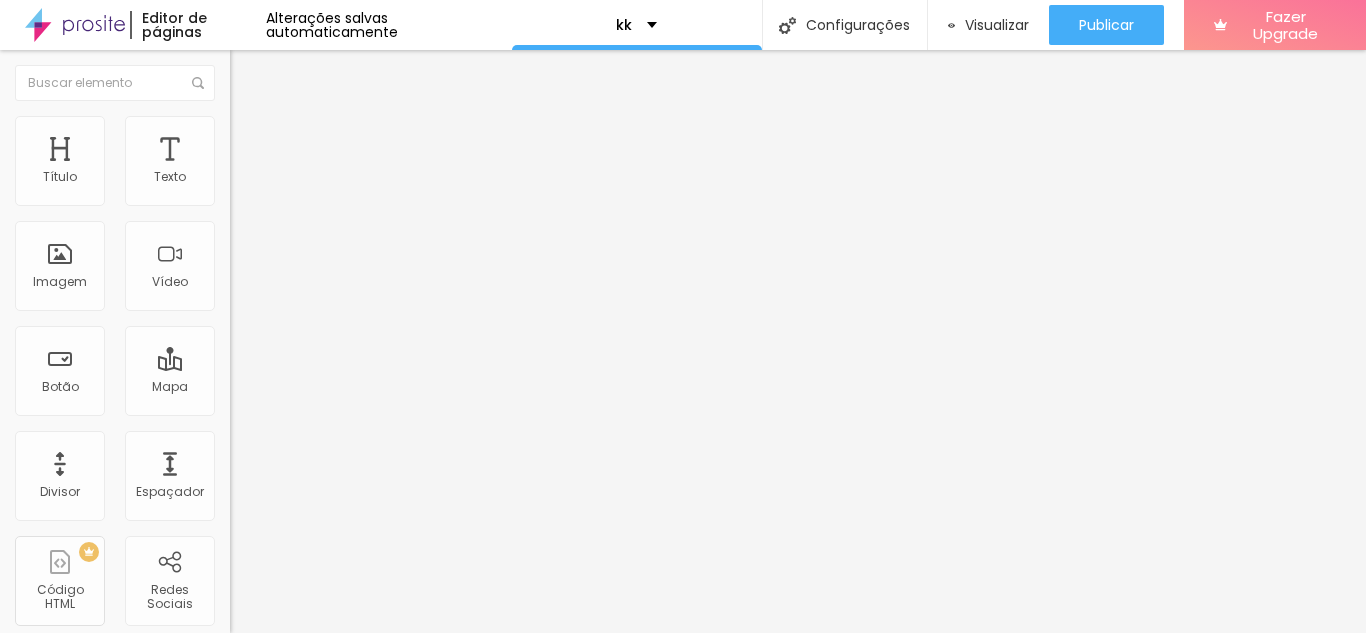 click on "Estilo" at bounding box center [345, 126] 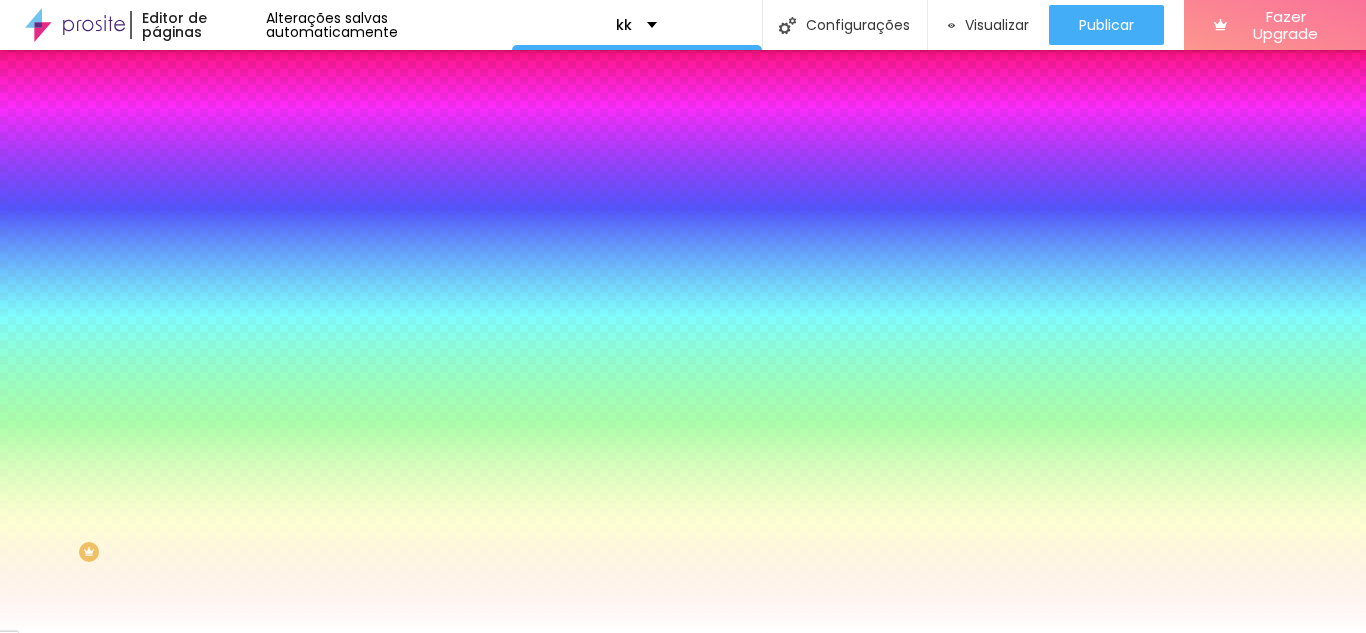 click on "Avançado" at bounding box center (281, 149) 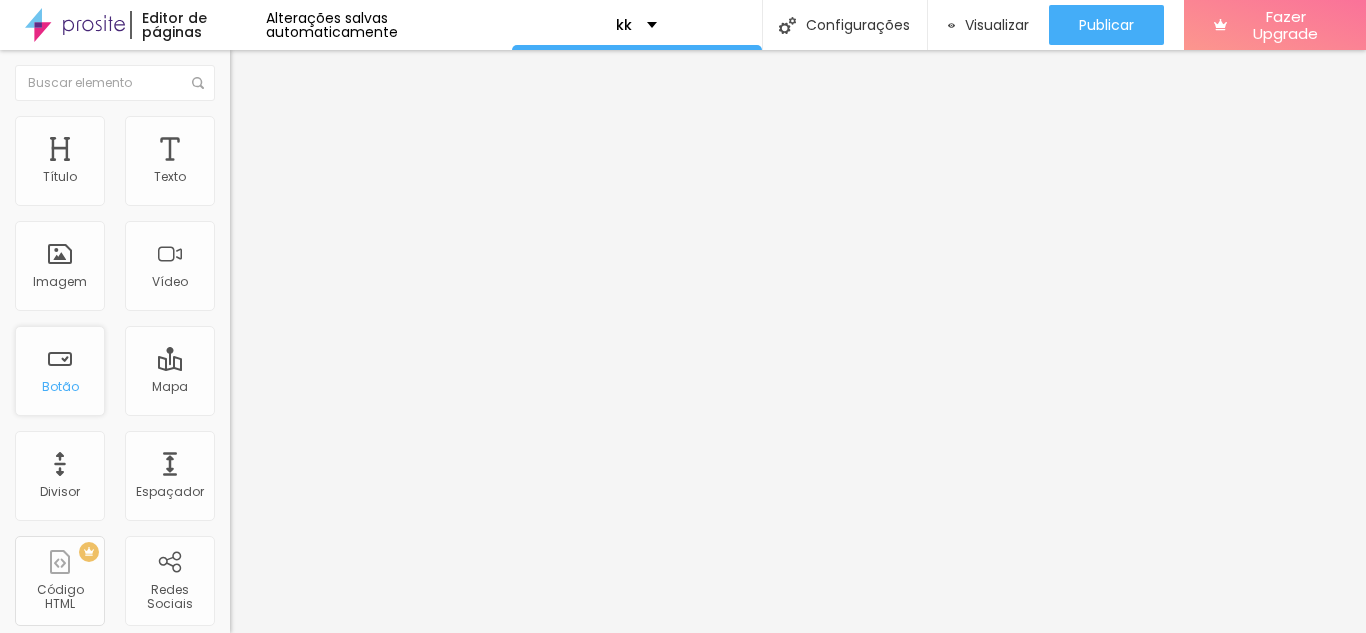 click on "Botão" at bounding box center [60, 371] 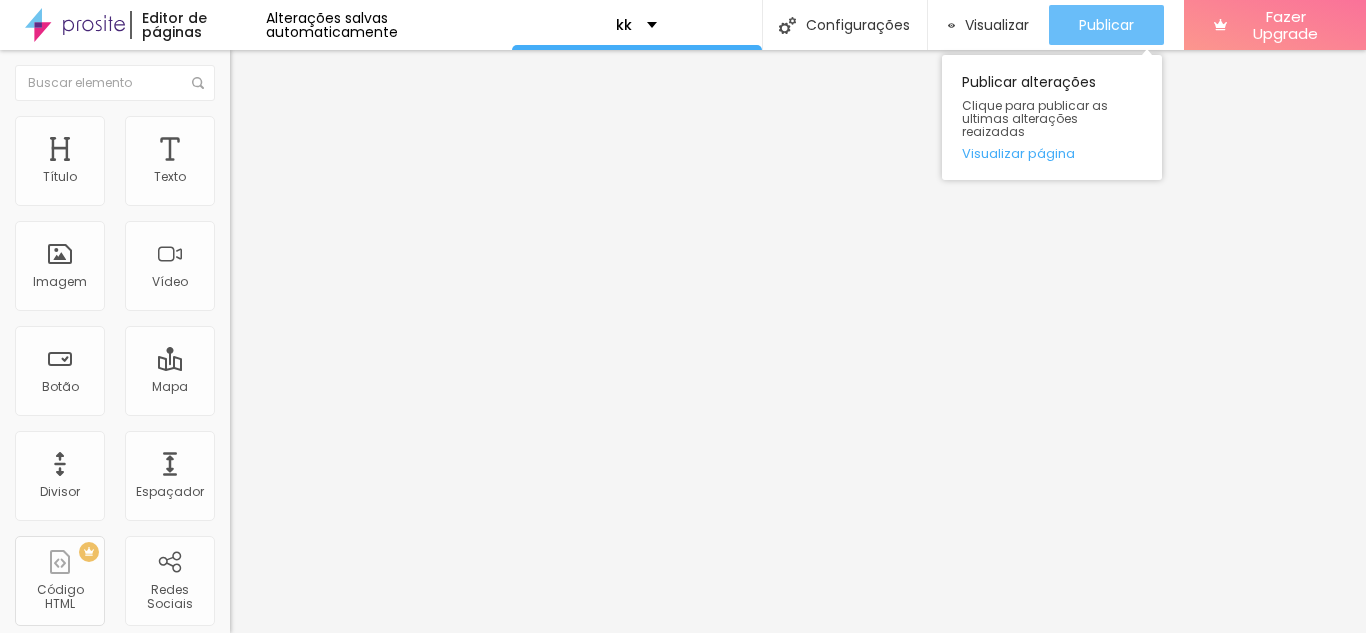 click on "Publicar" at bounding box center [1106, 25] 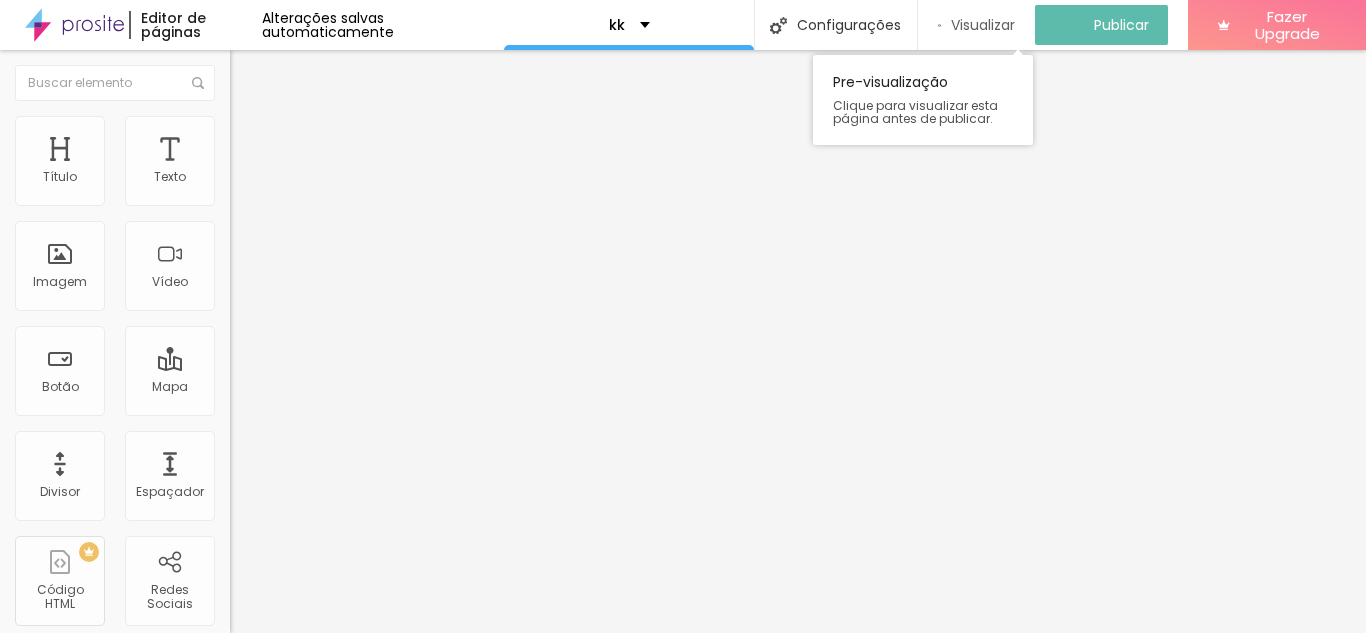 click on "Visualizar" at bounding box center (983, 25) 